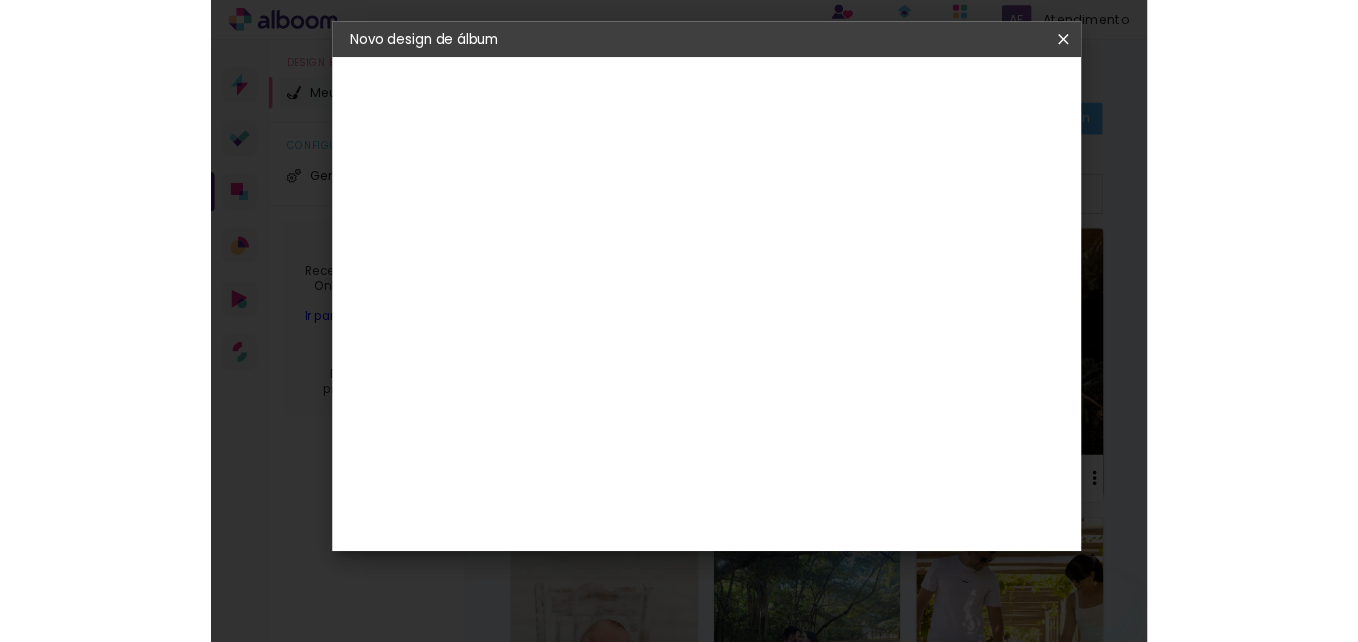 scroll, scrollTop: 0, scrollLeft: 0, axis: both 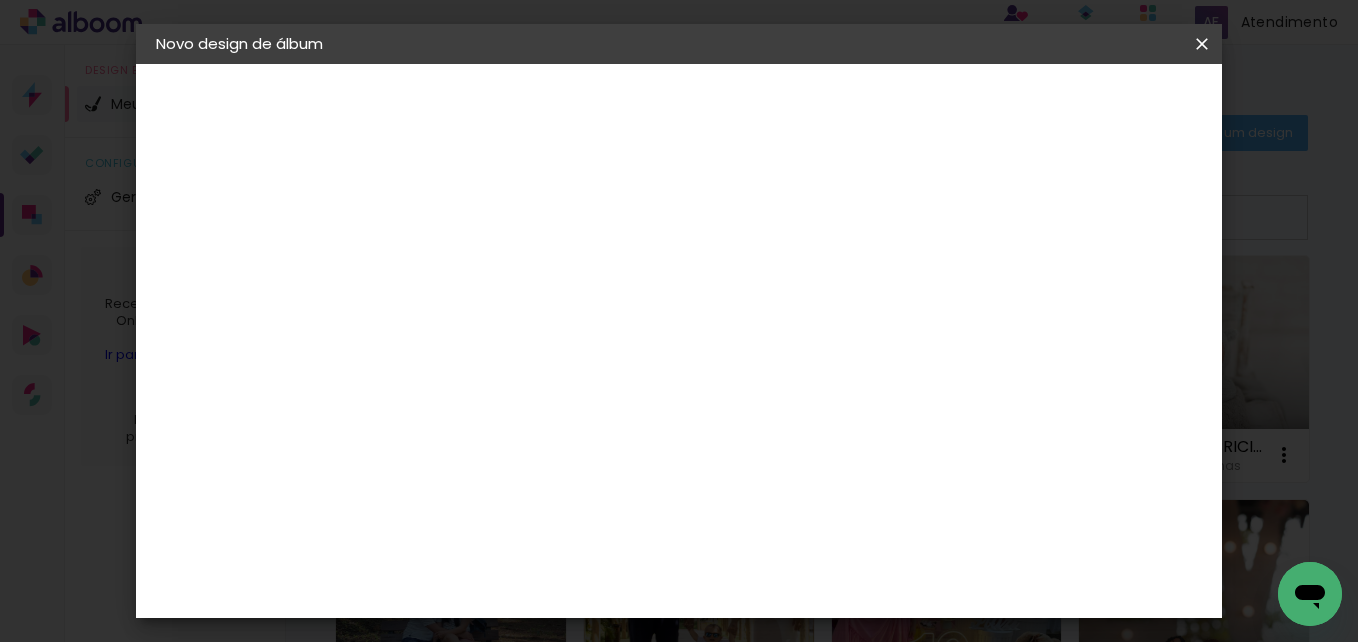 click on "Iniciar design" at bounding box center [1031, 106] 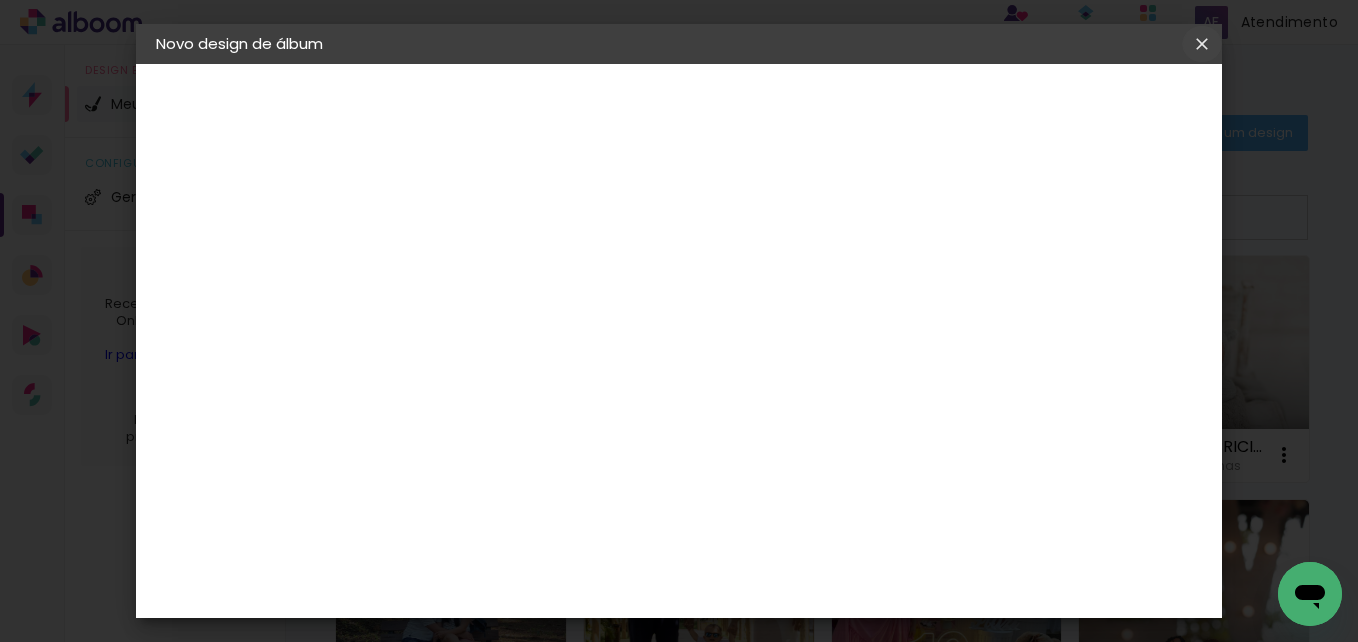 drag, startPoint x: 1207, startPoint y: 45, endPoint x: 756, endPoint y: 89, distance: 453.14127 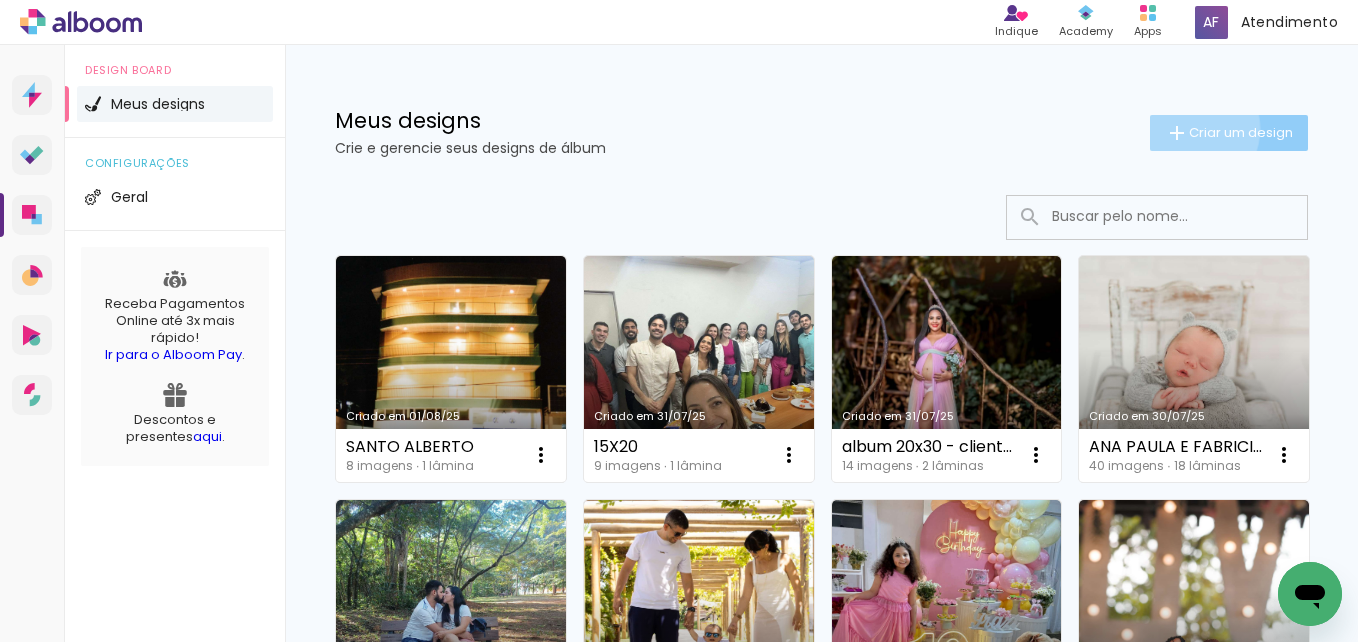 click 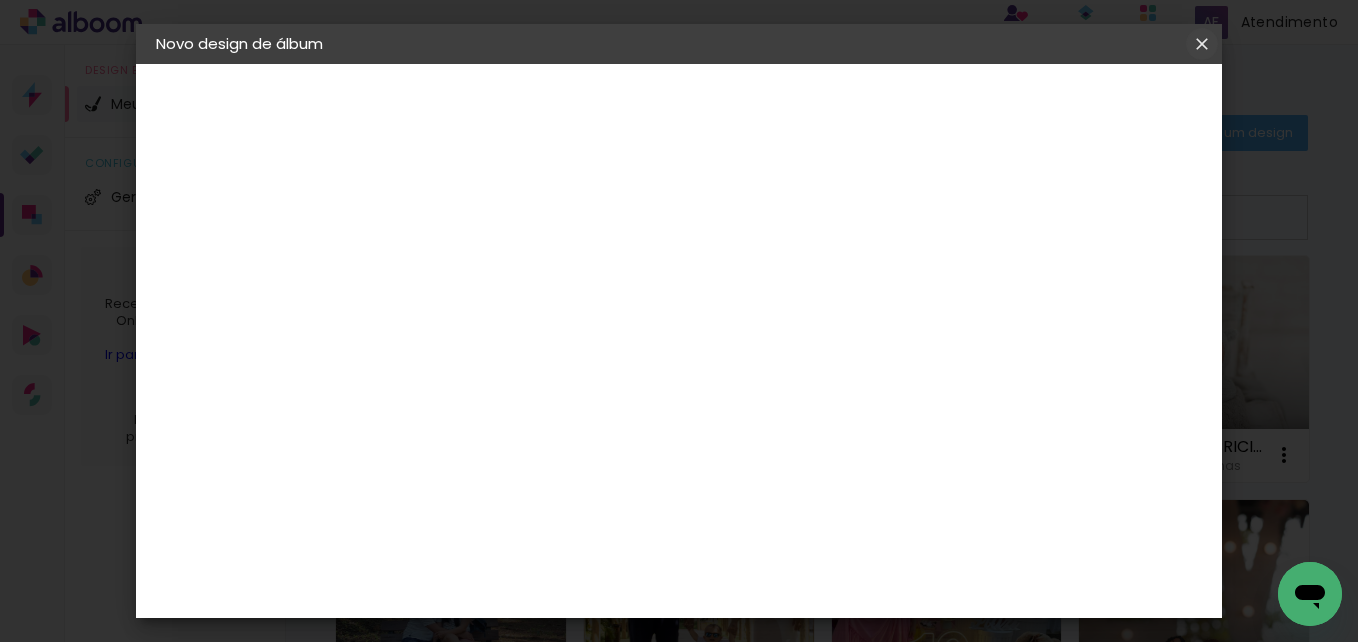 click at bounding box center [0, 0] 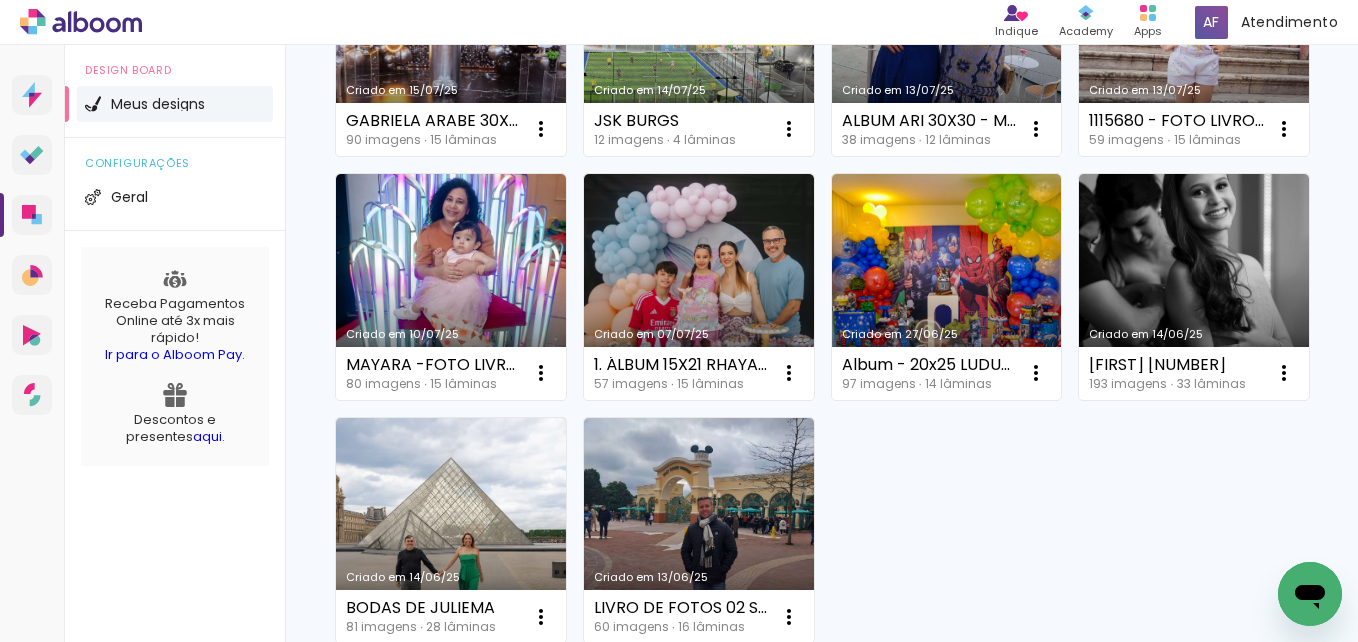 scroll, scrollTop: 1400, scrollLeft: 0, axis: vertical 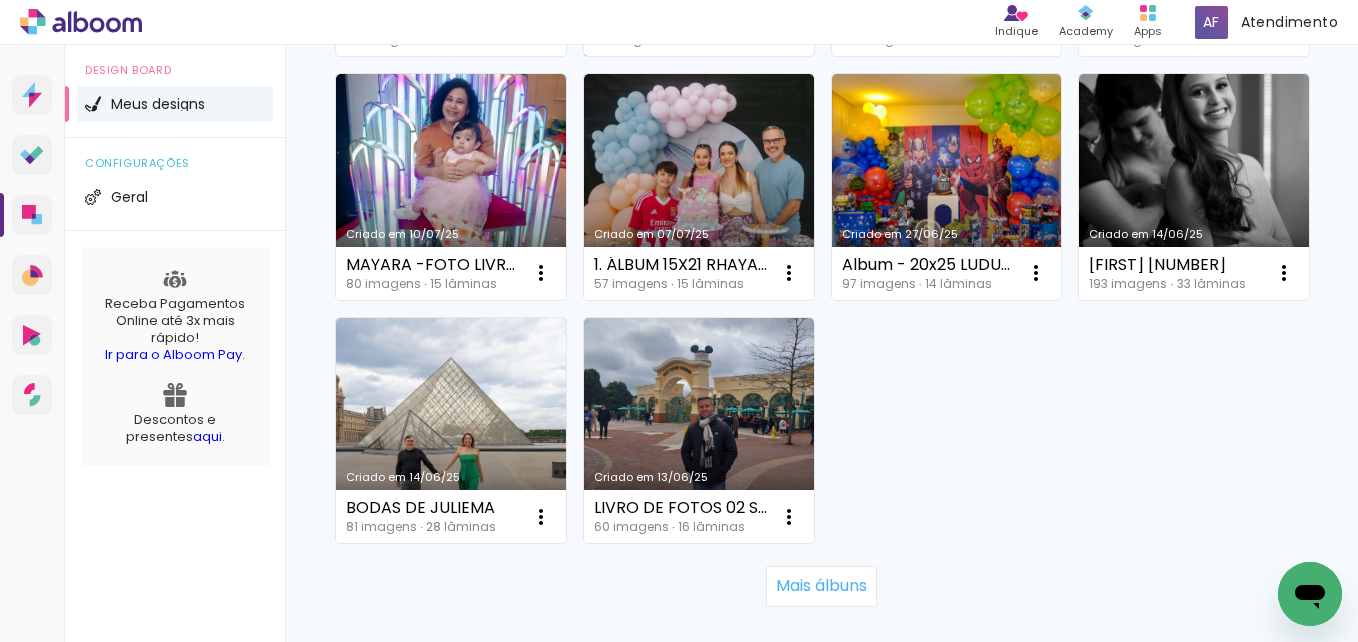 click at bounding box center (541, -945) 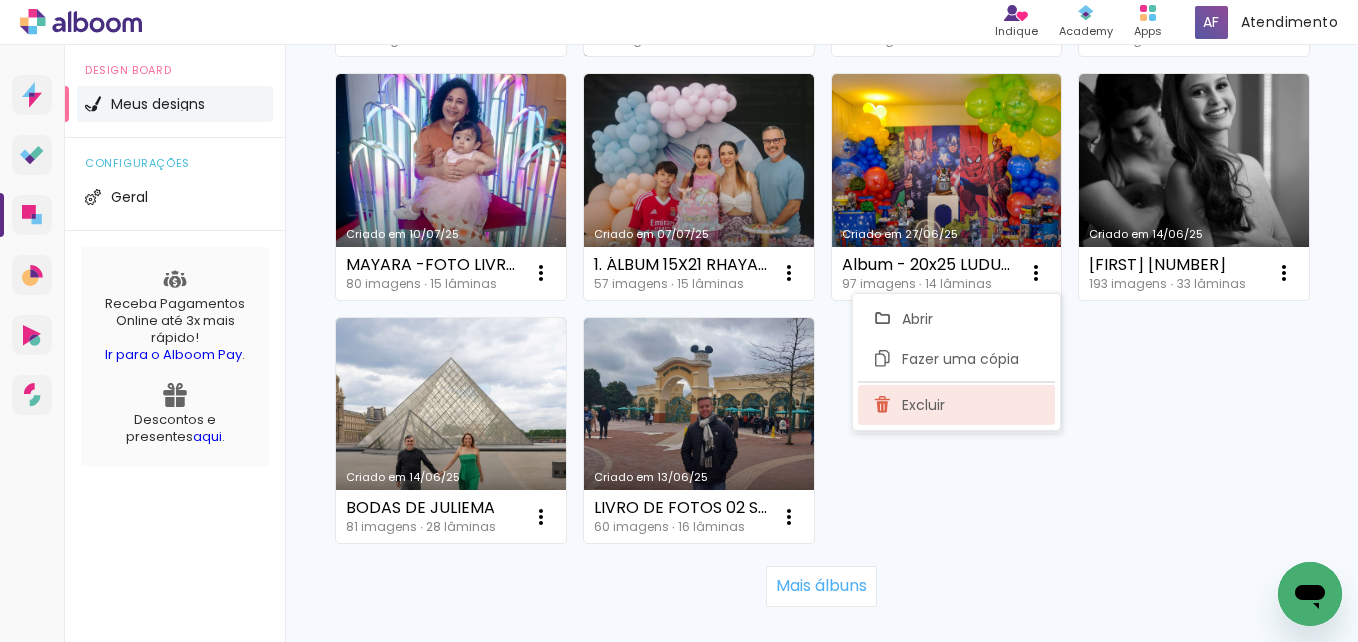 click on "Excluir" 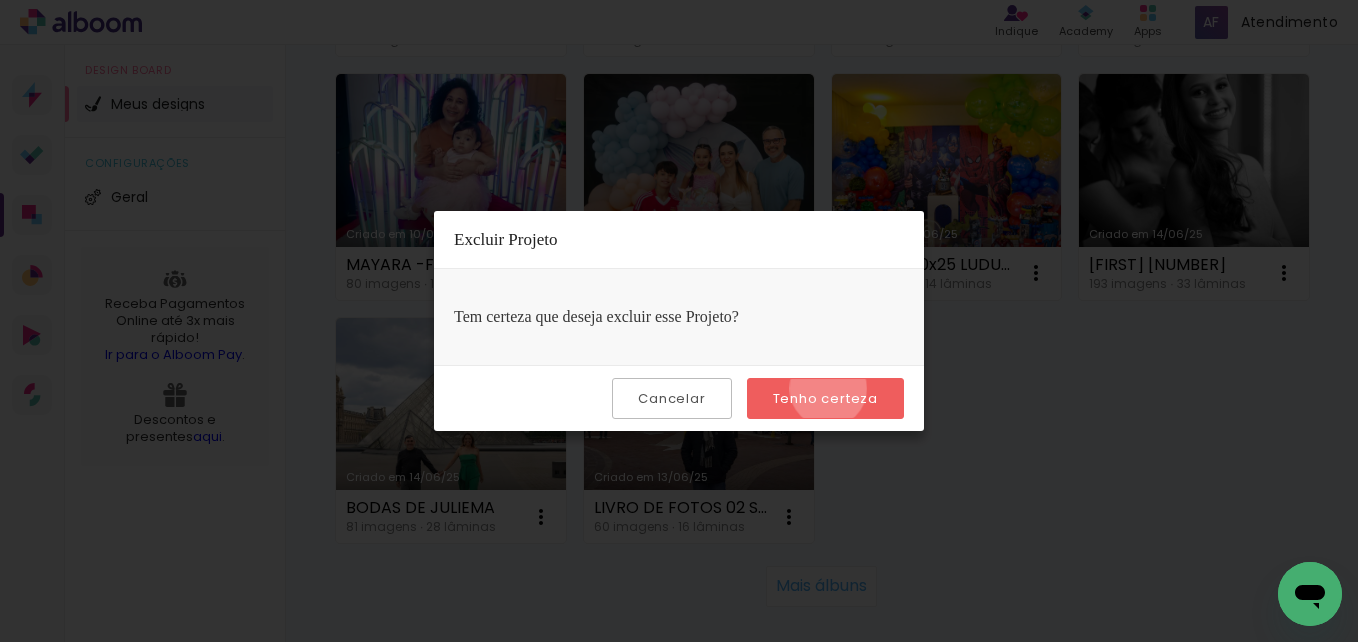 click on "Tenho certeza" at bounding box center (0, 0) 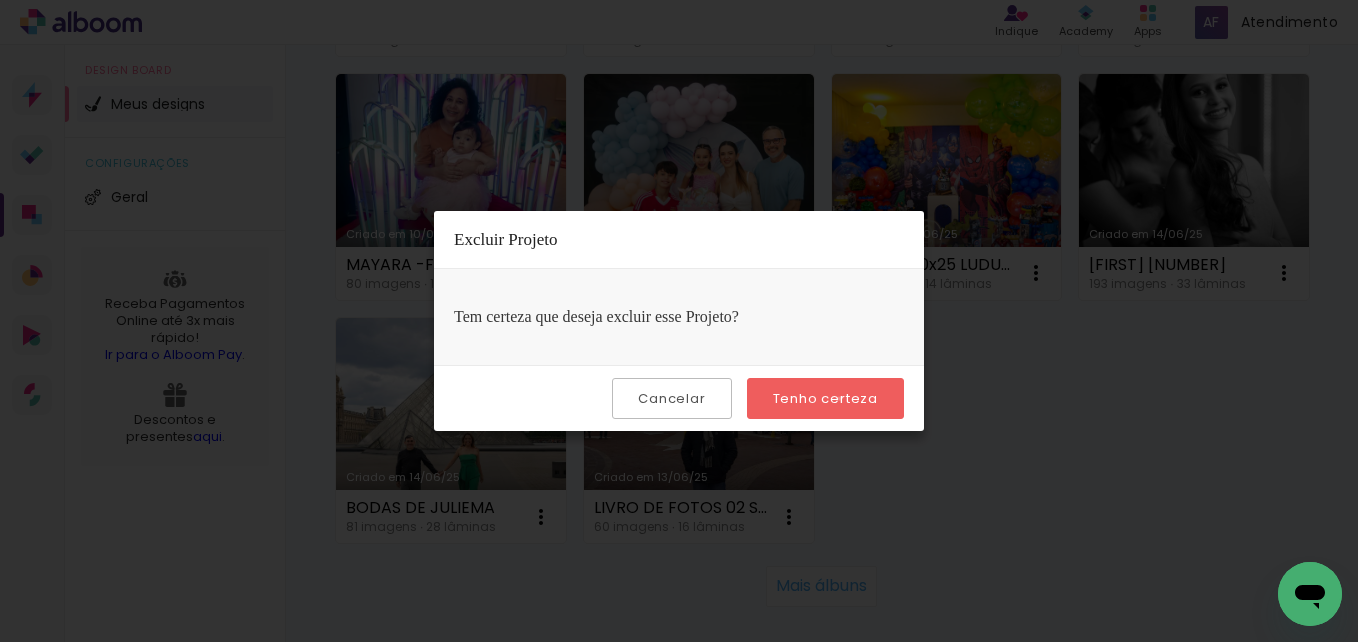 click on "Tenho certeza" at bounding box center [0, 0] 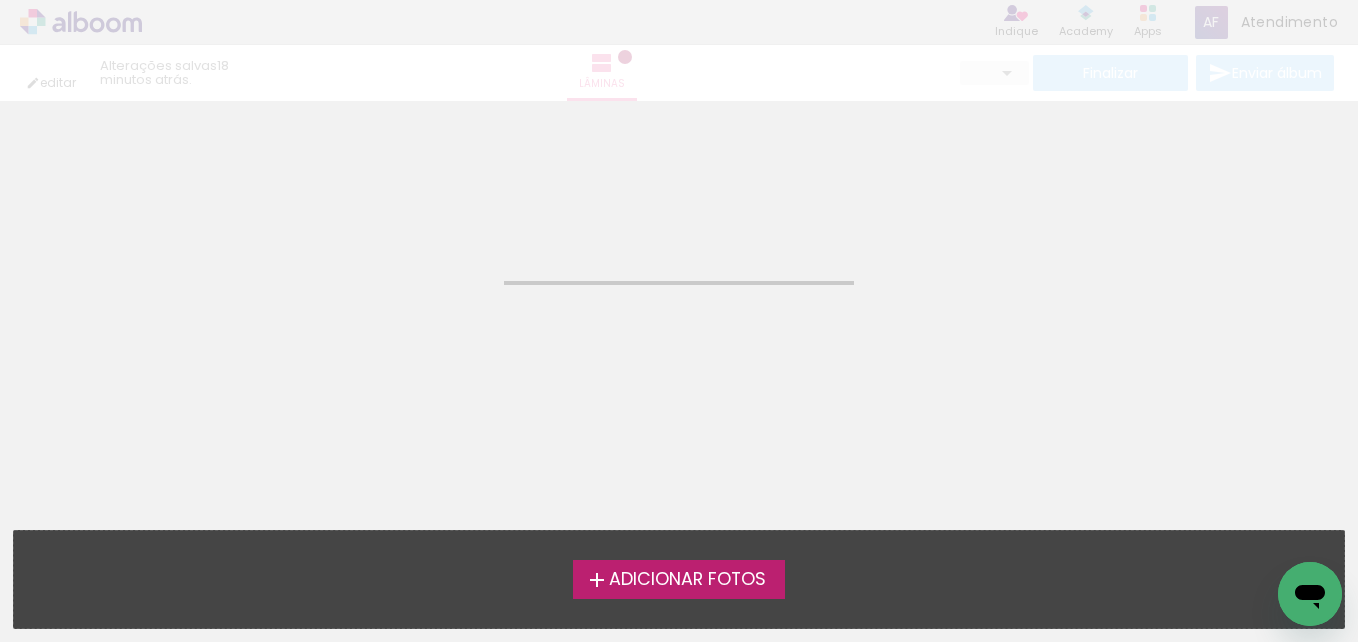 type on "30" 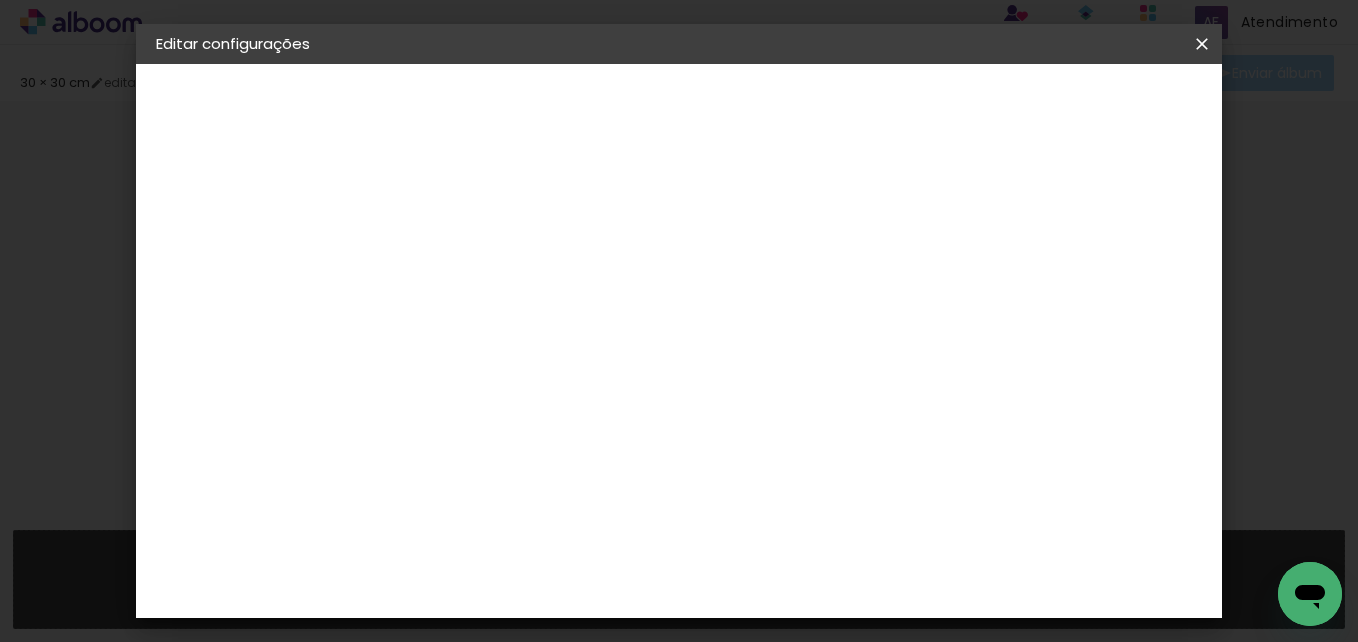click on "Salvar configurações" at bounding box center [779, 113] 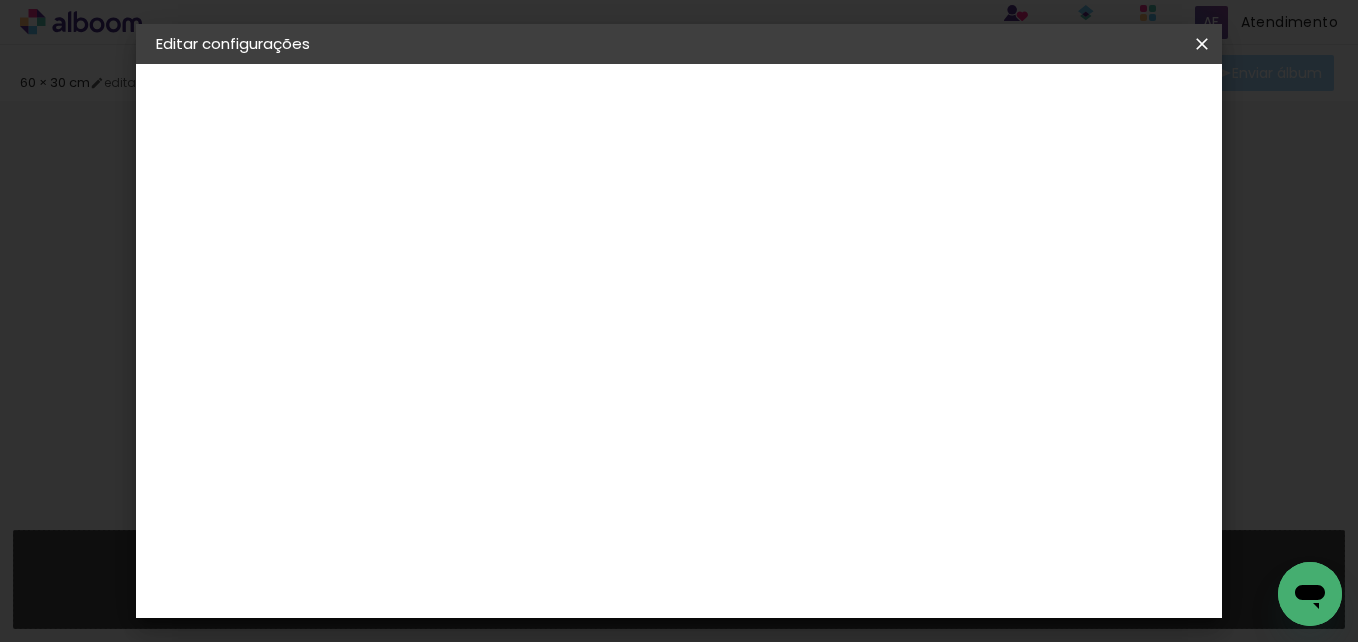 click on "Salvar configurações" at bounding box center [779, 113] 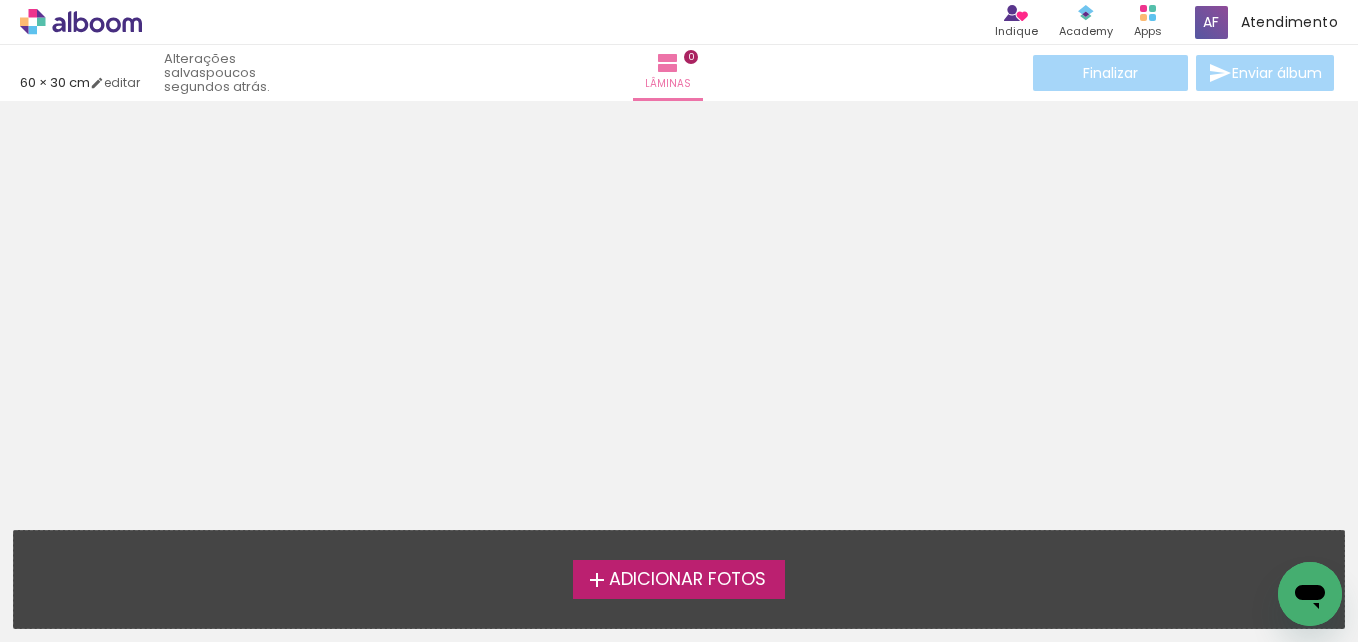 scroll, scrollTop: 0, scrollLeft: 0, axis: both 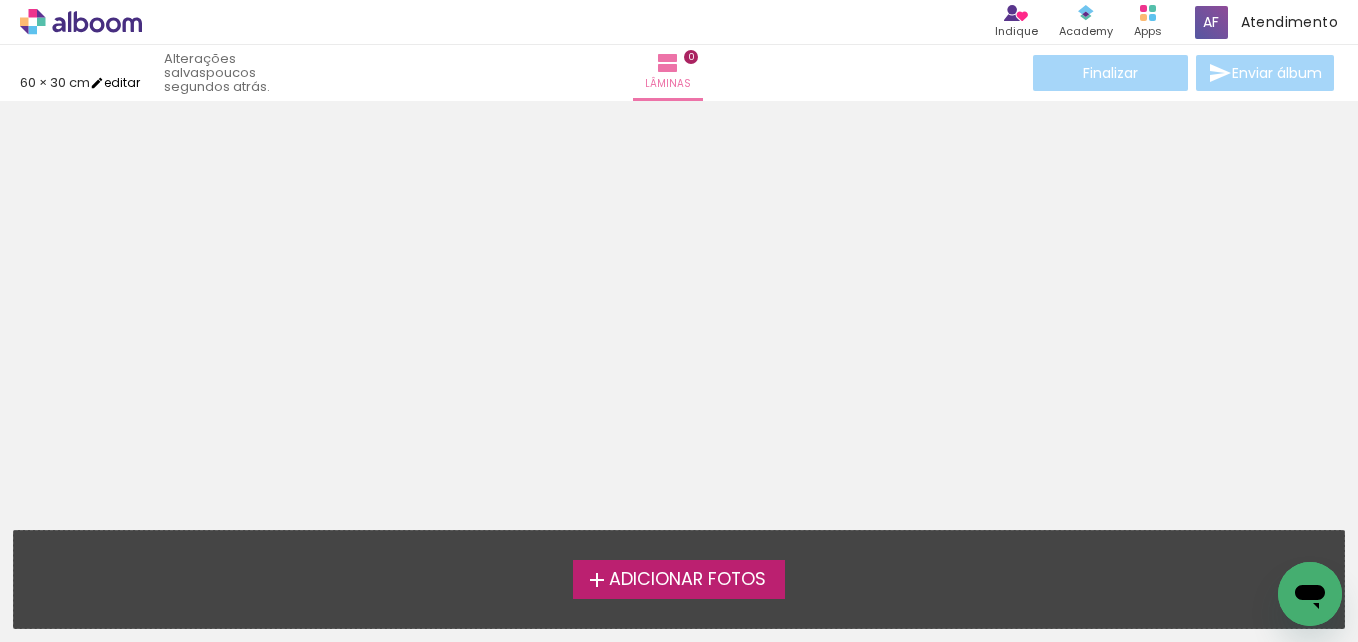 click on "editar" at bounding box center [115, 82] 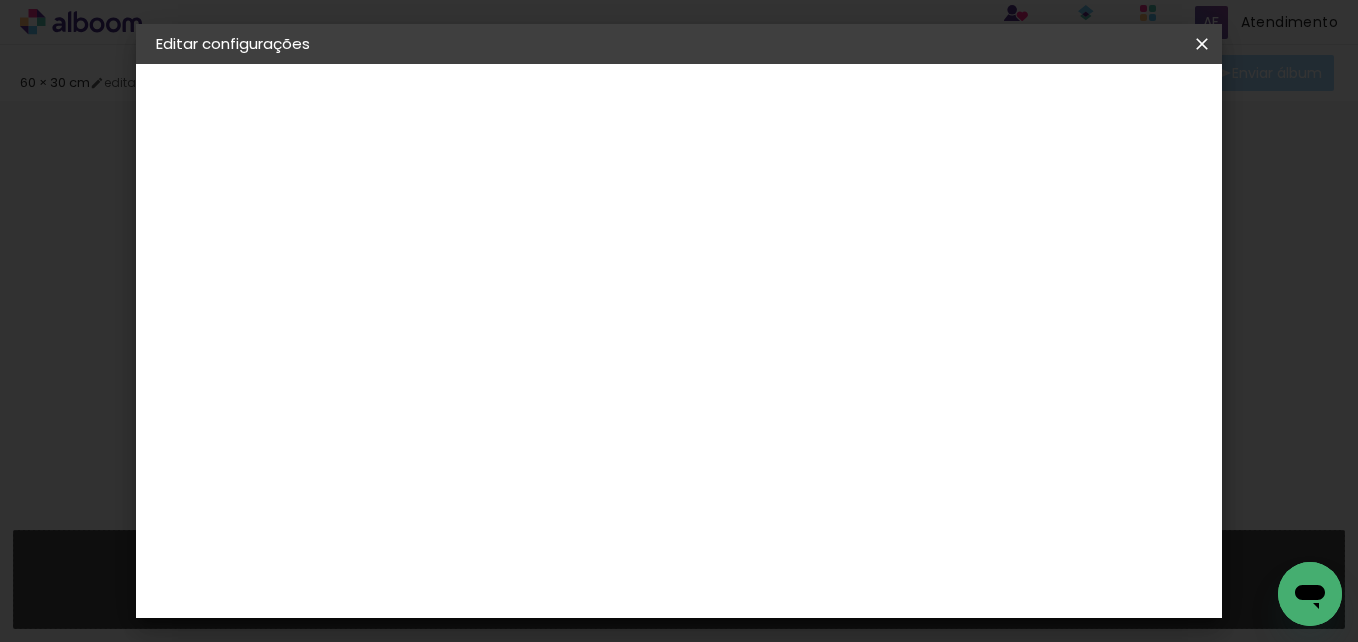 scroll, scrollTop: 0, scrollLeft: 0, axis: both 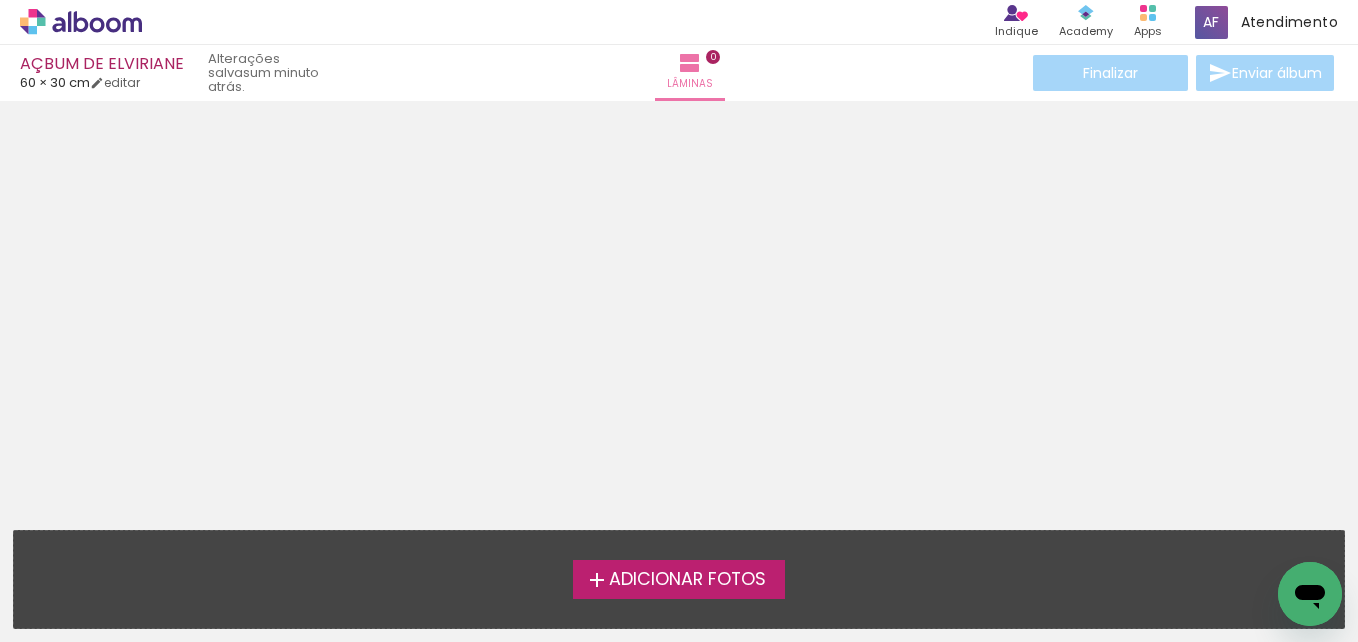click on "Adicionar Fotos" at bounding box center [687, 580] 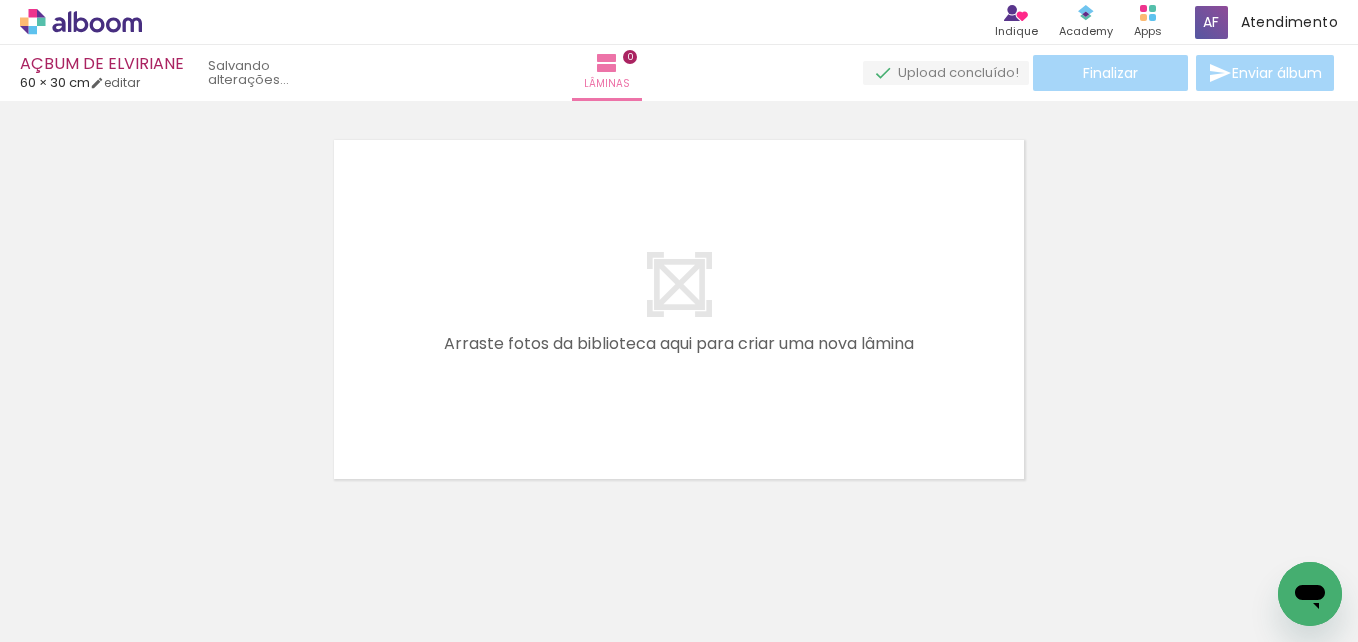 scroll, scrollTop: 26, scrollLeft: 0, axis: vertical 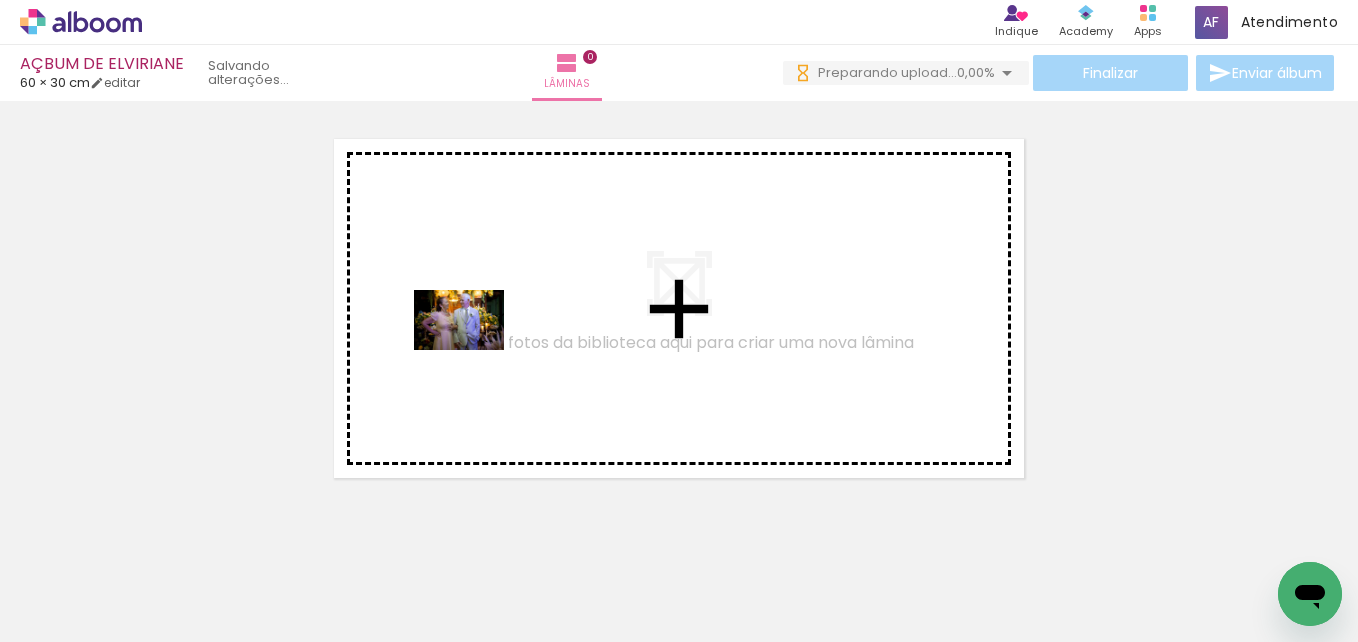 drag, startPoint x: 214, startPoint y: 570, endPoint x: 474, endPoint y: 350, distance: 340.58774 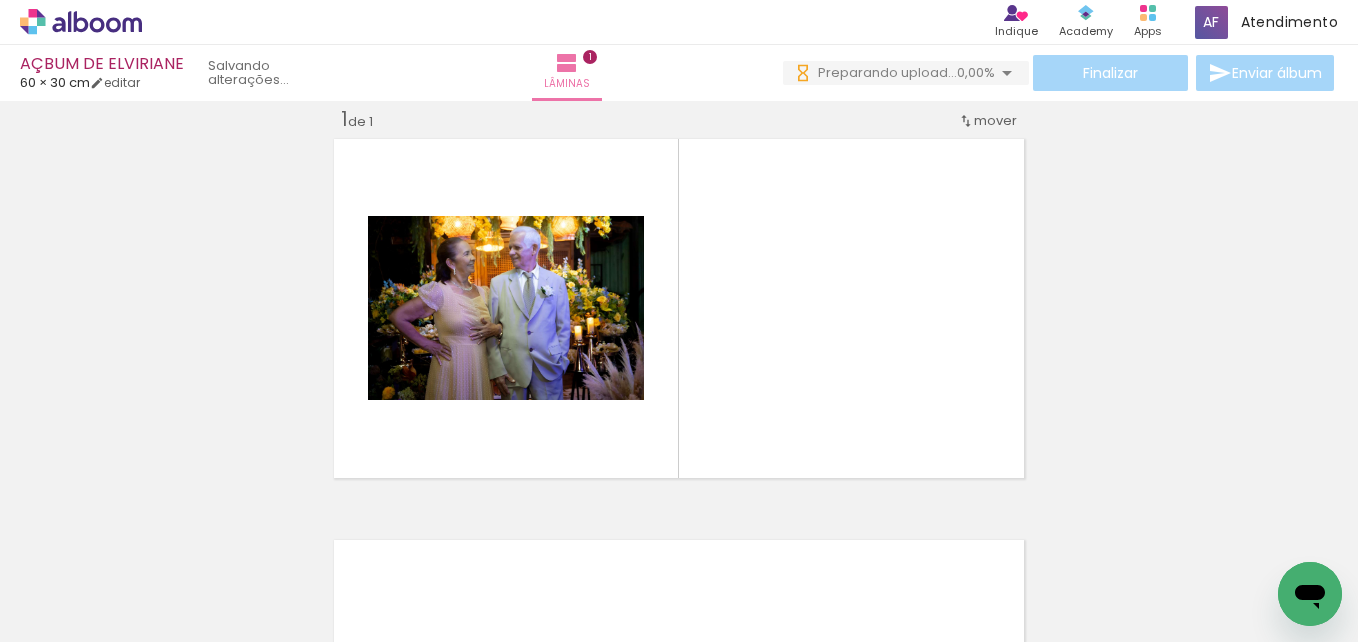 scroll, scrollTop: 26, scrollLeft: 0, axis: vertical 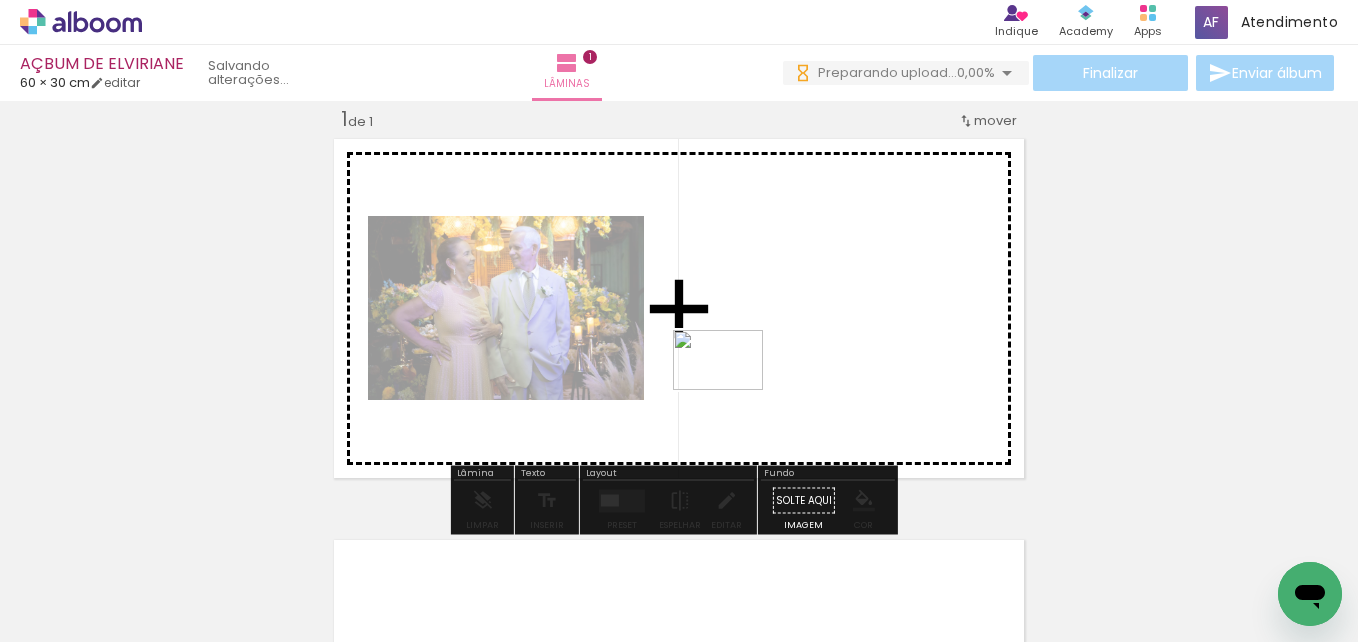drag, startPoint x: 327, startPoint y: 582, endPoint x: 777, endPoint y: 370, distance: 497.43744 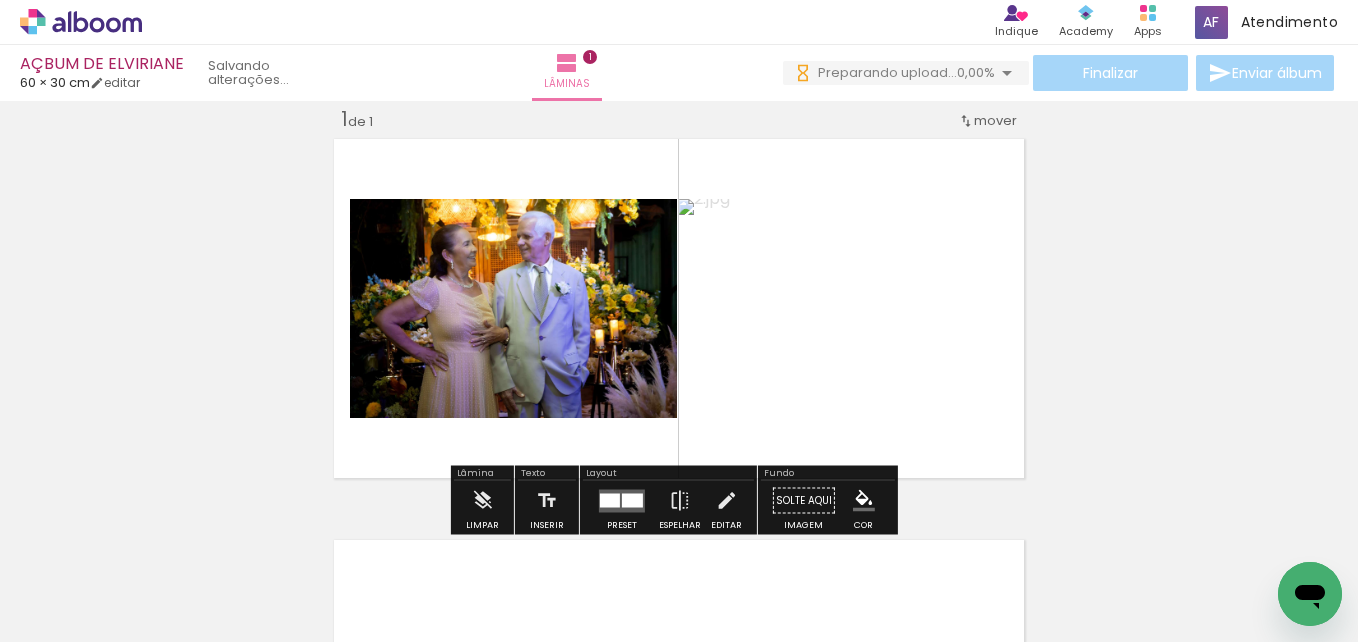 scroll, scrollTop: 0, scrollLeft: 0, axis: both 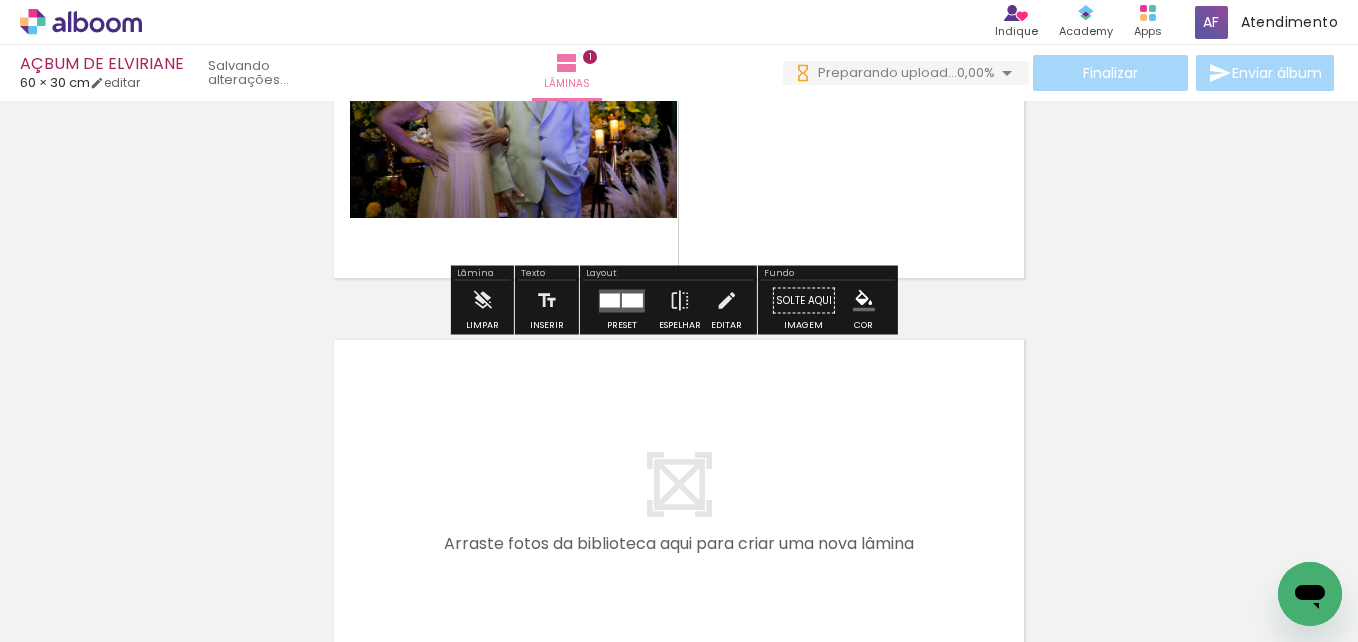 drag, startPoint x: 395, startPoint y: 564, endPoint x: 362, endPoint y: 446, distance: 122.52755 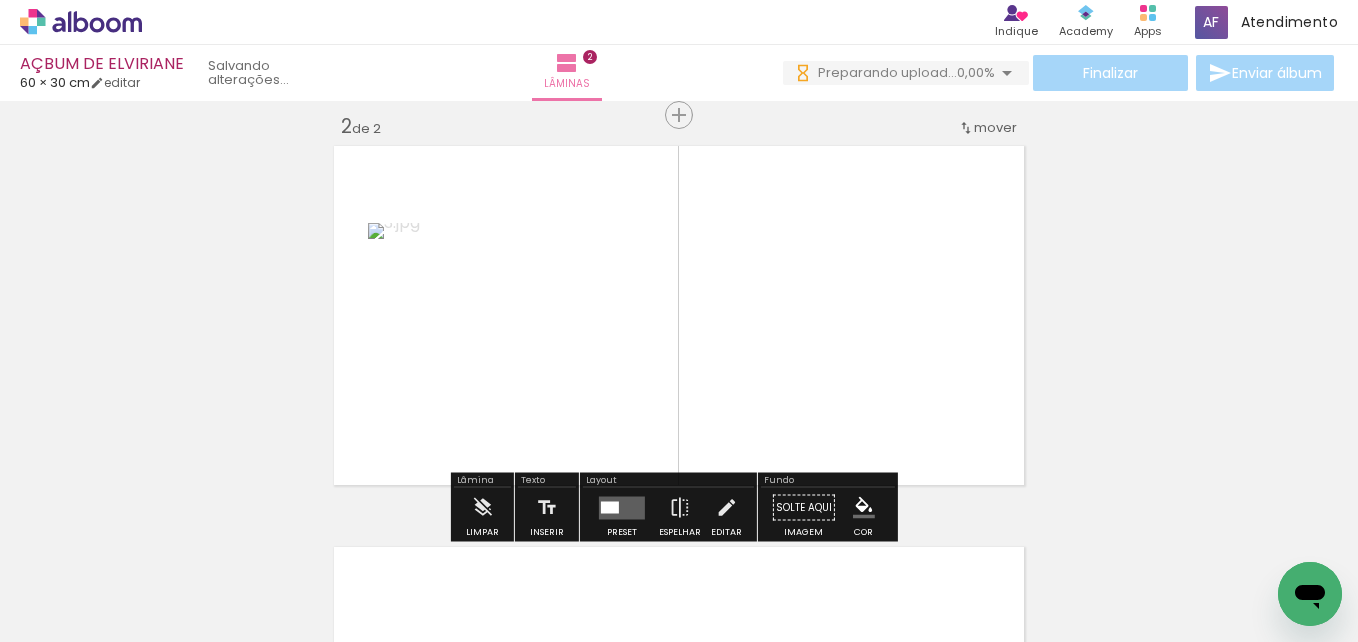 scroll, scrollTop: 427, scrollLeft: 0, axis: vertical 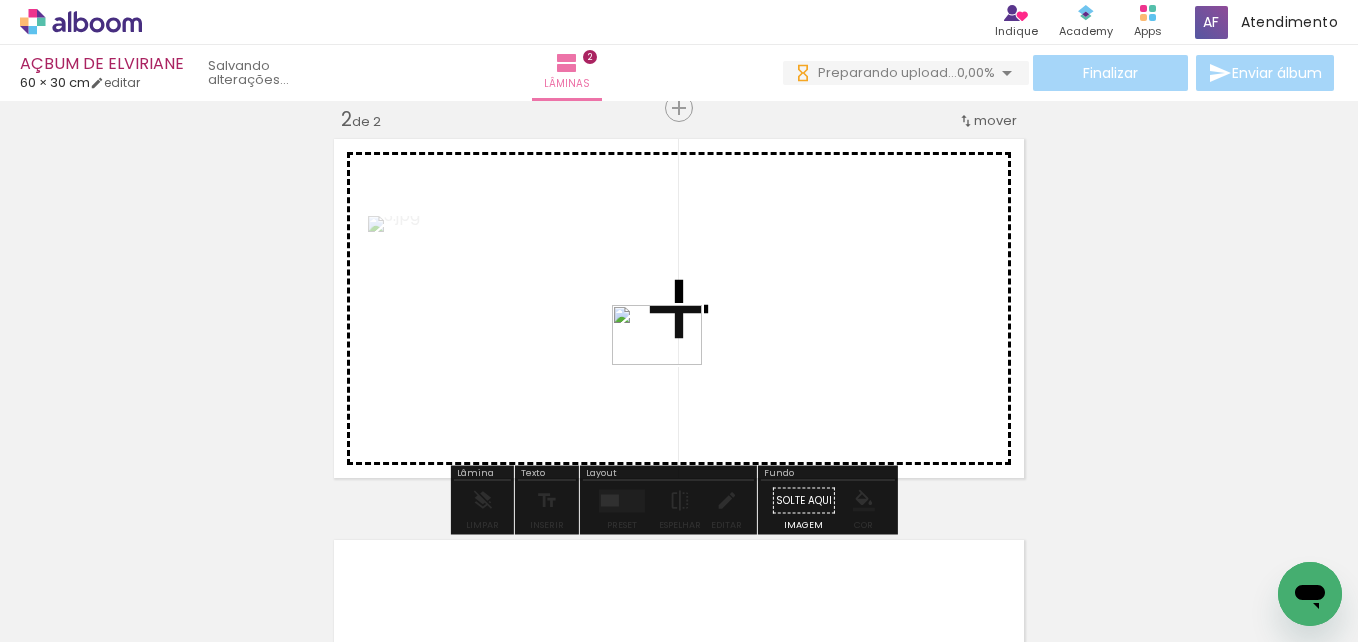 drag, startPoint x: 557, startPoint y: 542, endPoint x: 686, endPoint y: 350, distance: 231.31148 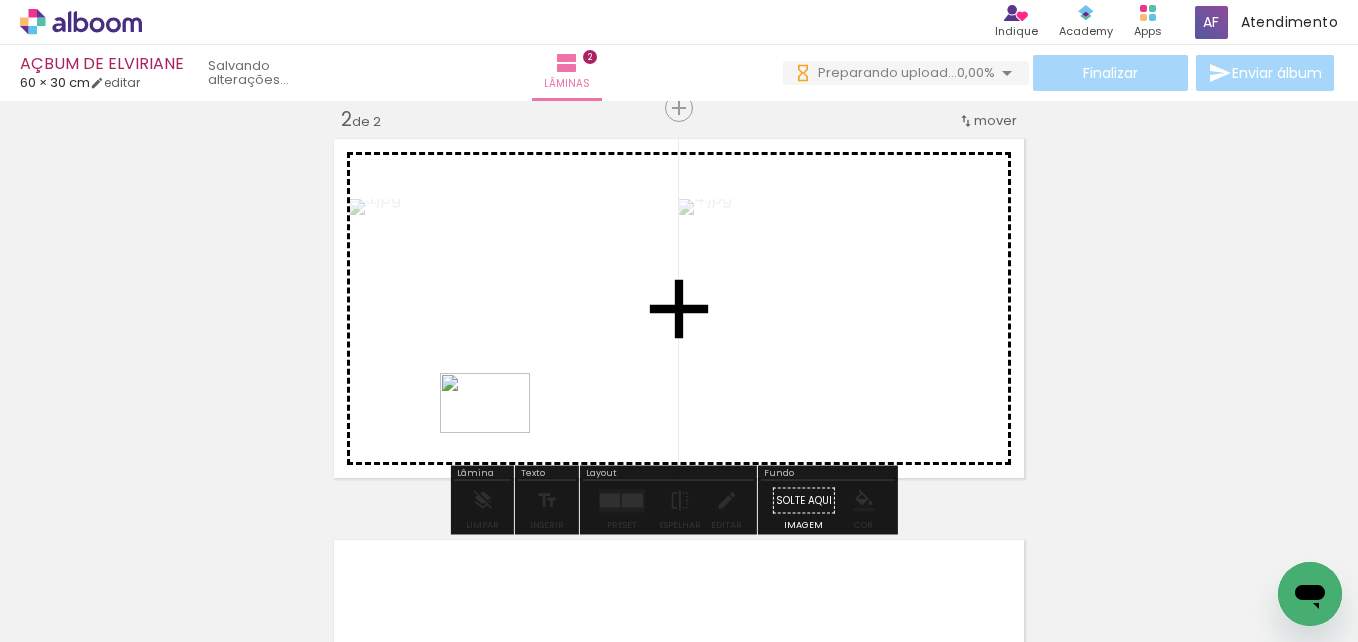 drag, startPoint x: 631, startPoint y: 570, endPoint x: 494, endPoint y: 412, distance: 209.12436 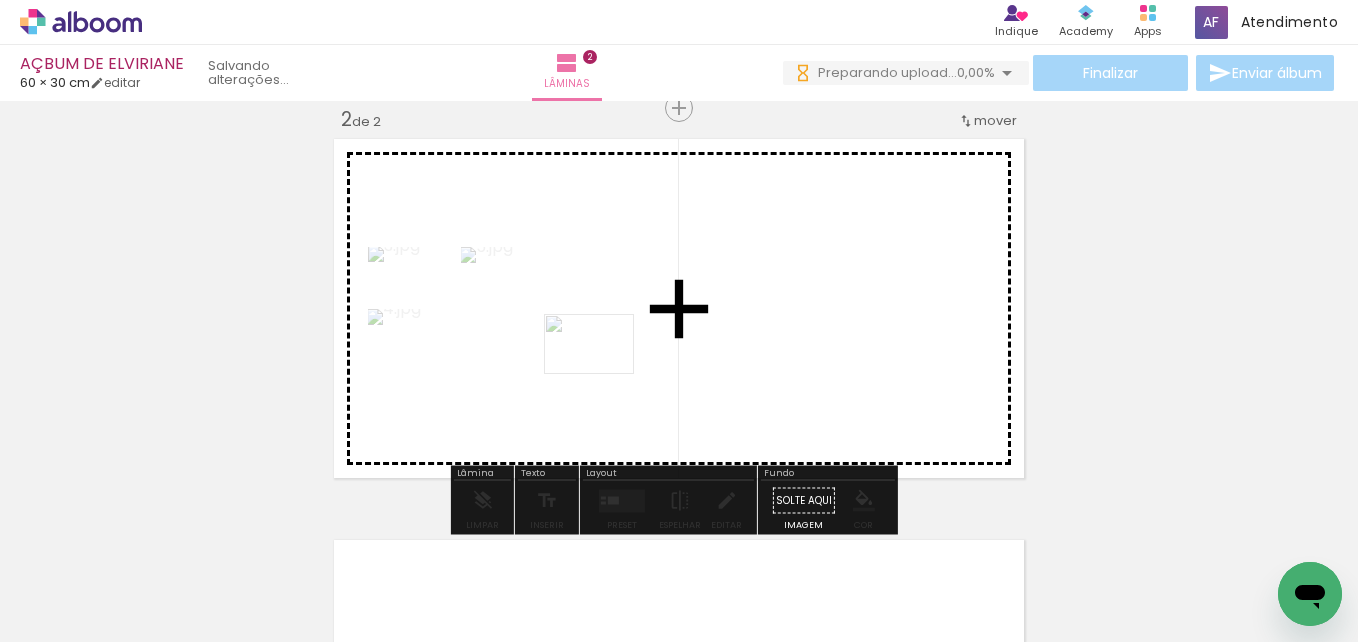 drag, startPoint x: 661, startPoint y: 581, endPoint x: 612, endPoint y: 361, distance: 225.39078 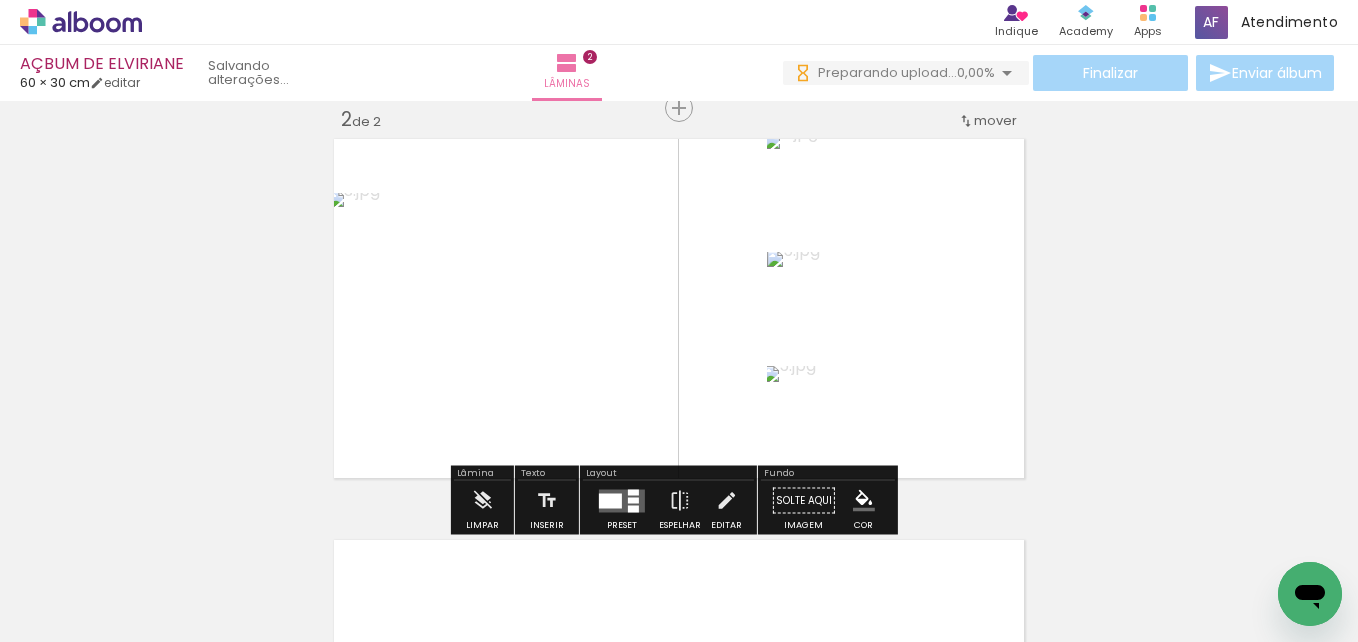 click at bounding box center (633, 492) 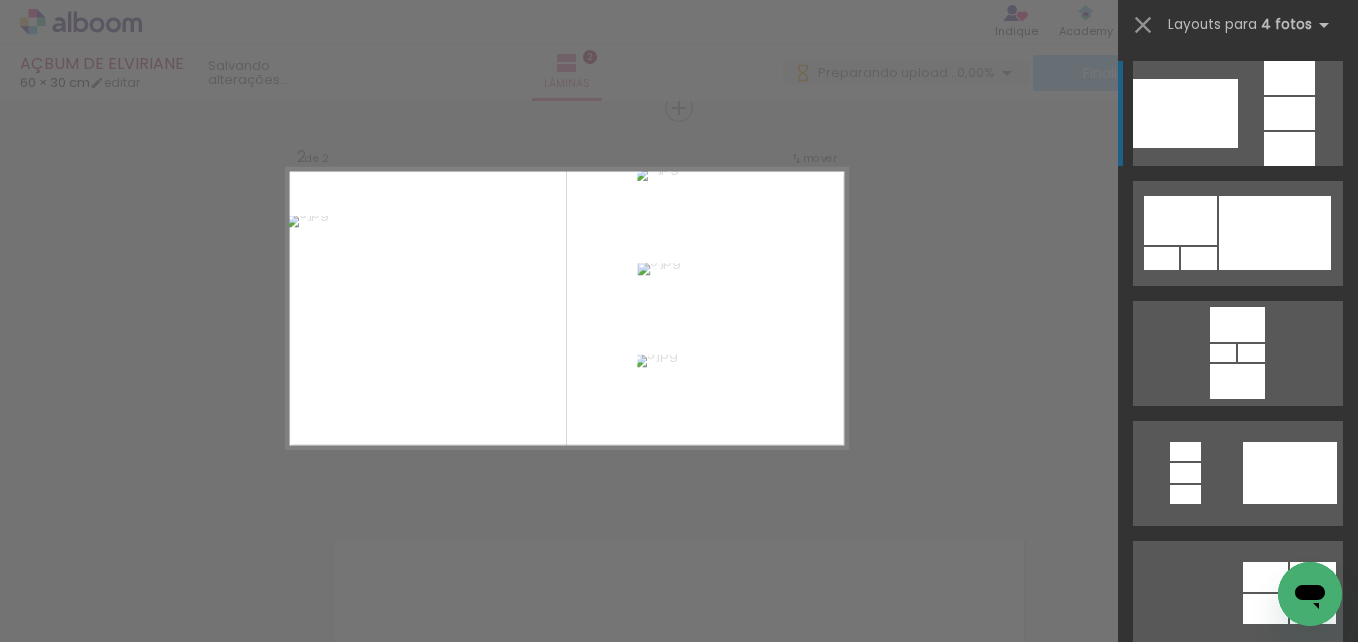 scroll, scrollTop: 0, scrollLeft: 0, axis: both 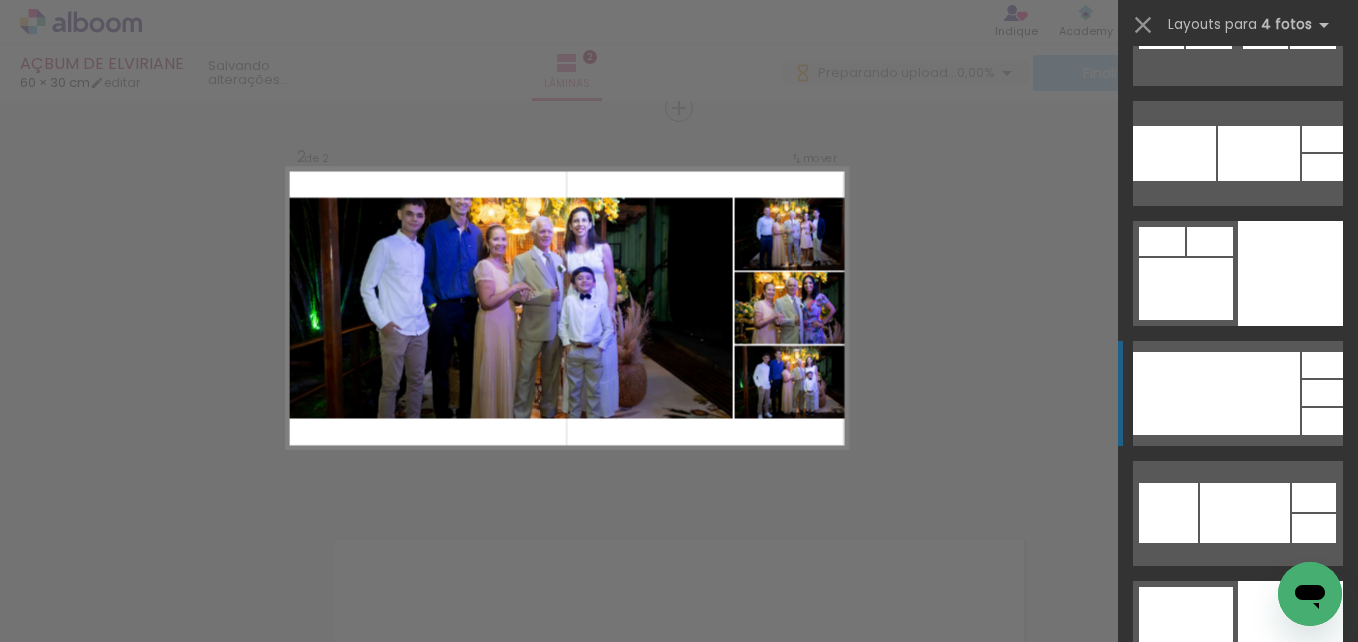 click at bounding box center [1322, 139] 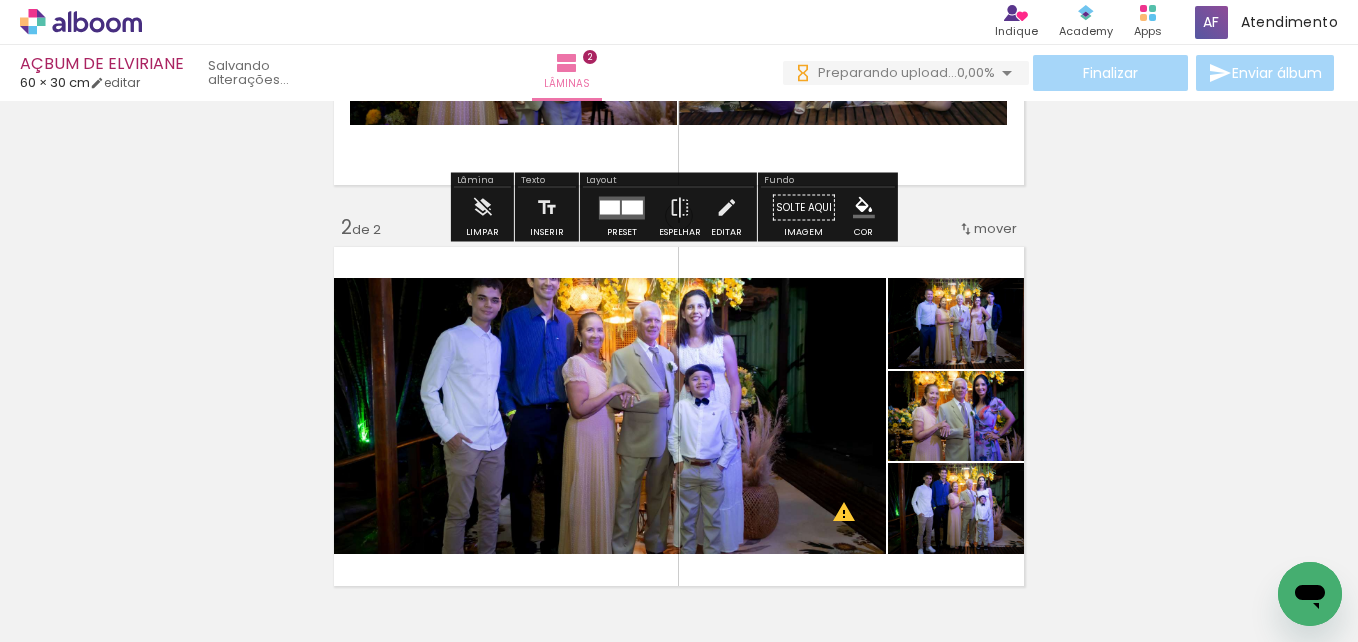 scroll, scrollTop: 500, scrollLeft: 0, axis: vertical 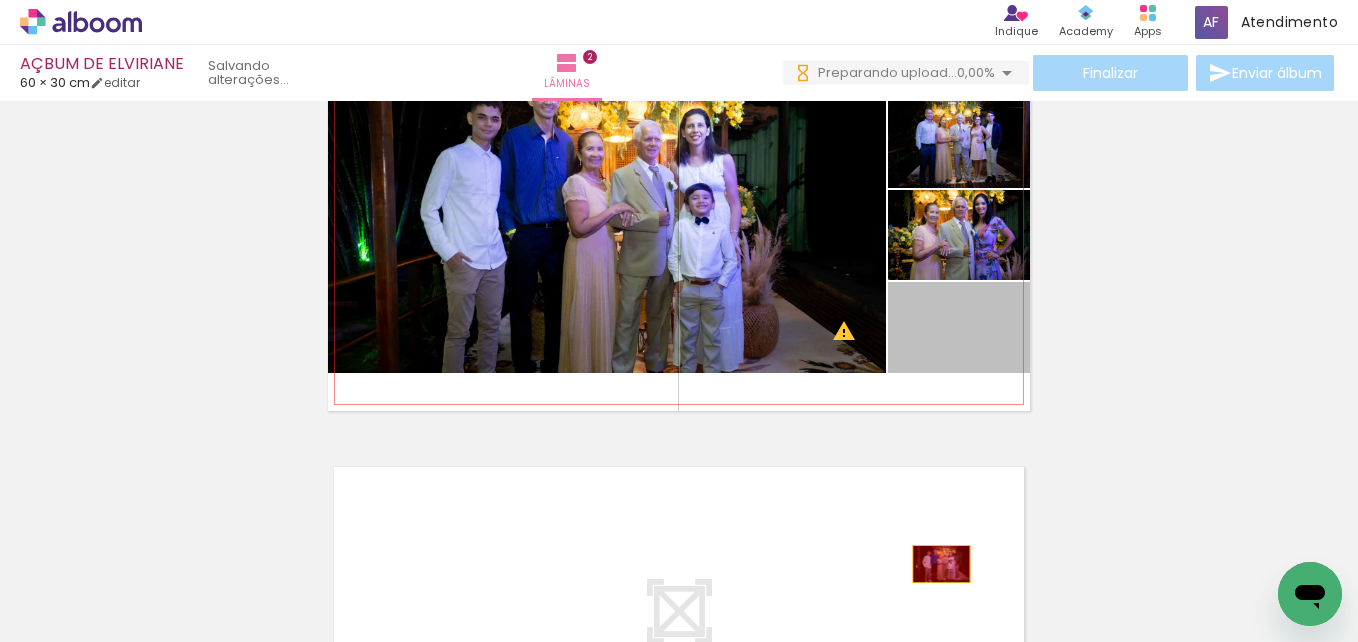 drag, startPoint x: 986, startPoint y: 350, endPoint x: 875, endPoint y: 547, distance: 226.11943 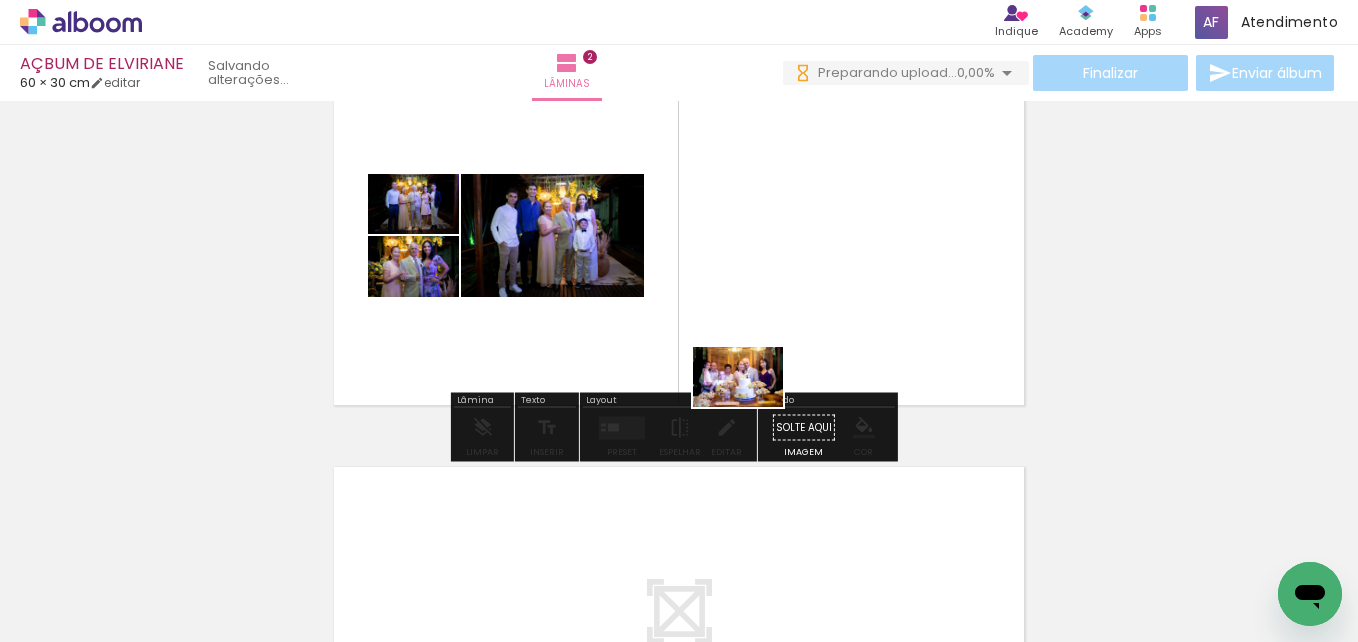 drag, startPoint x: 756, startPoint y: 575, endPoint x: 753, endPoint y: 407, distance: 168.02678 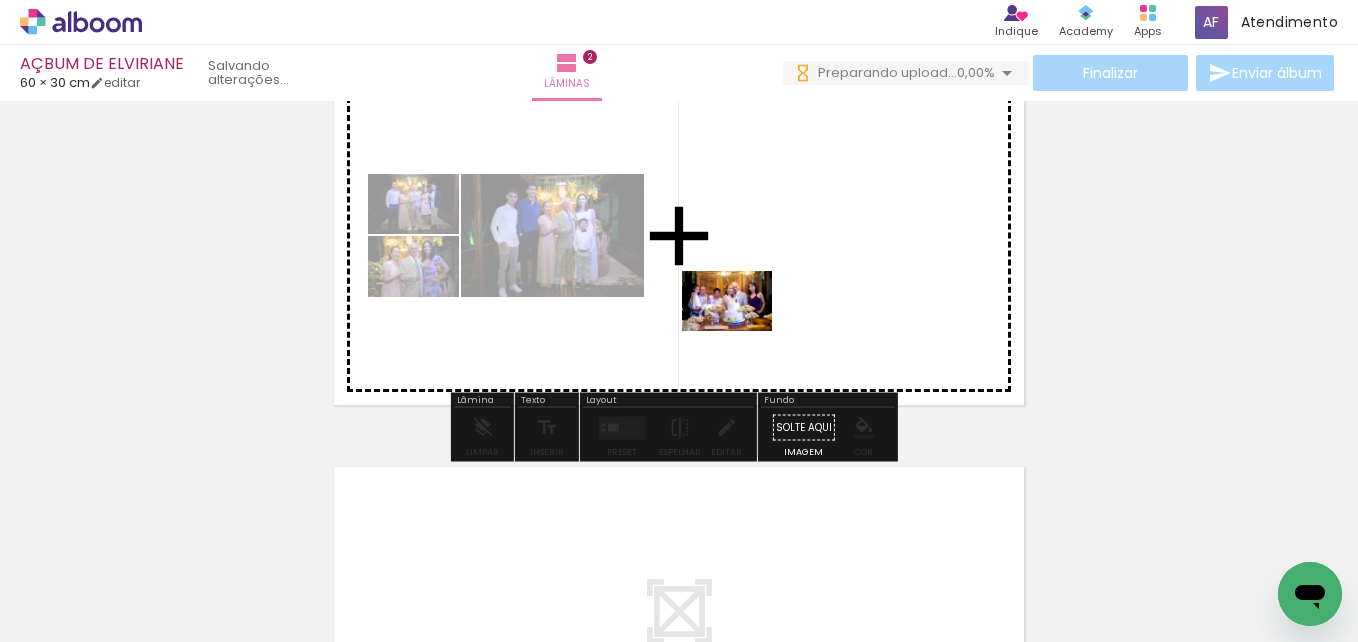 drag, startPoint x: 763, startPoint y: 585, endPoint x: 731, endPoint y: 253, distance: 333.5386 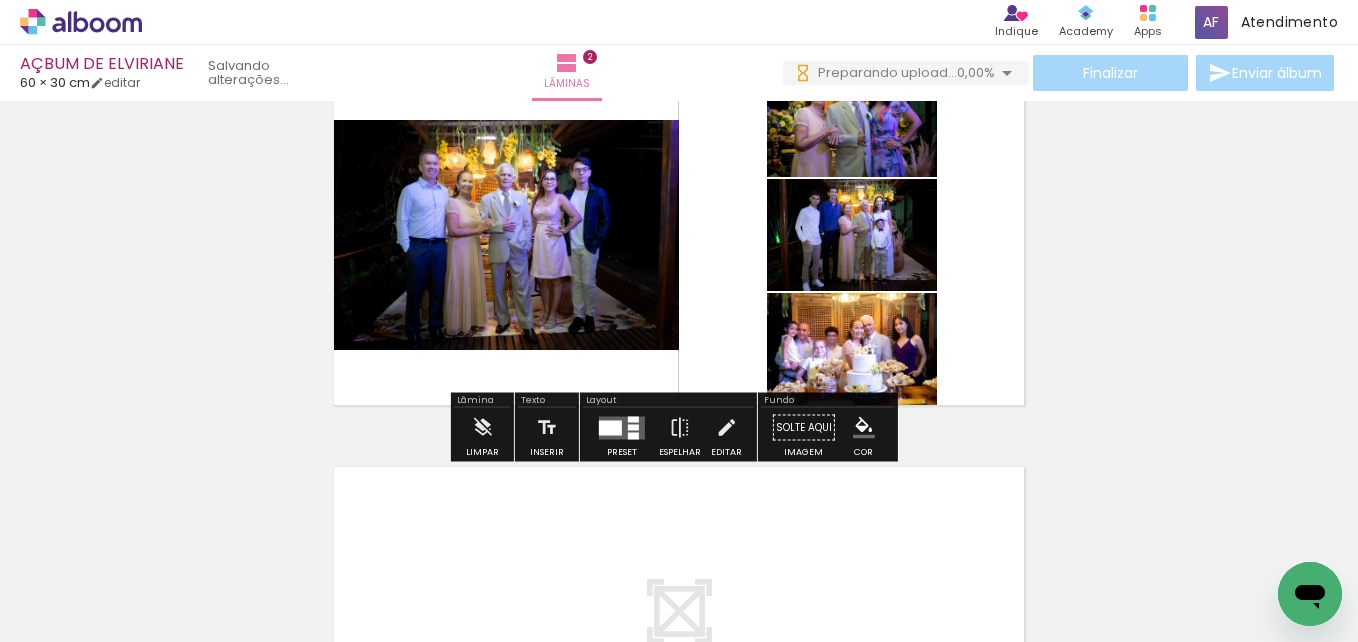 click at bounding box center (610, 427) 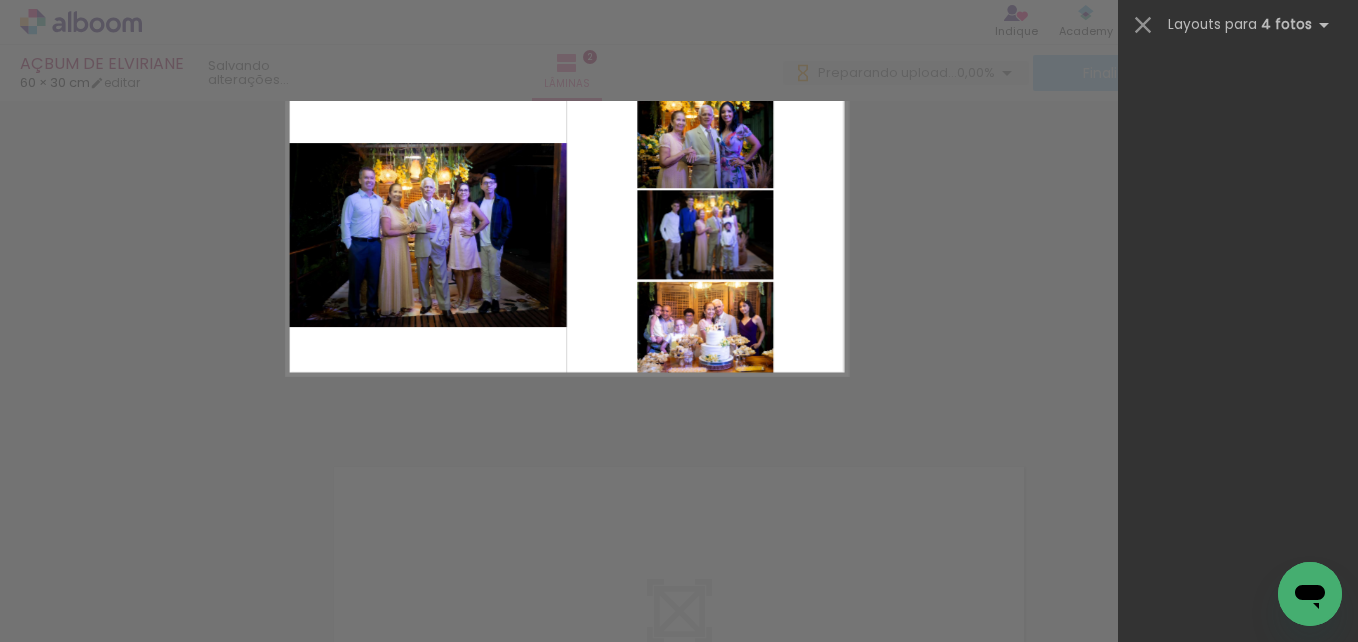 scroll, scrollTop: 0, scrollLeft: 0, axis: both 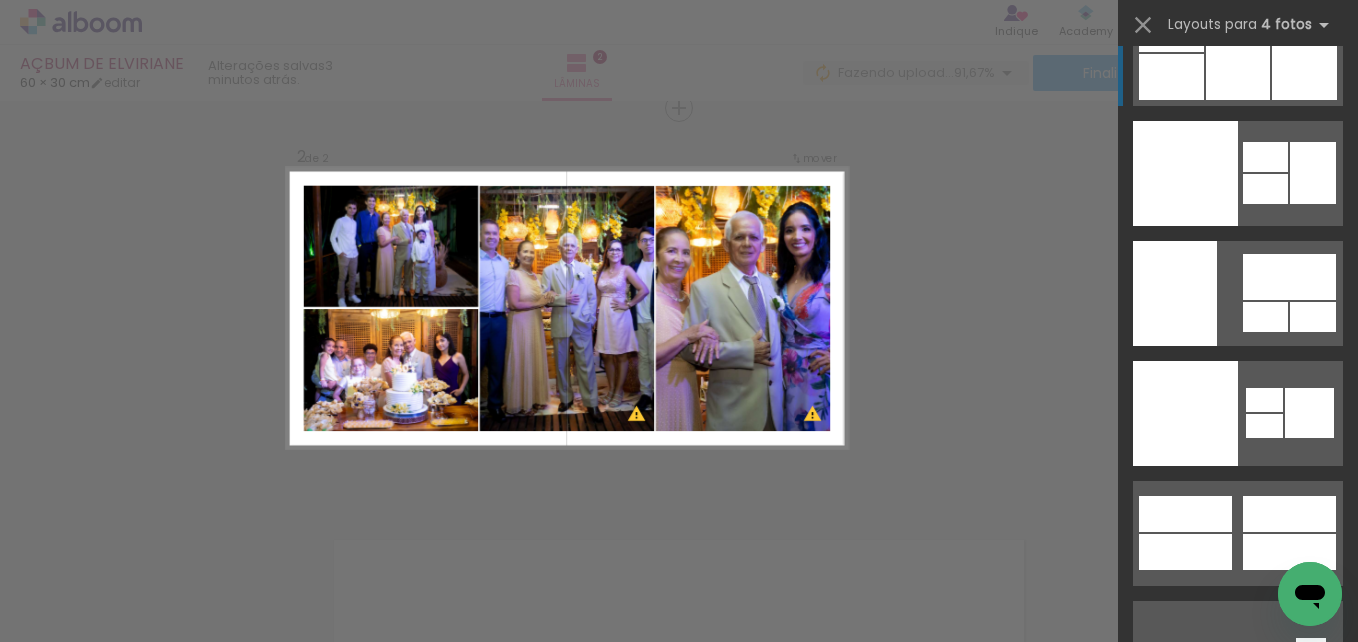 click at bounding box center (1289, -51587) 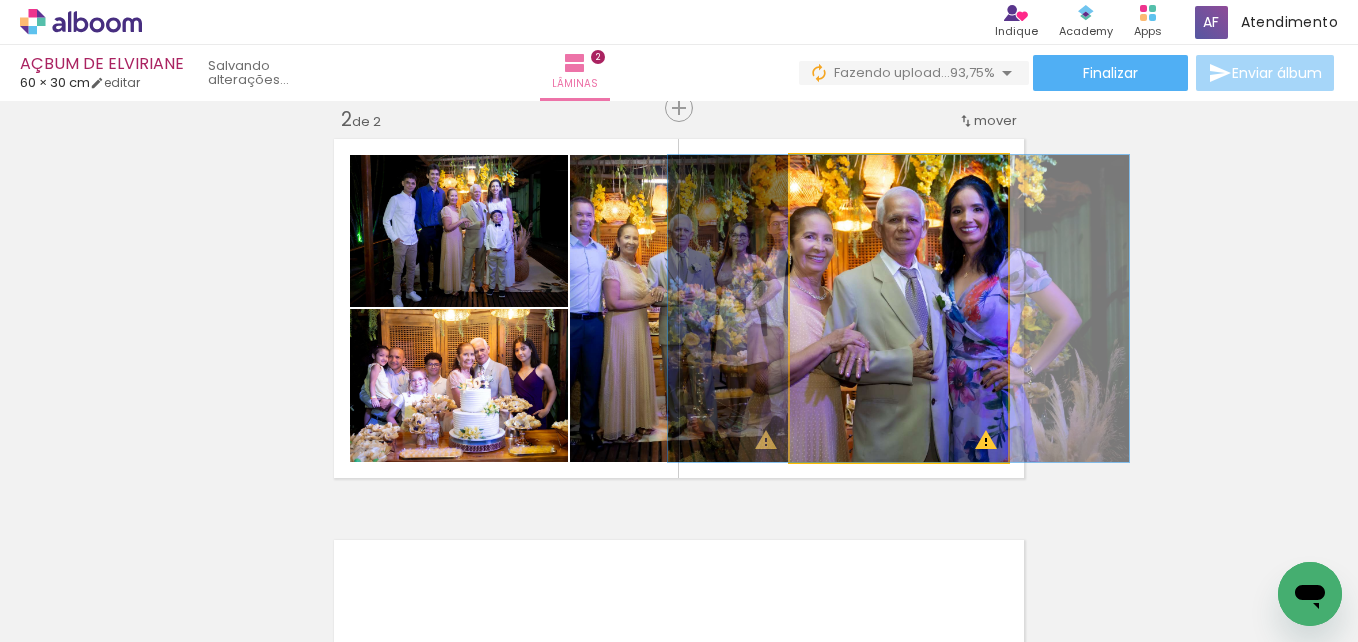 click 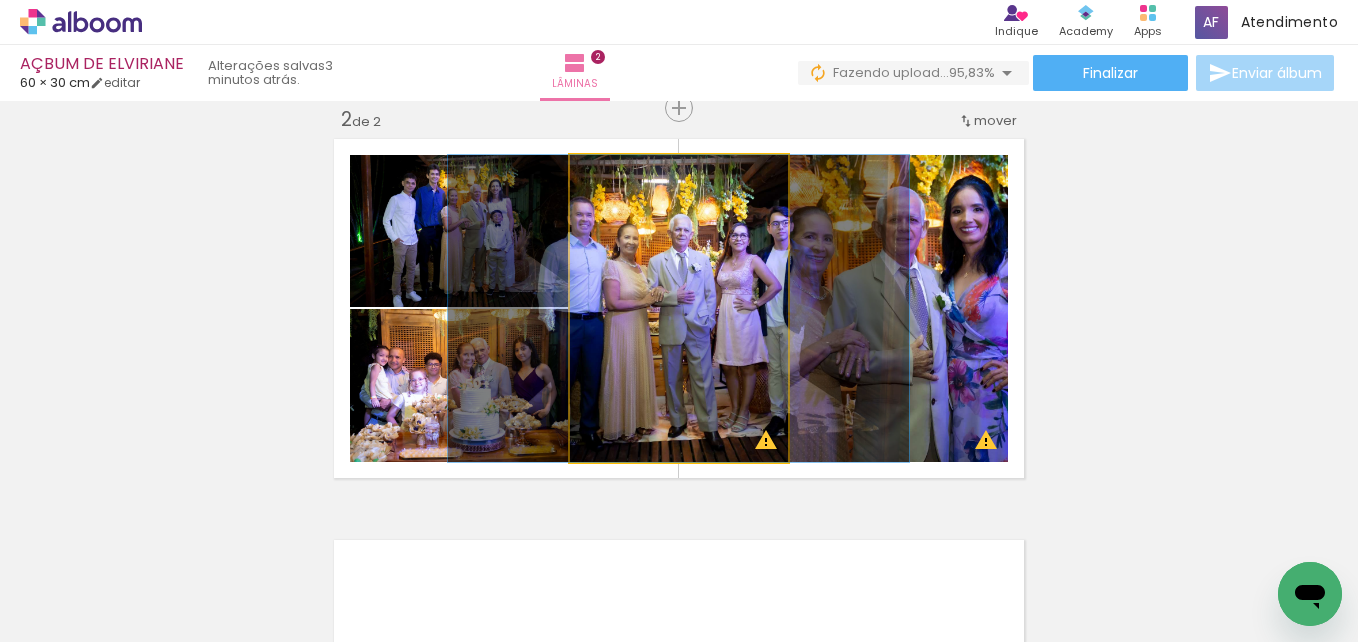 click 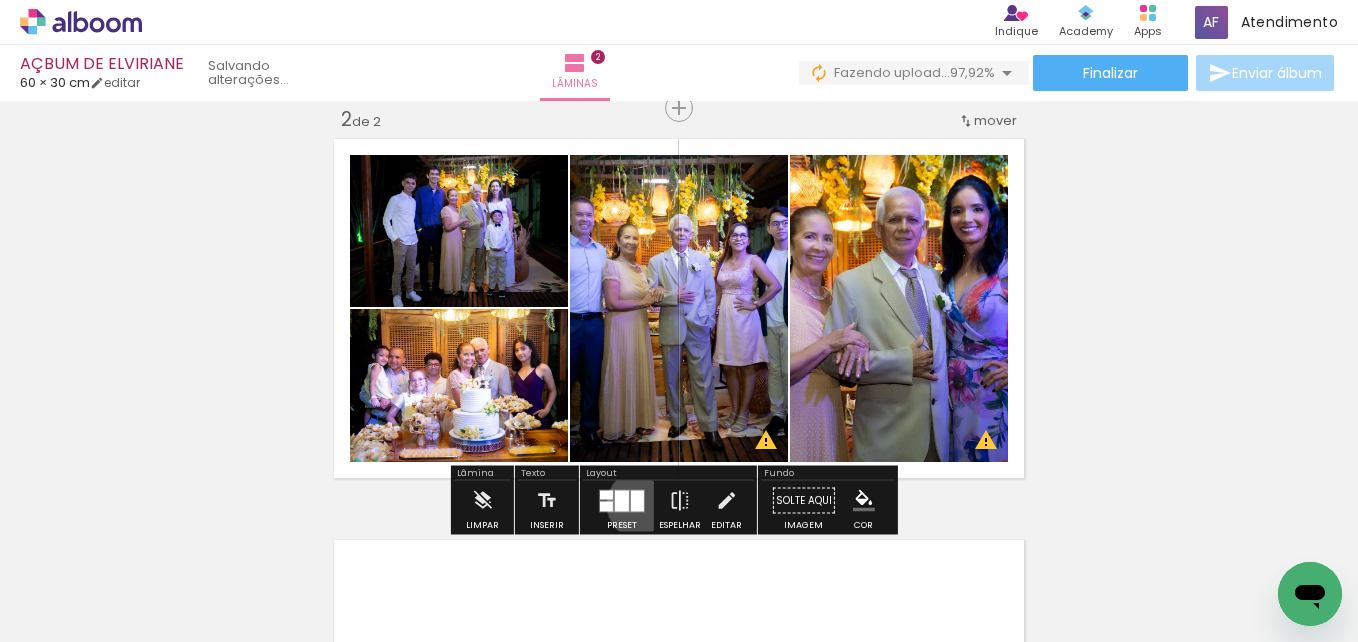 click at bounding box center [637, 500] 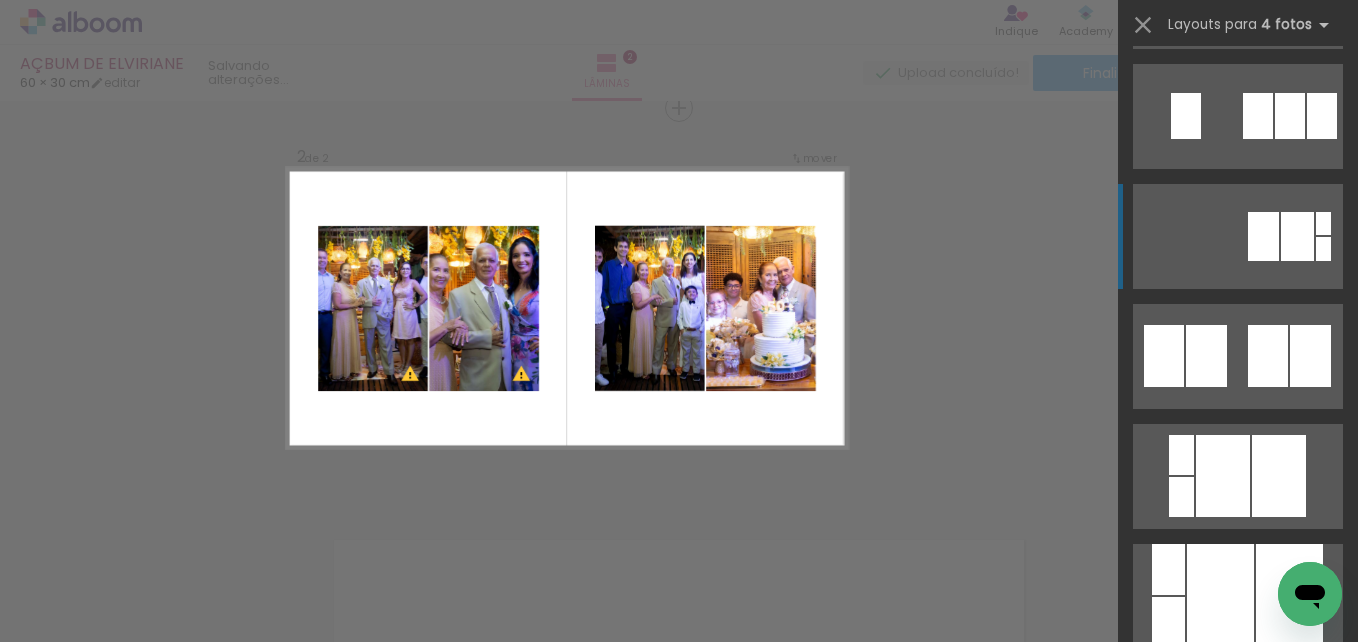 scroll, scrollTop: 40140, scrollLeft: 0, axis: vertical 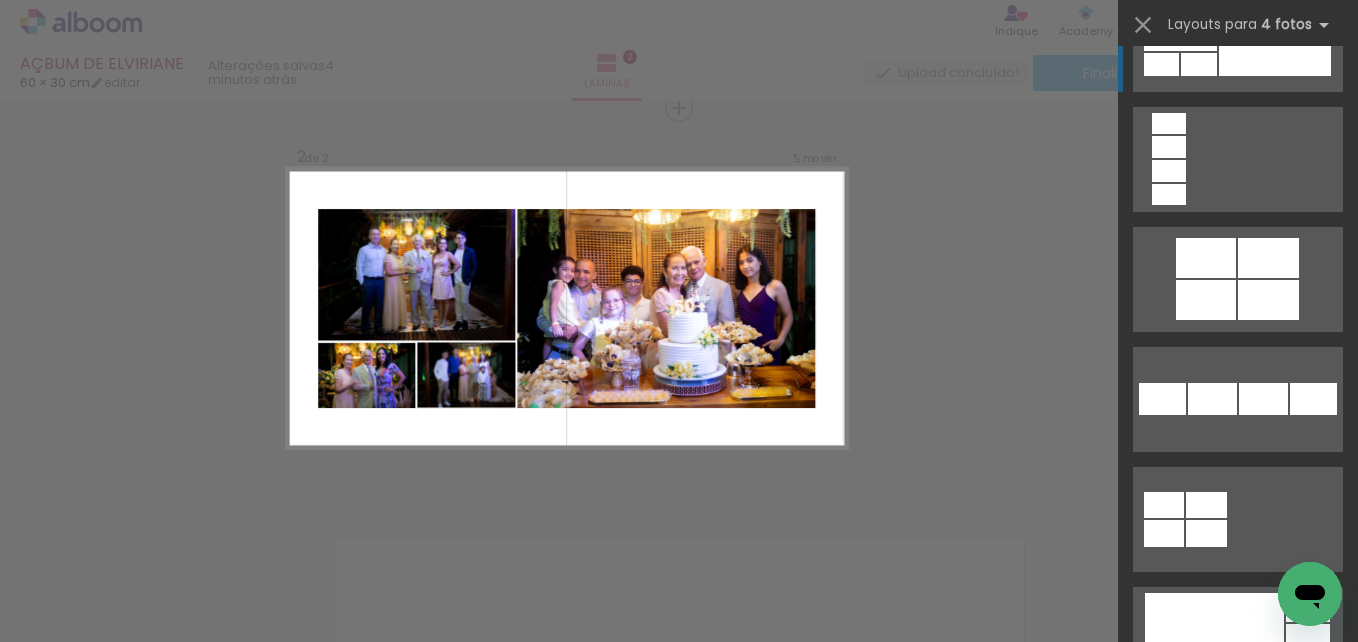 click at bounding box center [1238, 279] 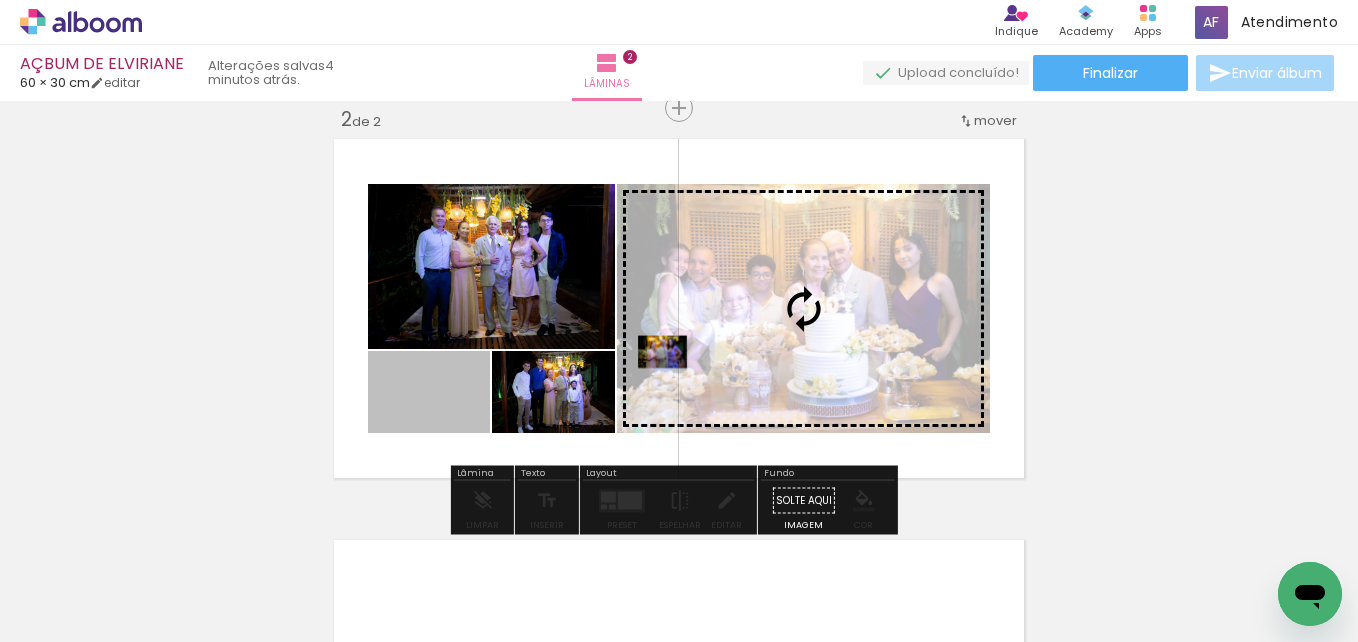 drag, startPoint x: 416, startPoint y: 401, endPoint x: 760, endPoint y: 336, distance: 350.08713 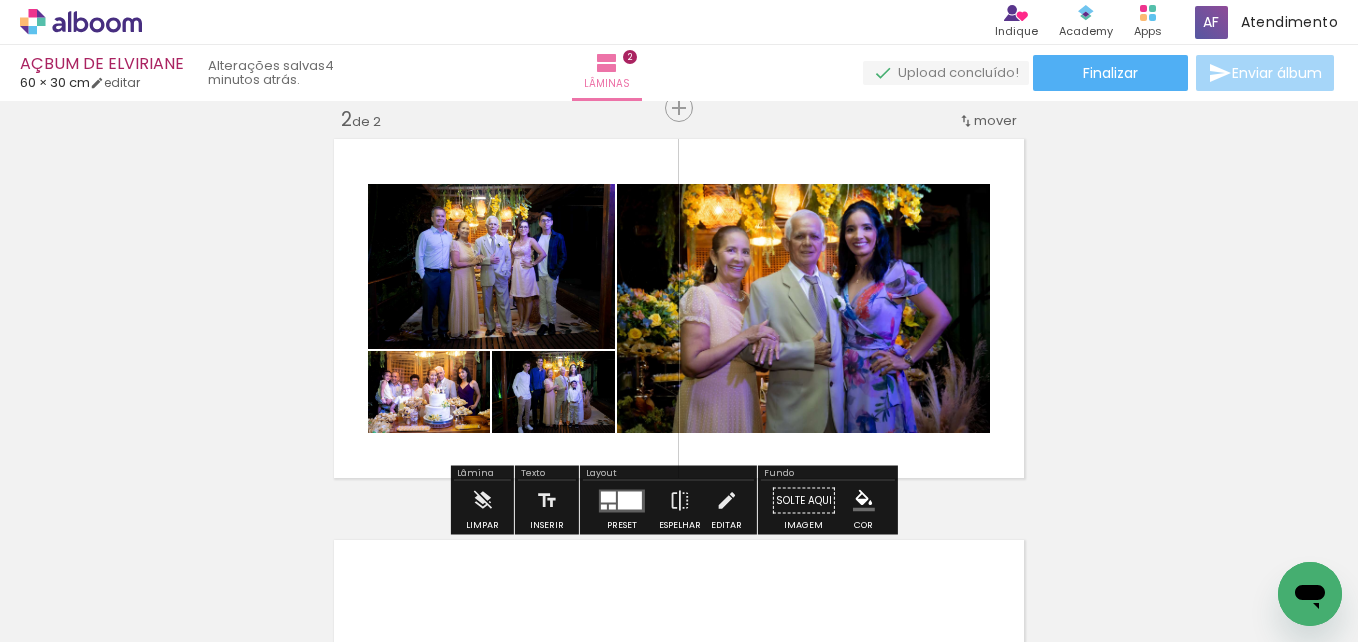 click 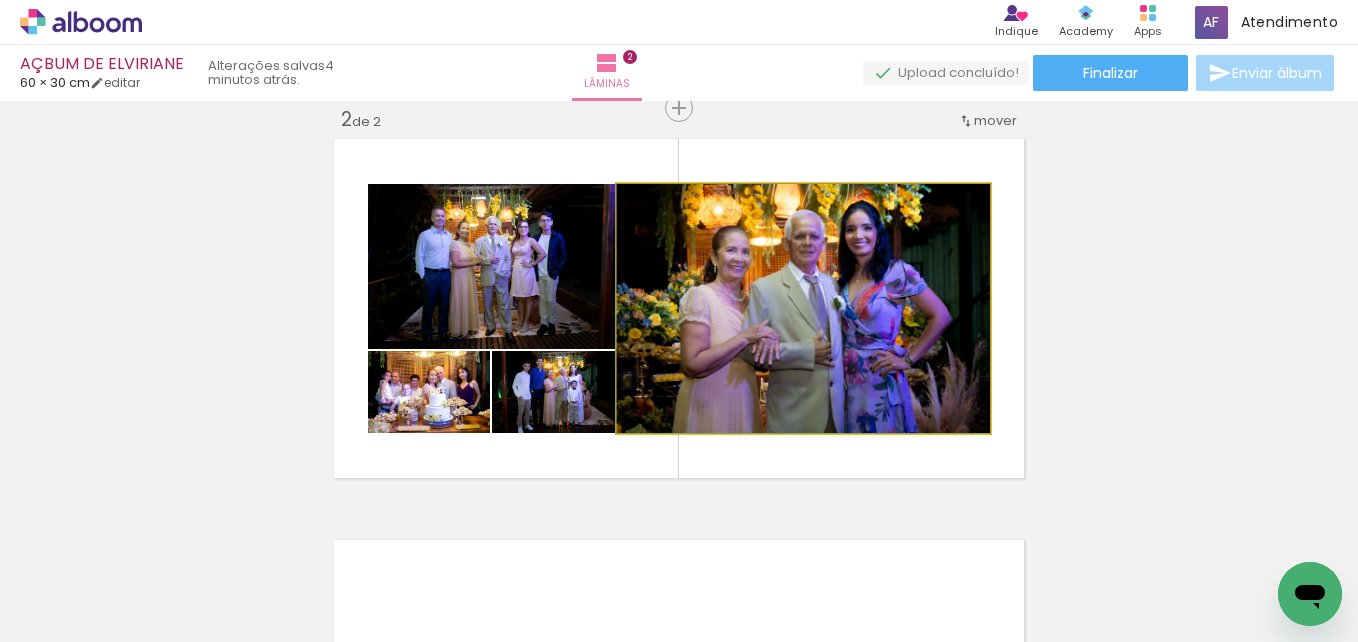 click 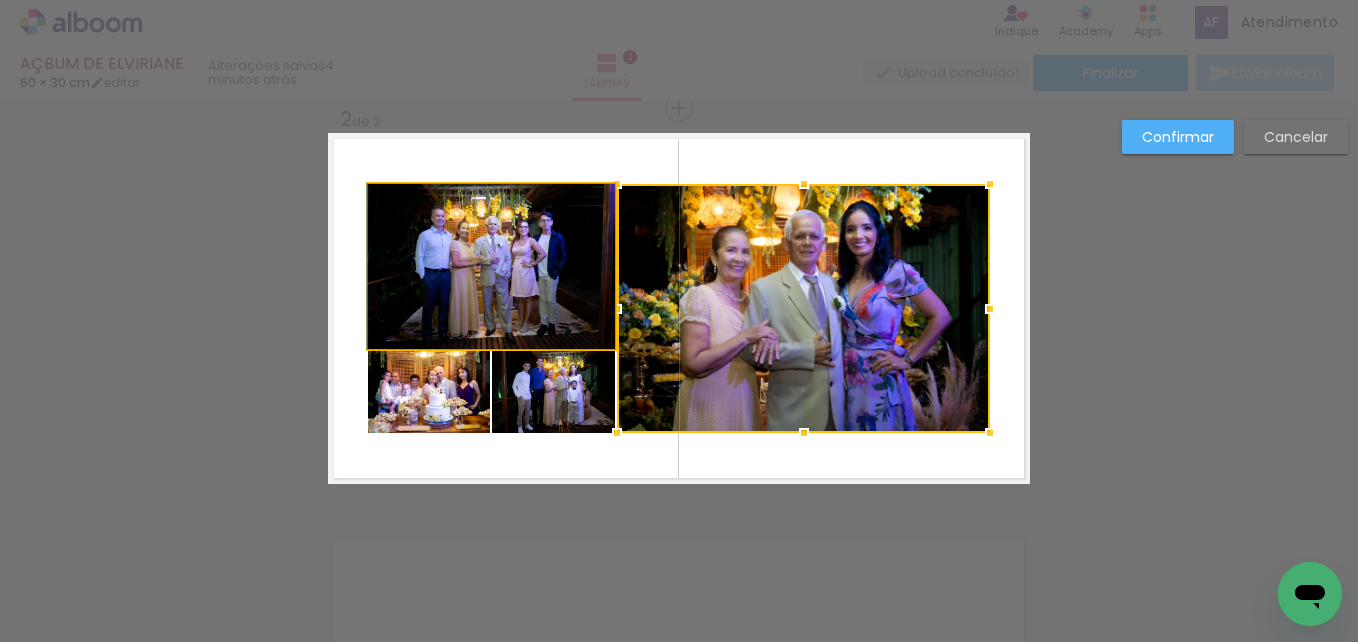 click 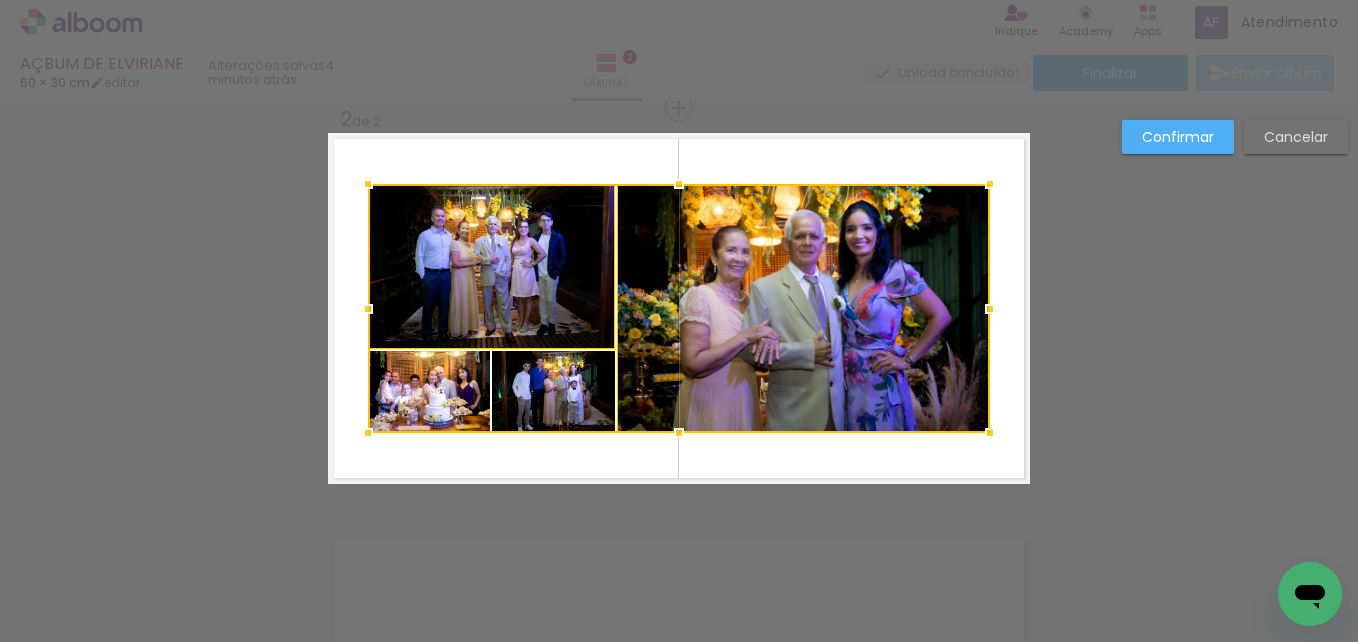 click at bounding box center (679, 308) 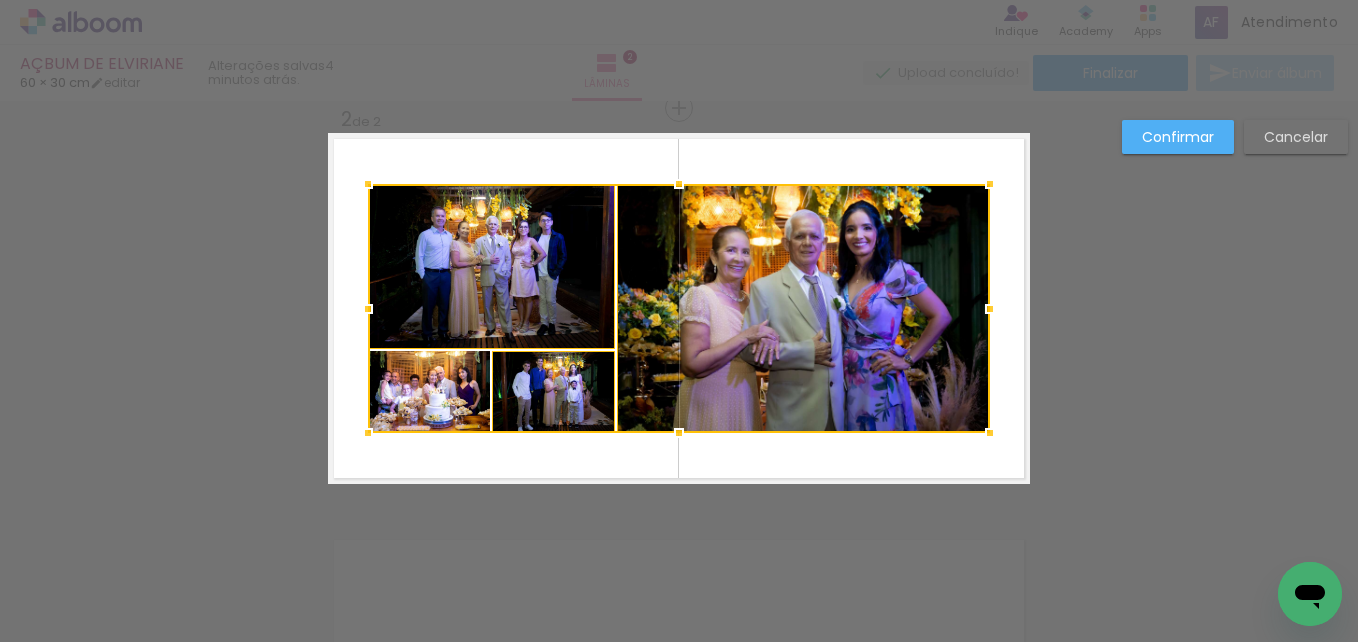 click at bounding box center (679, 308) 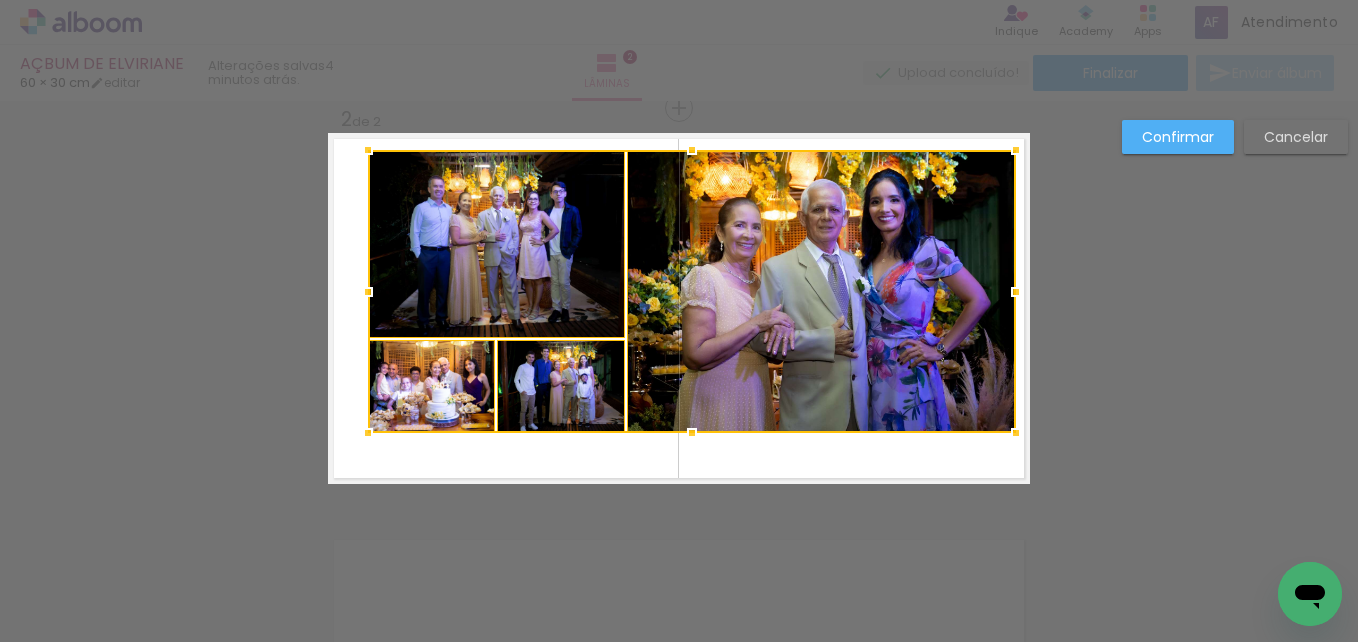 drag, startPoint x: 982, startPoint y: 187, endPoint x: 1007, endPoint y: 153, distance: 42.201897 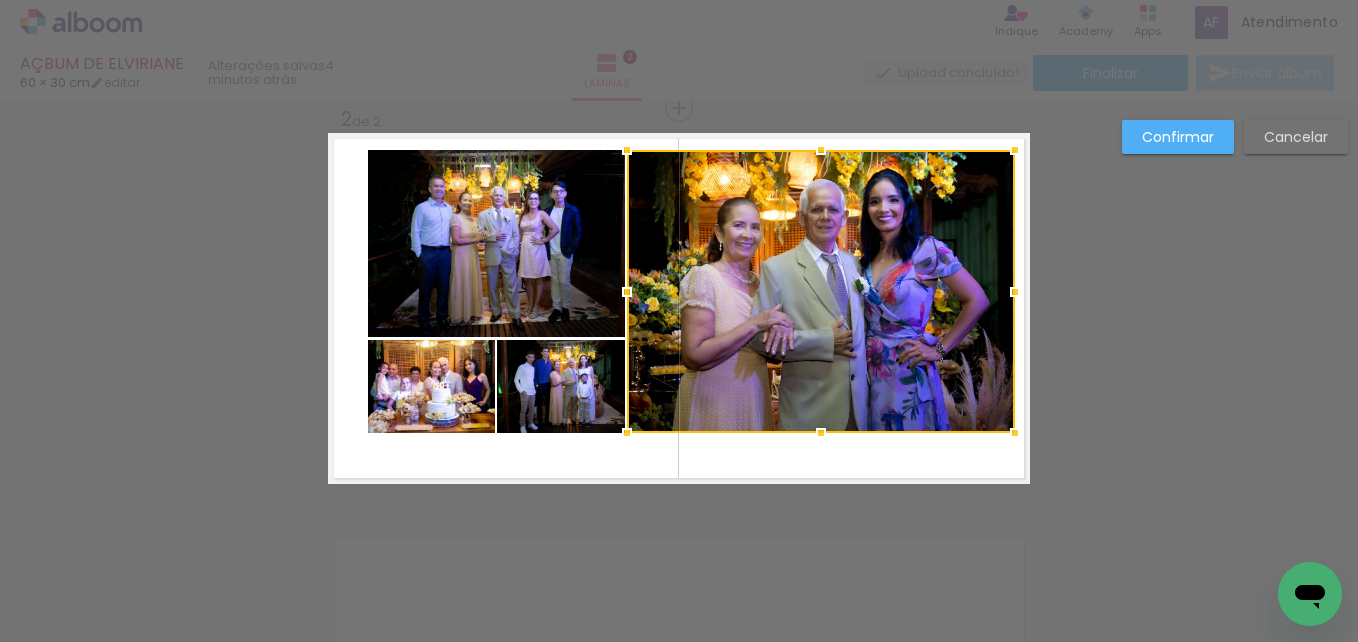 click at bounding box center [821, 291] 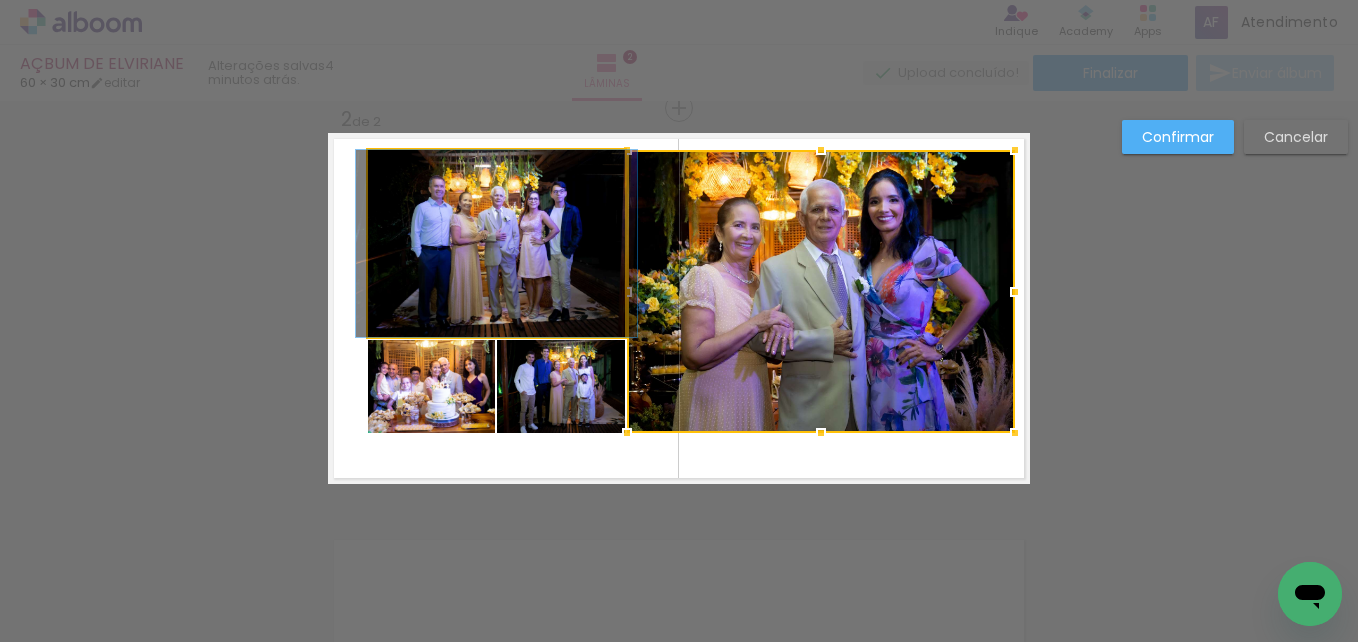 click 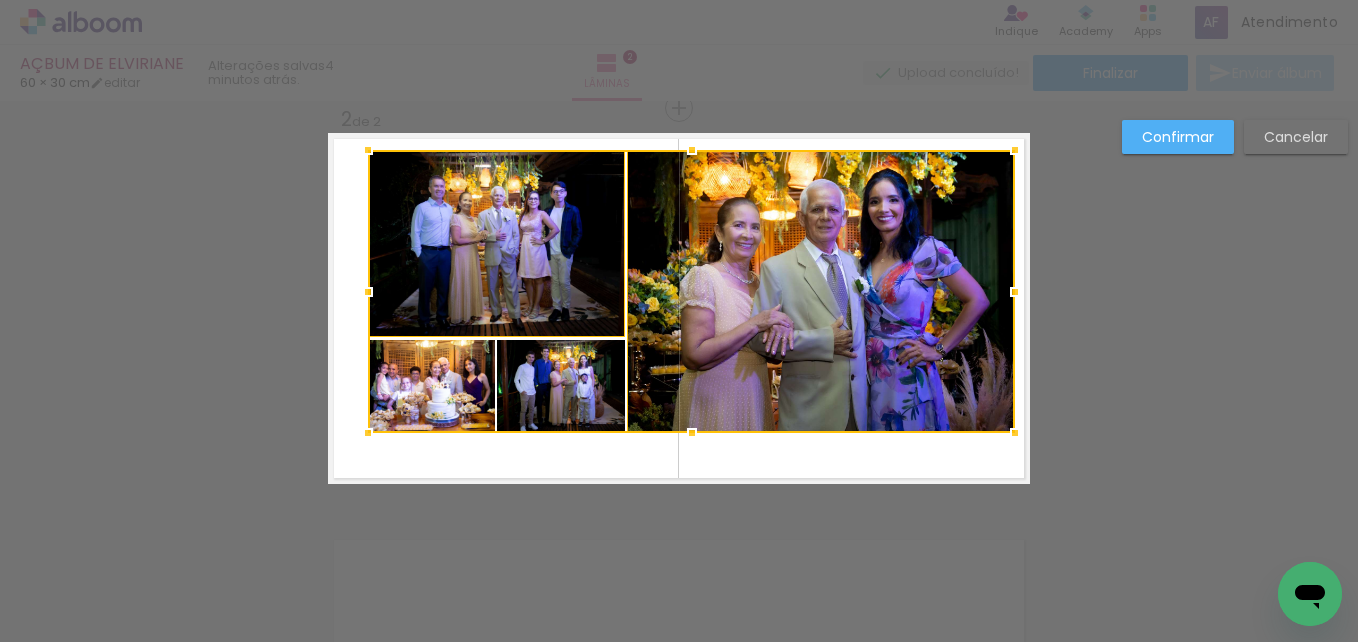 click at bounding box center [691, 291] 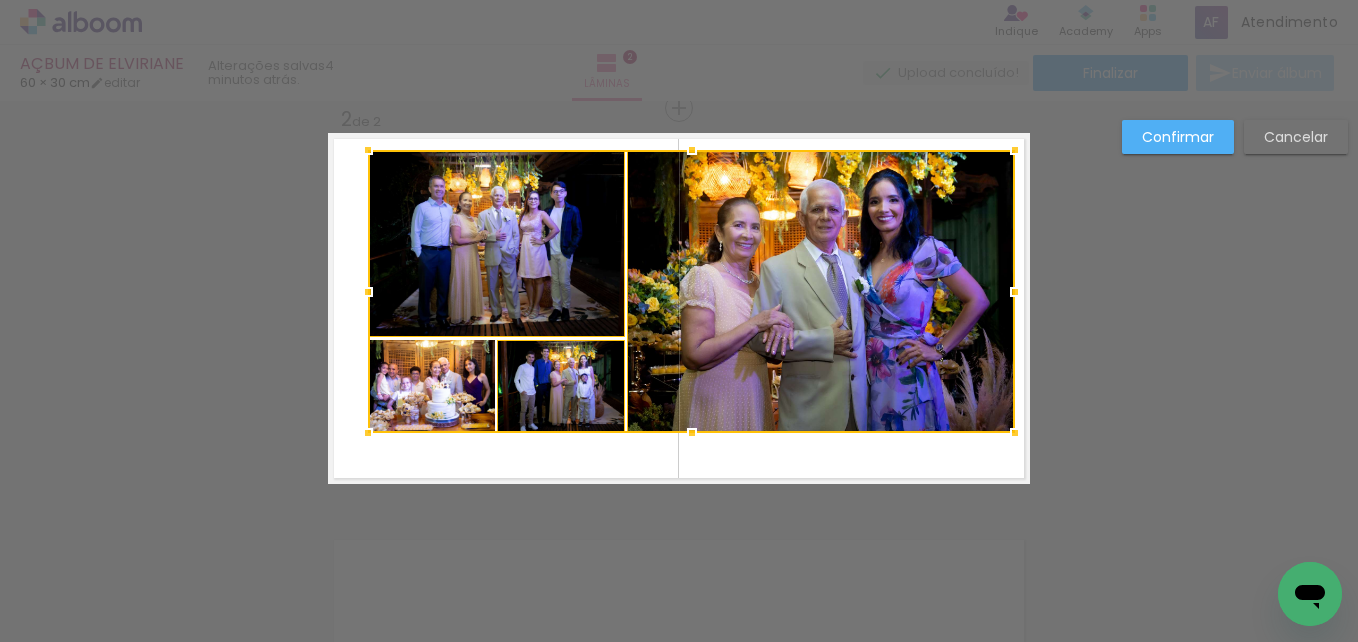 click at bounding box center [691, 291] 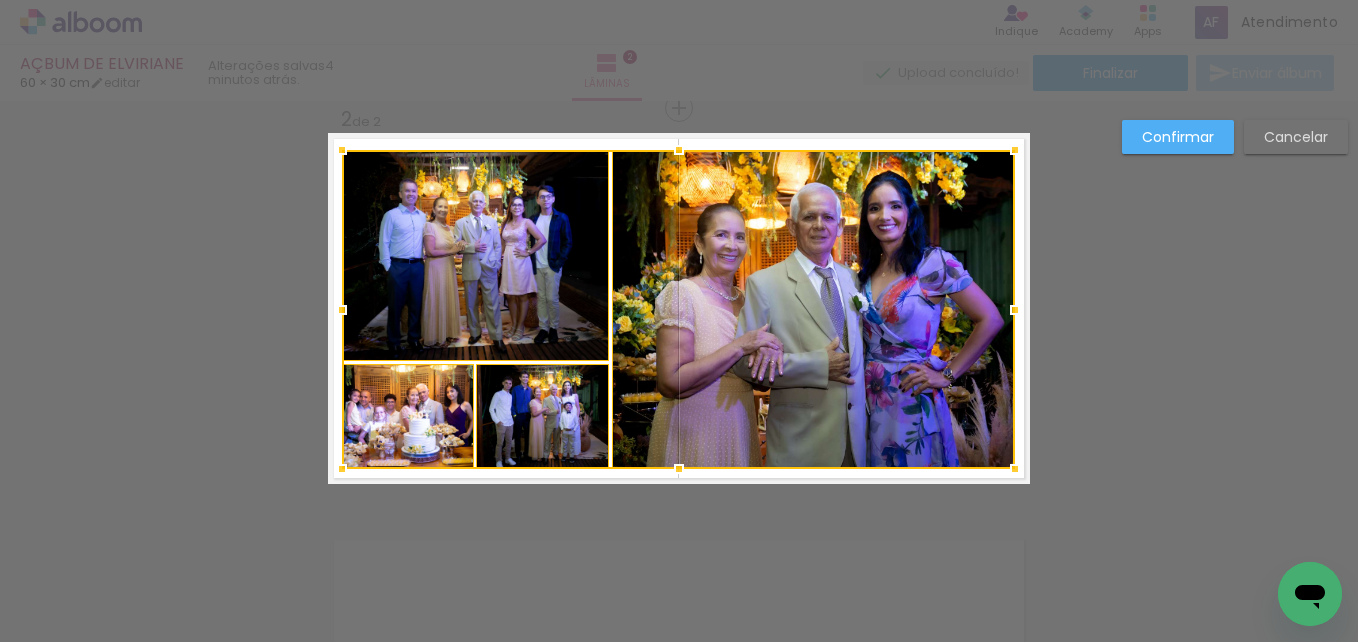 drag, startPoint x: 363, startPoint y: 429, endPoint x: 337, endPoint y: 465, distance: 44.407207 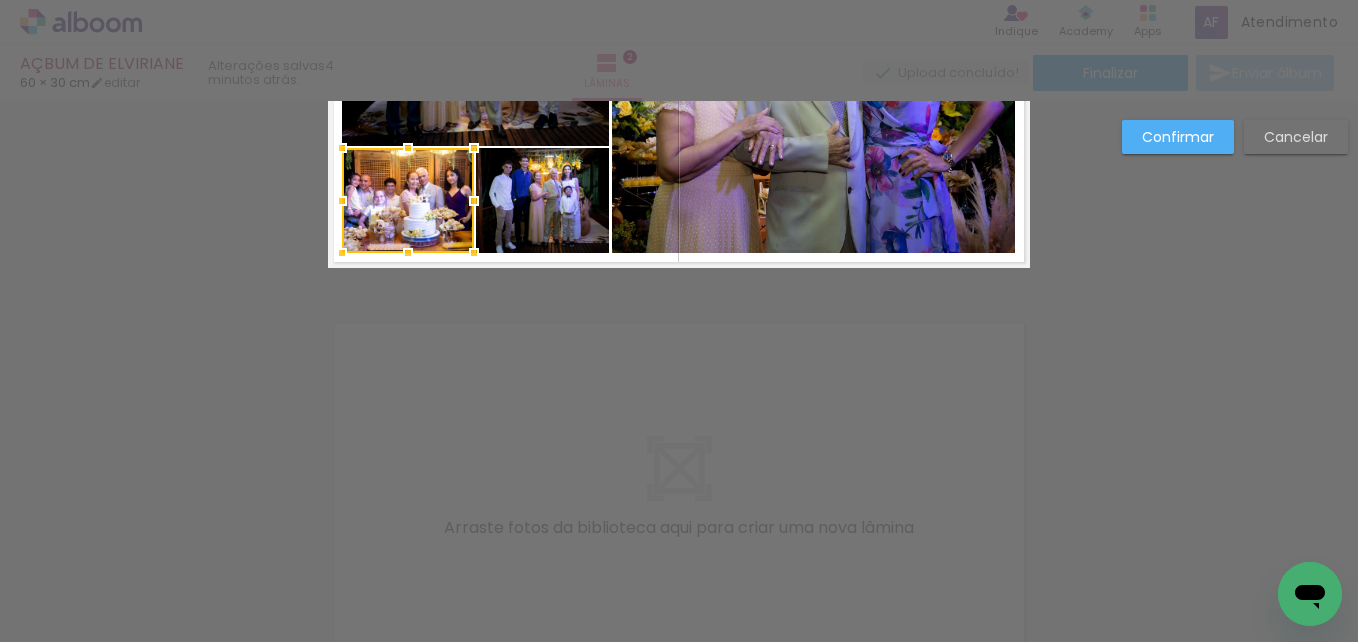 scroll, scrollTop: 727, scrollLeft: 0, axis: vertical 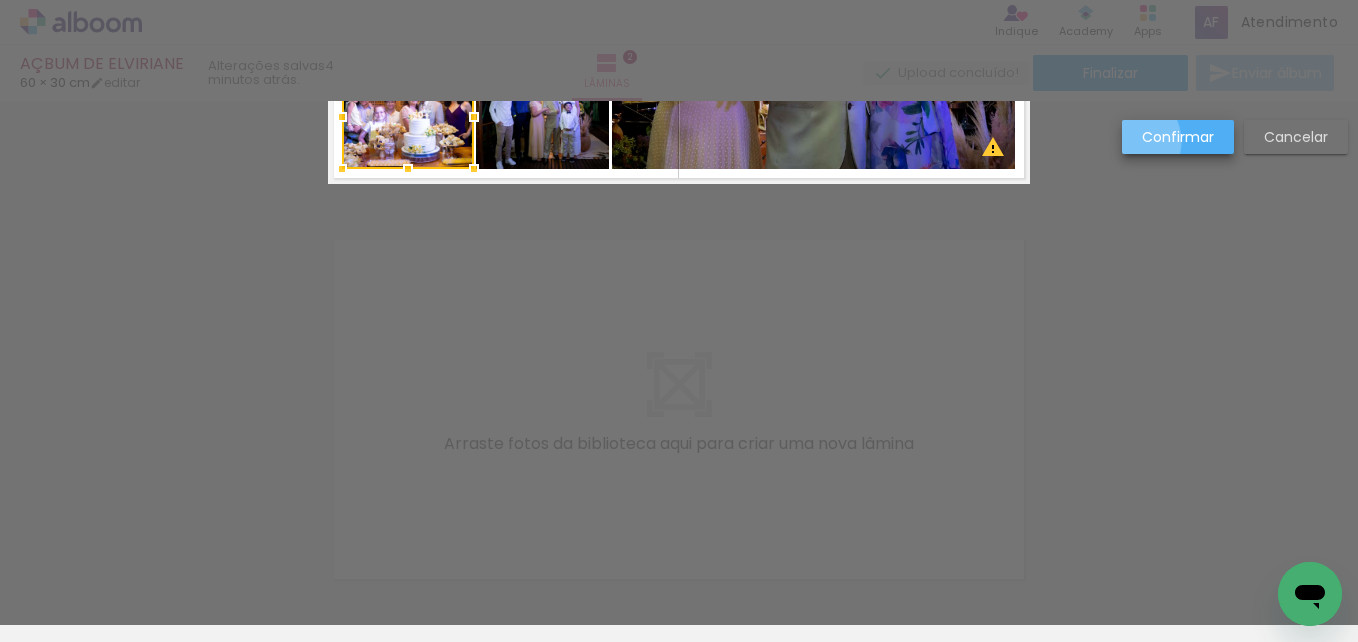 click on "Confirmar" at bounding box center [1178, 137] 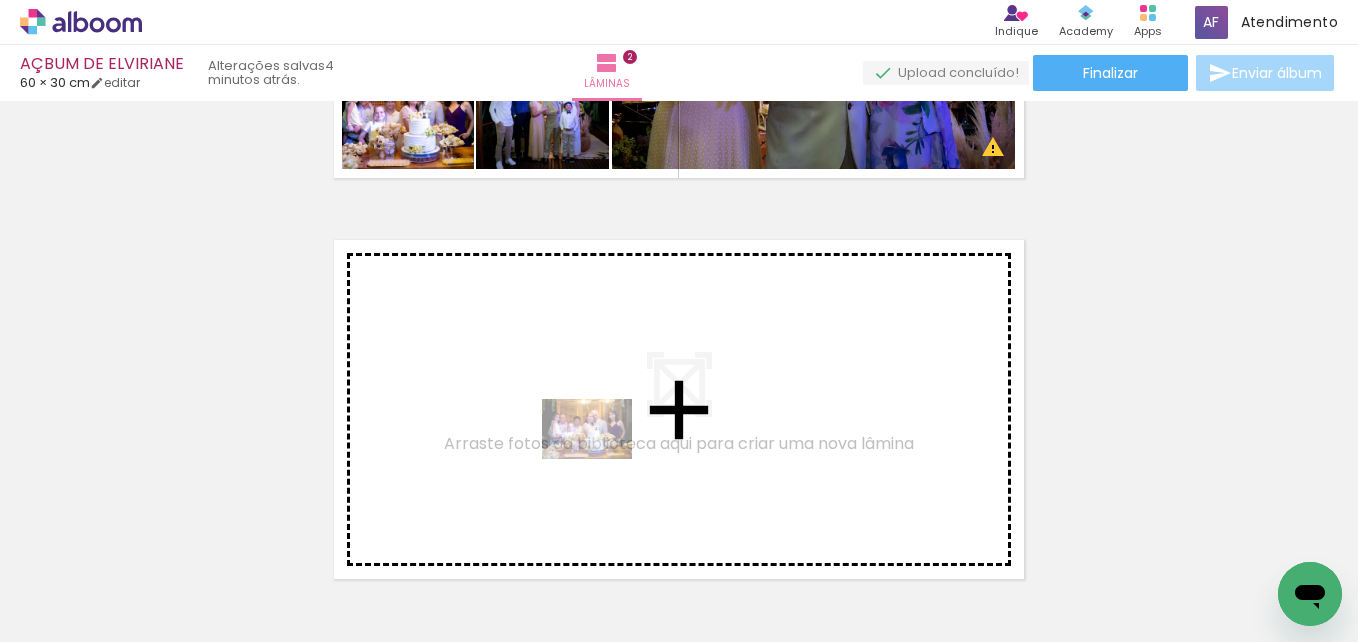 drag, startPoint x: 736, startPoint y: 566, endPoint x: 602, endPoint y: 458, distance: 172.10461 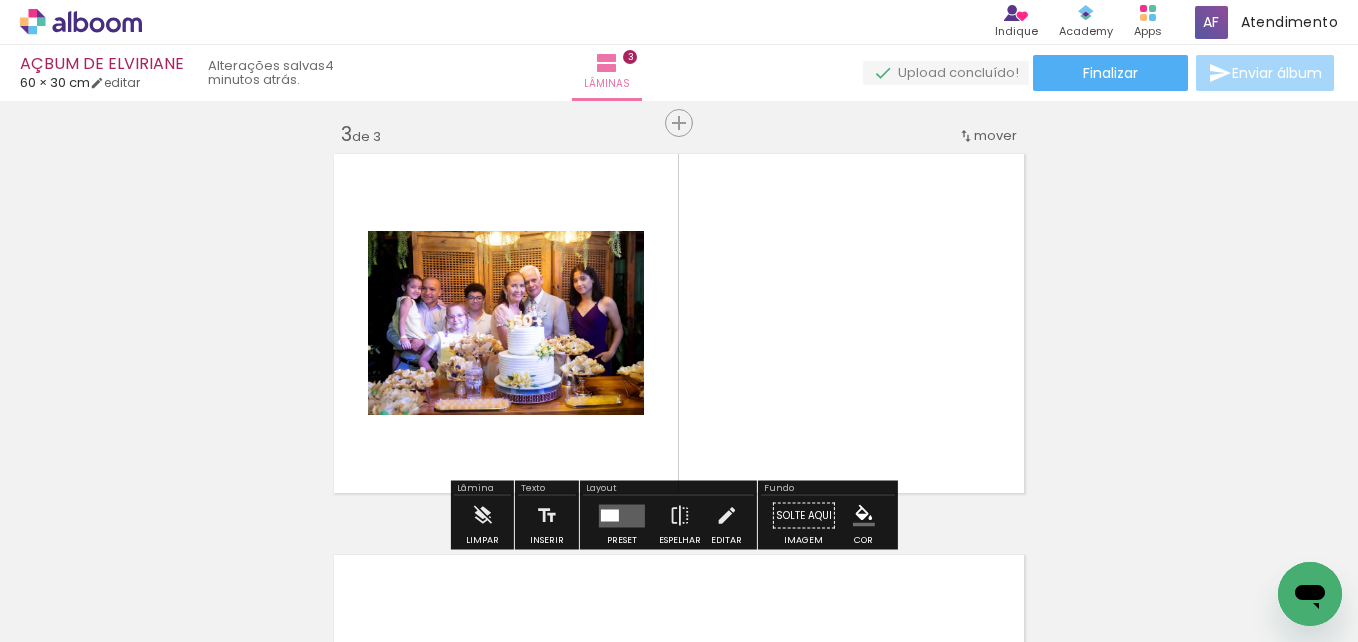 scroll, scrollTop: 828, scrollLeft: 0, axis: vertical 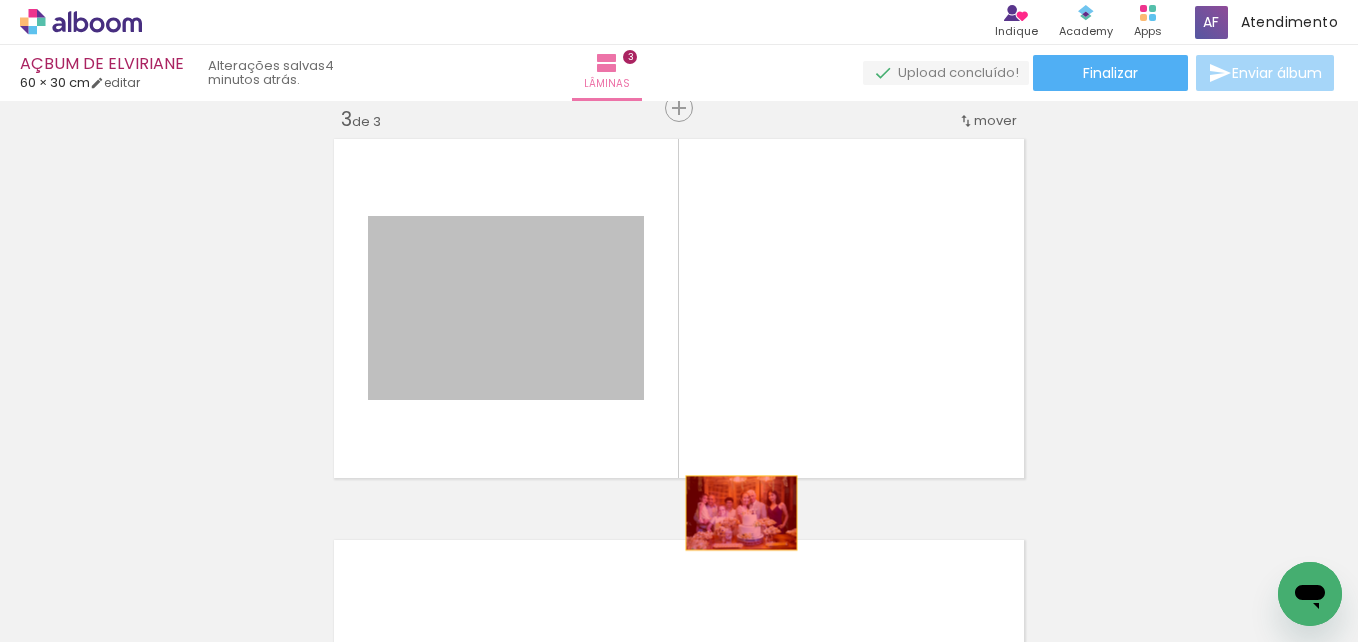 drag, startPoint x: 461, startPoint y: 330, endPoint x: 791, endPoint y: 527, distance: 384.32928 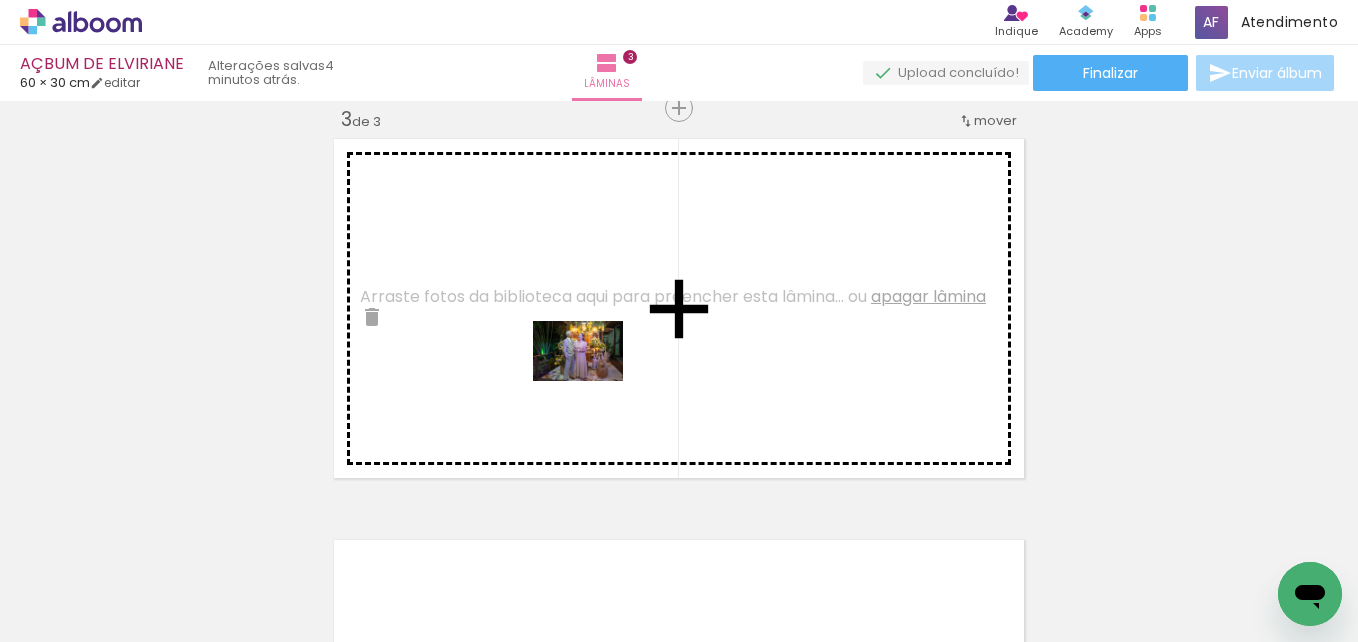 drag, startPoint x: 860, startPoint y: 579, endPoint x: 585, endPoint y: 378, distance: 340.6259 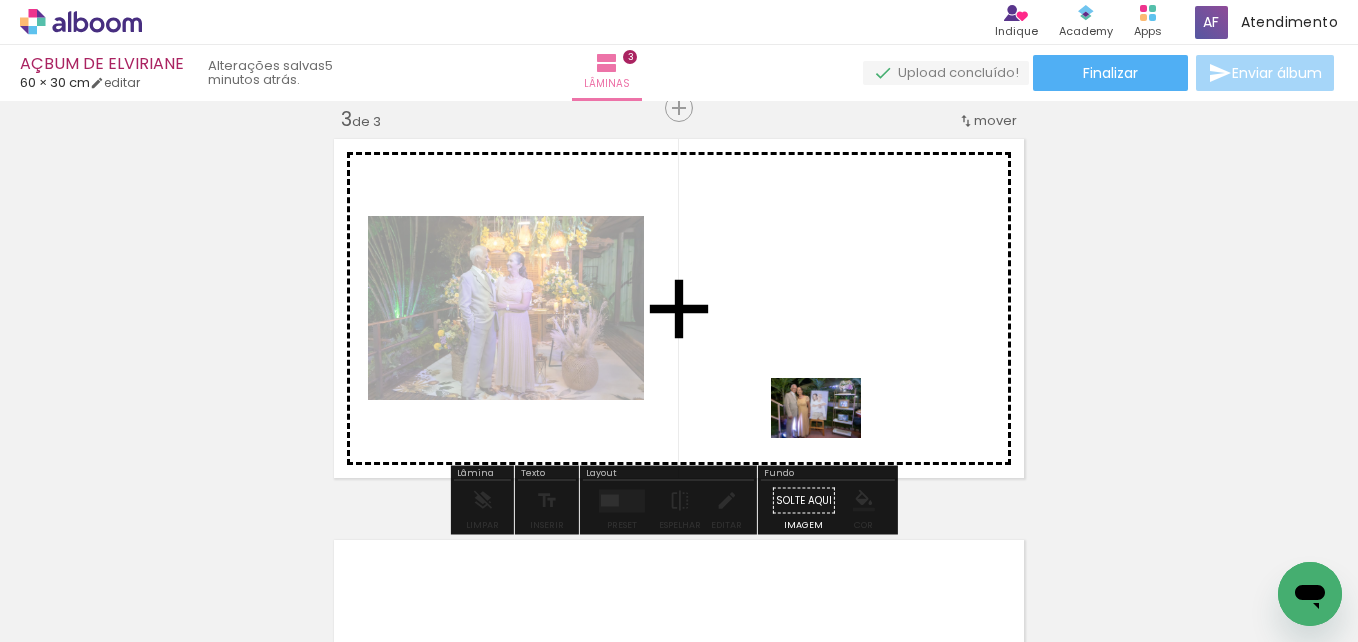 drag, startPoint x: 950, startPoint y: 584, endPoint x: 817, endPoint y: 427, distance: 205.762 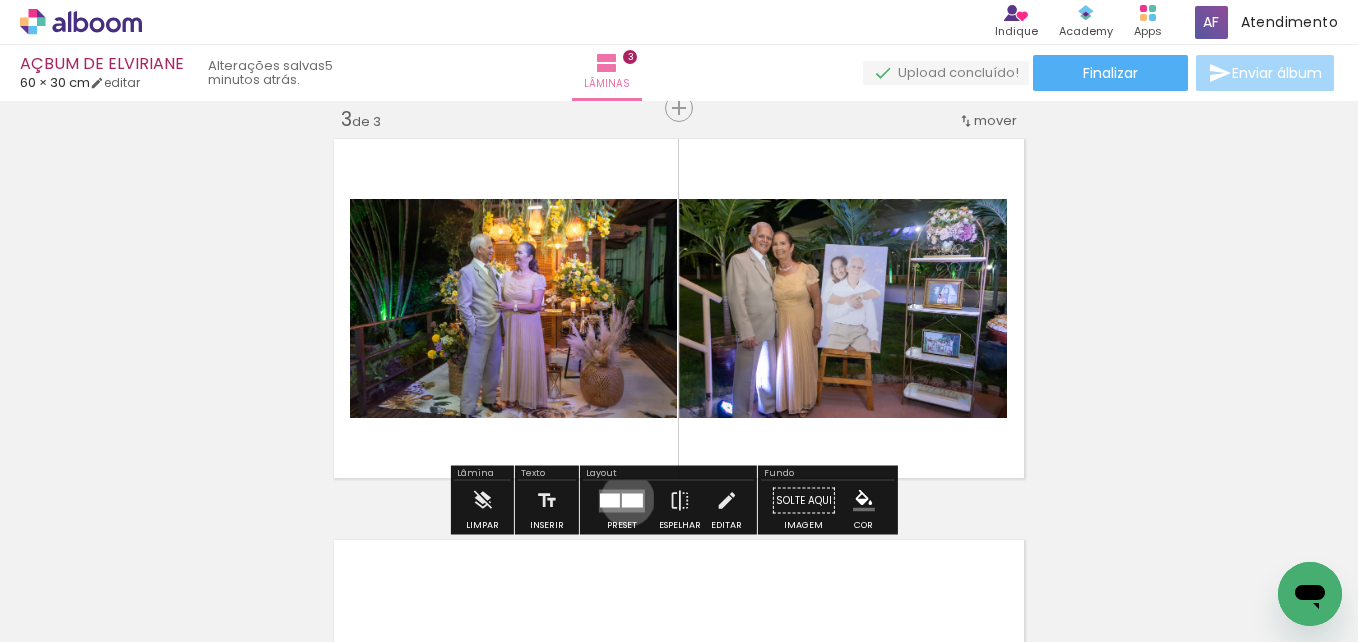 click at bounding box center (632, 500) 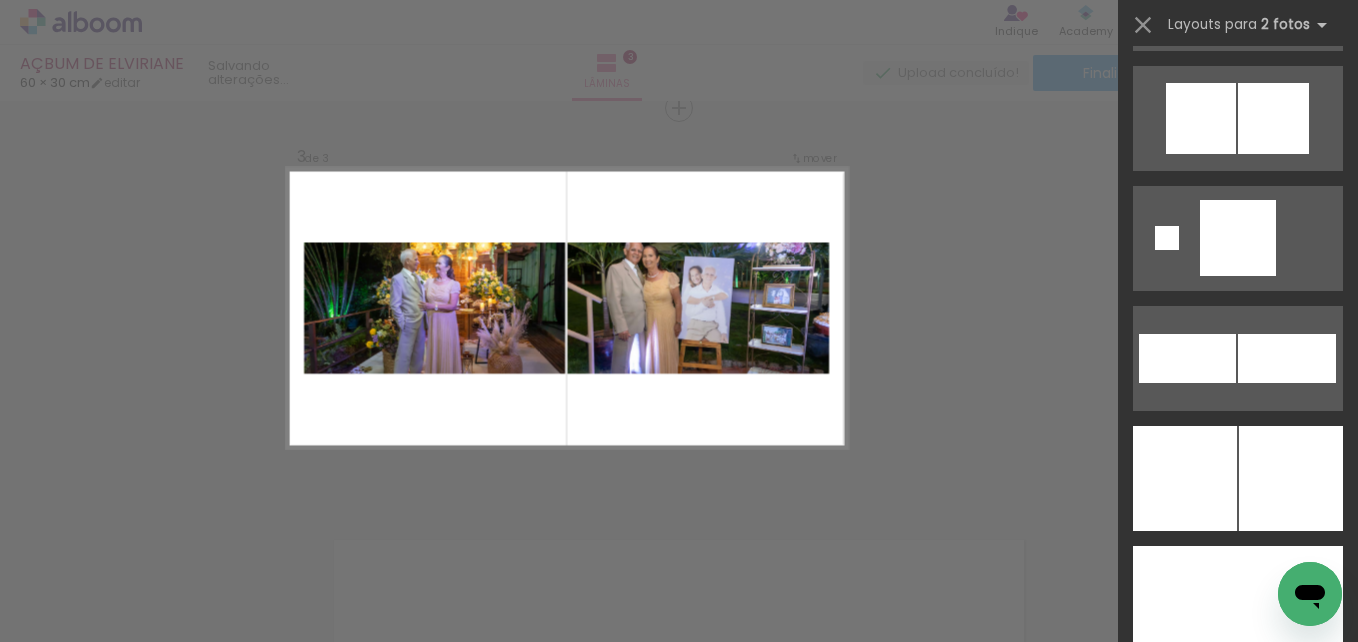 scroll, scrollTop: 6100, scrollLeft: 0, axis: vertical 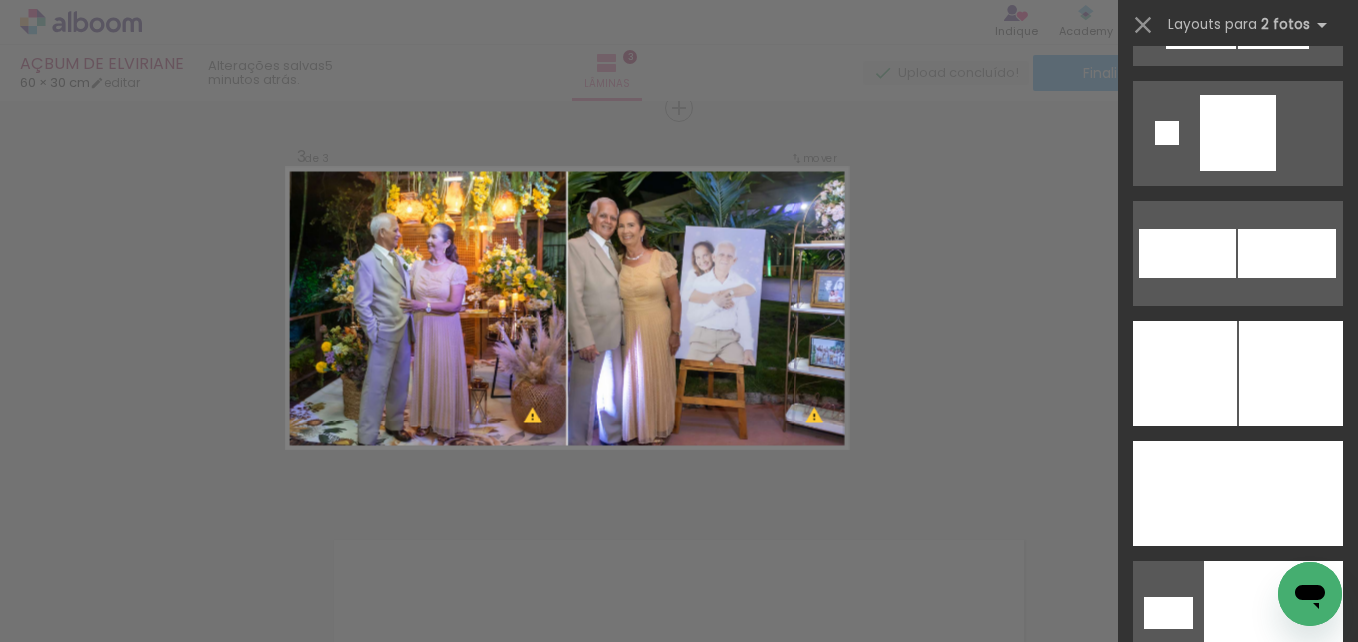 click at bounding box center [1185, 373] 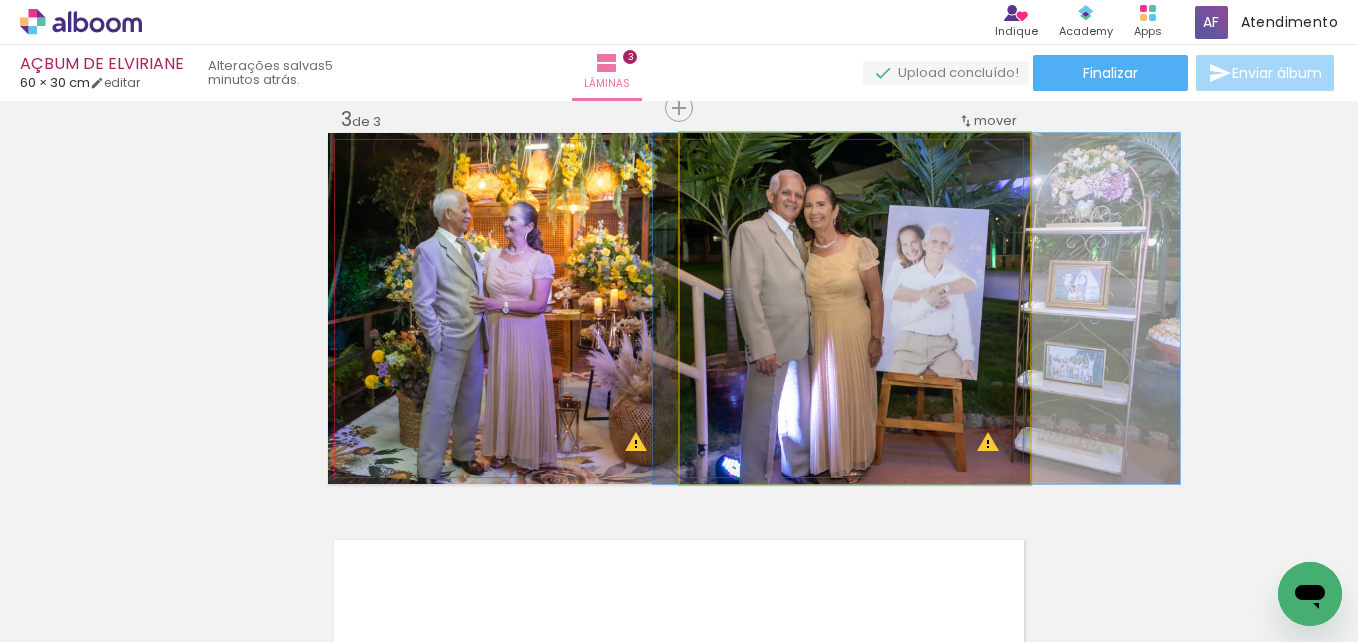drag, startPoint x: 867, startPoint y: 366, endPoint x: 929, endPoint y: 358, distance: 62.514 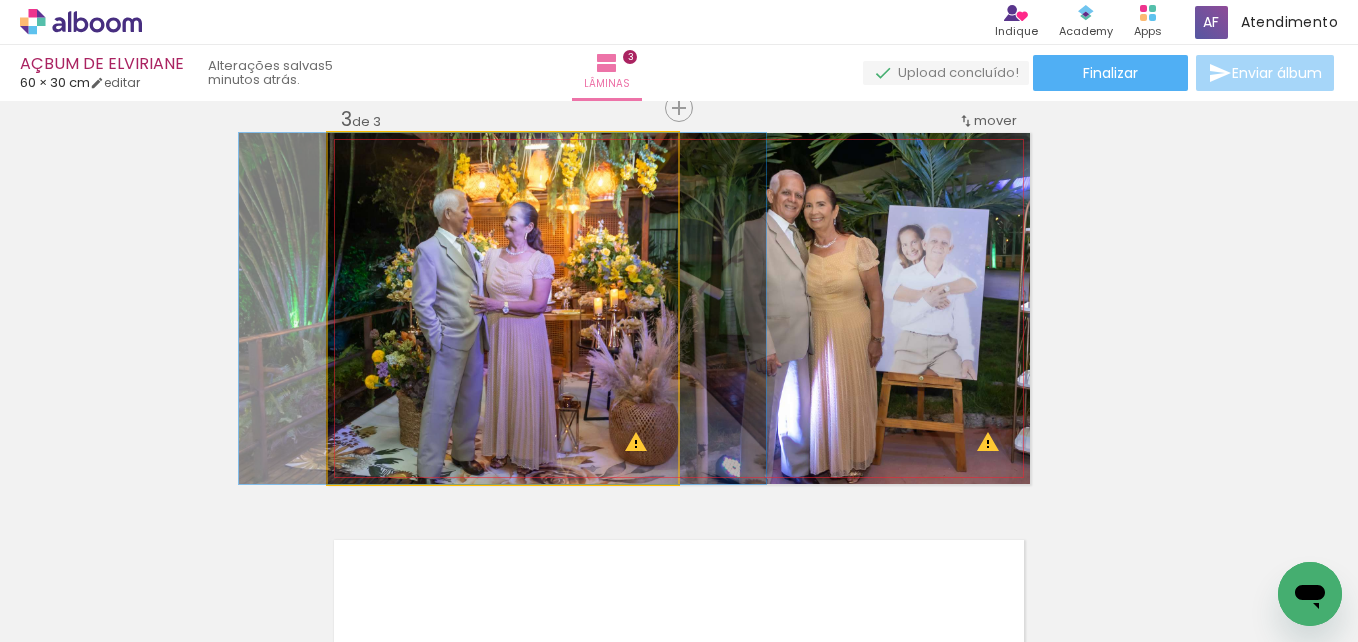 click 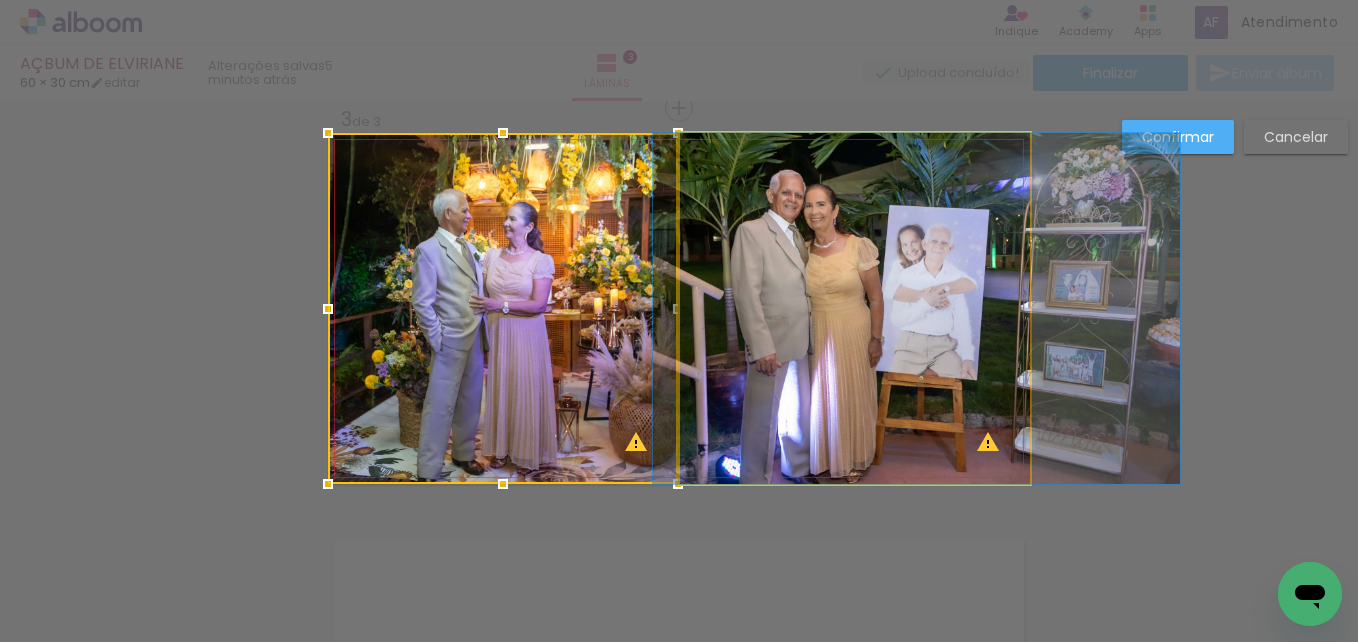 click 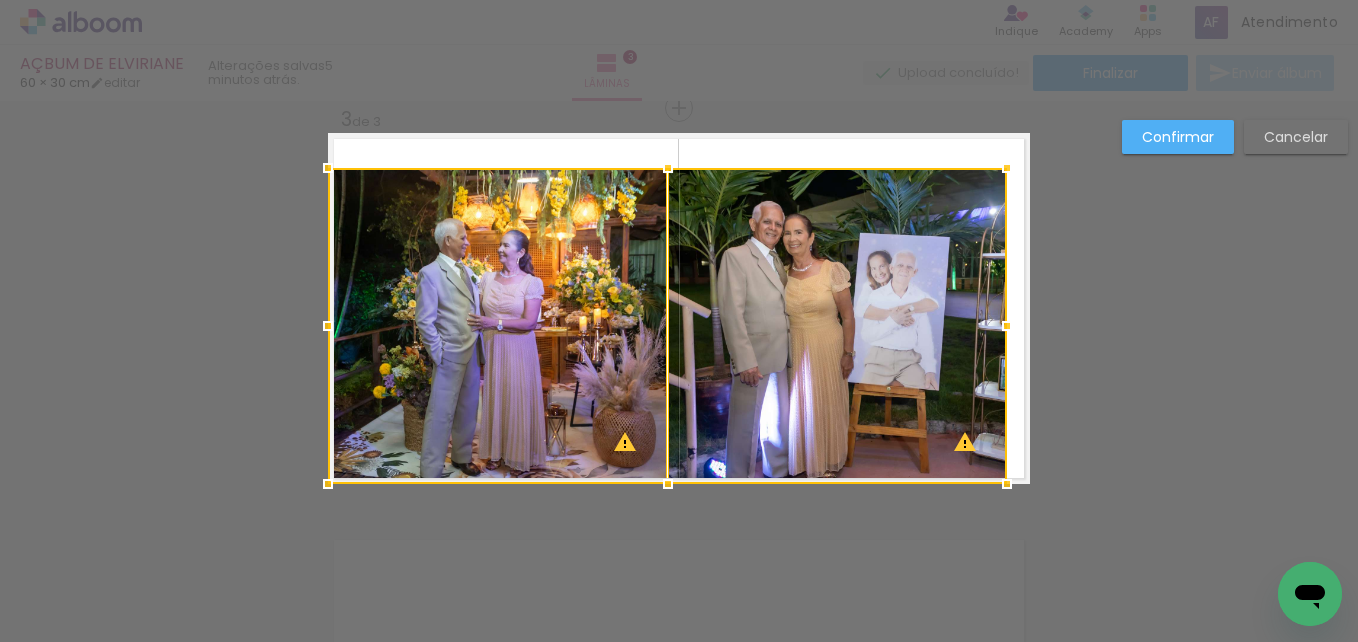 drag, startPoint x: 1034, startPoint y: 139, endPoint x: 1008, endPoint y: 174, distance: 43.60046 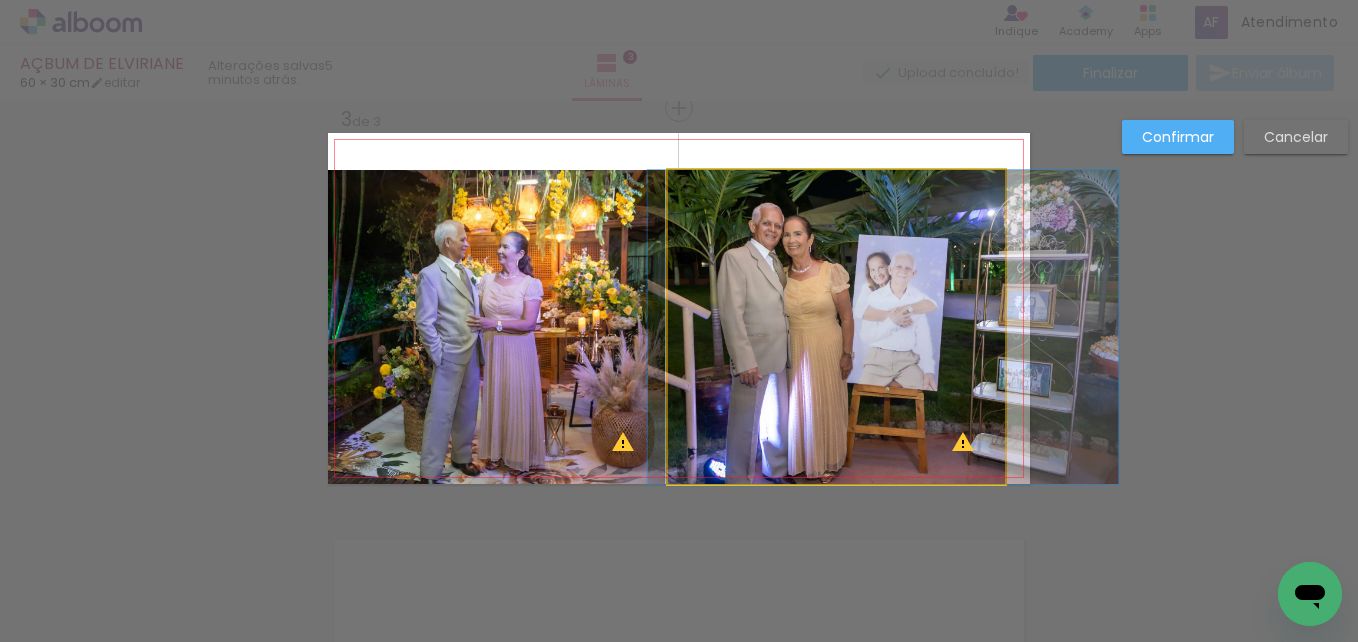click 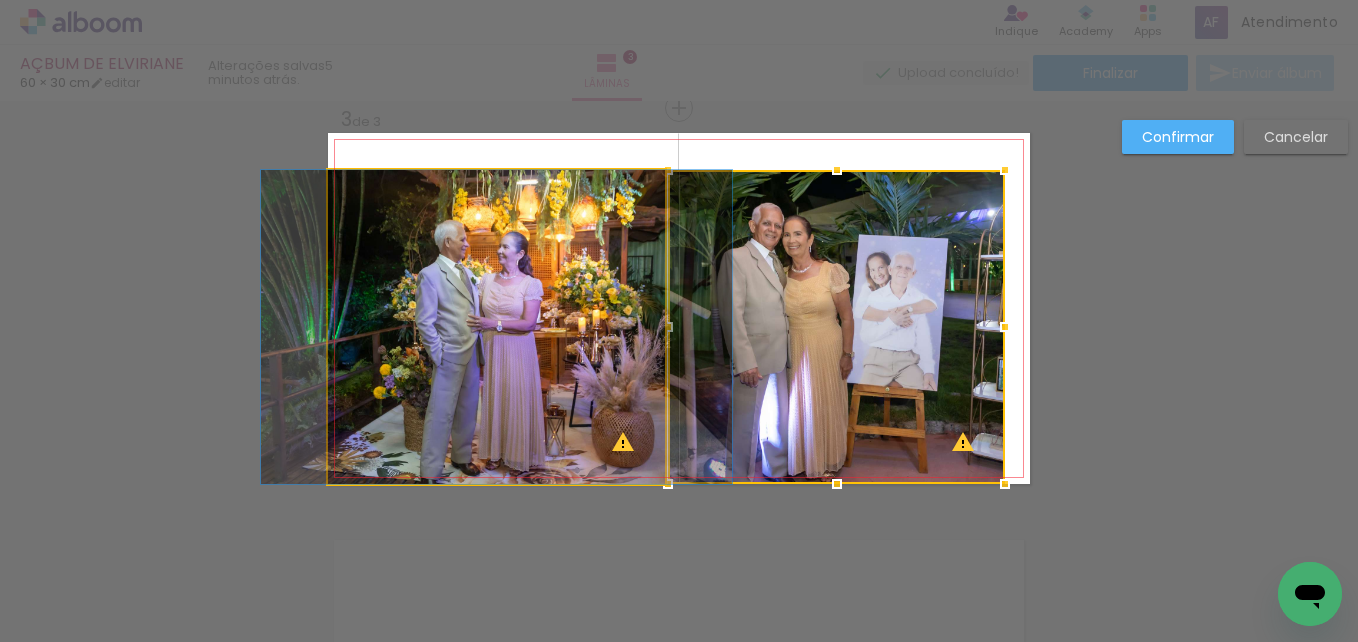 click 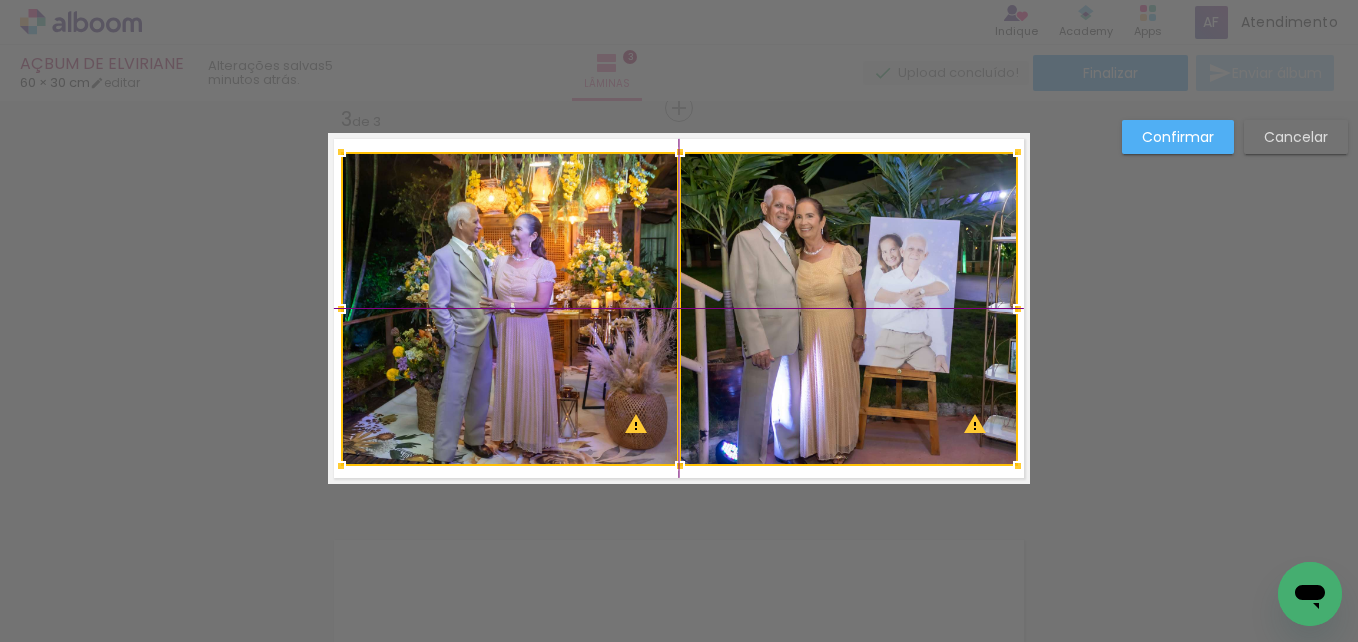drag, startPoint x: 694, startPoint y: 309, endPoint x: 701, endPoint y: 285, distance: 25 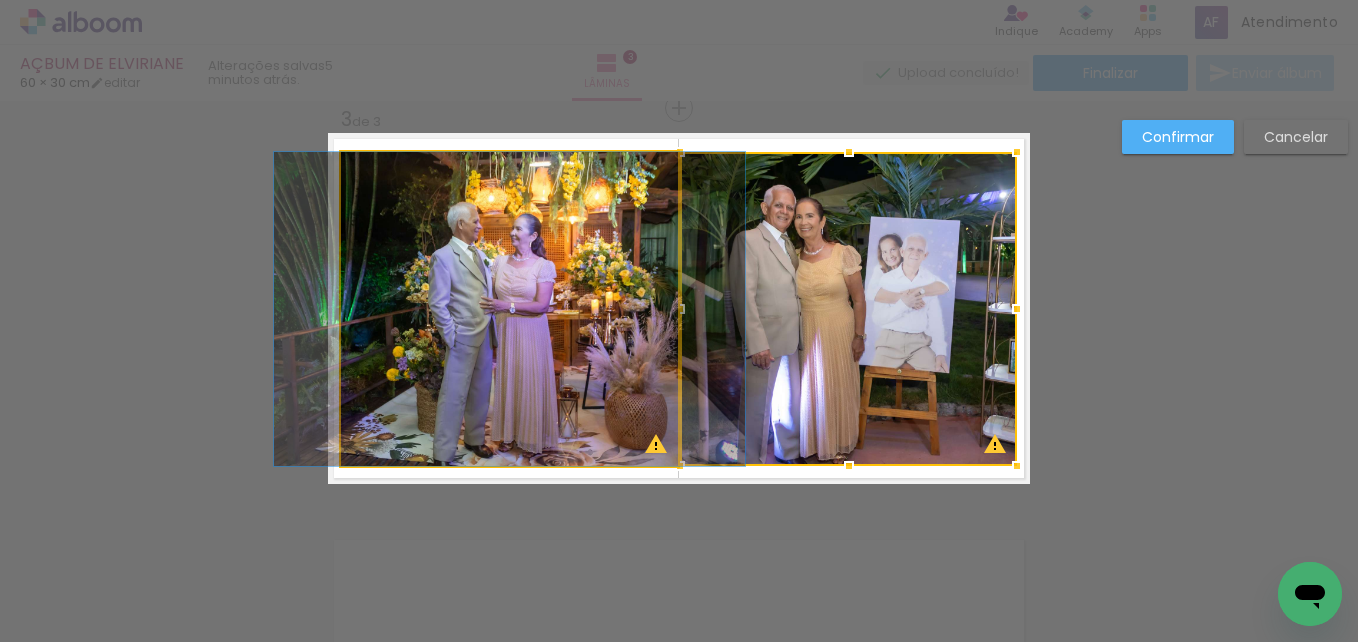 click 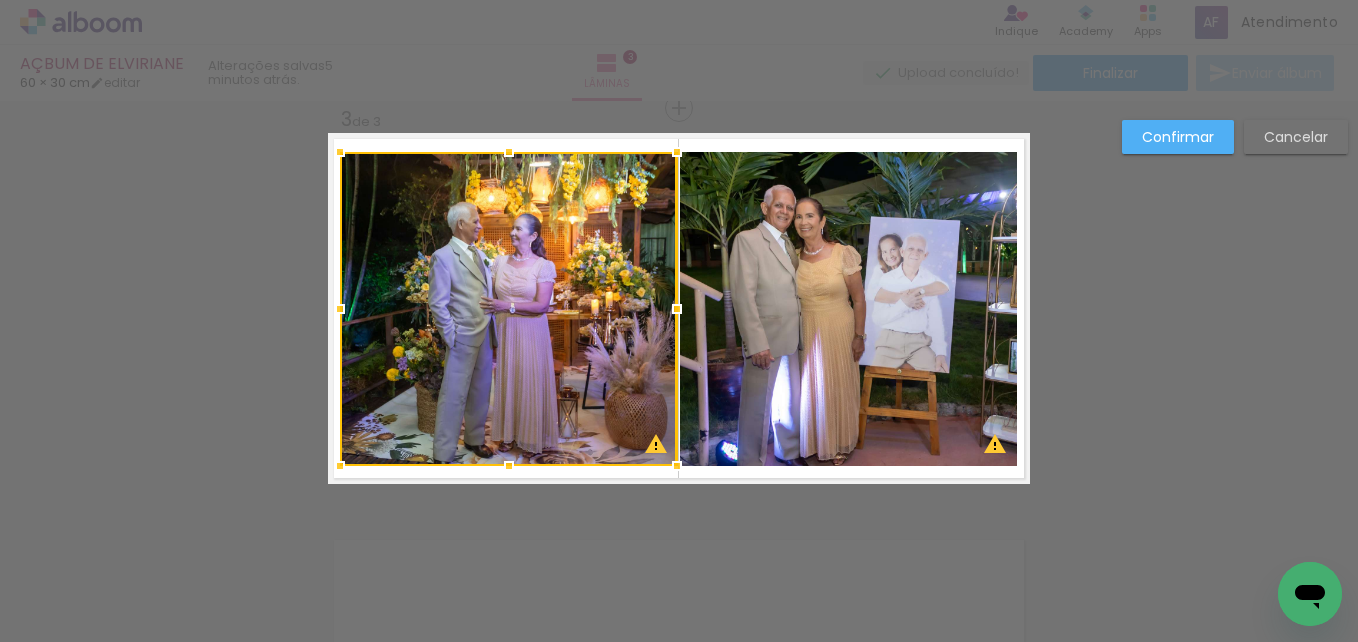 drag, startPoint x: 726, startPoint y: 300, endPoint x: 713, endPoint y: 305, distance: 13.928389 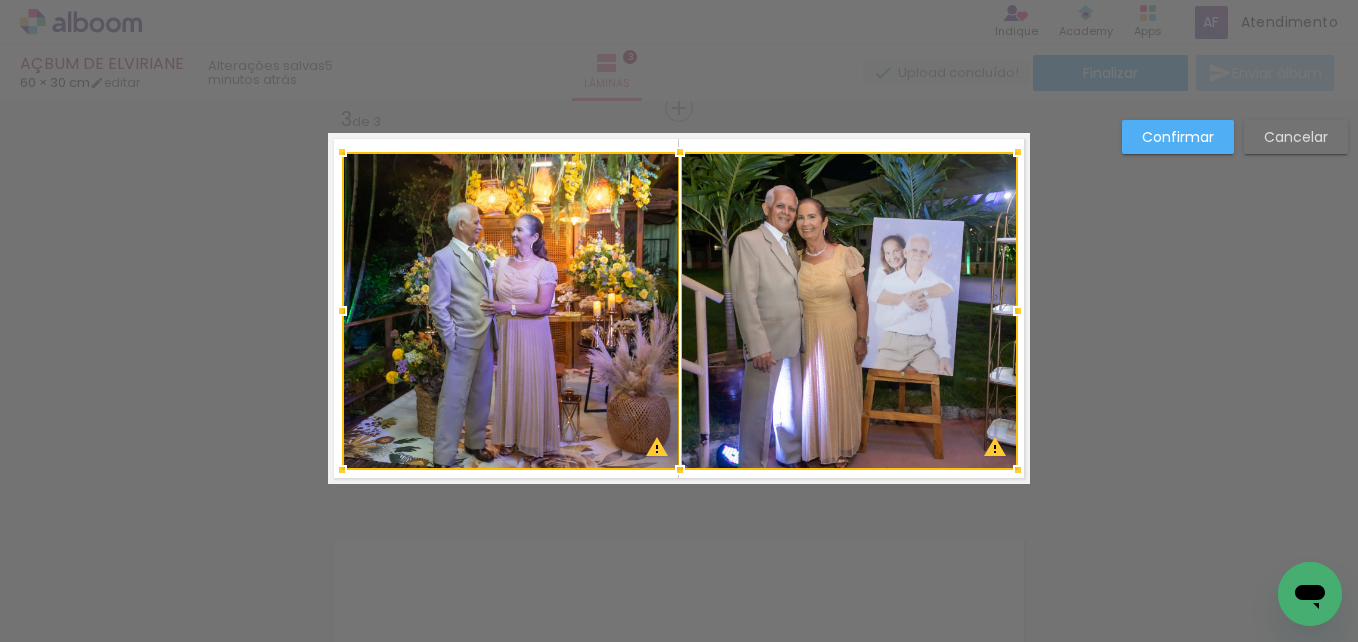 drag, startPoint x: 334, startPoint y: 466, endPoint x: 341, endPoint y: 475, distance: 11.401754 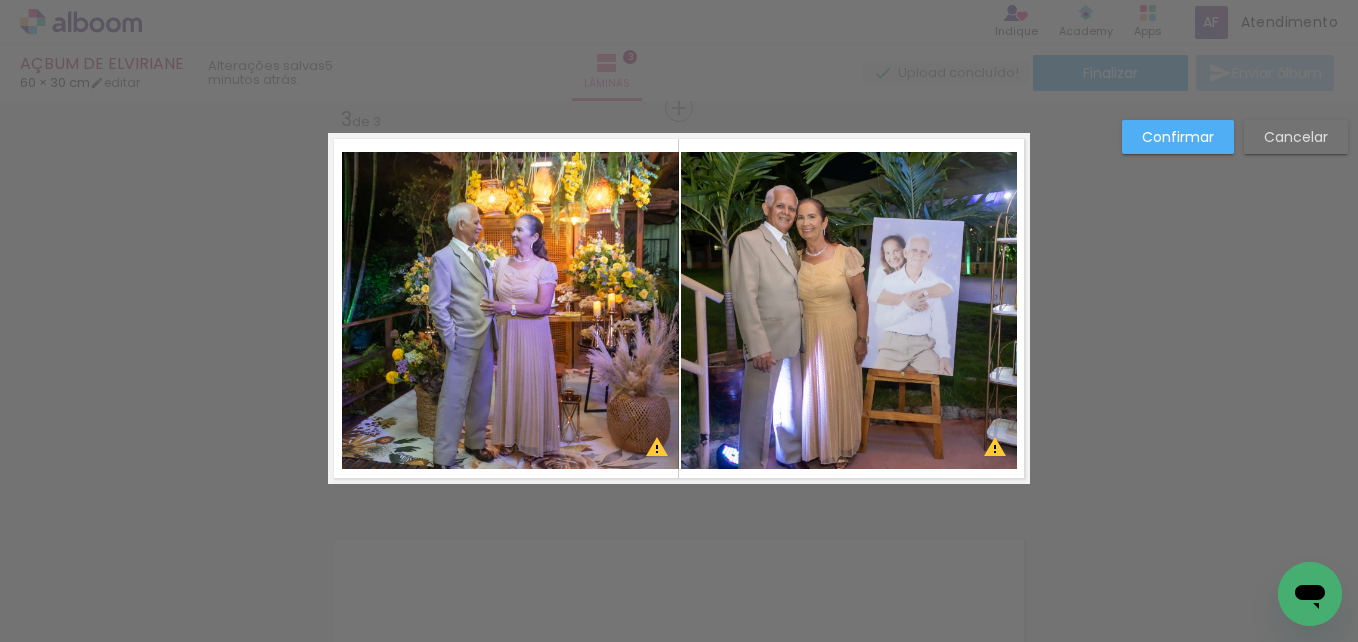 click on "Confirmar" at bounding box center (0, 0) 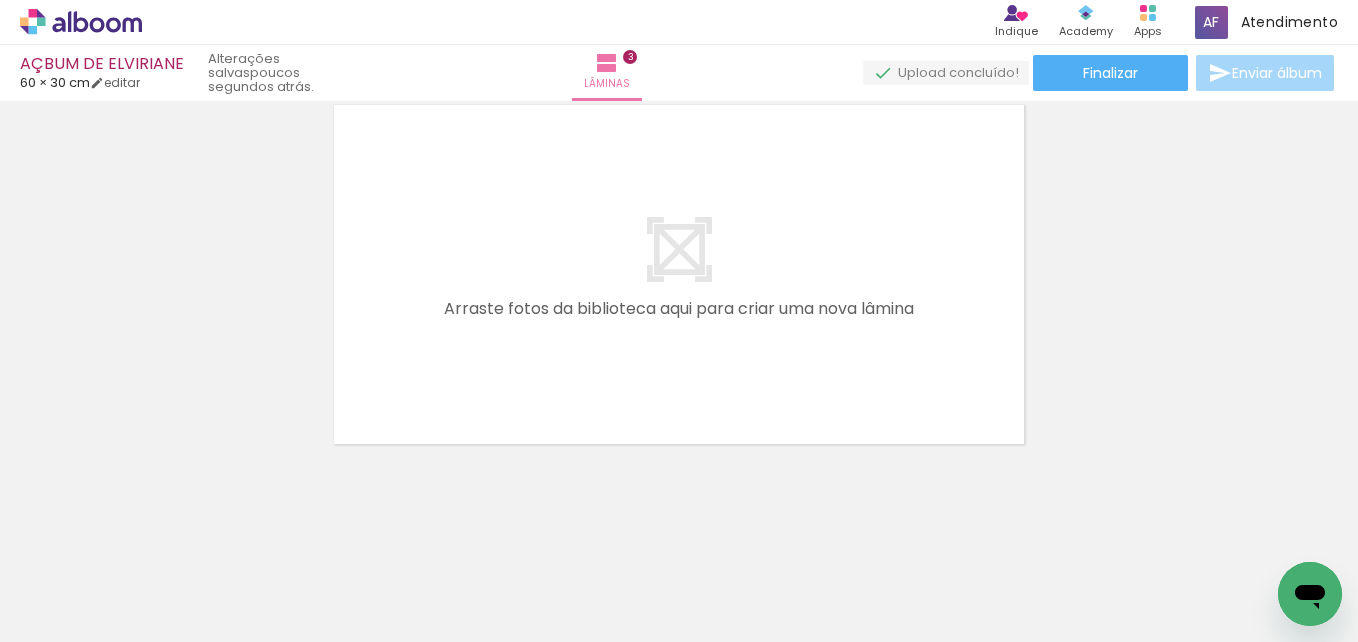 scroll, scrollTop: 1266, scrollLeft: 0, axis: vertical 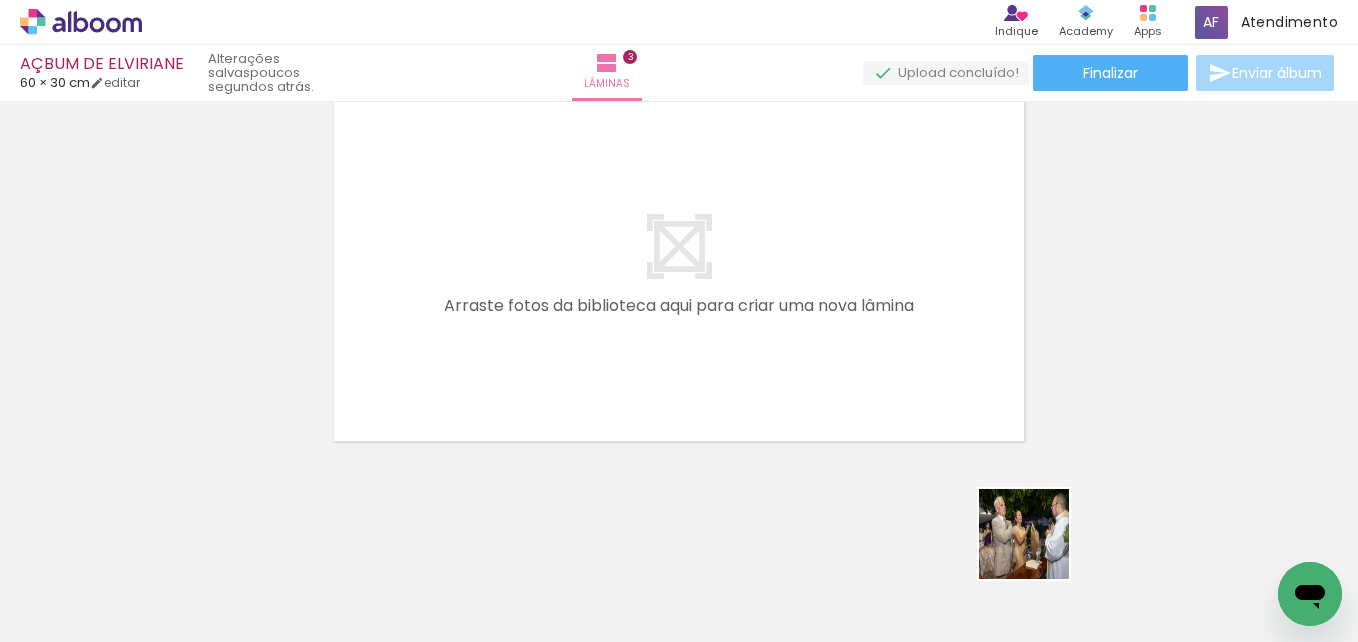 drag, startPoint x: 1059, startPoint y: 575, endPoint x: 736, endPoint y: 425, distance: 356.13058 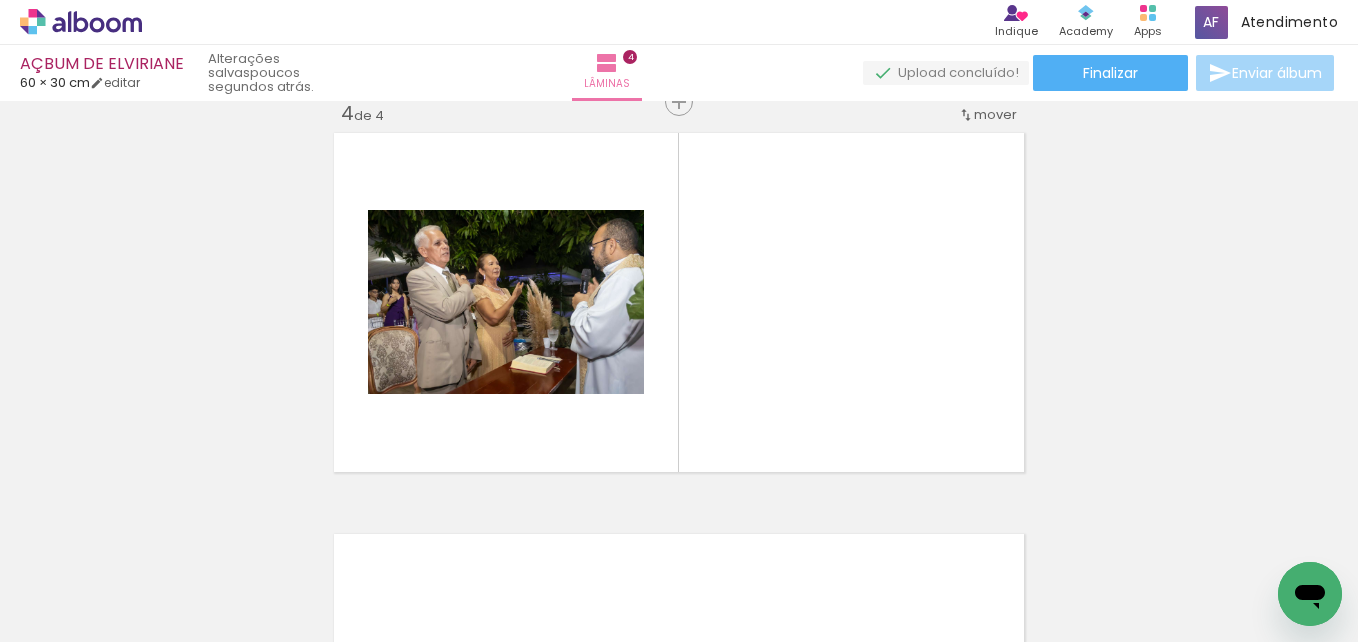 scroll, scrollTop: 1229, scrollLeft: 0, axis: vertical 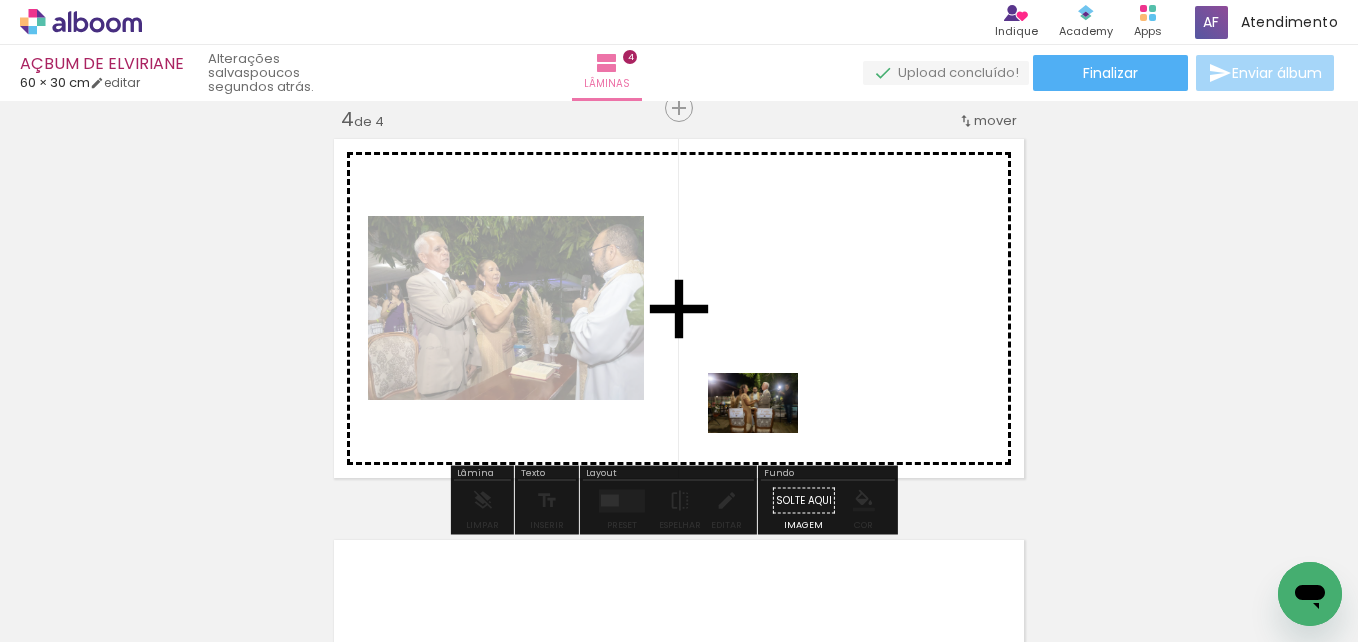 drag, startPoint x: 1211, startPoint y: 582, endPoint x: 768, endPoint y: 433, distance: 467.38635 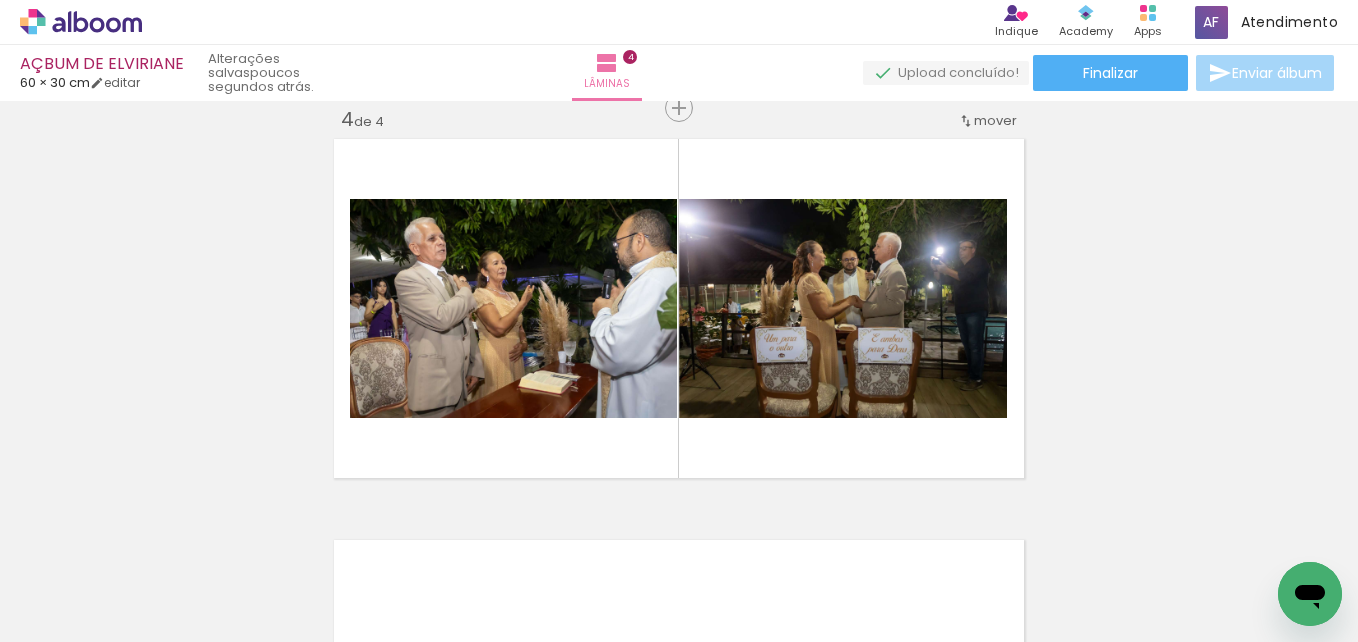 scroll, scrollTop: 0, scrollLeft: 721, axis: horizontal 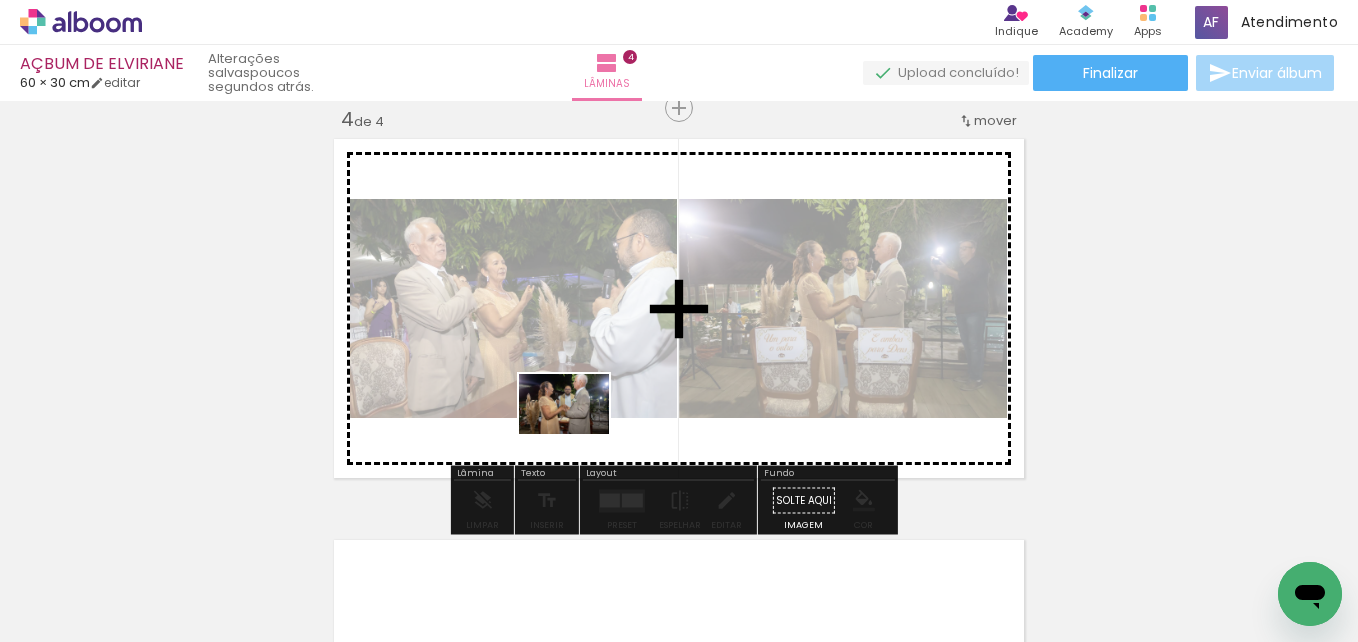drag, startPoint x: 585, startPoint y: 583, endPoint x: 579, endPoint y: 434, distance: 149.12076 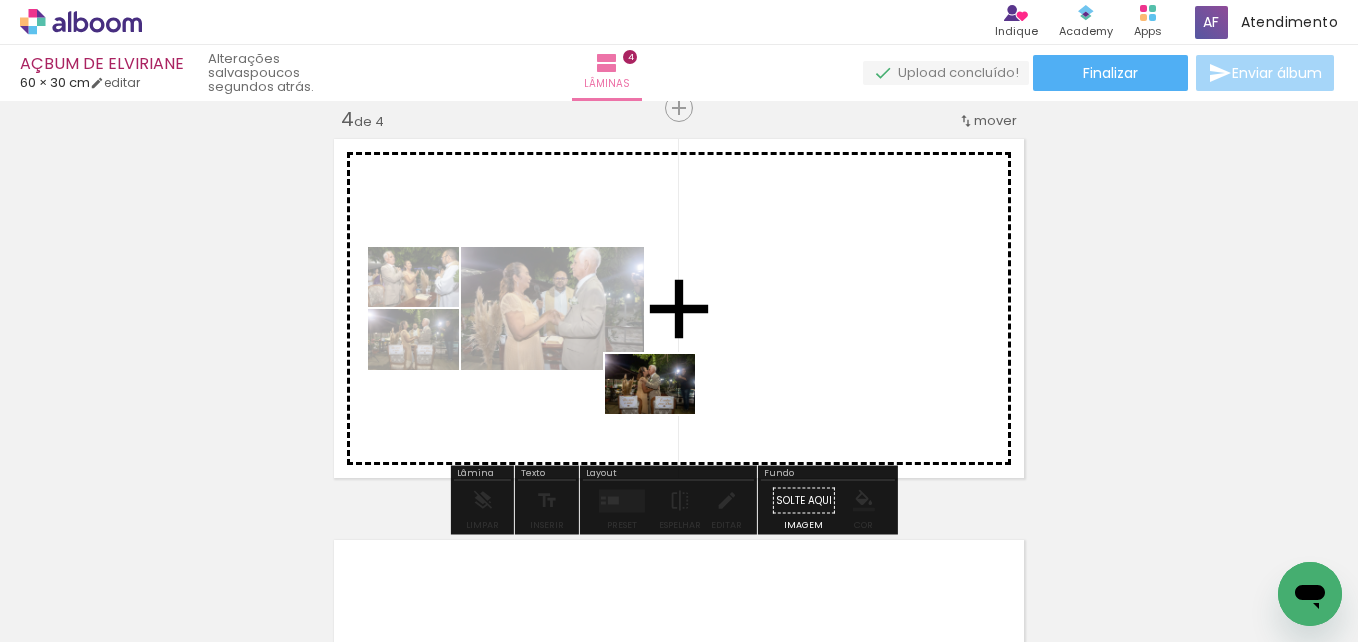 drag, startPoint x: 707, startPoint y: 576, endPoint x: 665, endPoint y: 414, distance: 167.35591 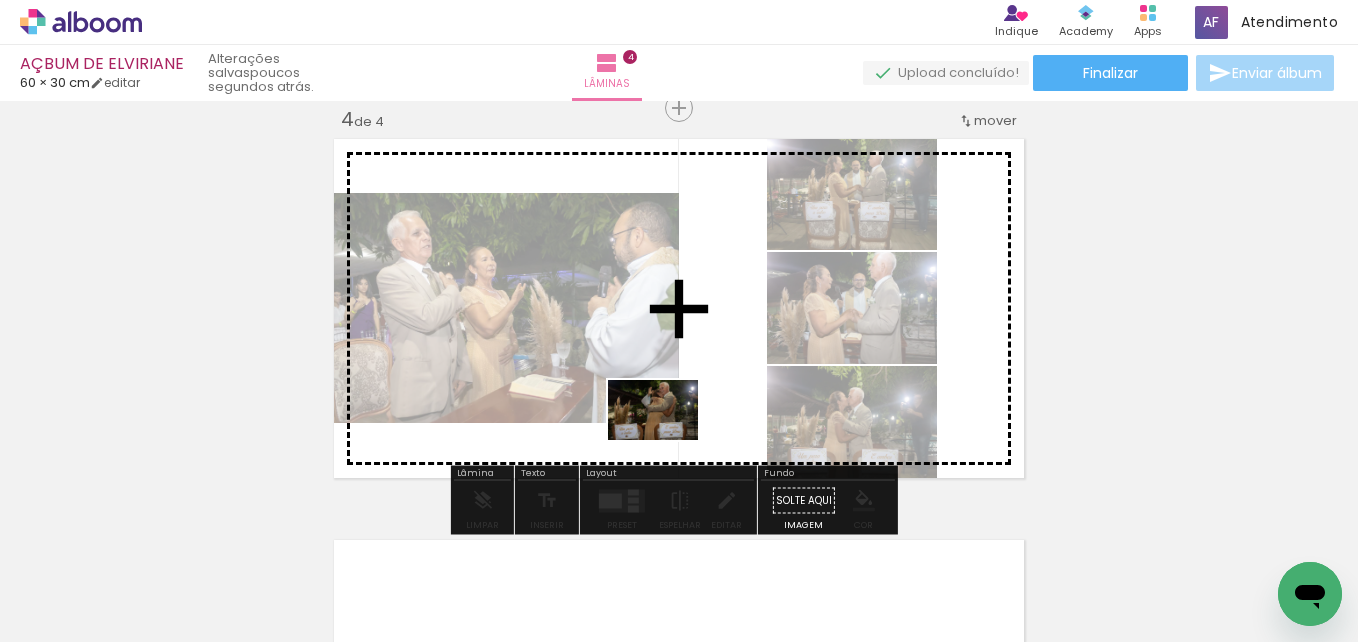 drag, startPoint x: 787, startPoint y: 555, endPoint x: 687, endPoint y: 439, distance: 153.15352 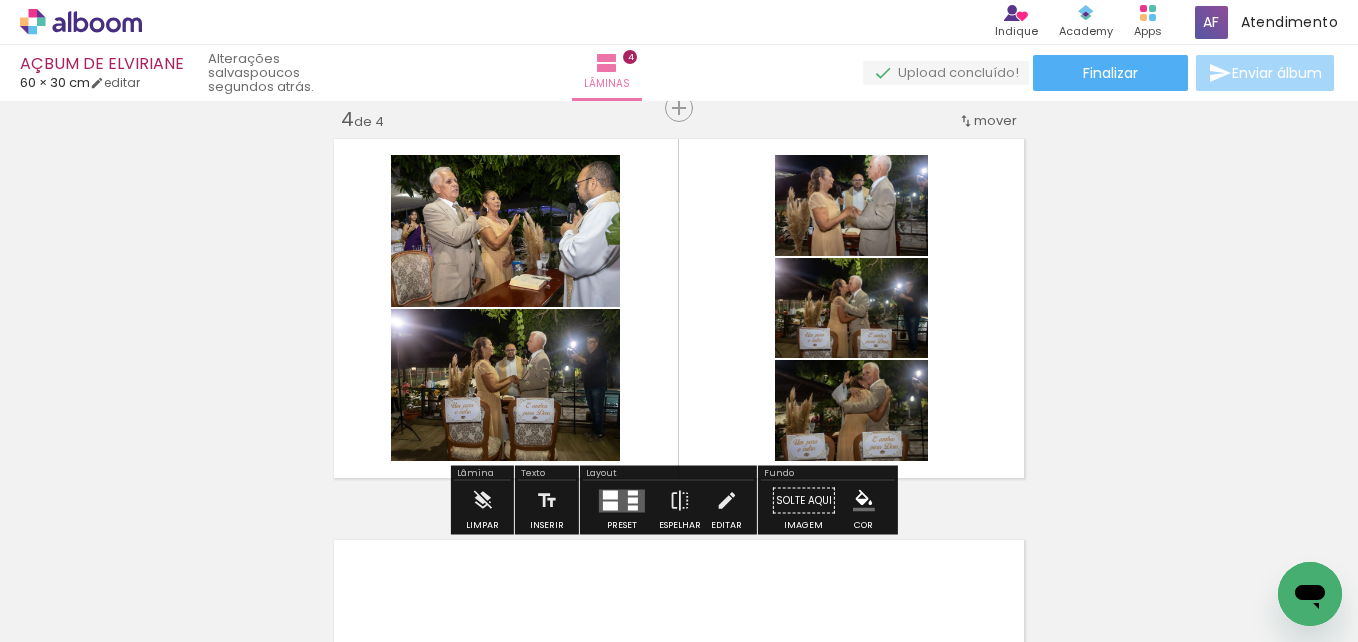 click at bounding box center [633, 500] 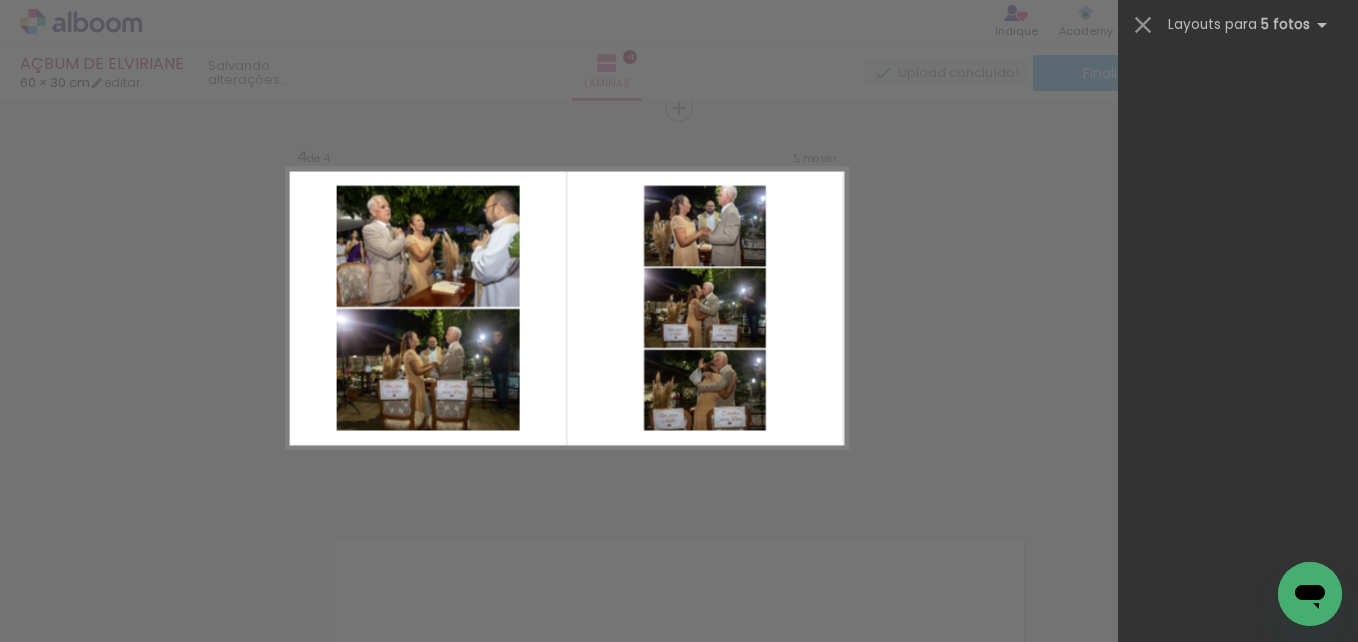 scroll, scrollTop: 0, scrollLeft: 0, axis: both 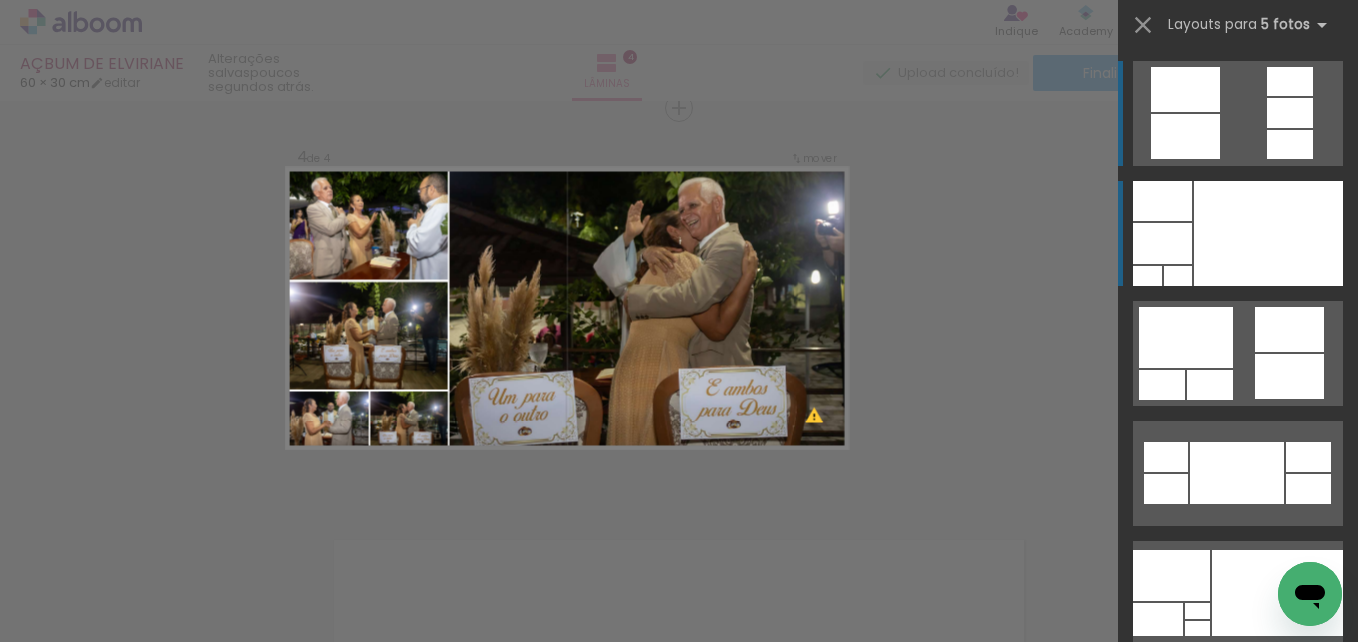 click at bounding box center [1277, 593] 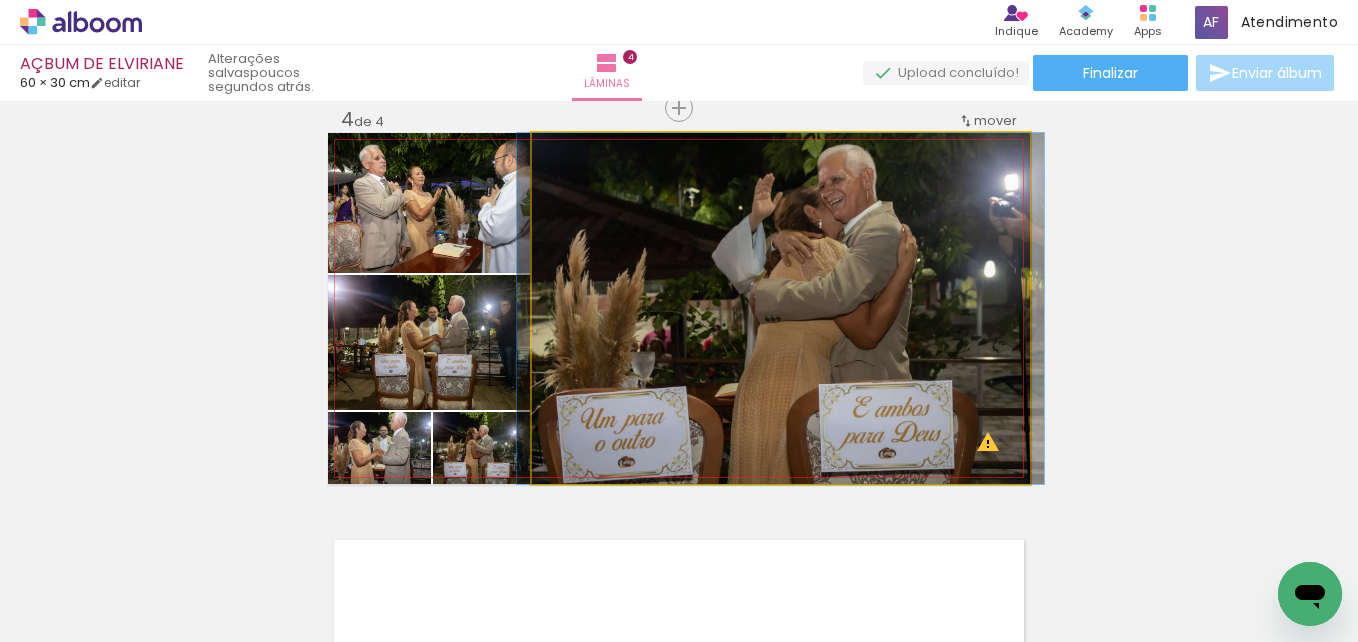 click 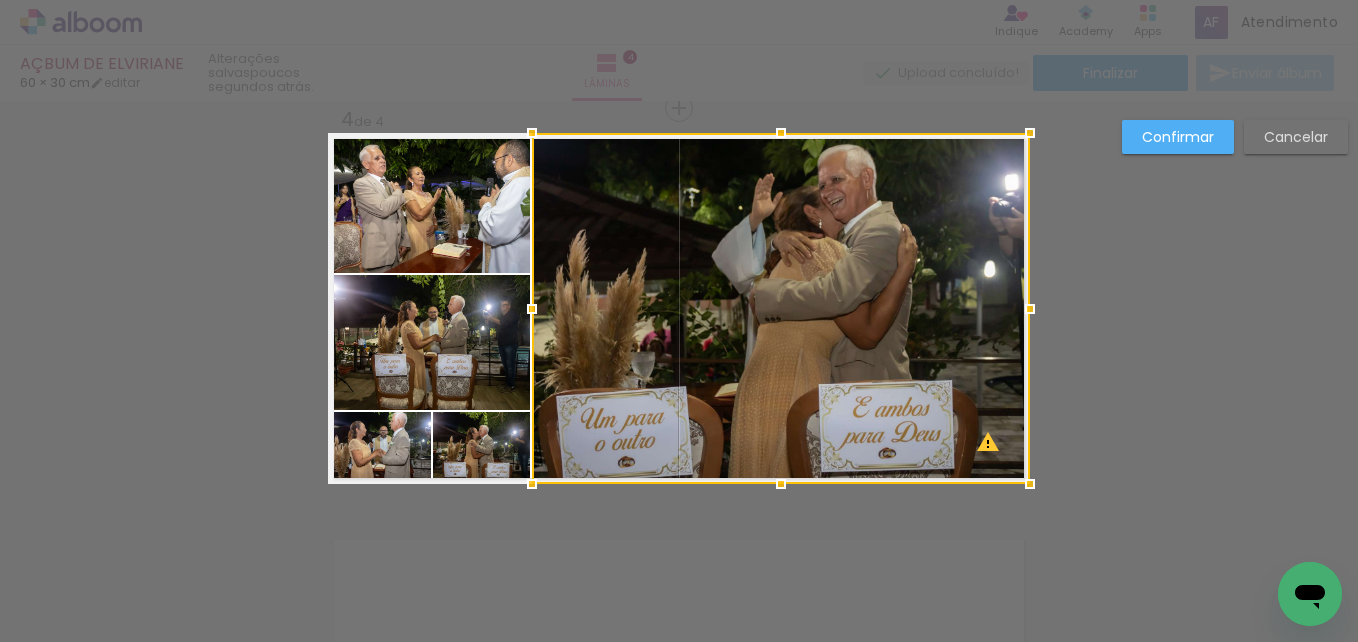 click 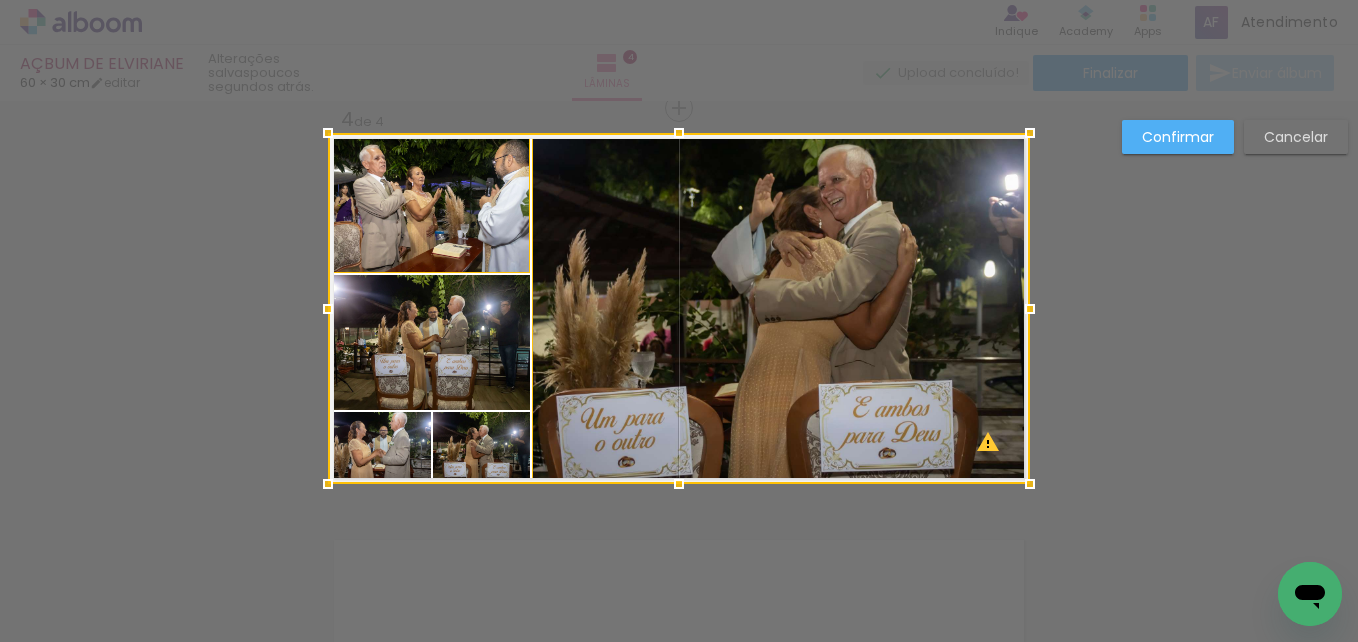 click at bounding box center [679, 308] 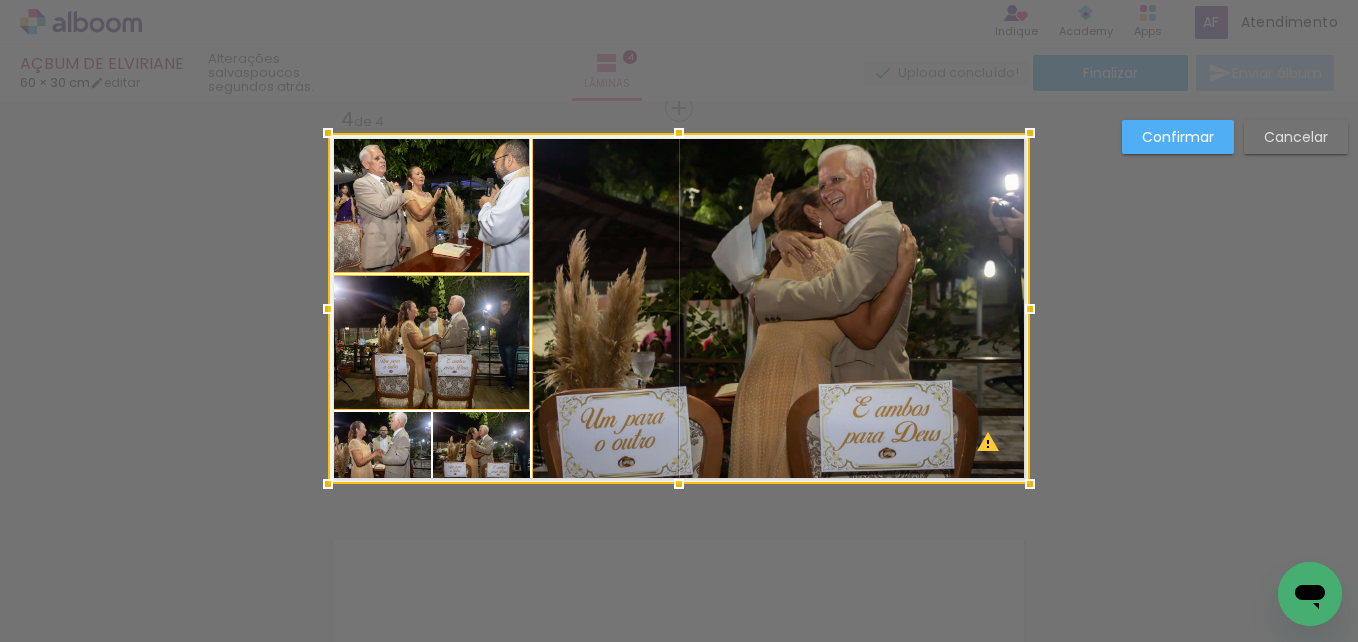 click at bounding box center [679, 308] 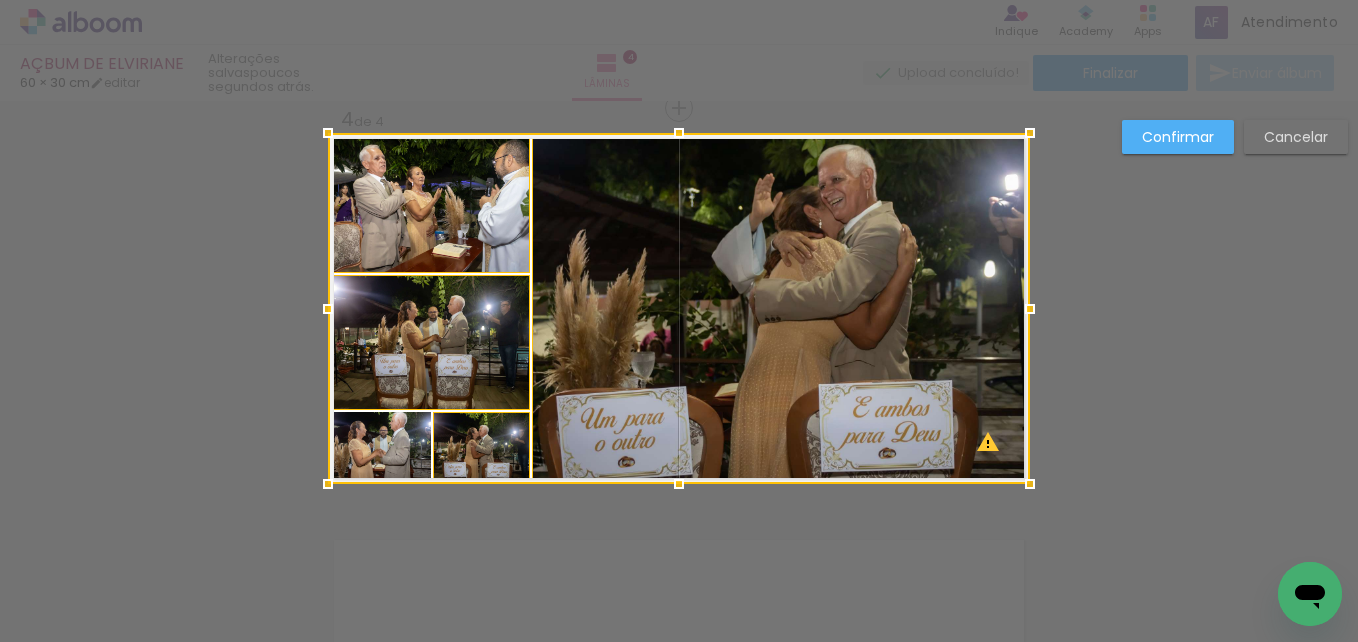 click at bounding box center [679, 308] 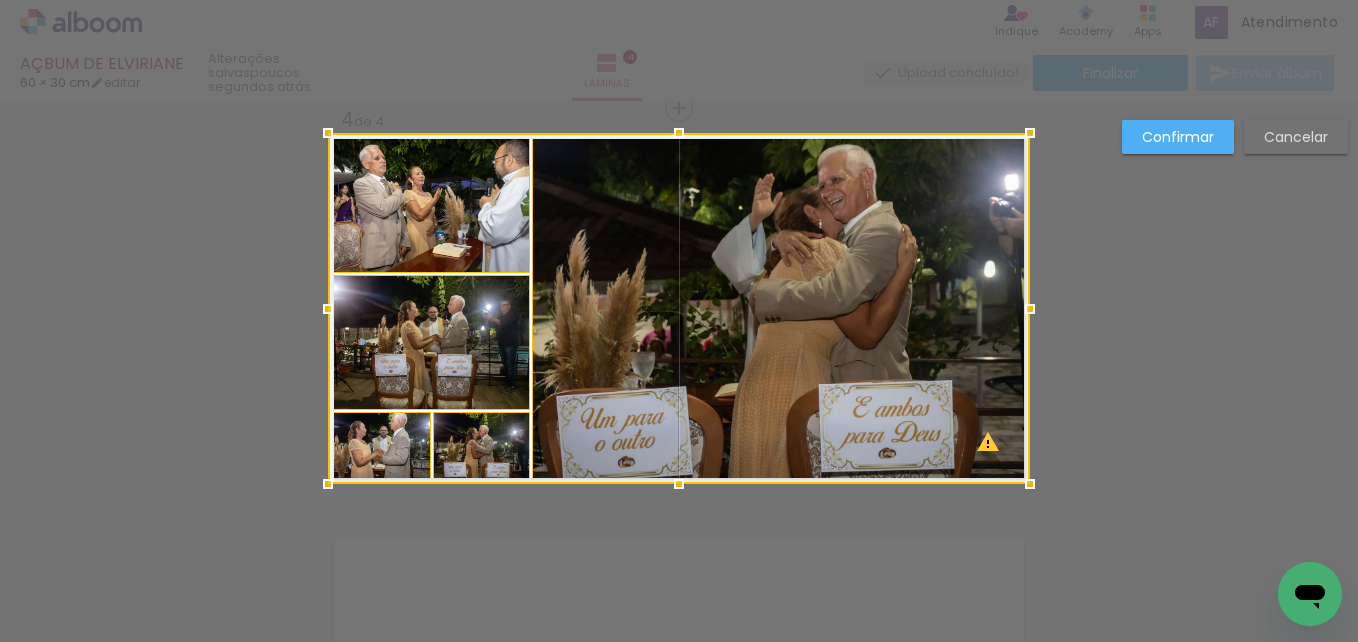 click at bounding box center (679, 308) 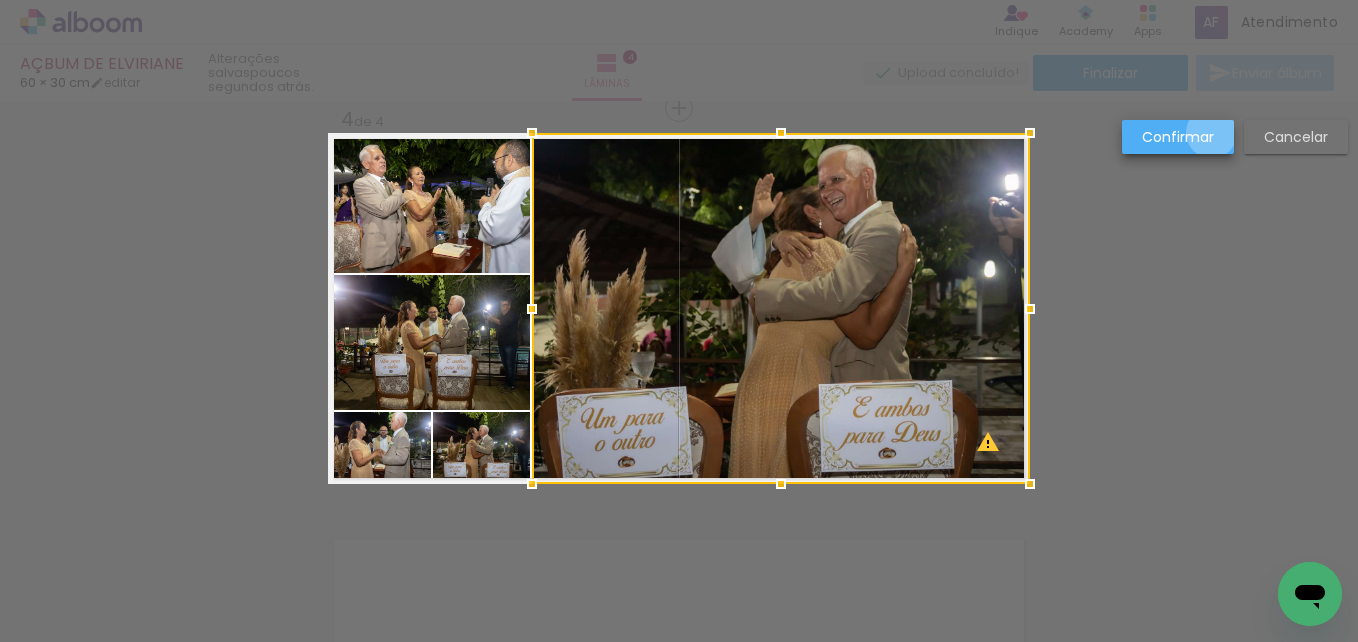 click on "Confirmar" at bounding box center [0, 0] 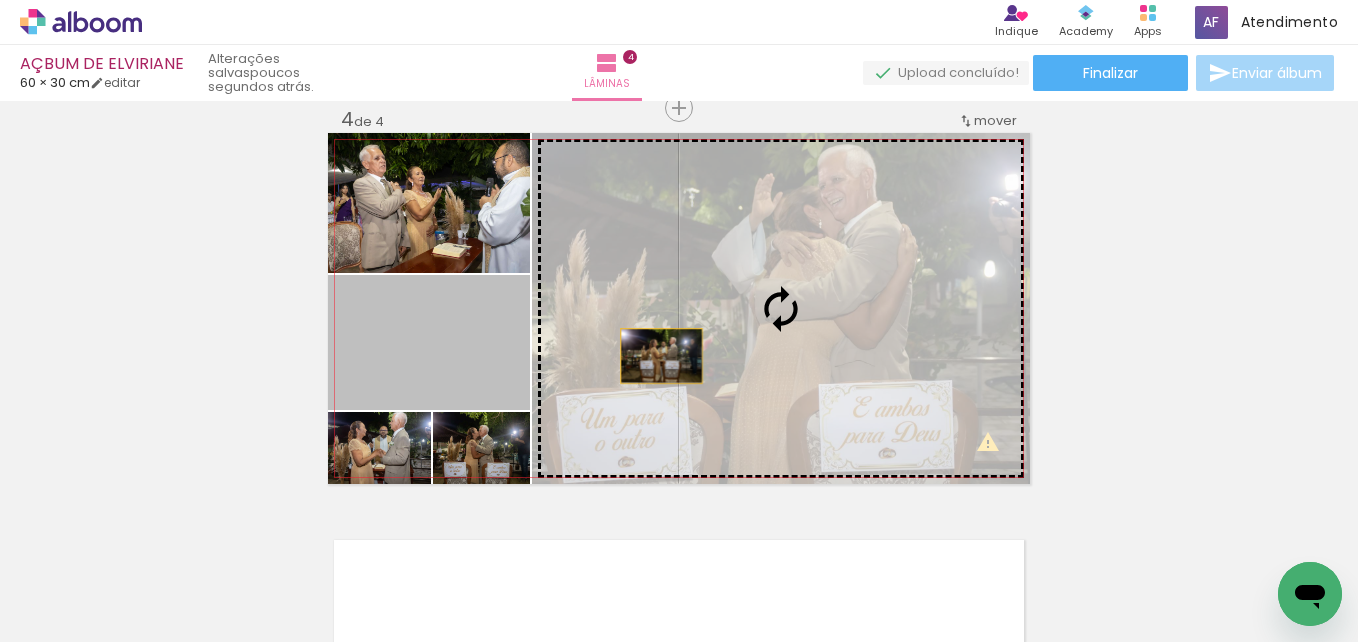 drag, startPoint x: 447, startPoint y: 362, endPoint x: 668, endPoint y: 355, distance: 221.11082 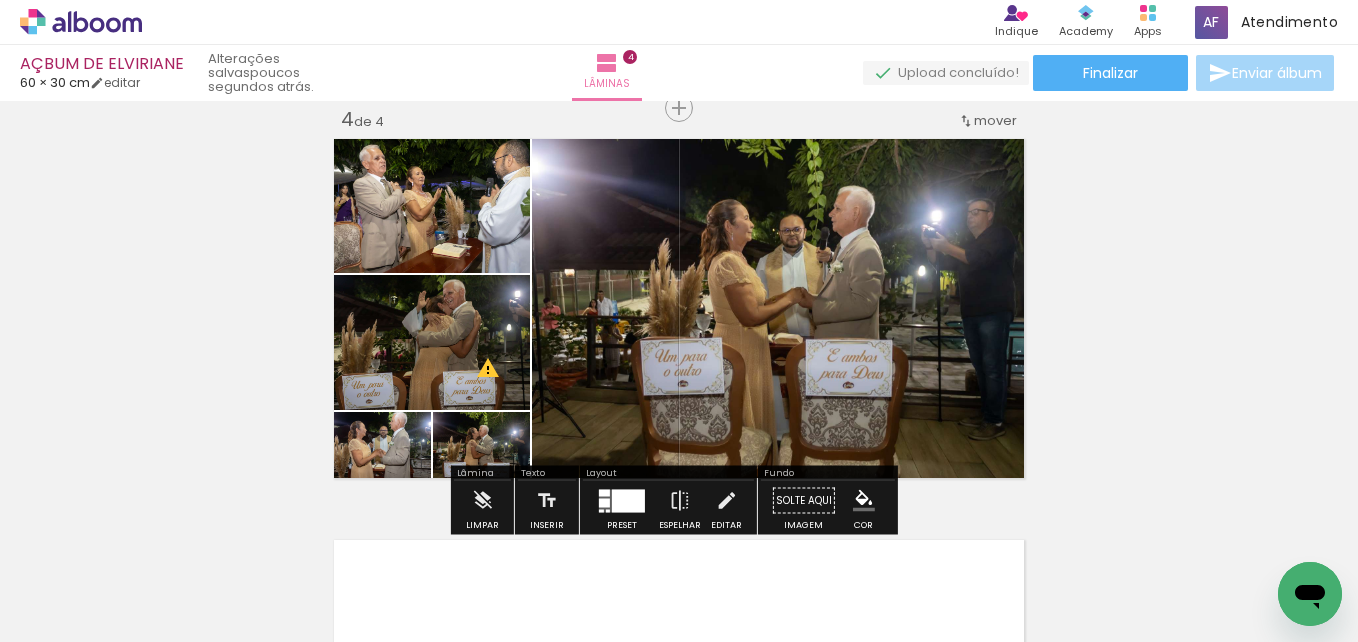 click 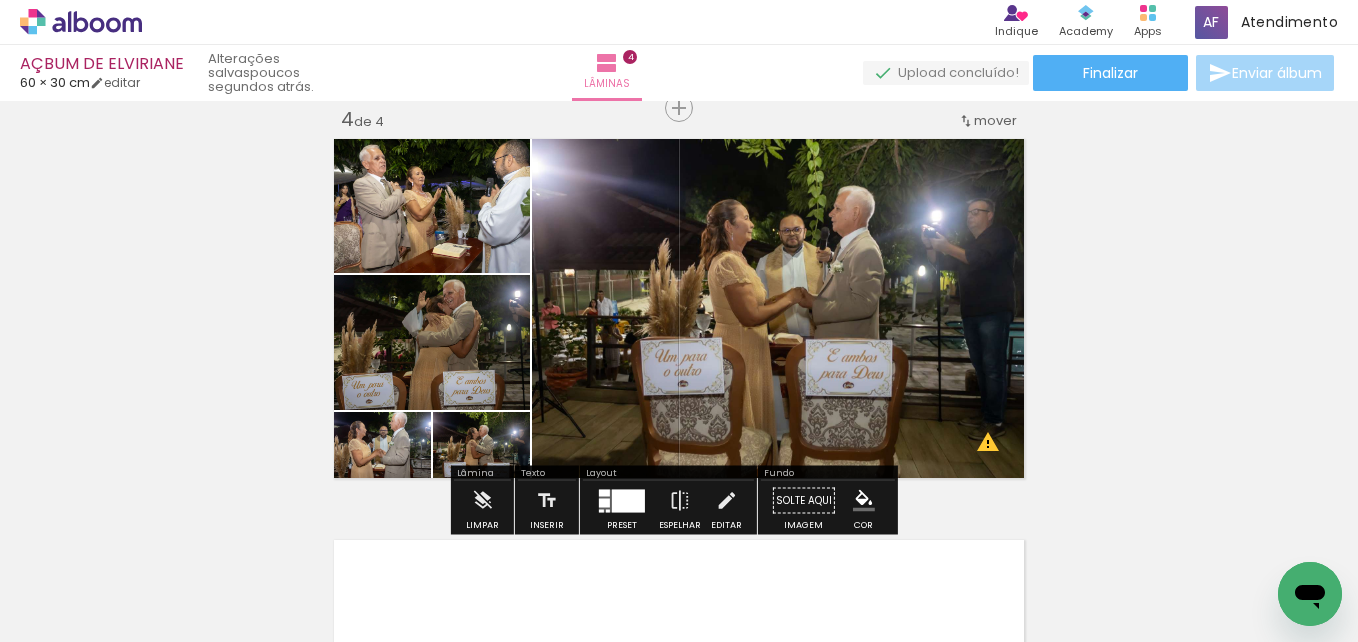 click 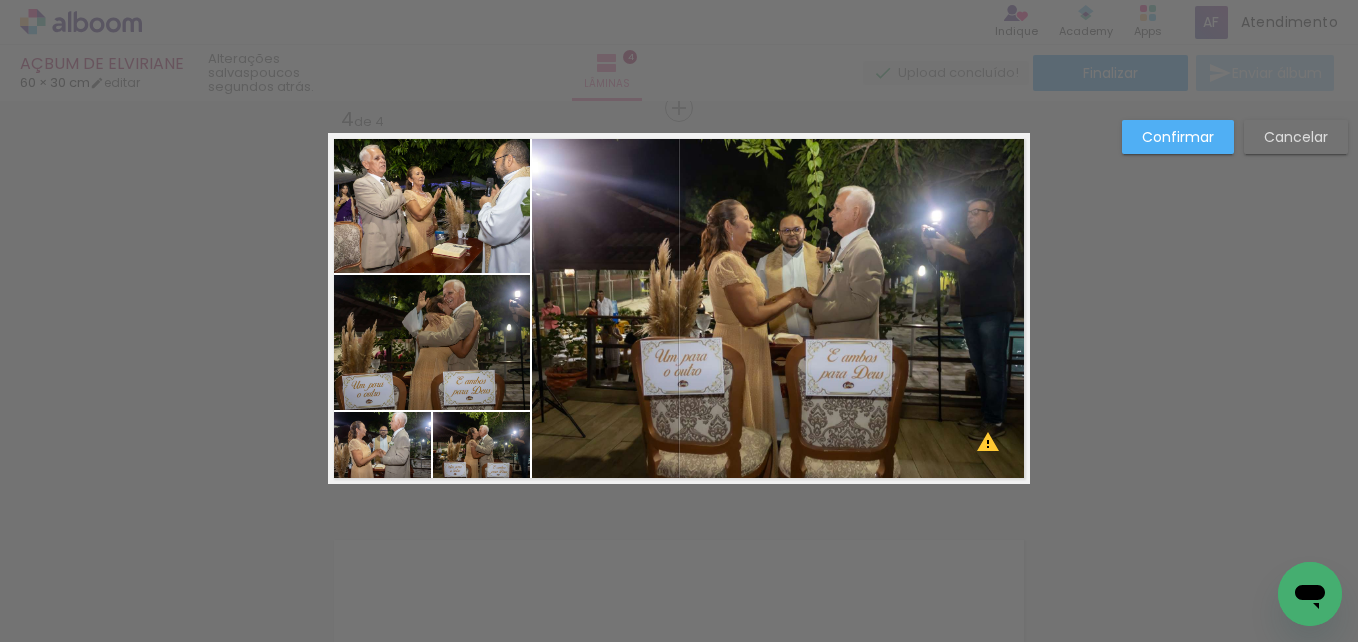 click 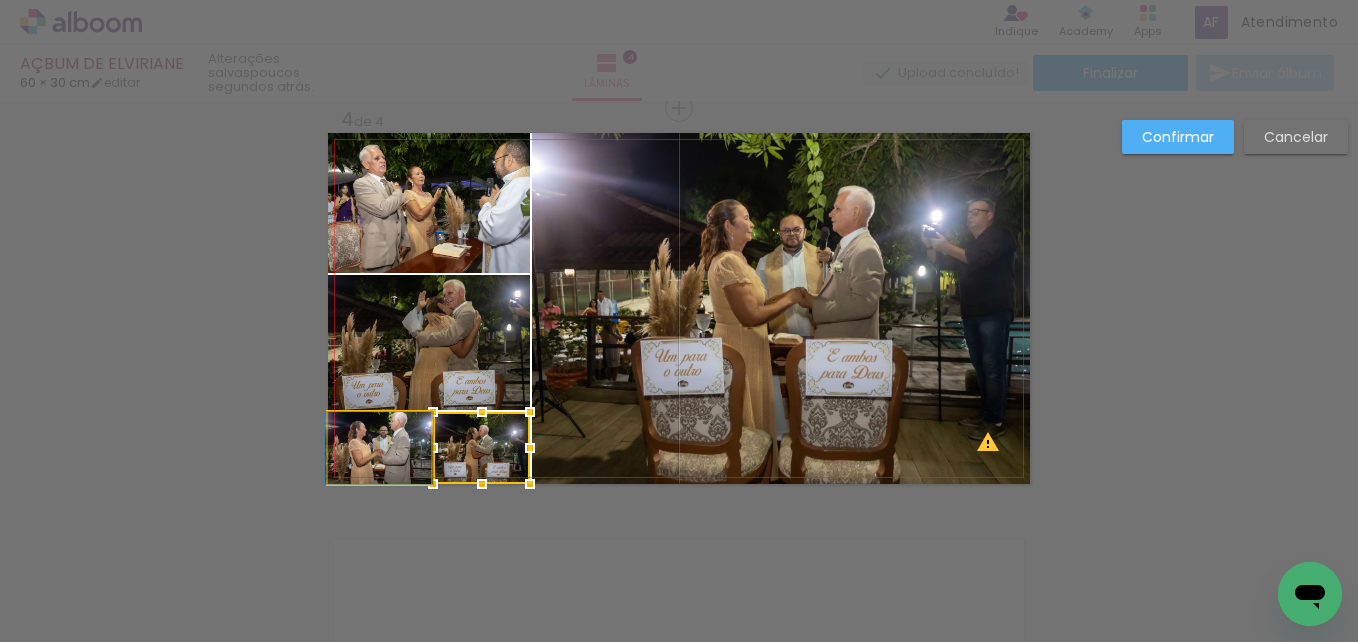click 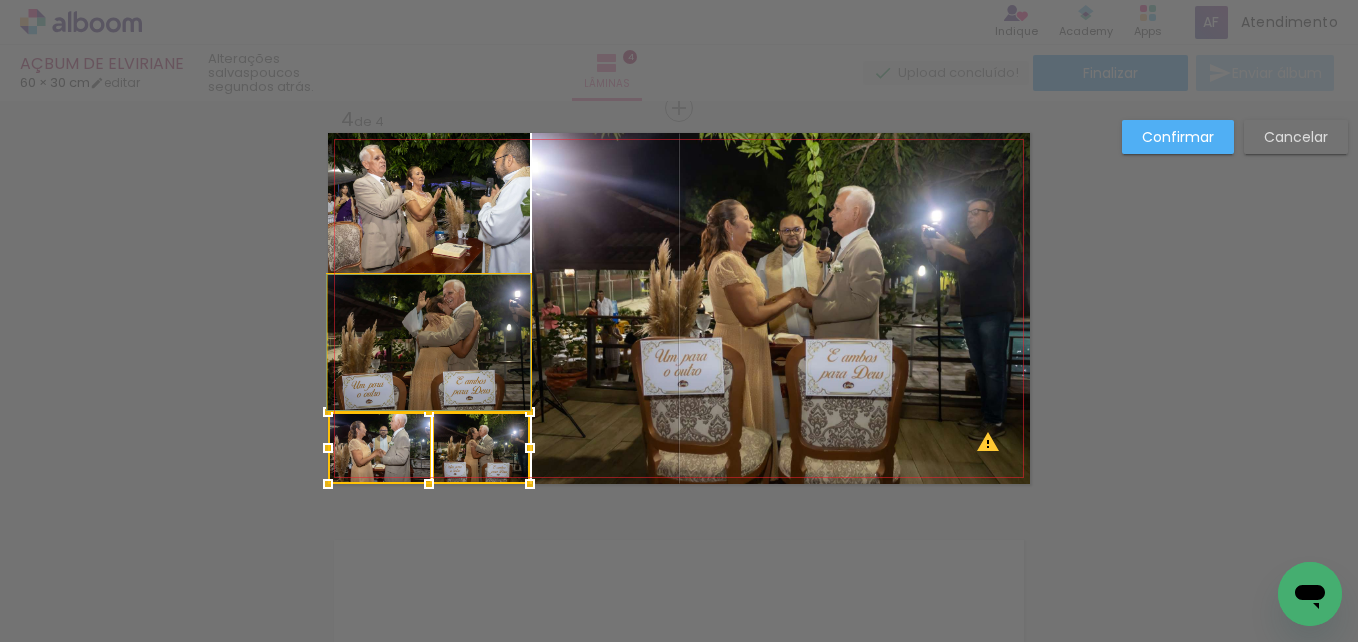 click 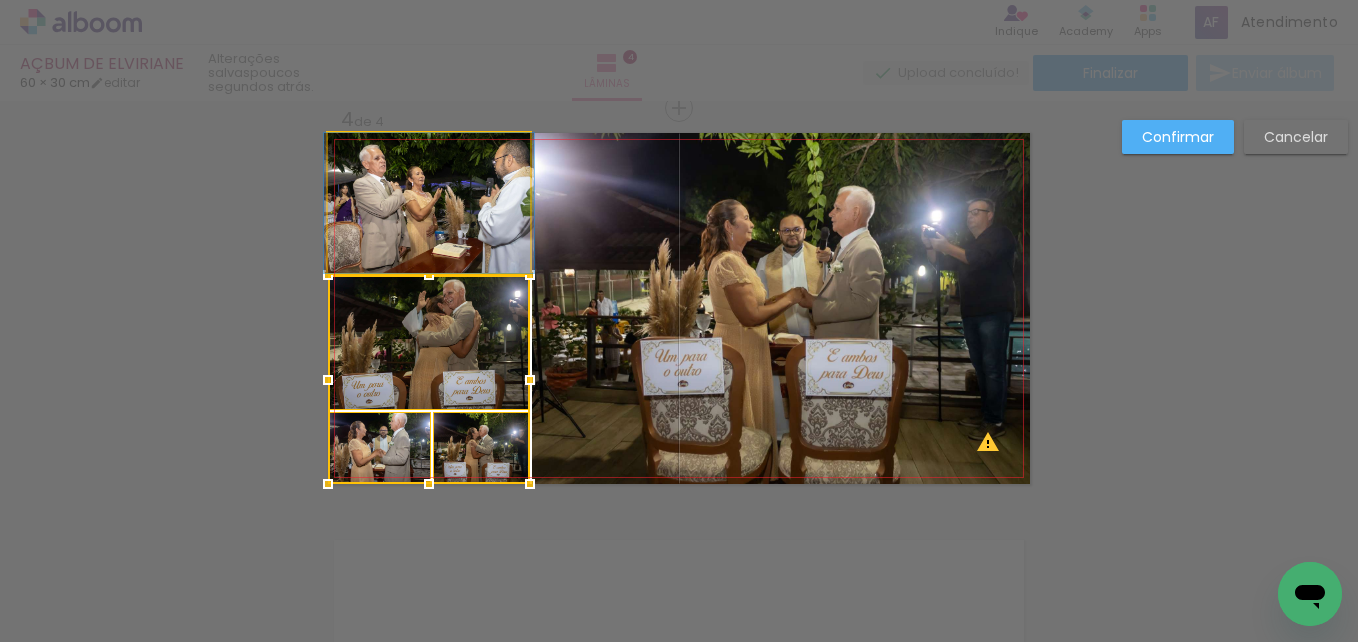 click 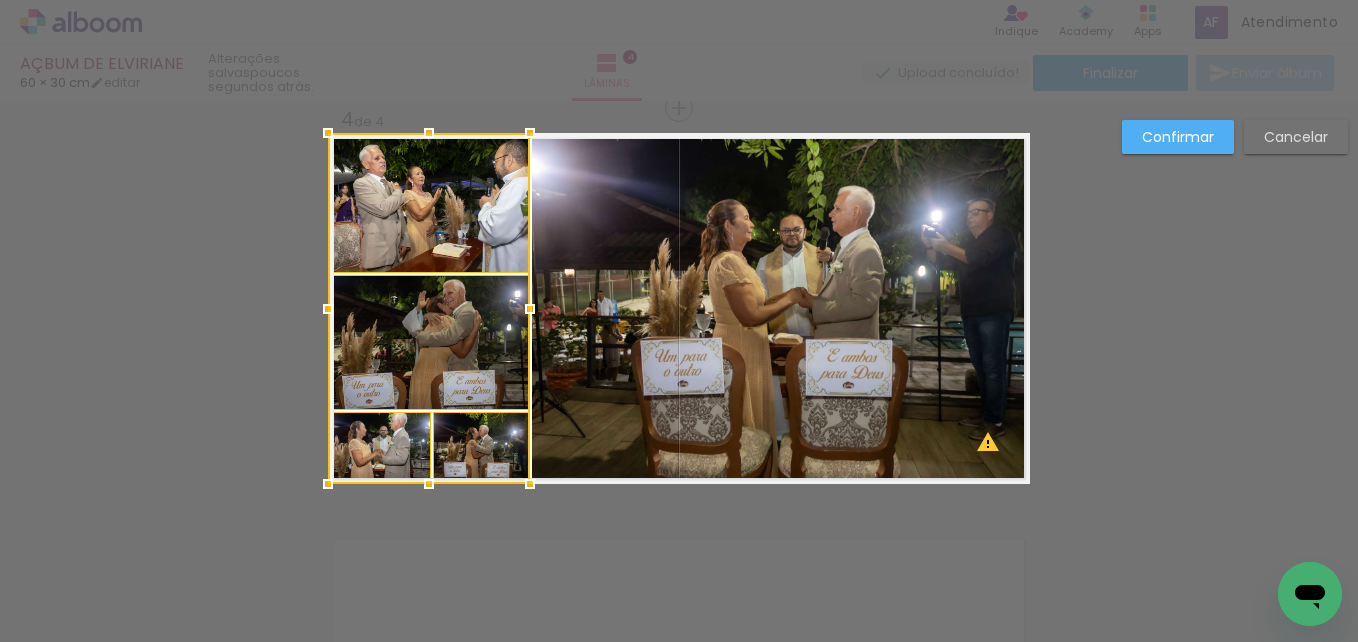 click 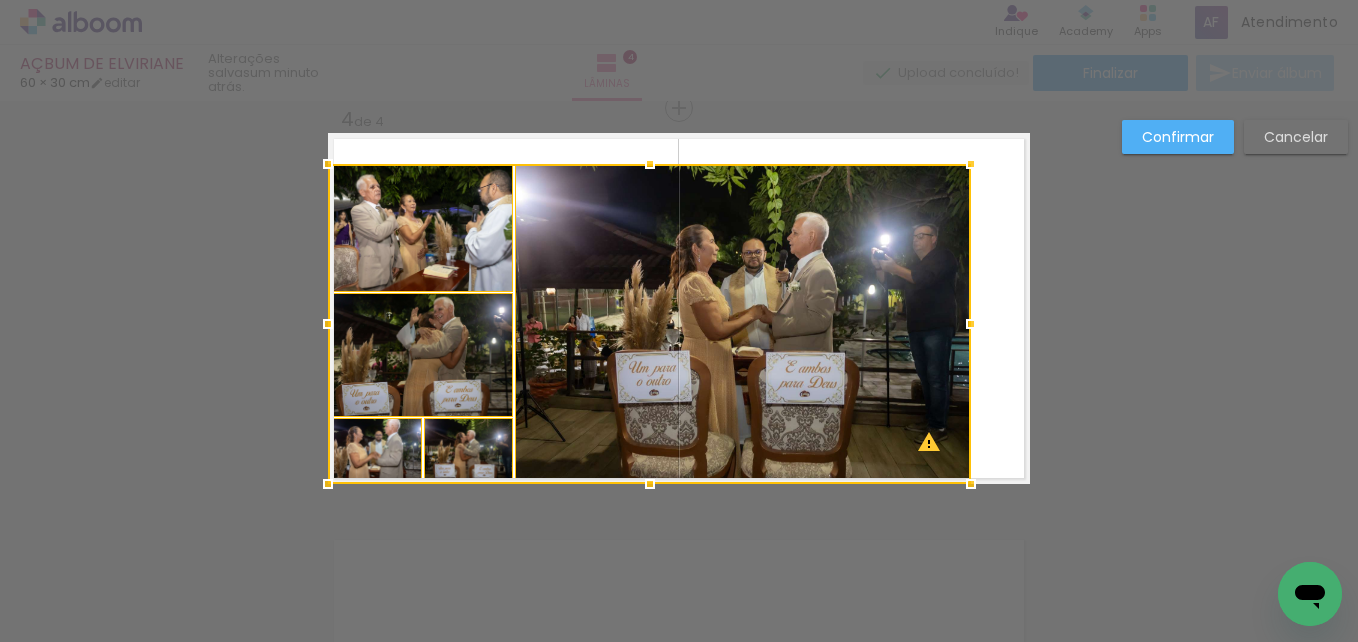 drag, startPoint x: 1017, startPoint y: 140, endPoint x: 923, endPoint y: 197, distance: 109.9318 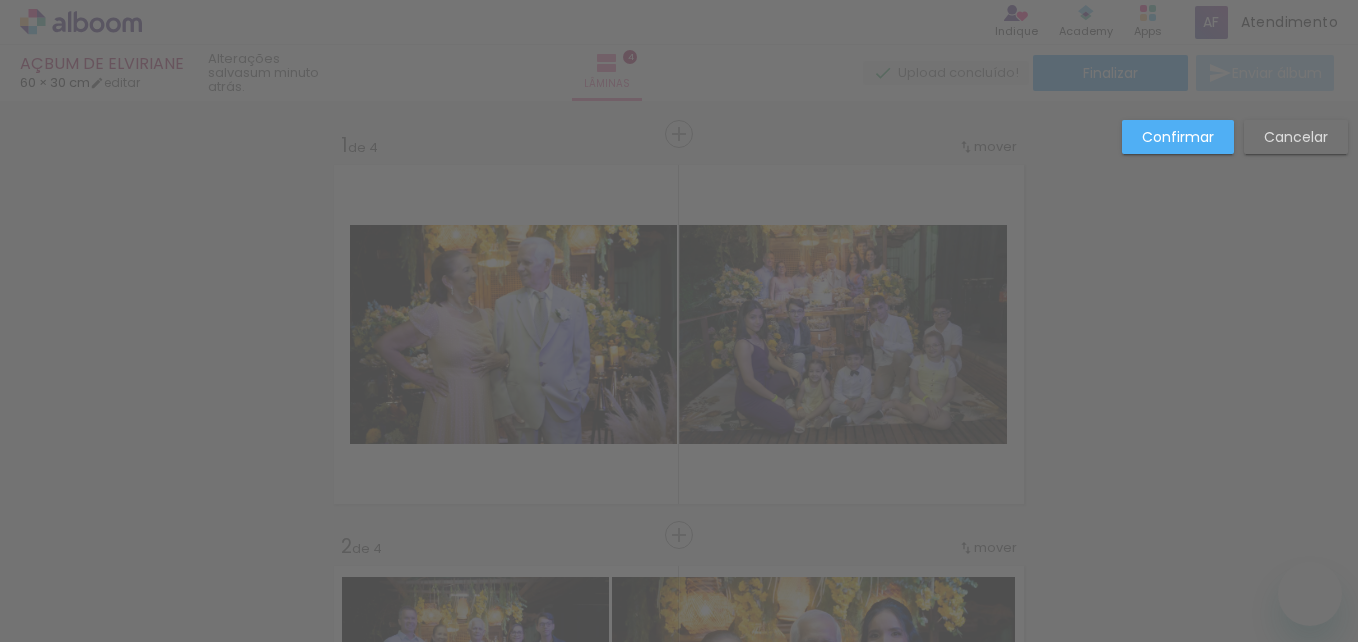 click 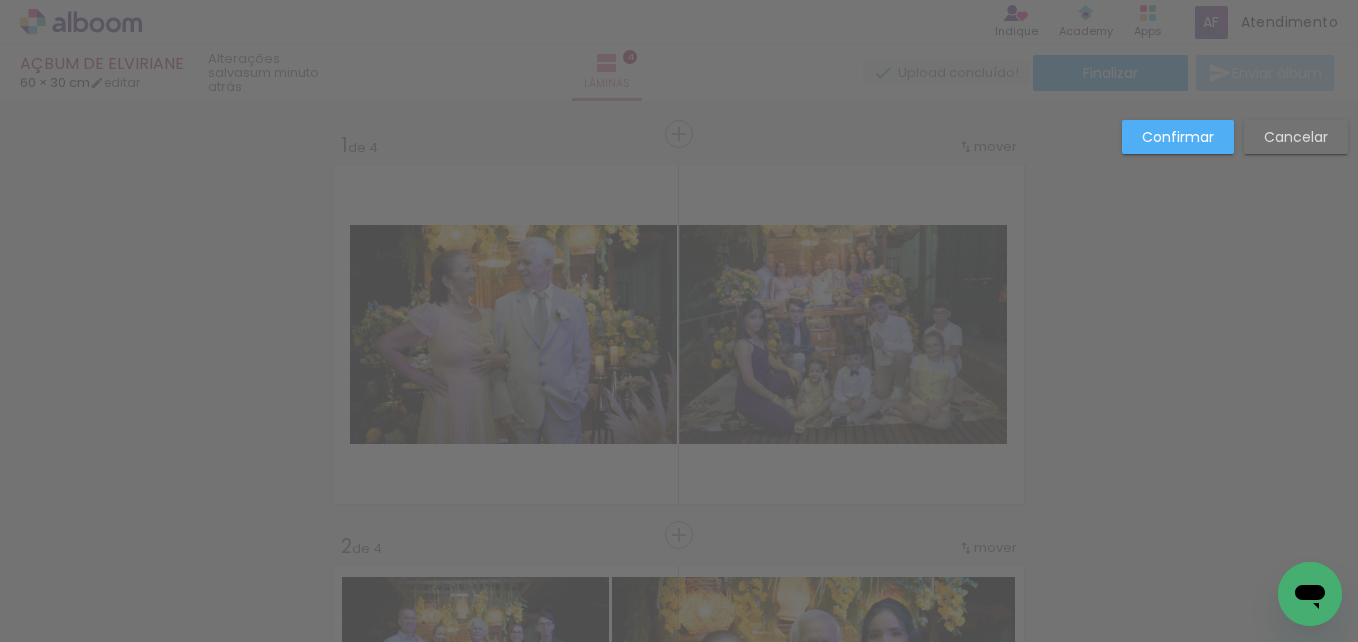 scroll, scrollTop: 1229, scrollLeft: 0, axis: vertical 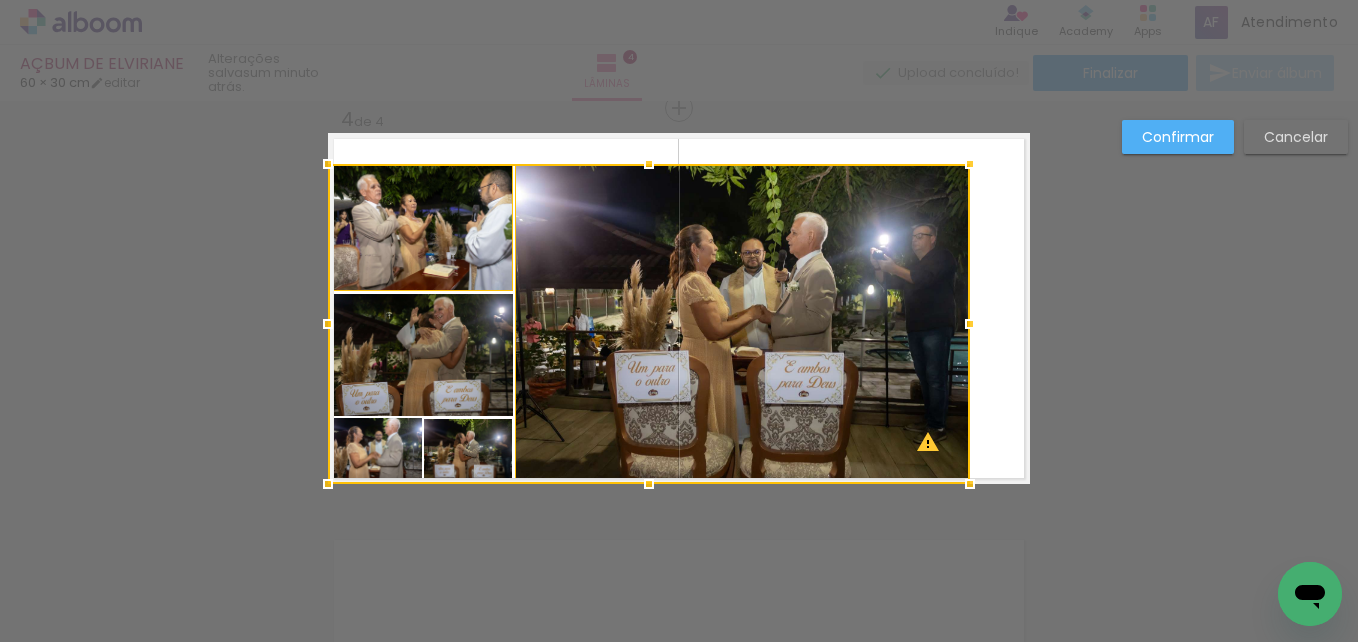 click at bounding box center [649, 324] 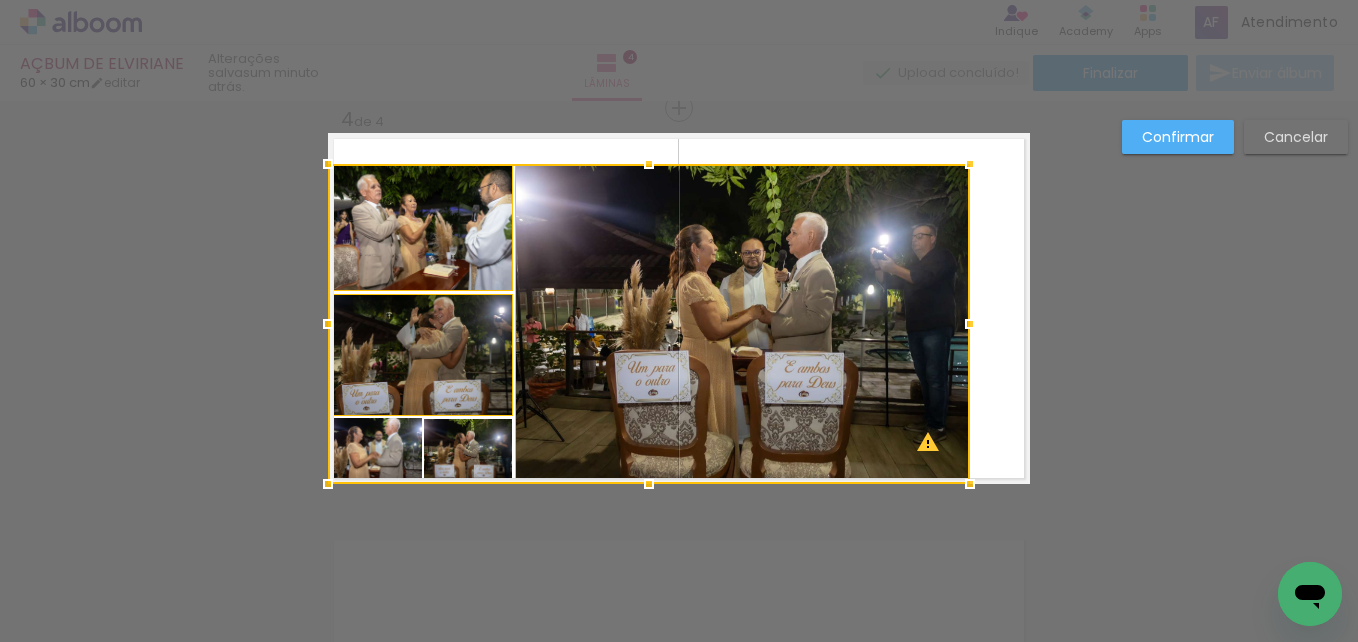 click at bounding box center (649, 324) 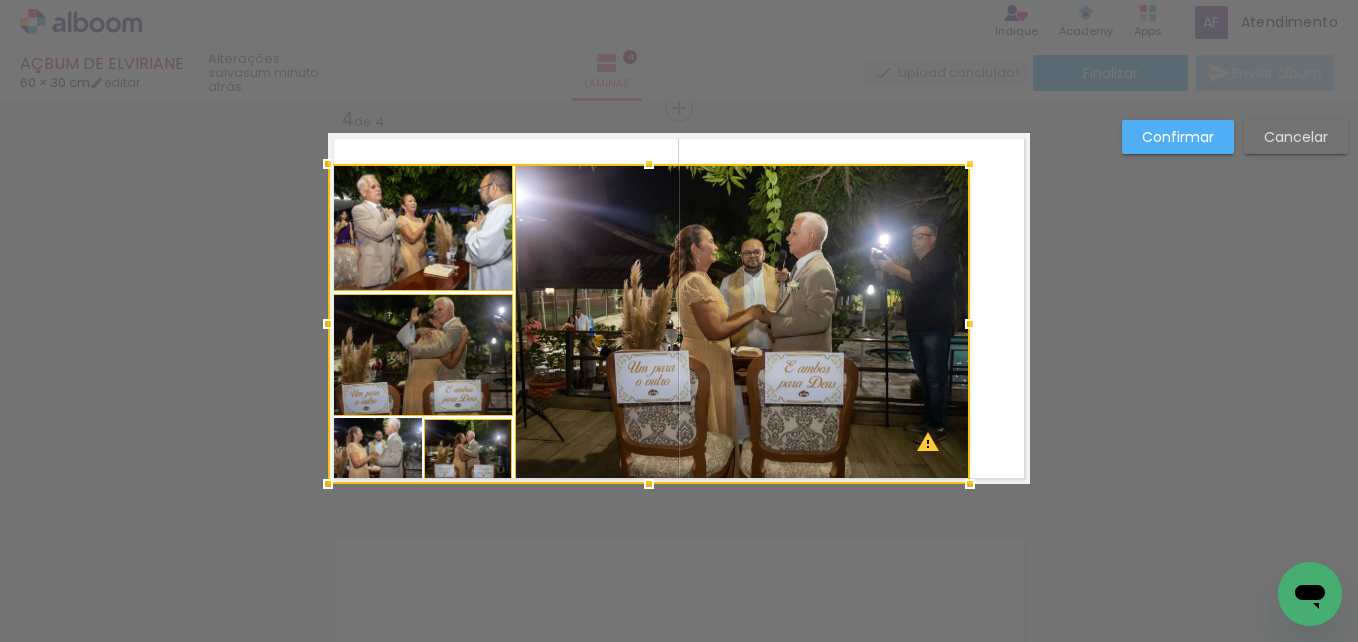 click at bounding box center [649, 324] 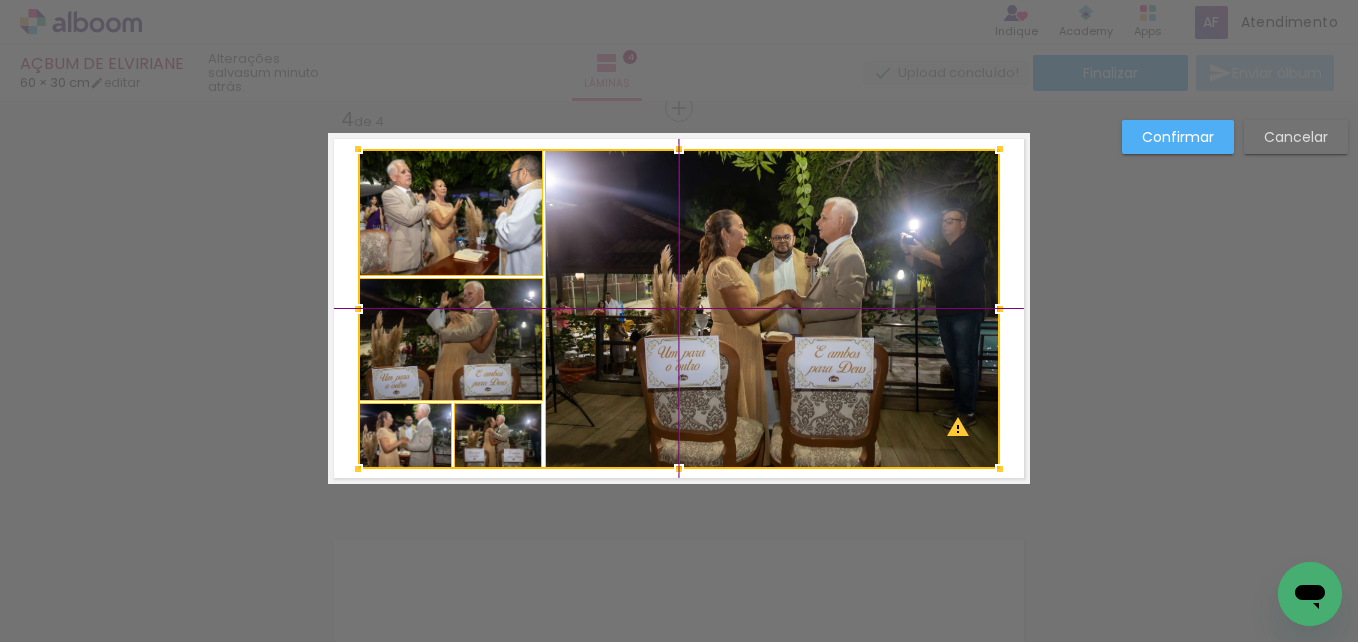 drag, startPoint x: 622, startPoint y: 398, endPoint x: 641, endPoint y: 377, distance: 28.319605 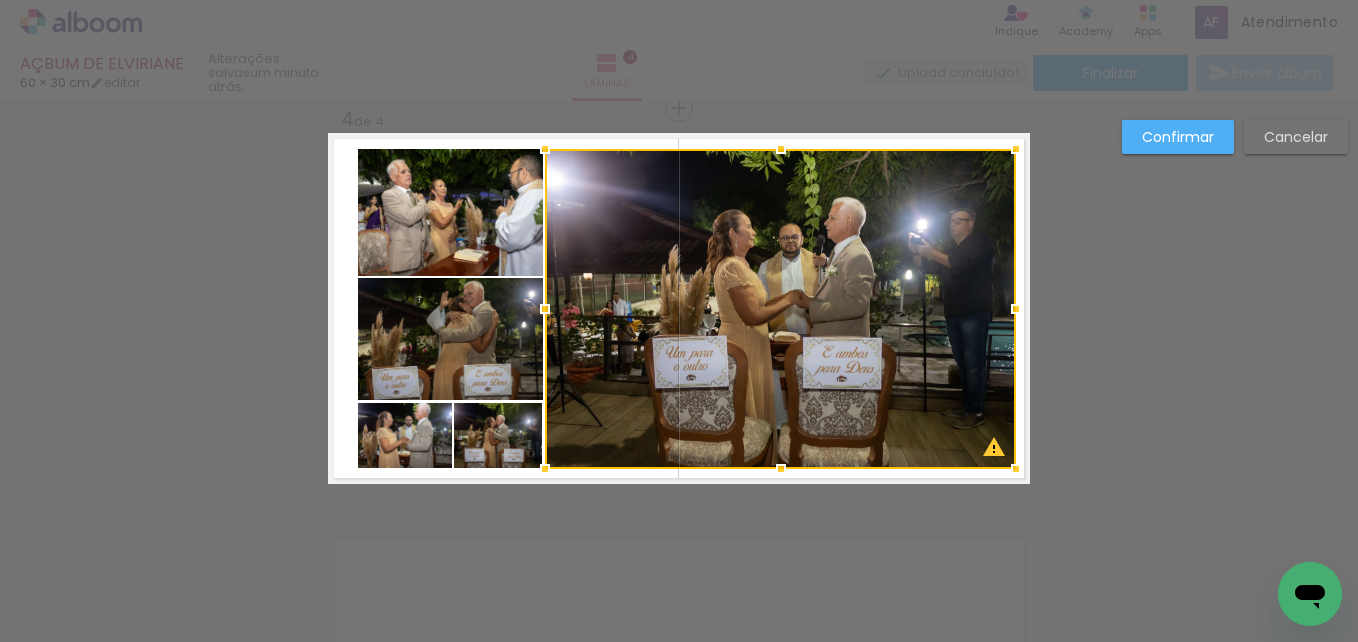 drag, startPoint x: 987, startPoint y: 313, endPoint x: 1012, endPoint y: 312, distance: 25.019993 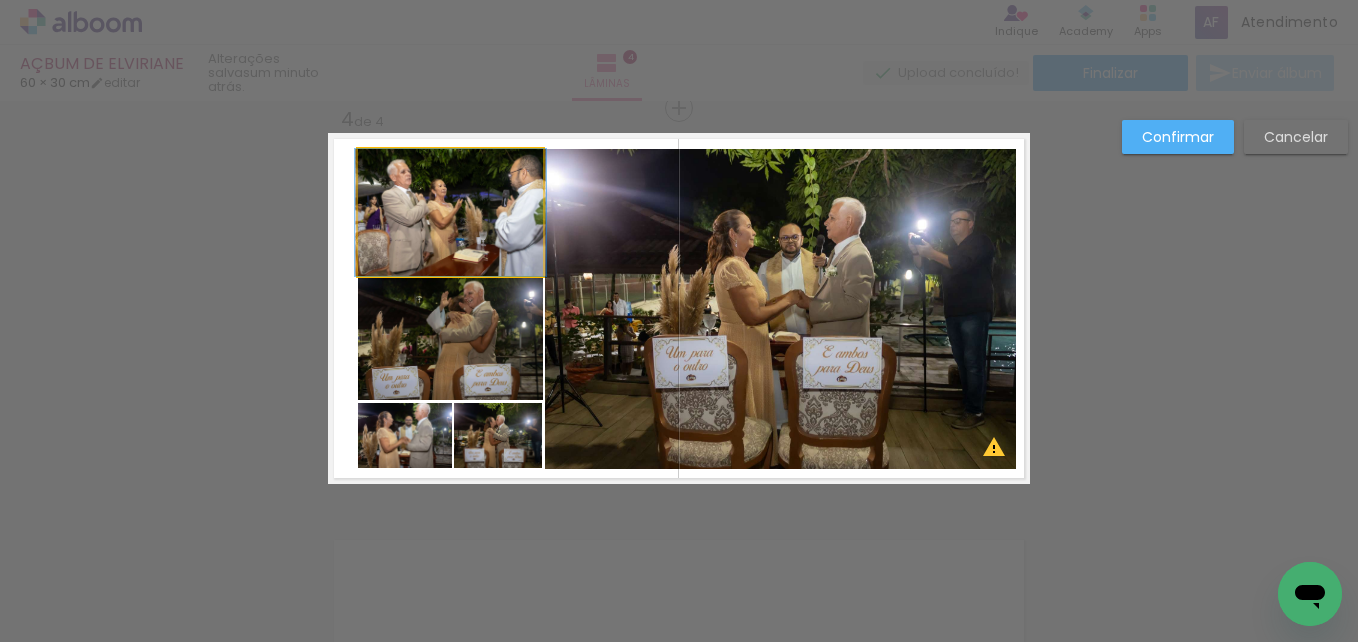 click 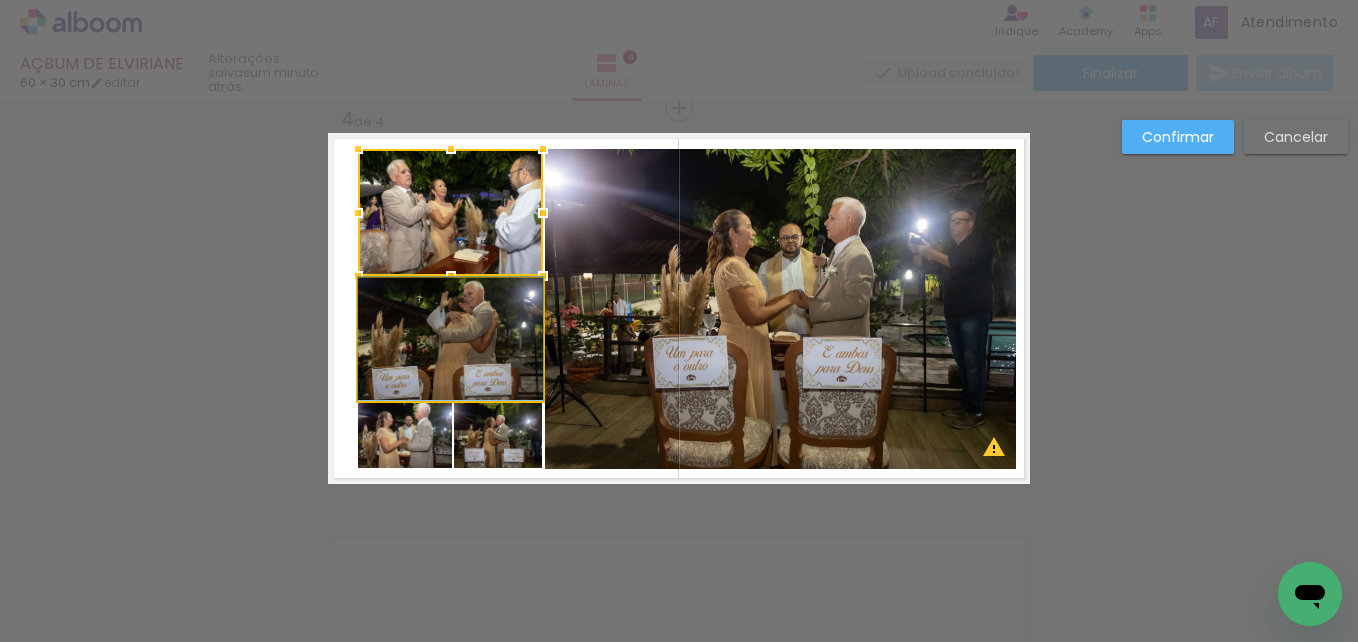 click 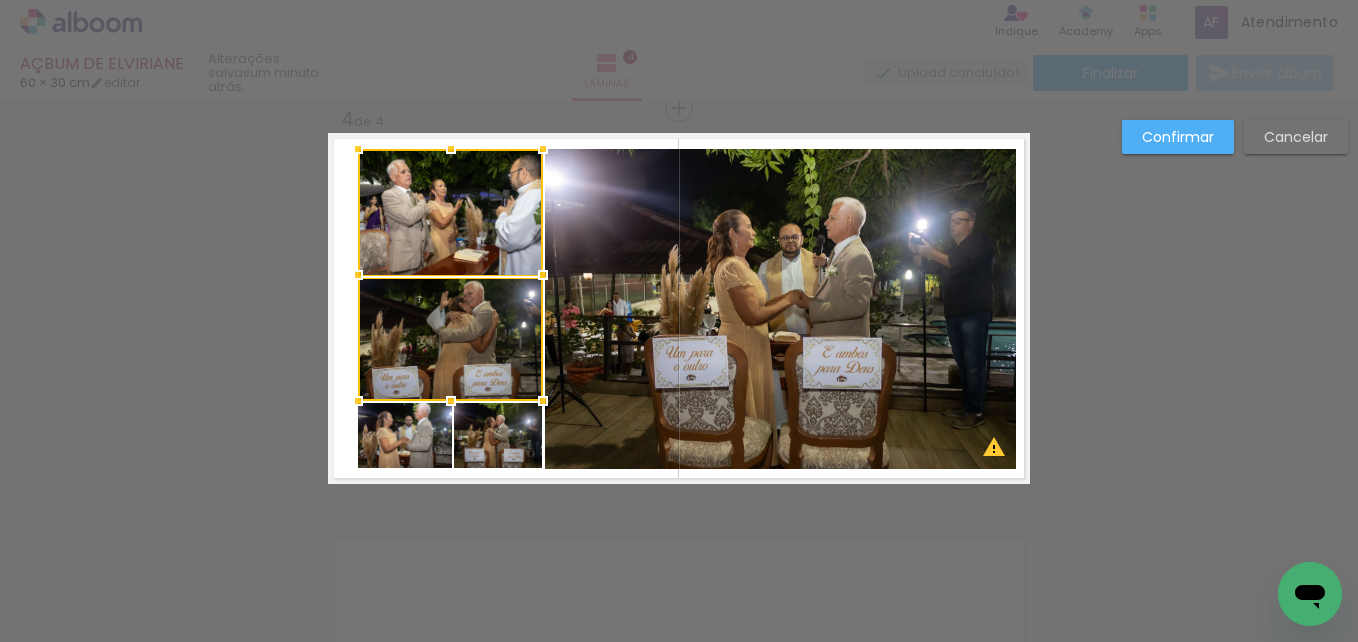 click 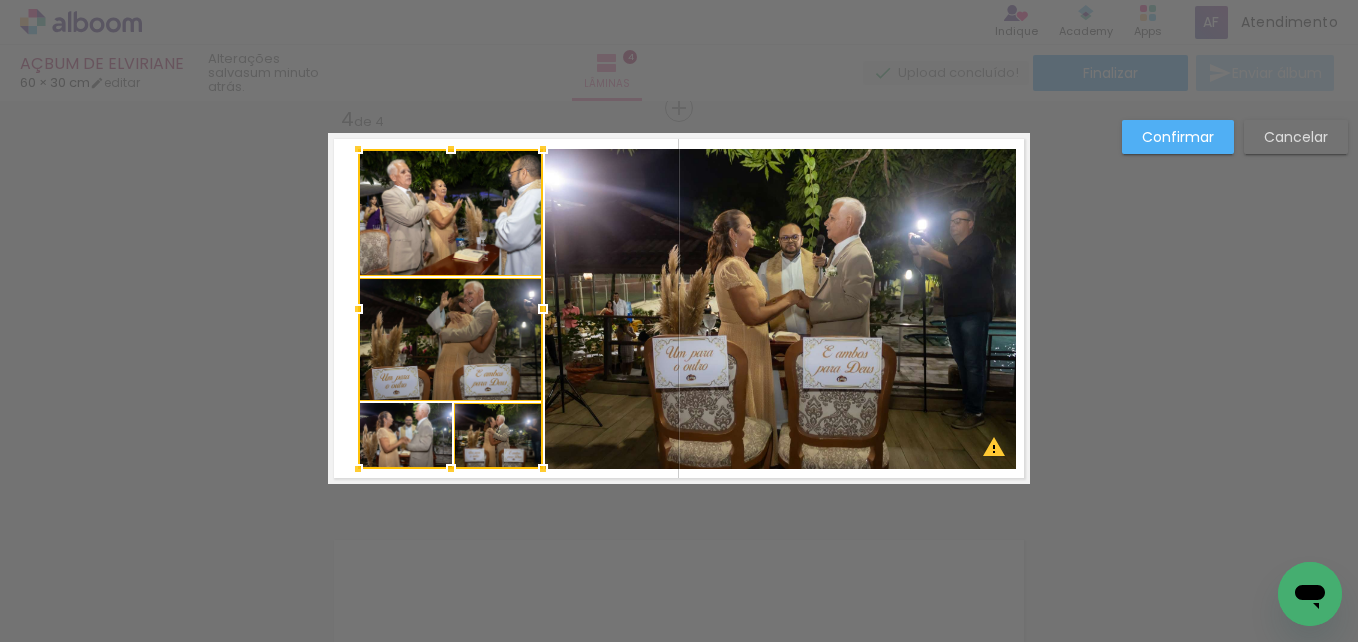 click at bounding box center (450, 309) 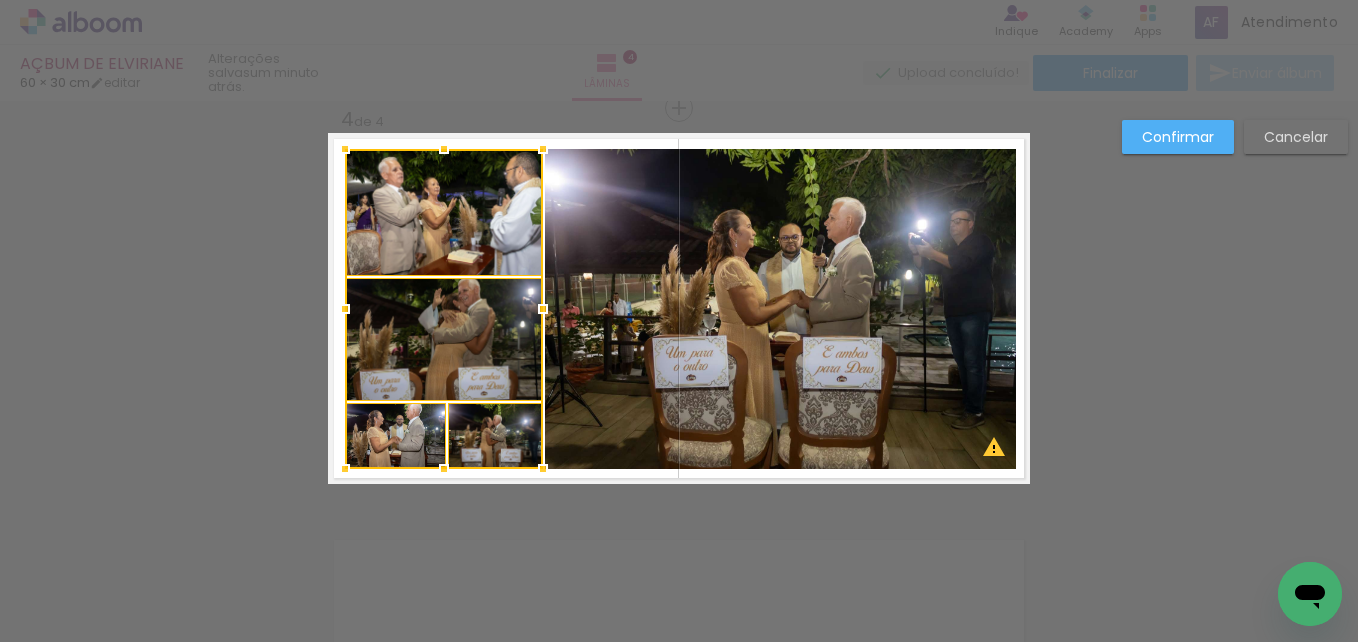 drag, startPoint x: 348, startPoint y: 311, endPoint x: 335, endPoint y: 318, distance: 14.764823 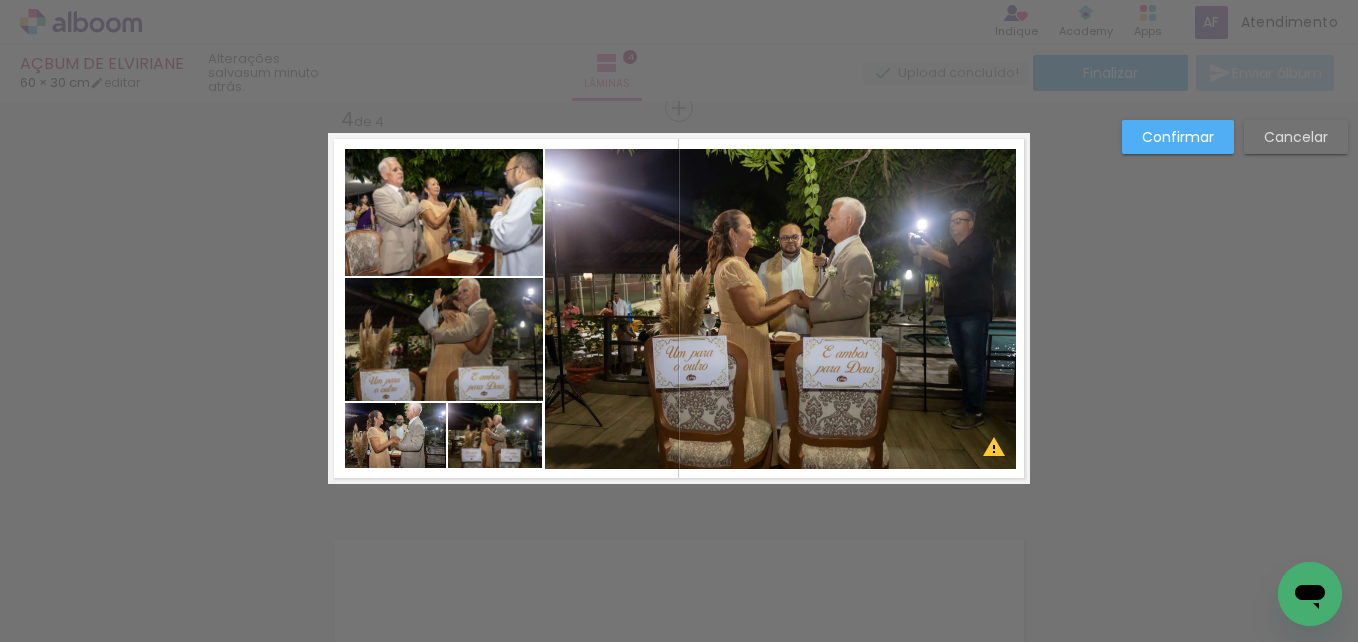 click on "Confirmar" at bounding box center (0, 0) 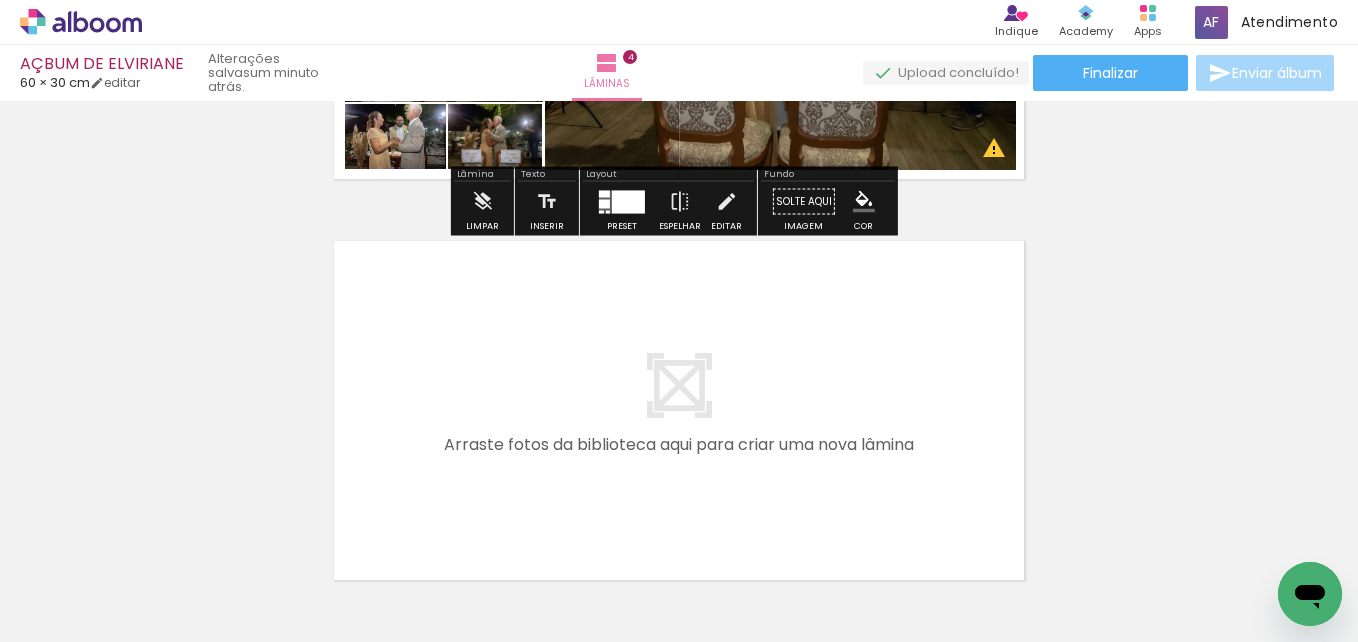 scroll, scrollTop: 1529, scrollLeft: 0, axis: vertical 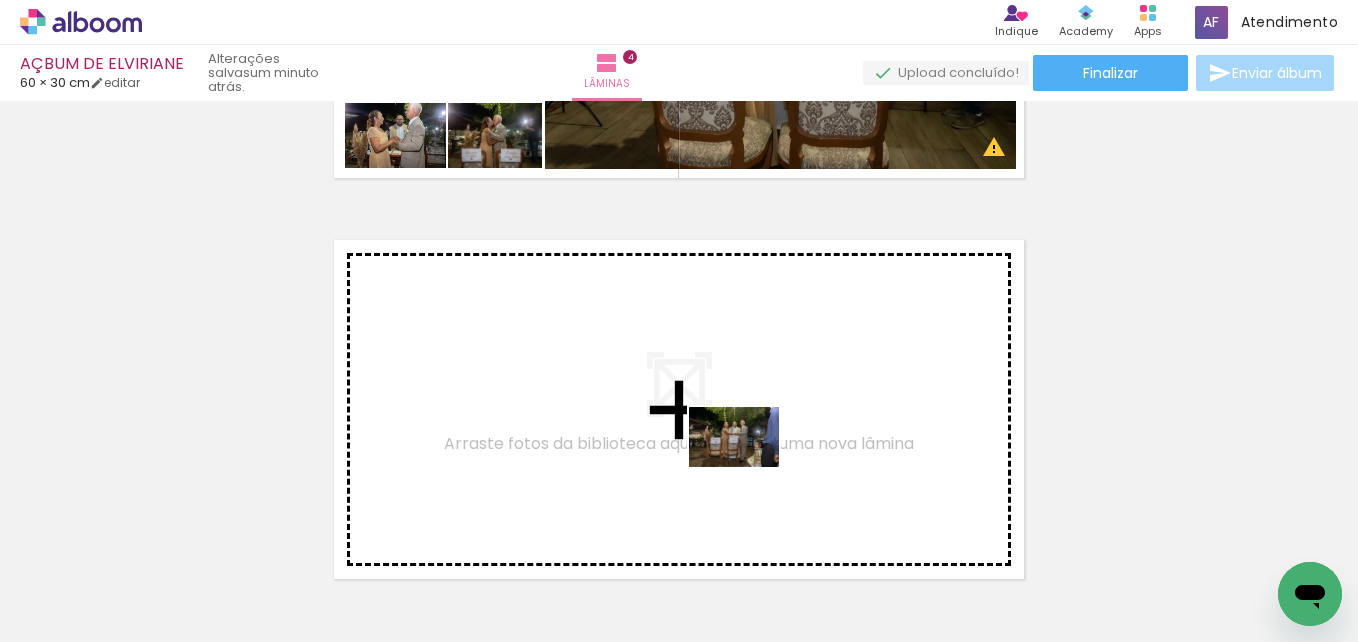 drag, startPoint x: 925, startPoint y: 563, endPoint x: 826, endPoint y: 517, distance: 109.165016 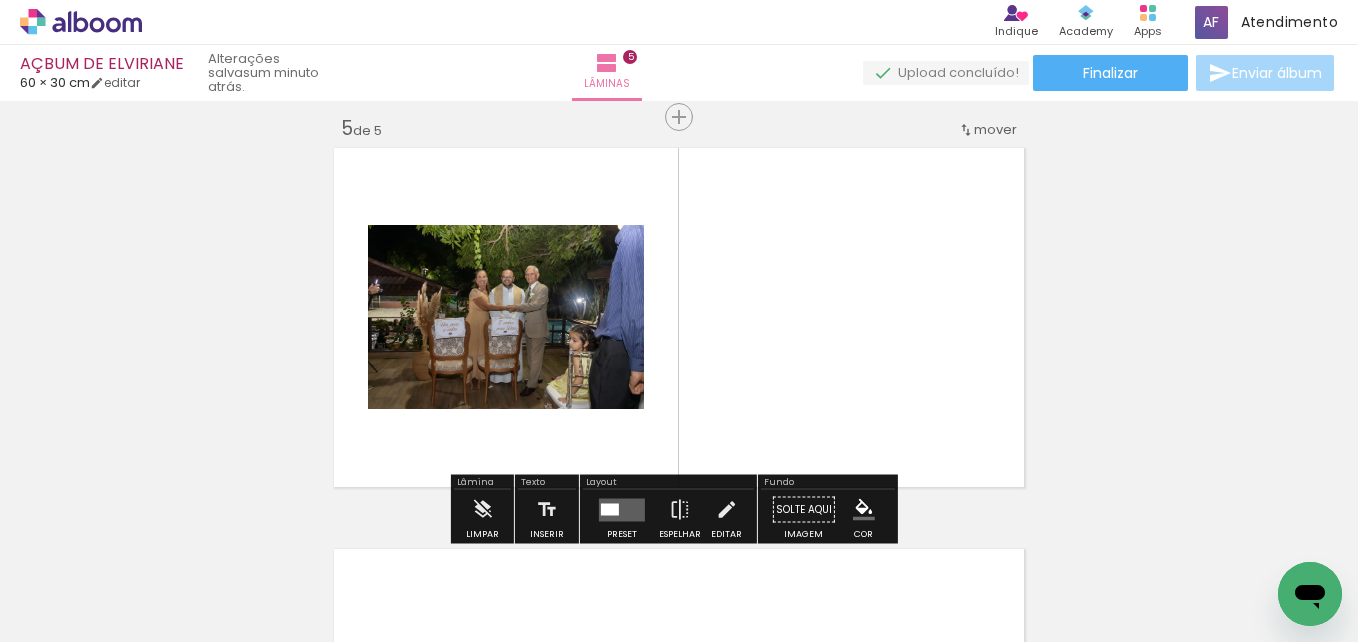 scroll, scrollTop: 1630, scrollLeft: 0, axis: vertical 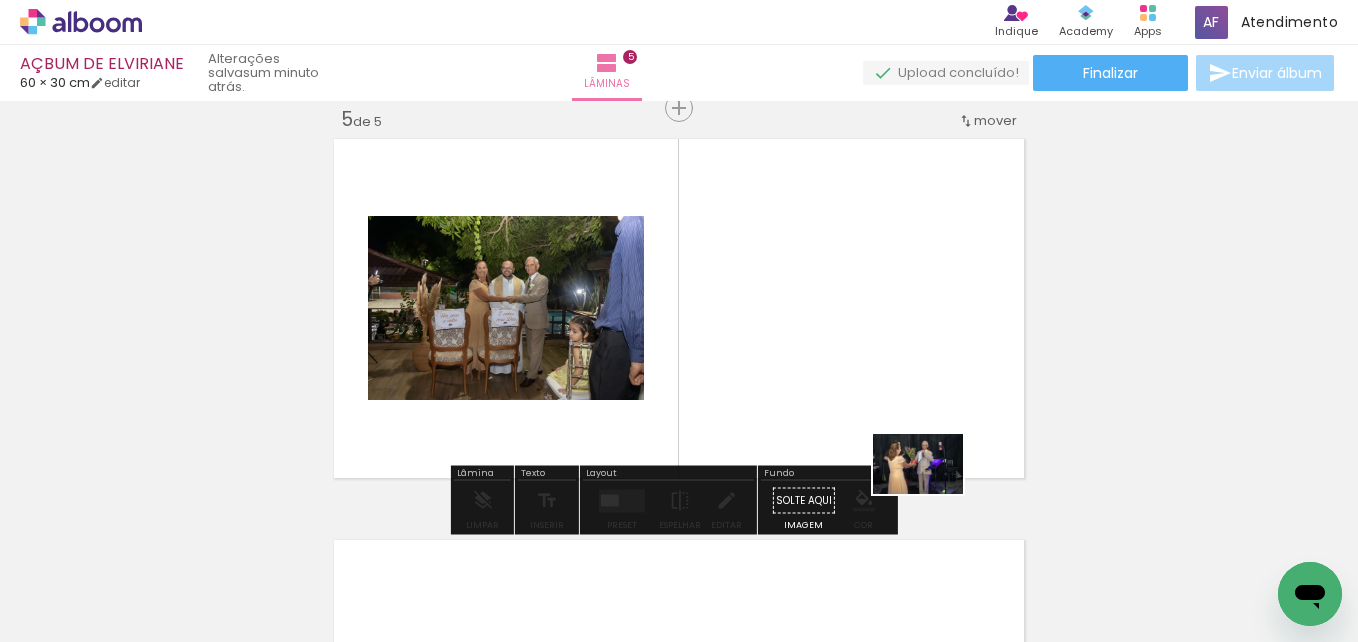 drag, startPoint x: 1034, startPoint y: 574, endPoint x: 902, endPoint y: 483, distance: 160.32779 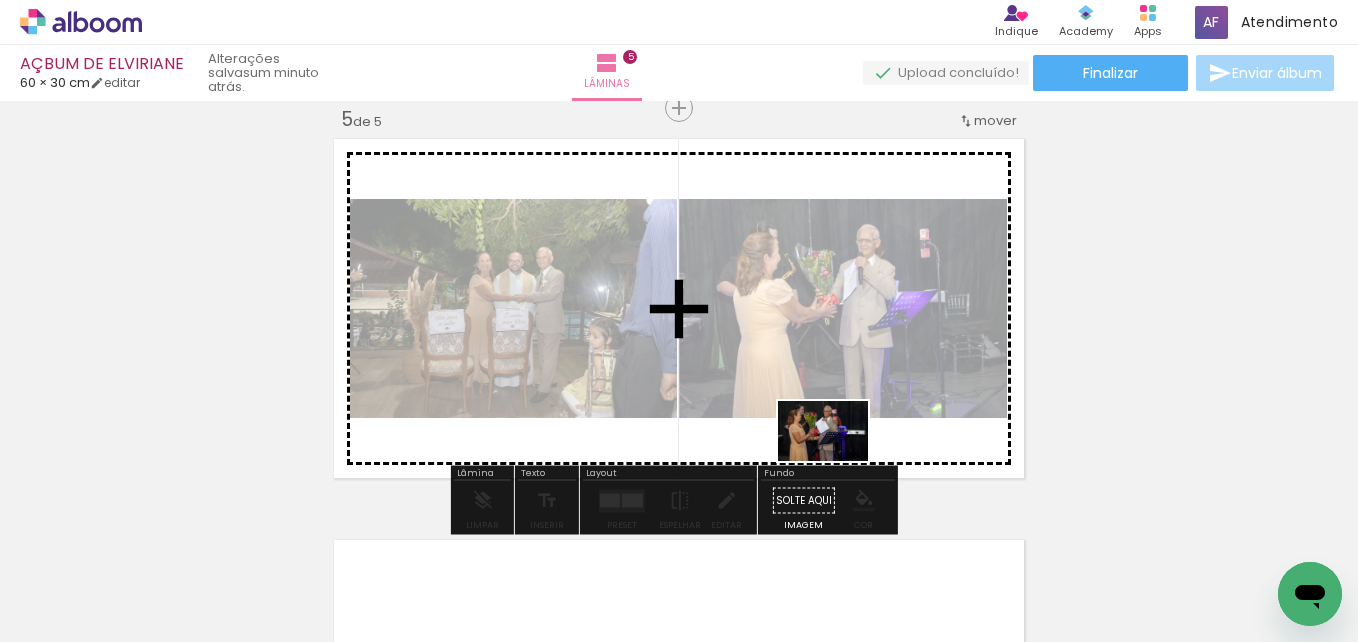 drag, startPoint x: 1155, startPoint y: 574, endPoint x: 838, endPoint y: 461, distance: 336.53827 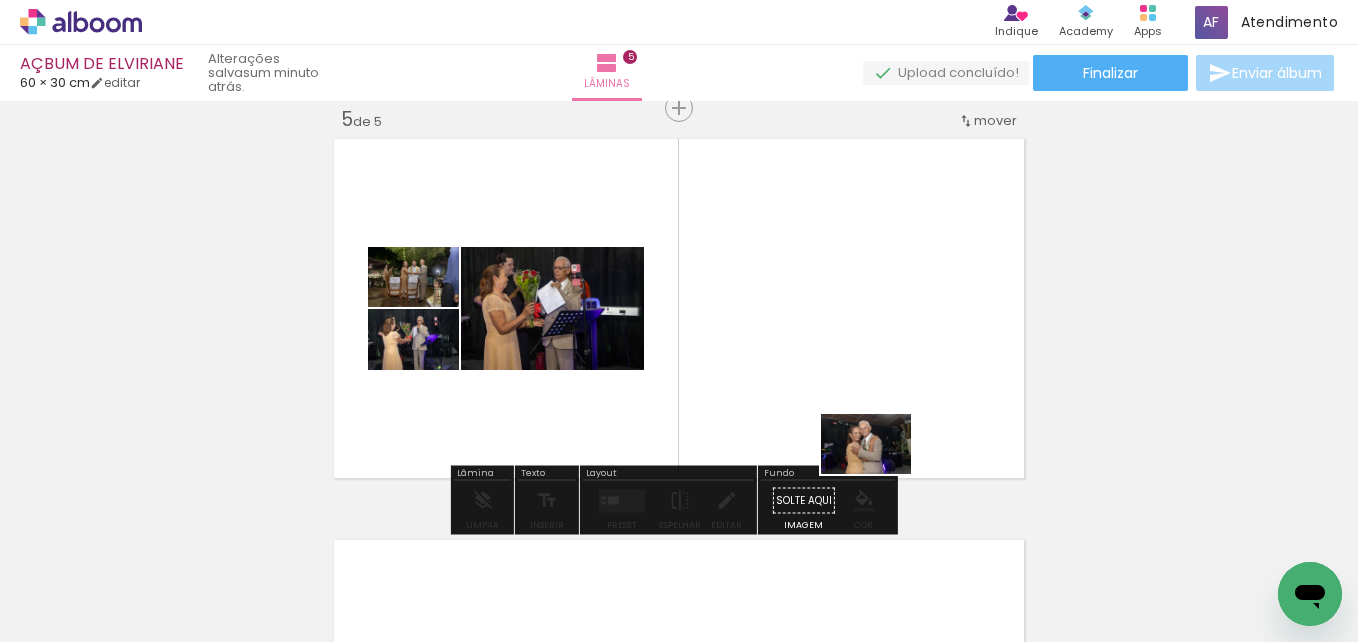 drag, startPoint x: 1263, startPoint y: 570, endPoint x: 879, endPoint y: 474, distance: 395.81815 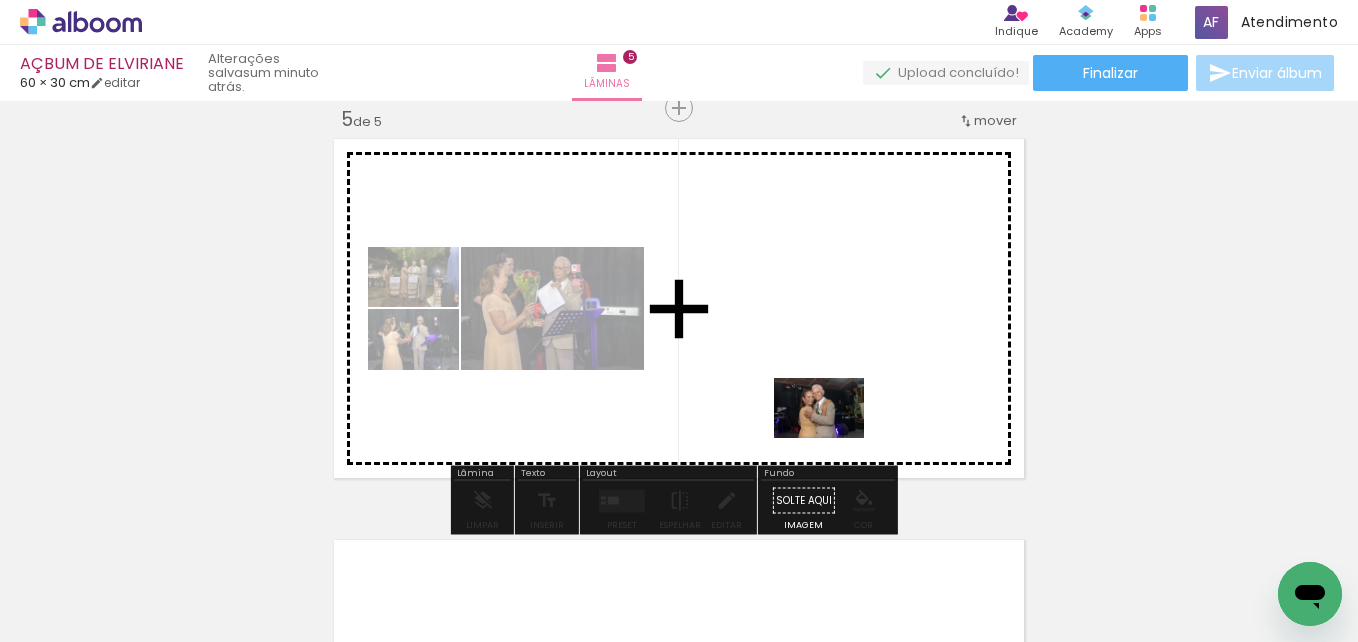 drag, startPoint x: 1176, startPoint y: 534, endPoint x: 799, endPoint y: 478, distance: 381.13644 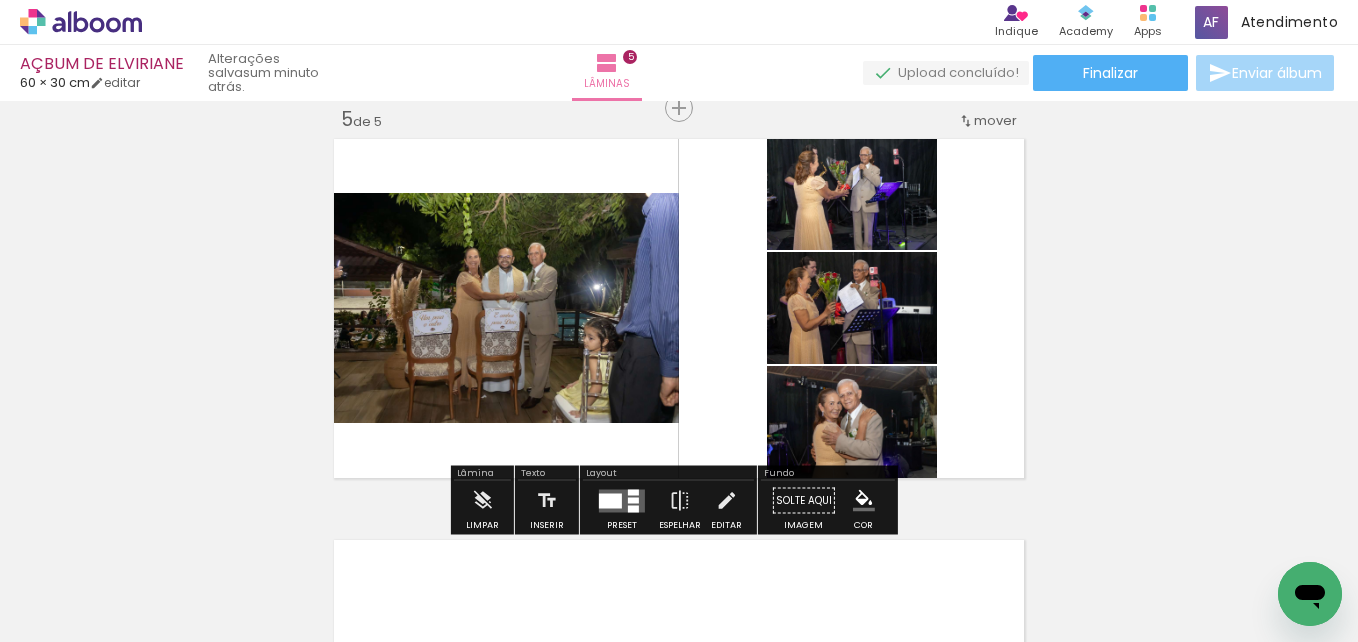 click at bounding box center (622, 500) 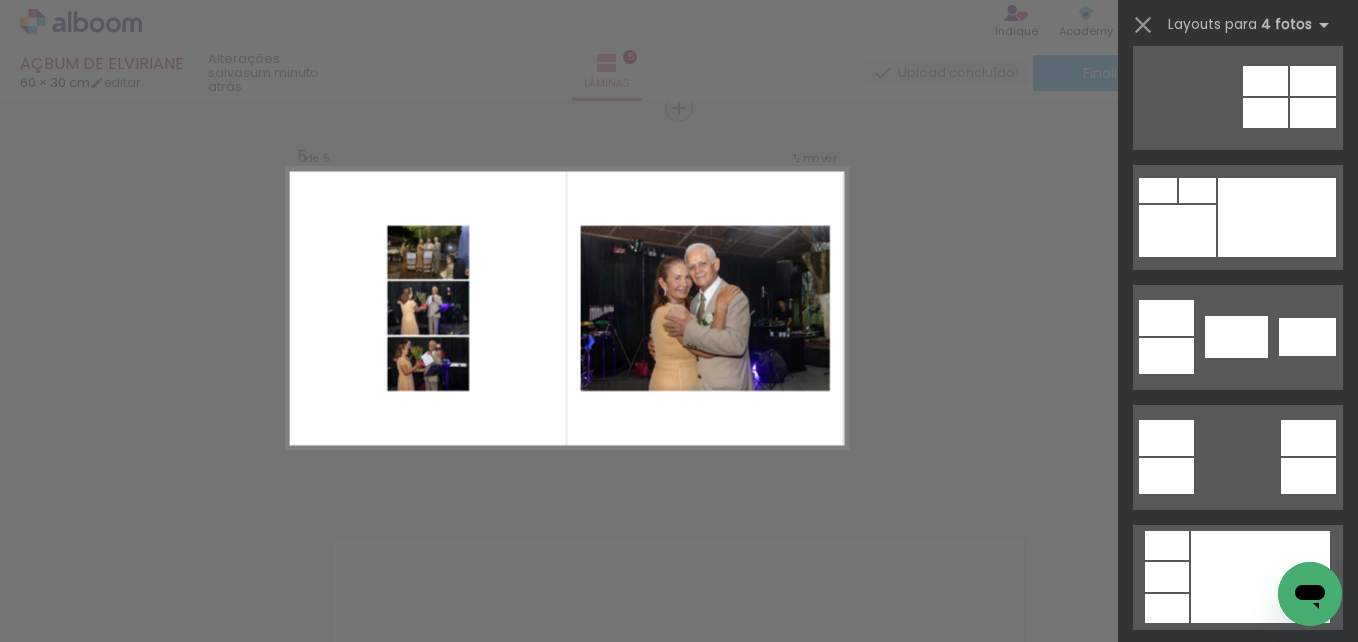 scroll, scrollTop: 500, scrollLeft: 0, axis: vertical 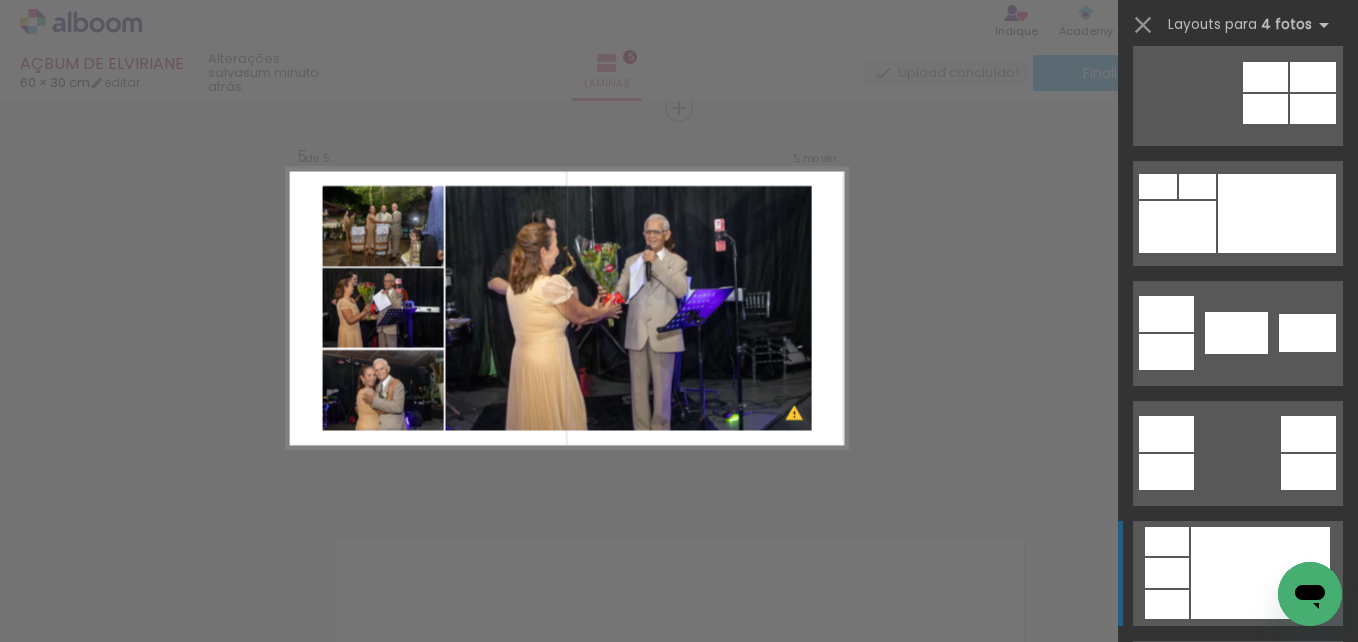 click at bounding box center (1260, 573) 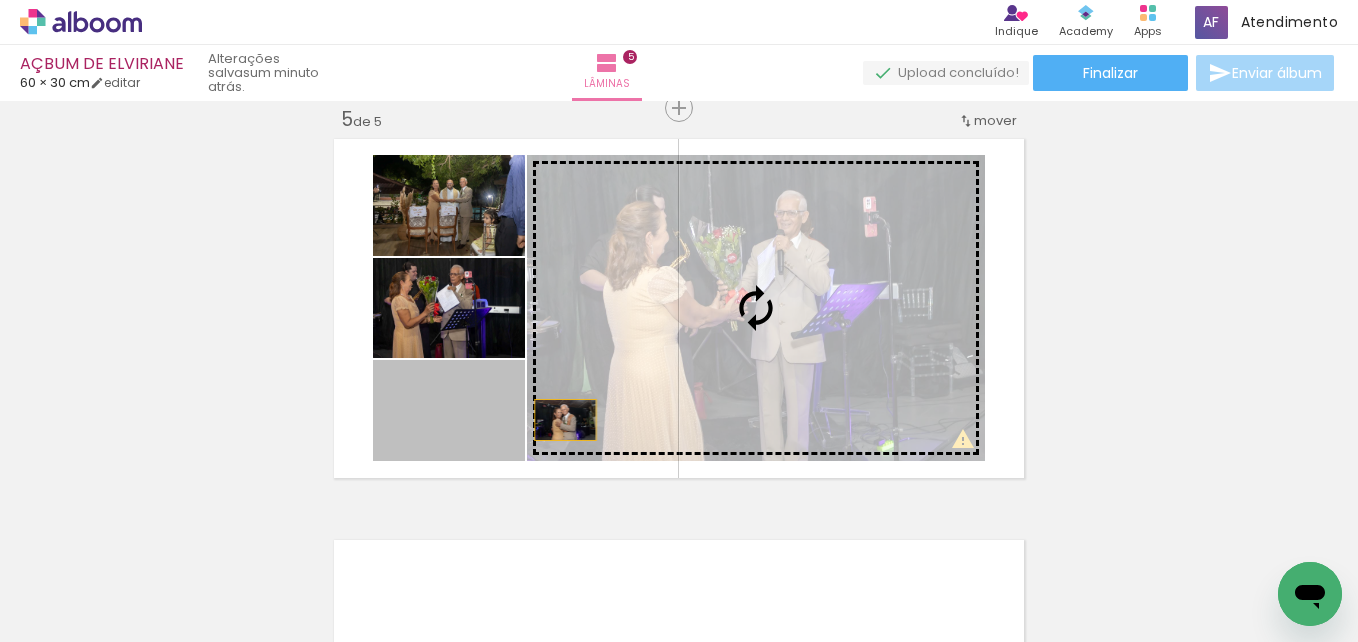 drag, startPoint x: 442, startPoint y: 435, endPoint x: 680, endPoint y: 410, distance: 239.30942 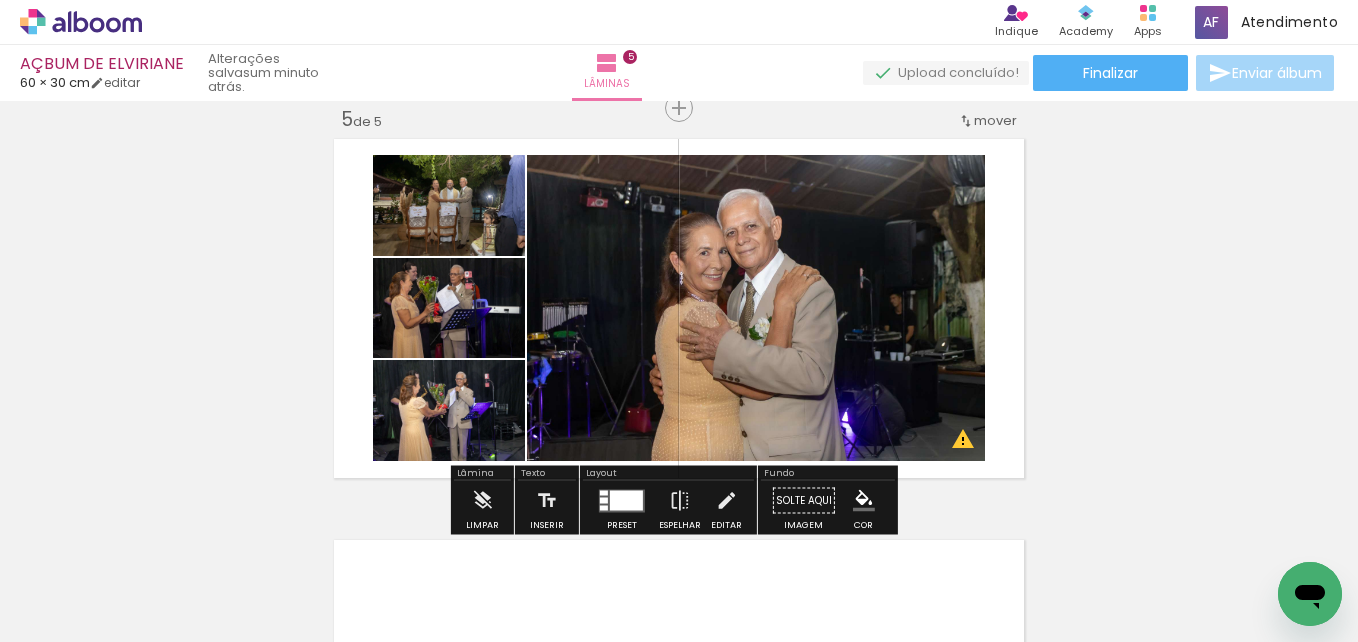 click 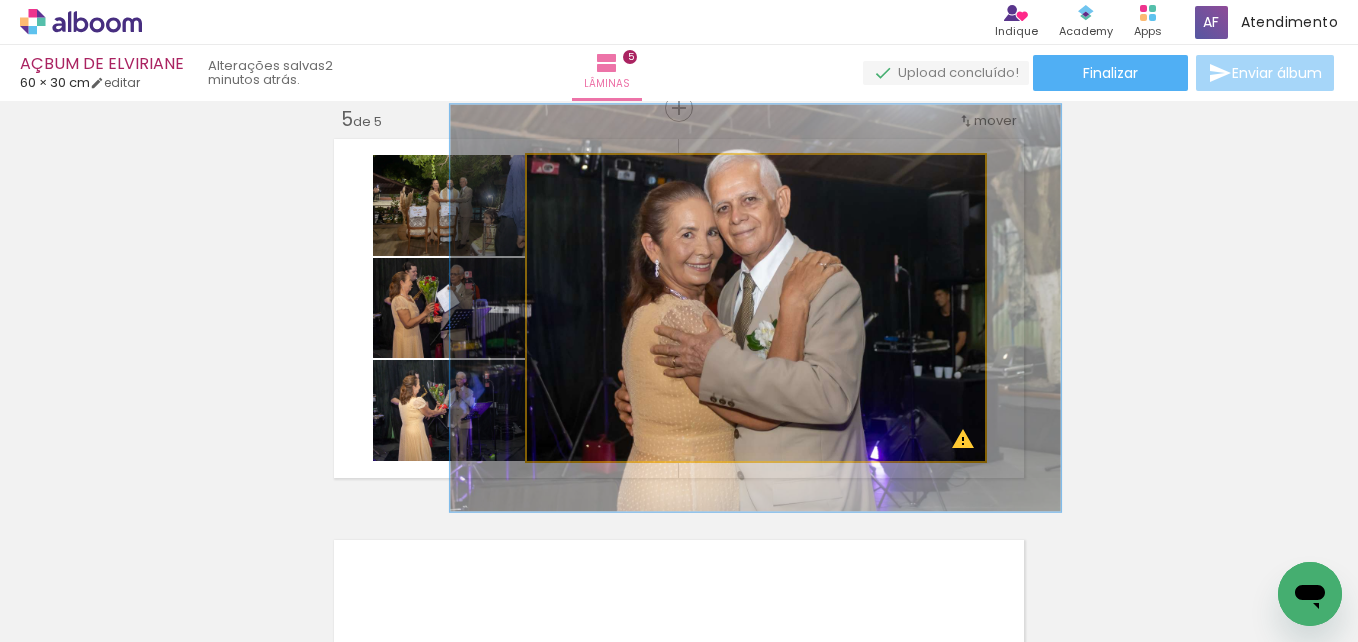 drag, startPoint x: 577, startPoint y: 173, endPoint x: 672, endPoint y: 280, distance: 143.08739 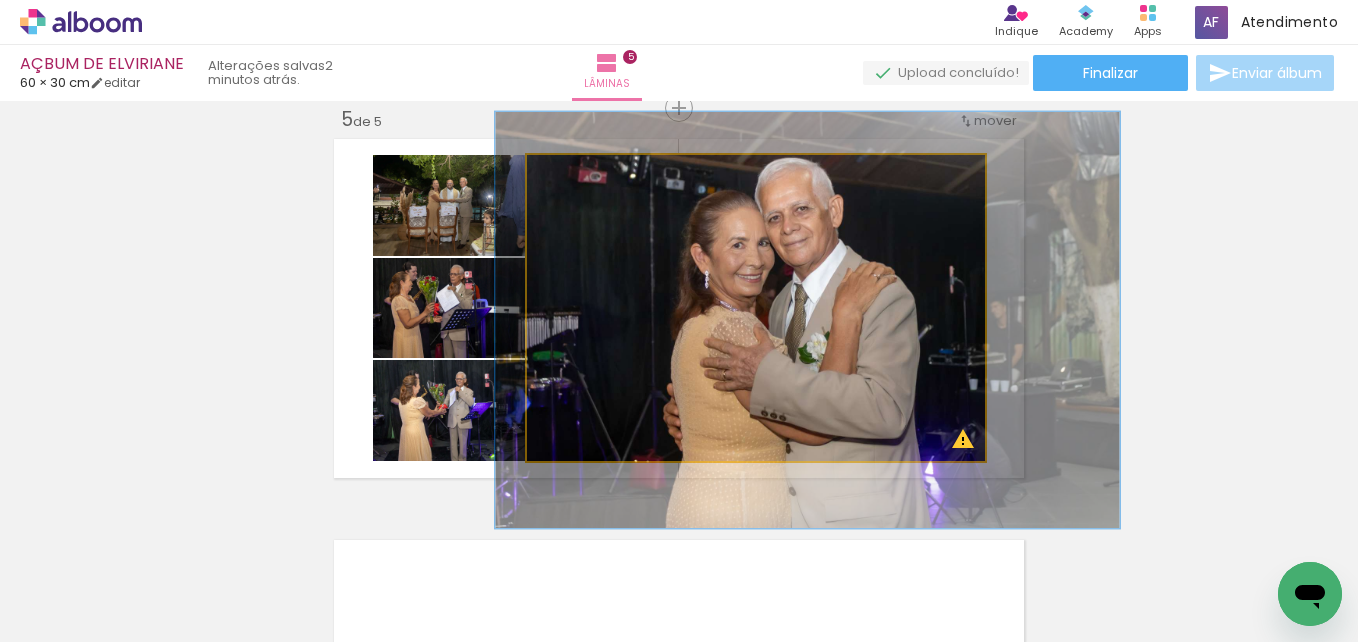 drag, startPoint x: 744, startPoint y: 318, endPoint x: 790, endPoint y: 331, distance: 47.801674 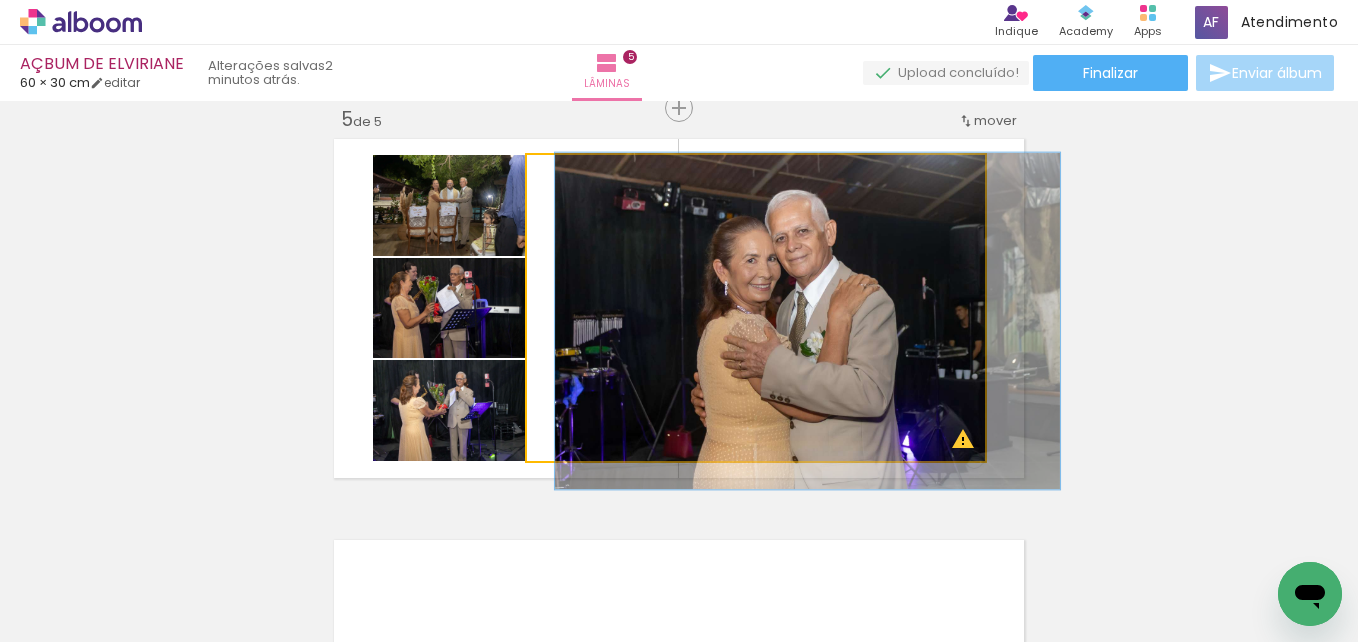 drag, startPoint x: 590, startPoint y: 177, endPoint x: 570, endPoint y: 182, distance: 20.615528 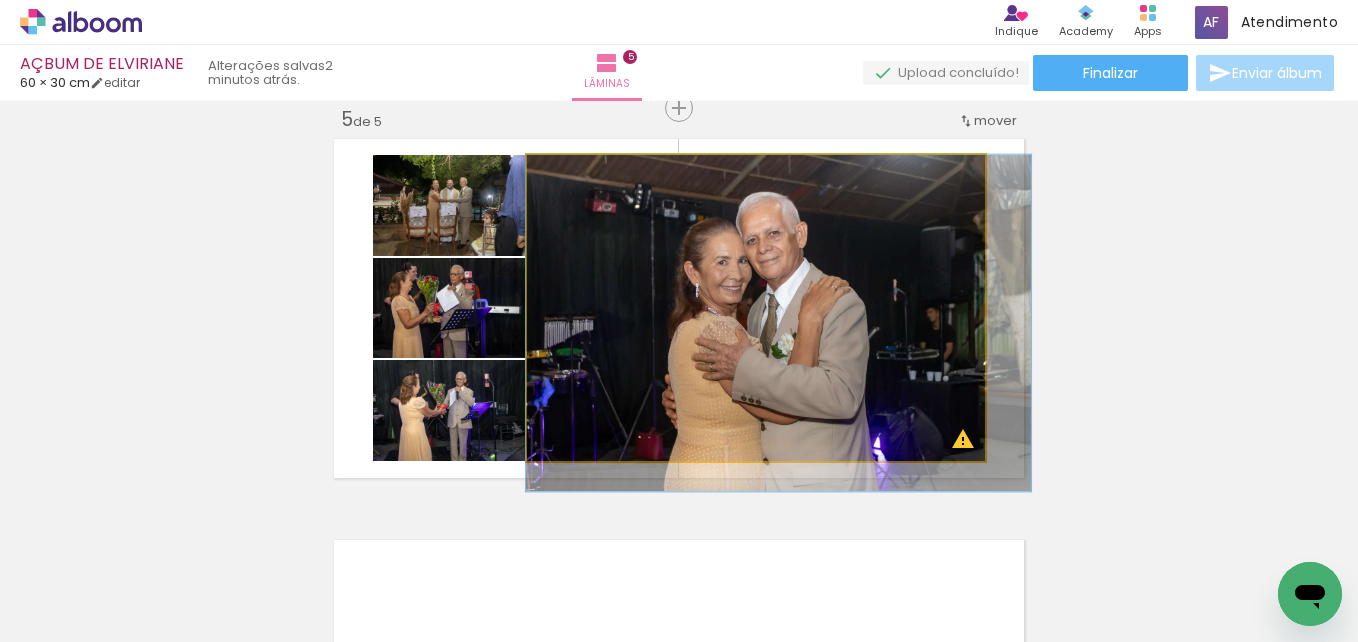 drag, startPoint x: 758, startPoint y: 260, endPoint x: 825, endPoint y: 264, distance: 67.11929 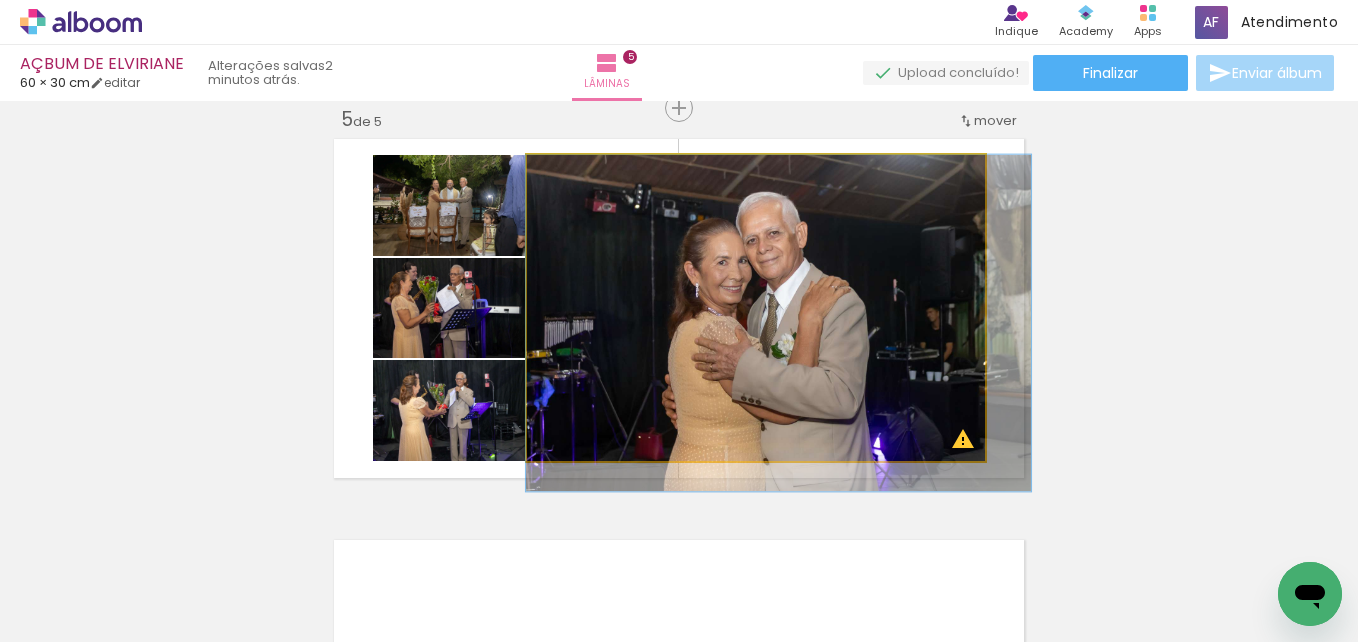 click 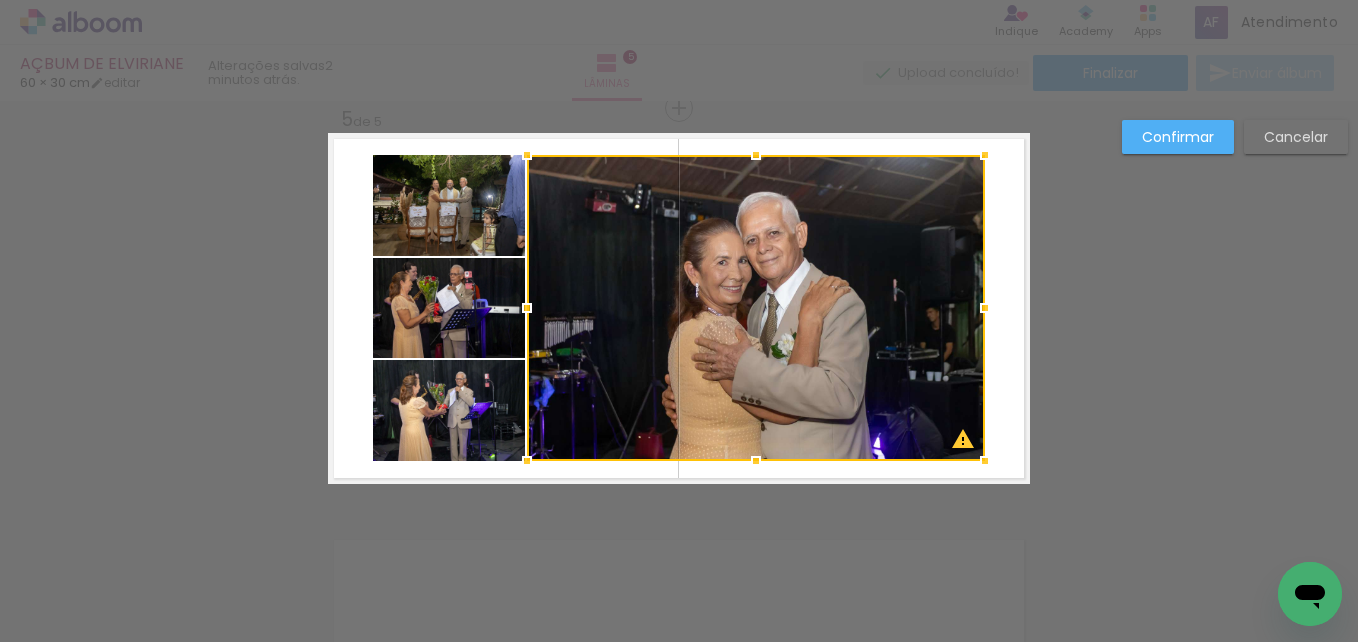 click at bounding box center (756, 308) 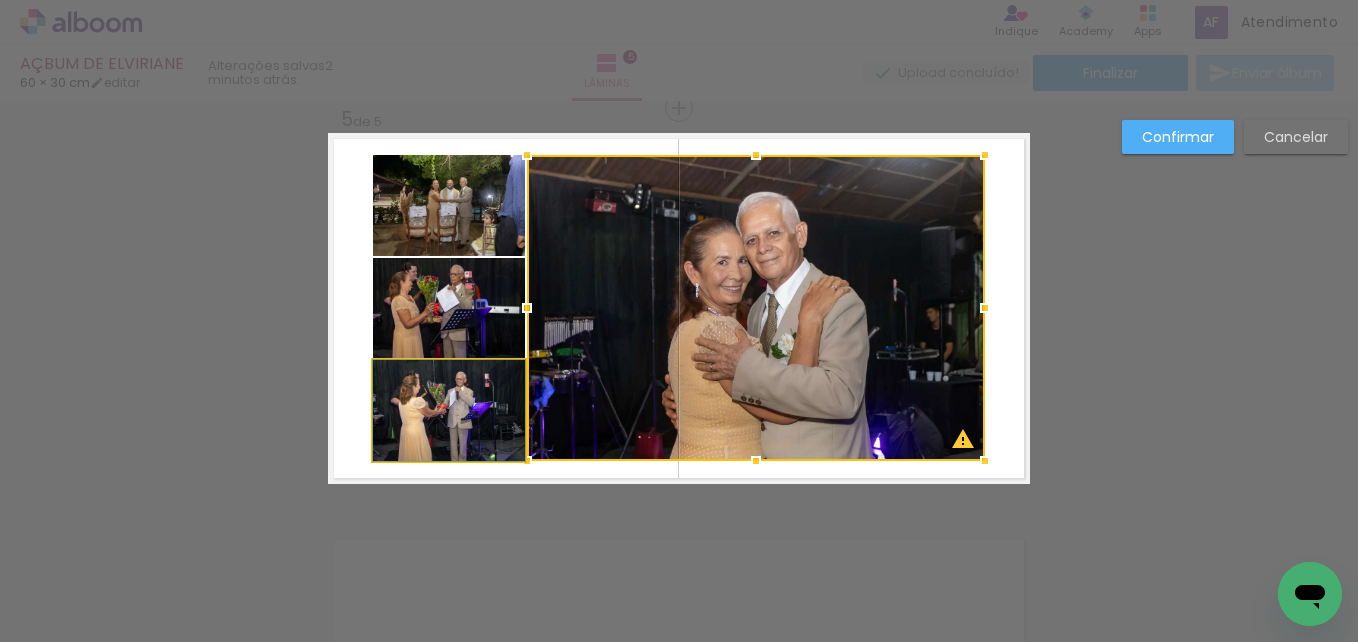 click 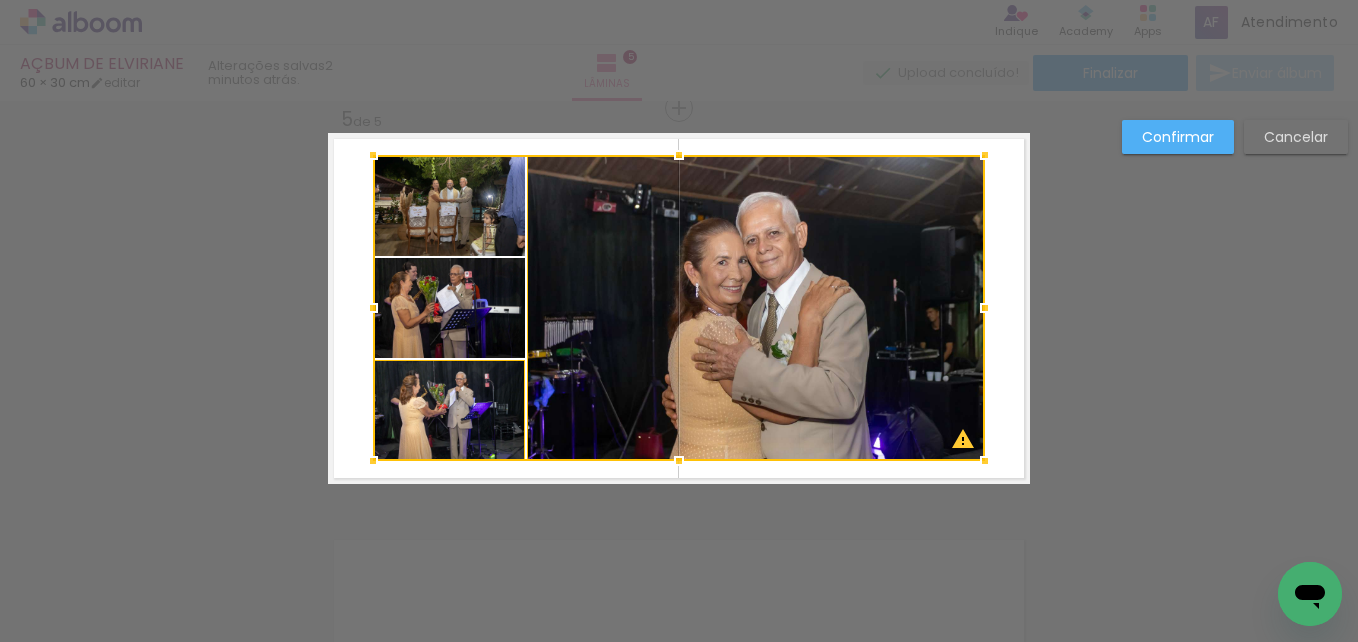 click at bounding box center [679, 308] 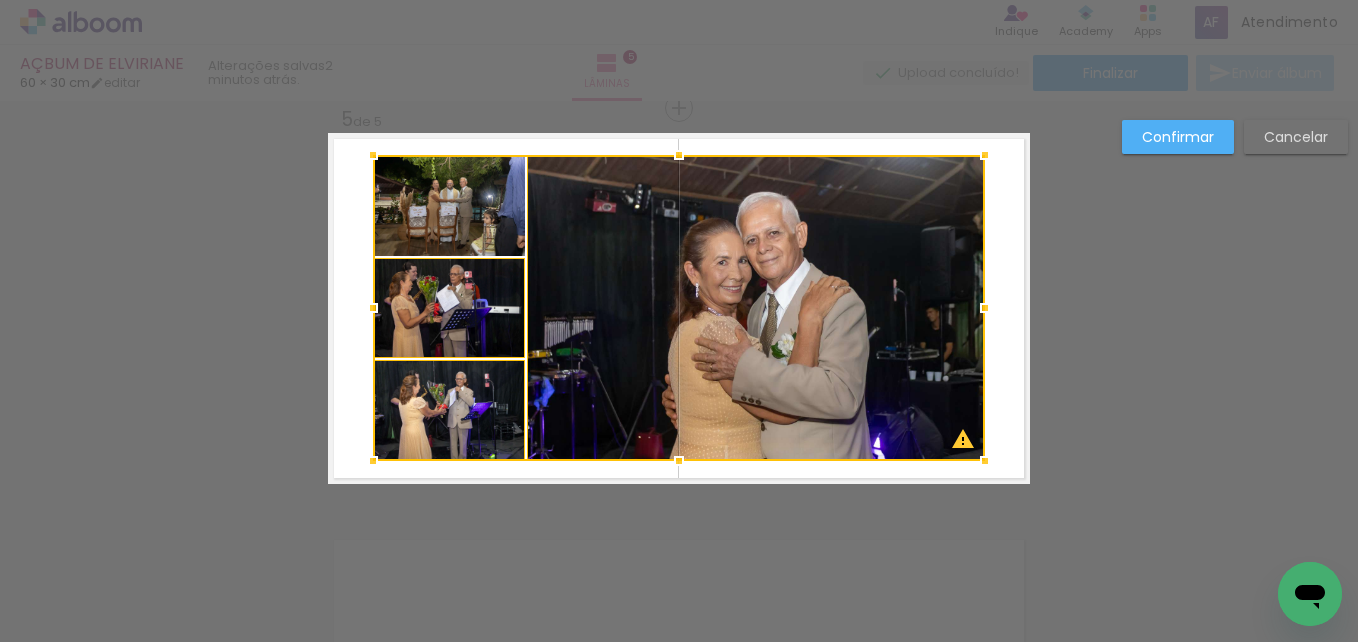 click at bounding box center (679, 308) 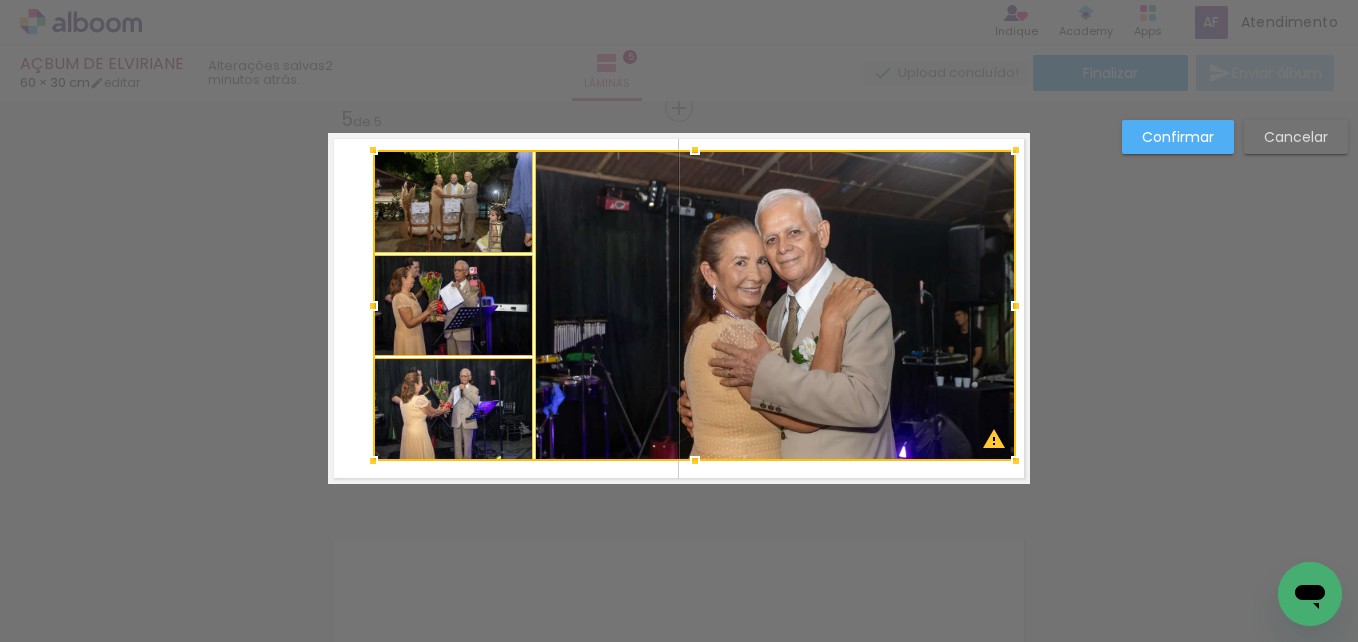 drag, startPoint x: 979, startPoint y: 155, endPoint x: 1009, endPoint y: 150, distance: 30.413813 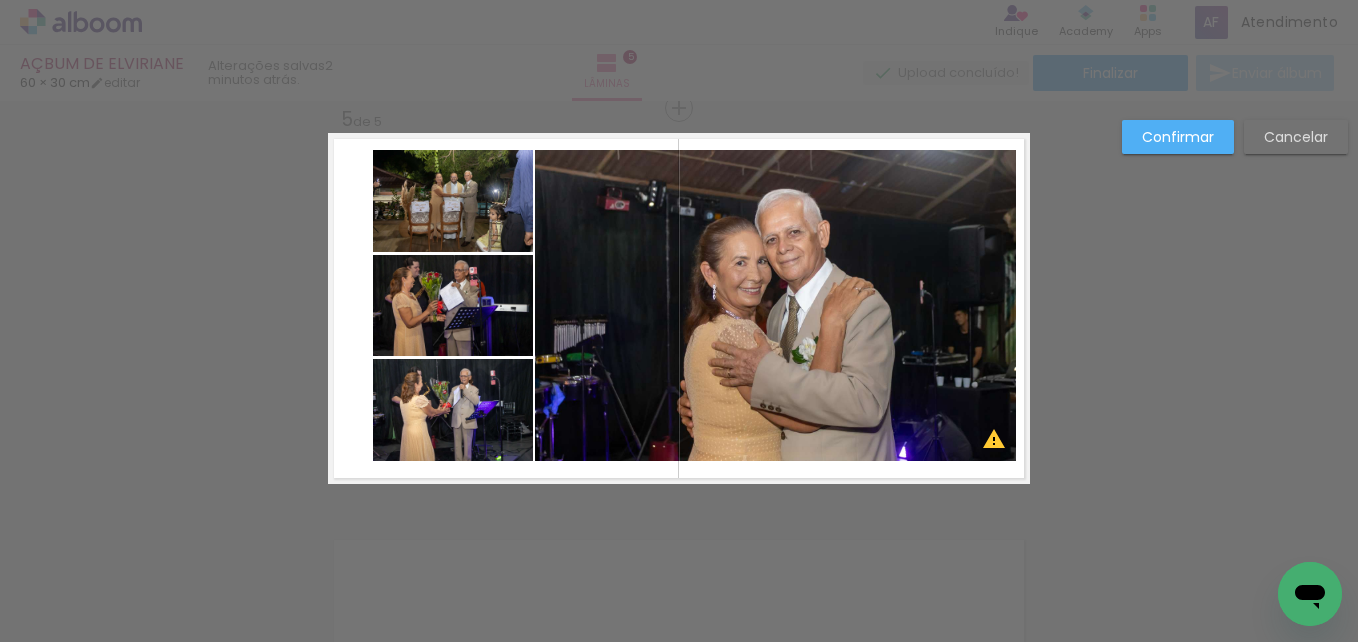 click 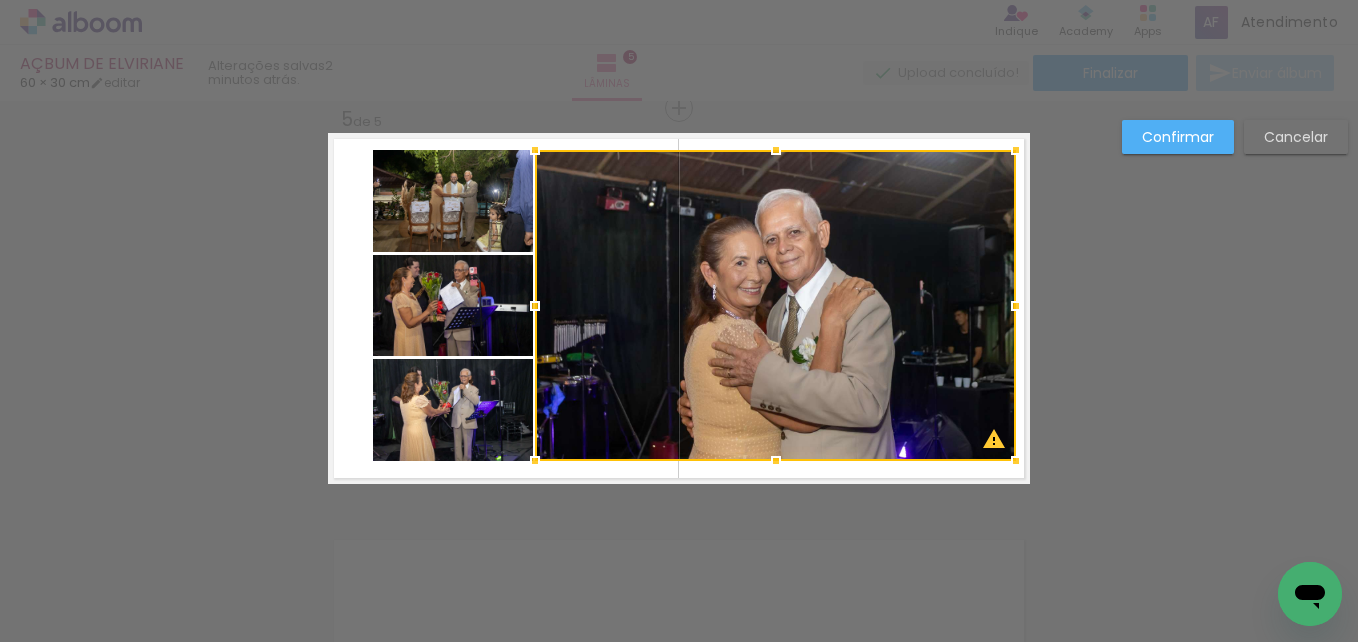 click 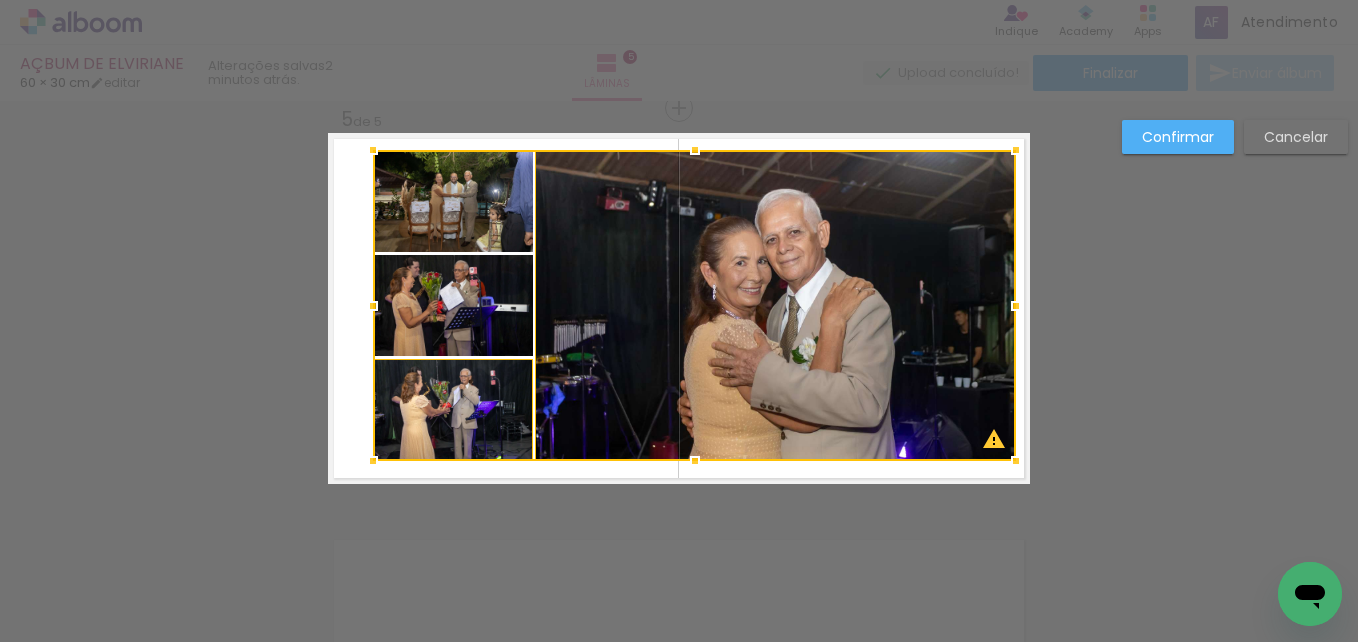 click at bounding box center [694, 305] 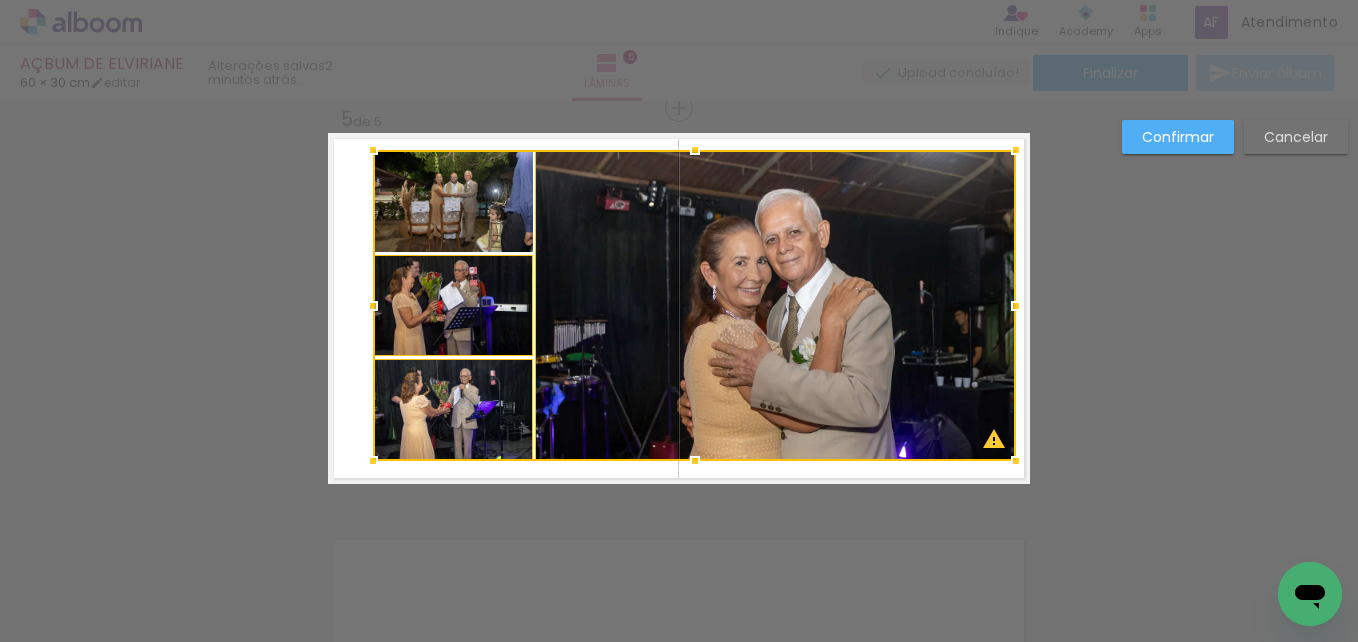 click at bounding box center [694, 305] 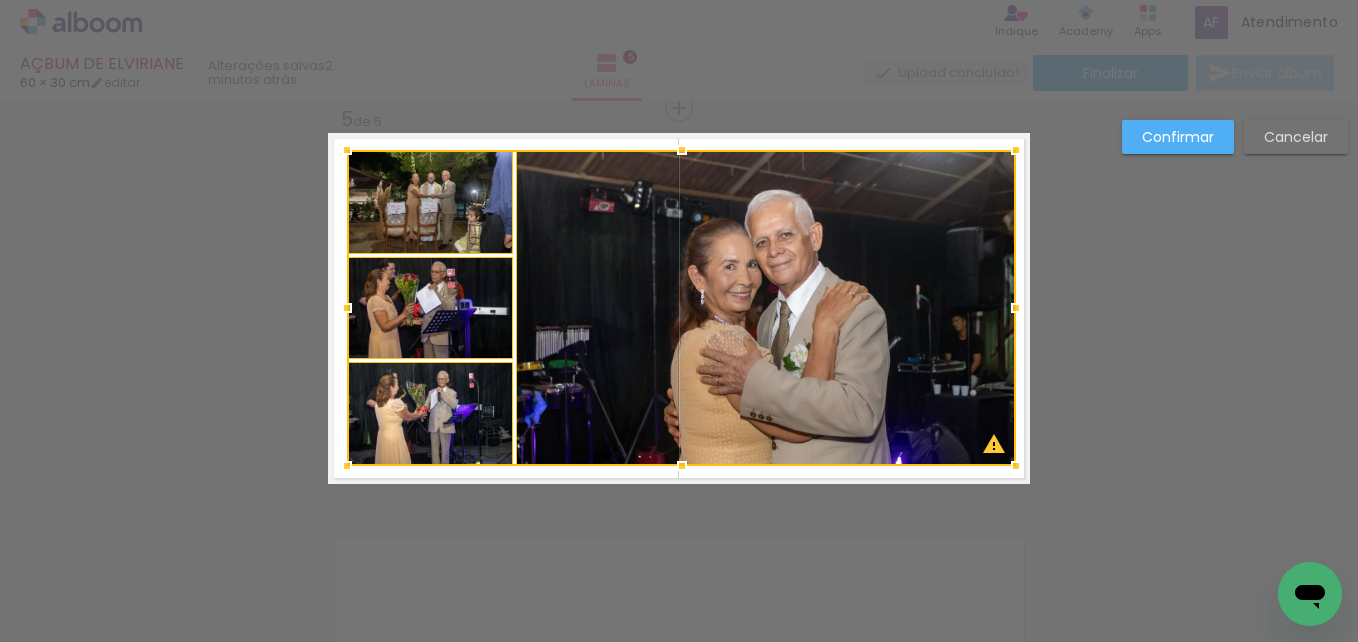 drag, startPoint x: 363, startPoint y: 459, endPoint x: 337, endPoint y: 464, distance: 26.476404 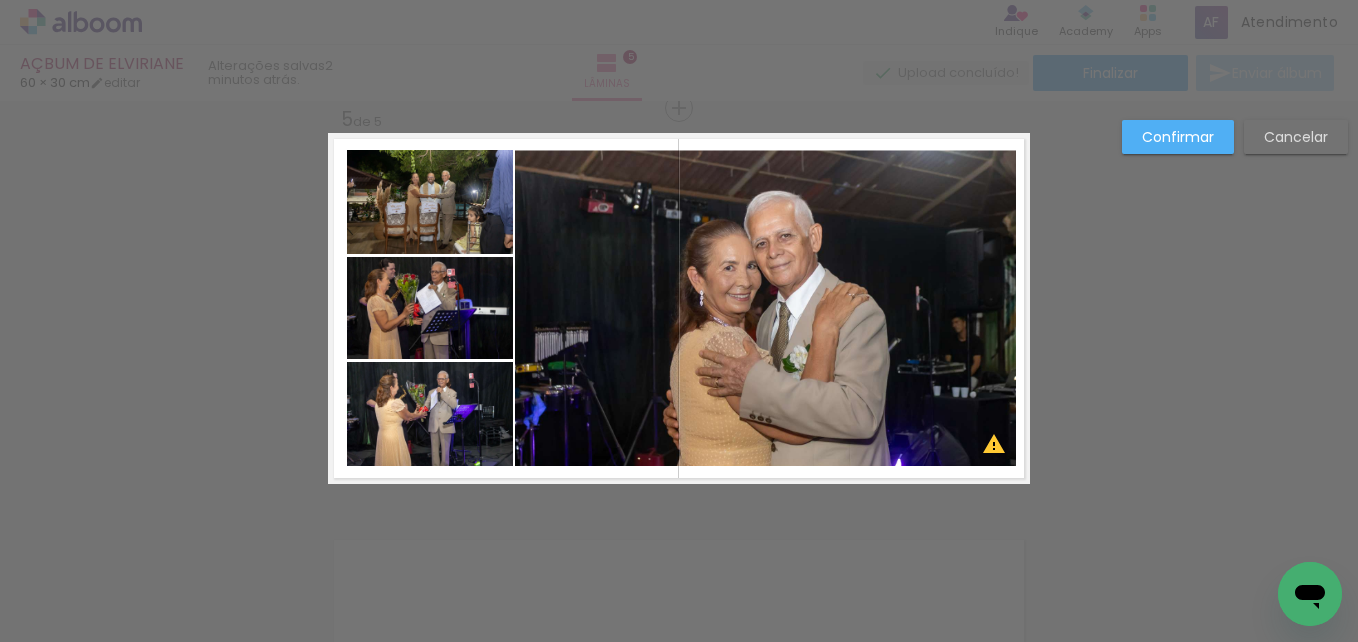 click on "Confirmar Cancelar" at bounding box center [679, -302] 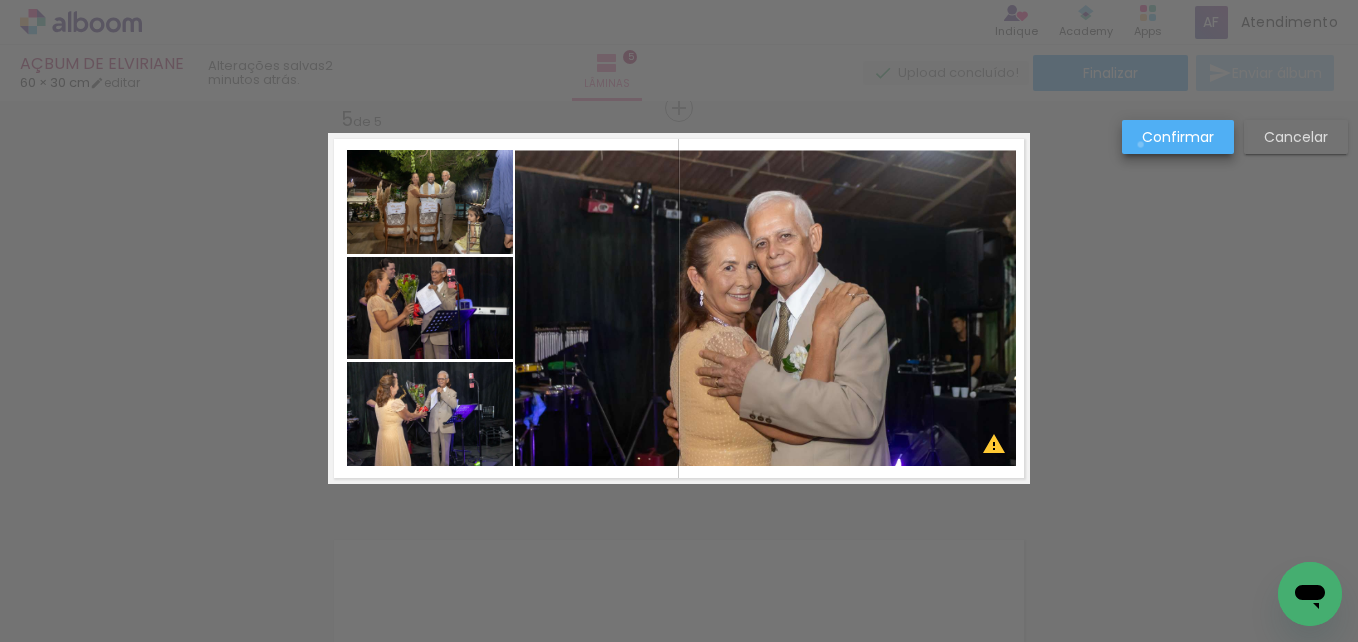 drag, startPoint x: 1141, startPoint y: 145, endPoint x: 1130, endPoint y: 157, distance: 16.27882 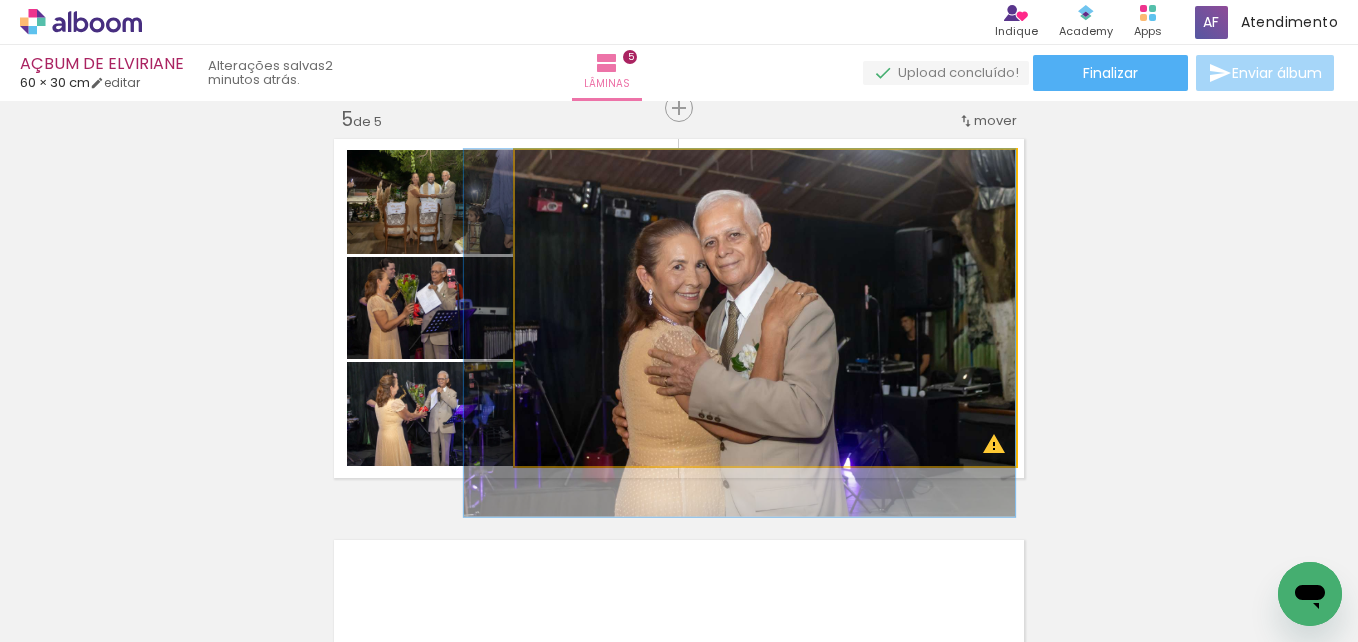 drag, startPoint x: 813, startPoint y: 362, endPoint x: 700, endPoint y: 362, distance: 113 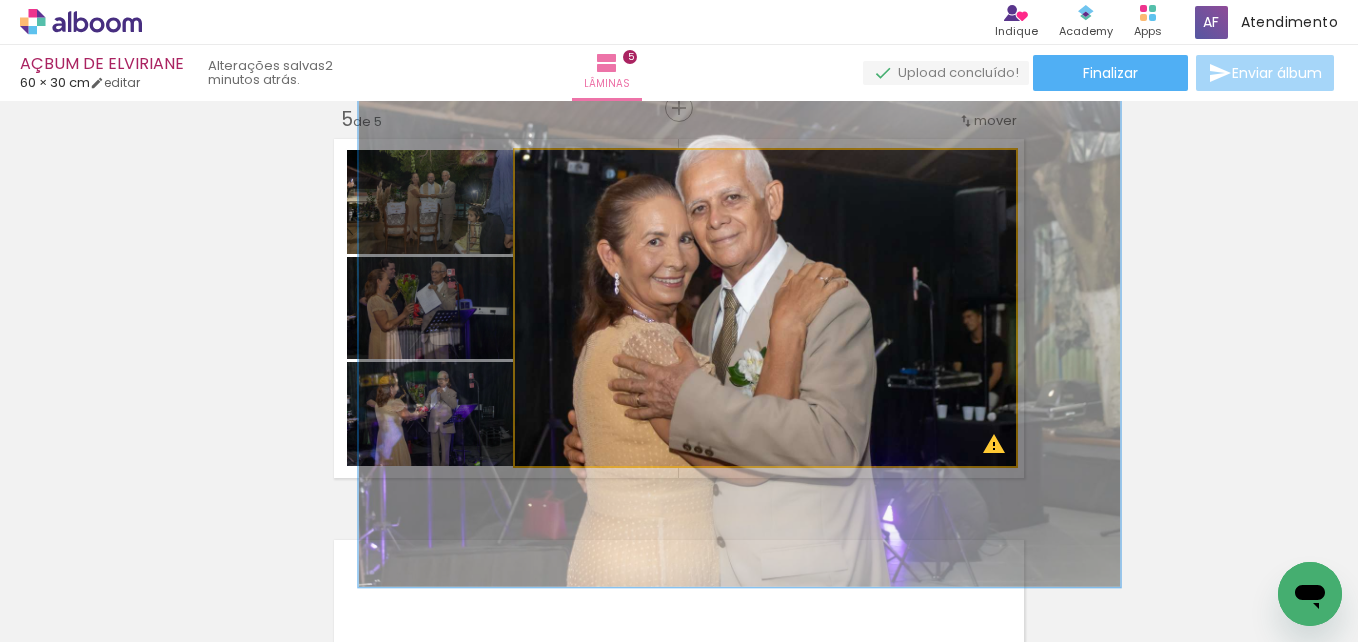 drag, startPoint x: 569, startPoint y: 177, endPoint x: 609, endPoint y: 177, distance: 40 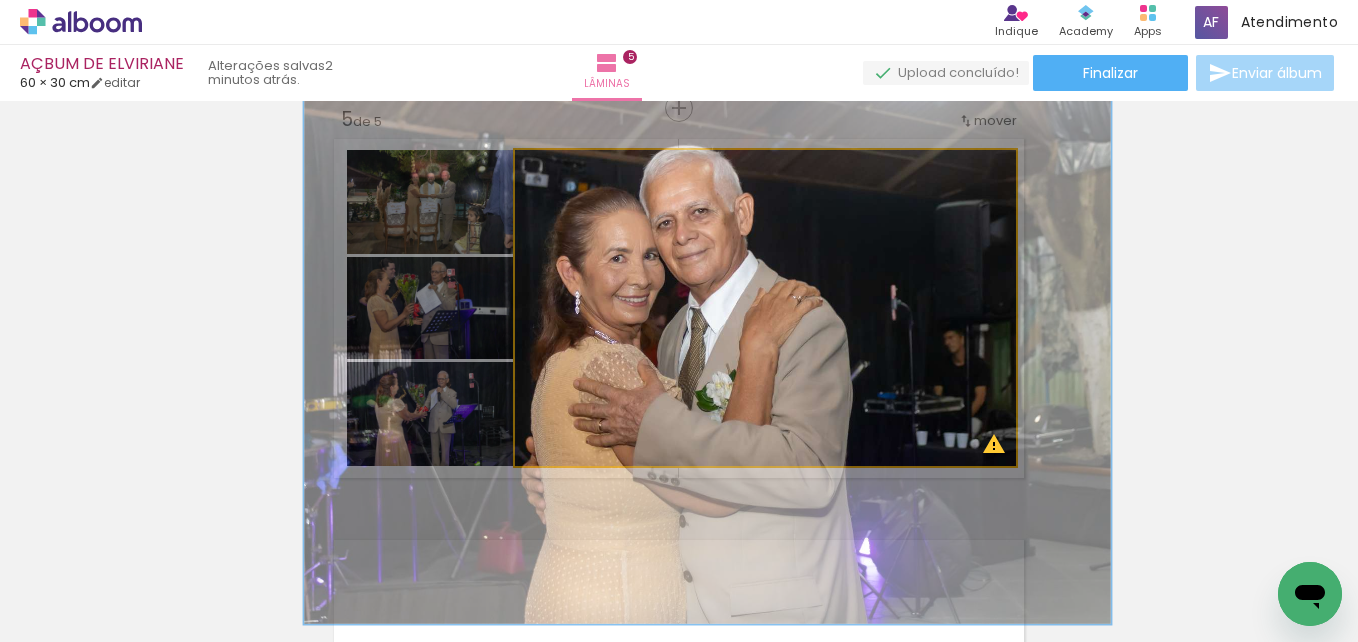 drag, startPoint x: 713, startPoint y: 297, endPoint x: 685, endPoint y: 313, distance: 32.24903 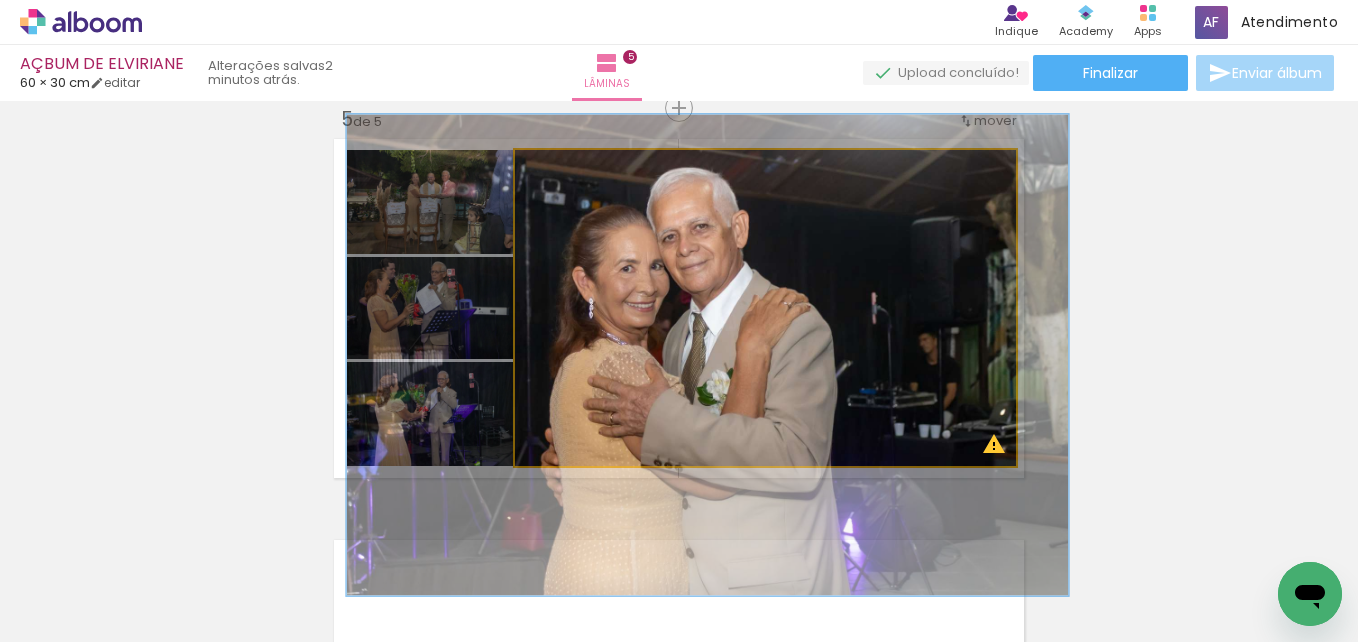 drag, startPoint x: 605, startPoint y: 174, endPoint x: 592, endPoint y: 180, distance: 14.3178215 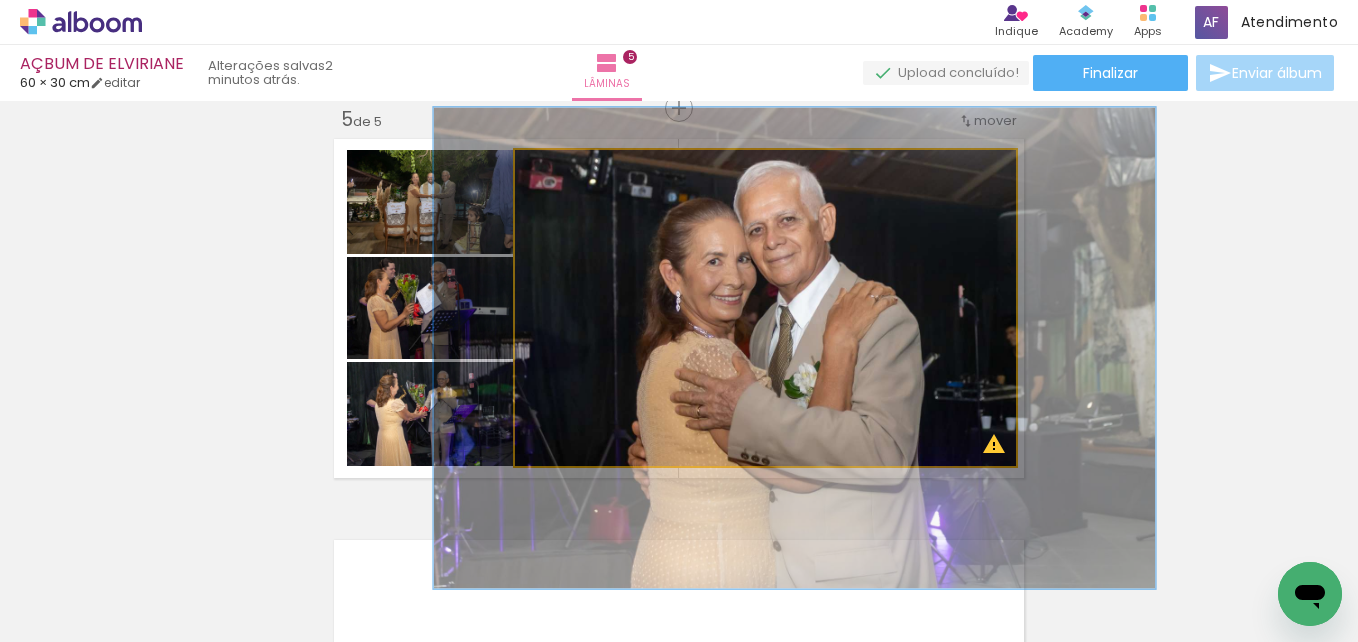 drag, startPoint x: 690, startPoint y: 294, endPoint x: 774, endPoint y: 287, distance: 84.29116 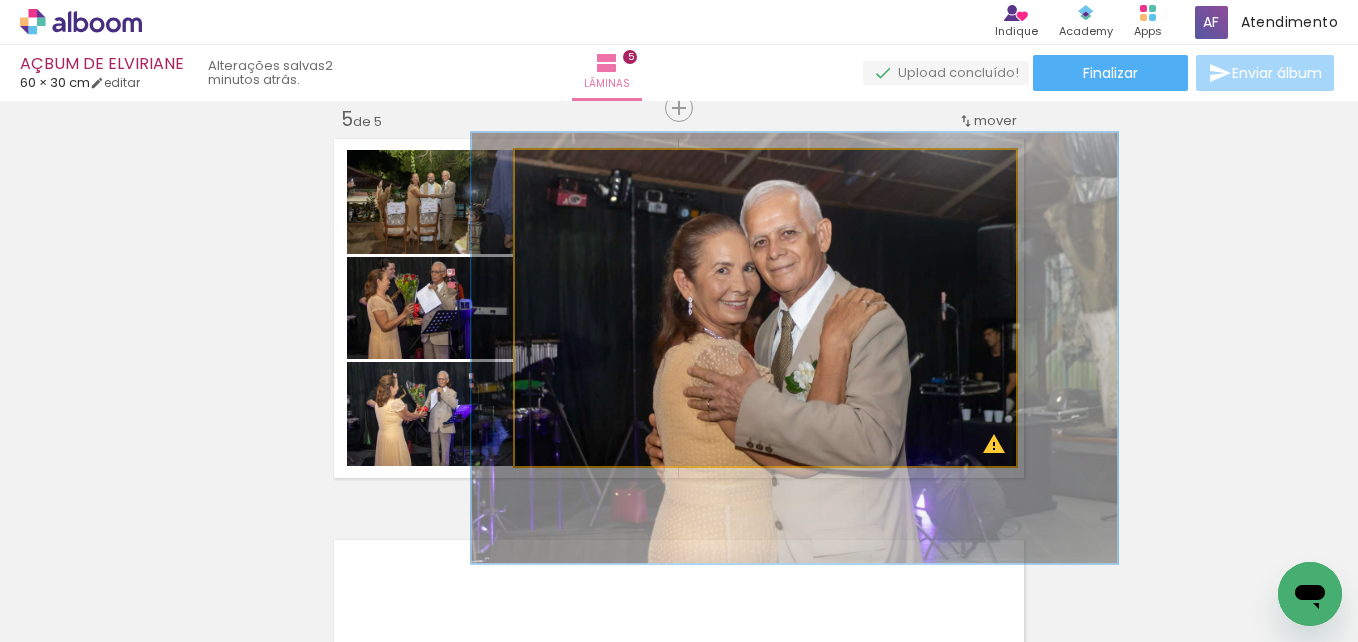 drag, startPoint x: 594, startPoint y: 178, endPoint x: 582, endPoint y: 183, distance: 13 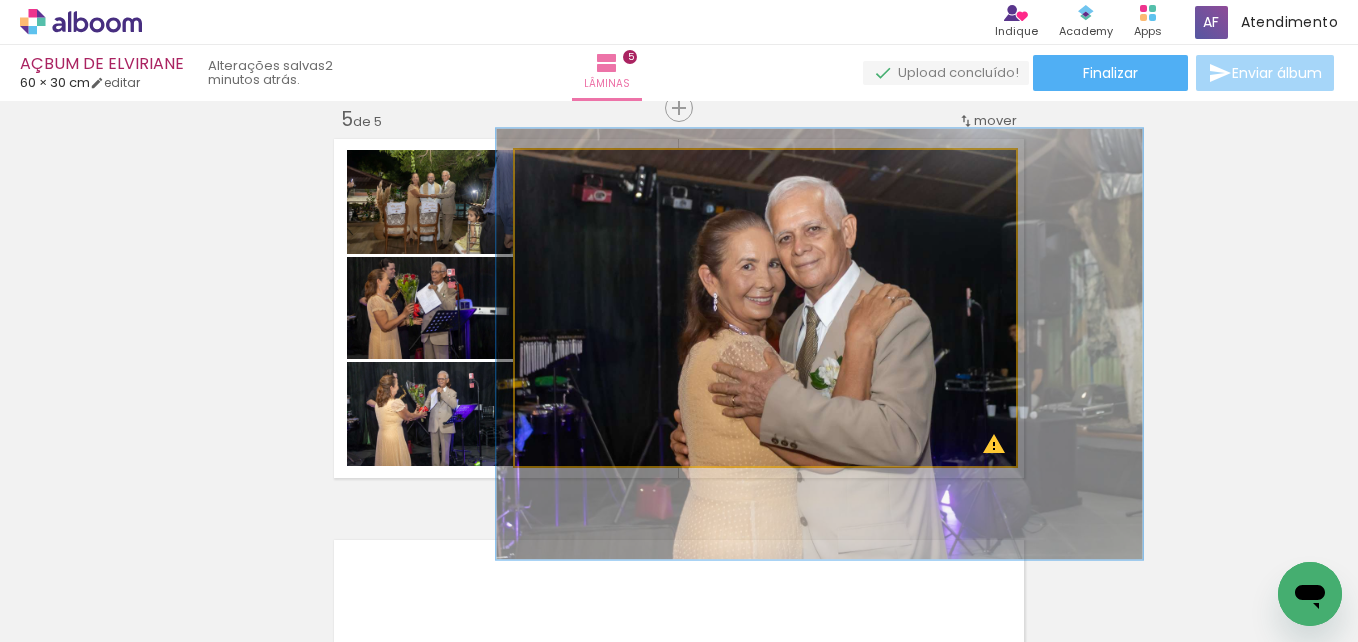 drag, startPoint x: 826, startPoint y: 255, endPoint x: 851, endPoint y: 251, distance: 25.317978 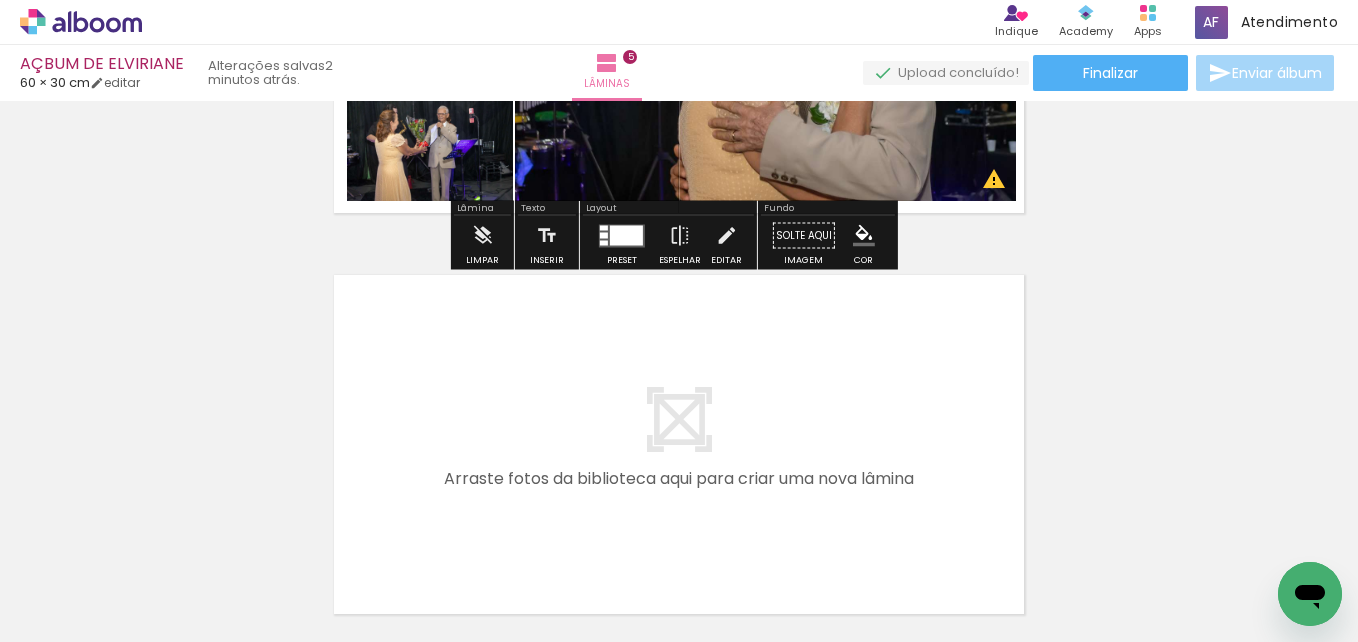 scroll, scrollTop: 1930, scrollLeft: 0, axis: vertical 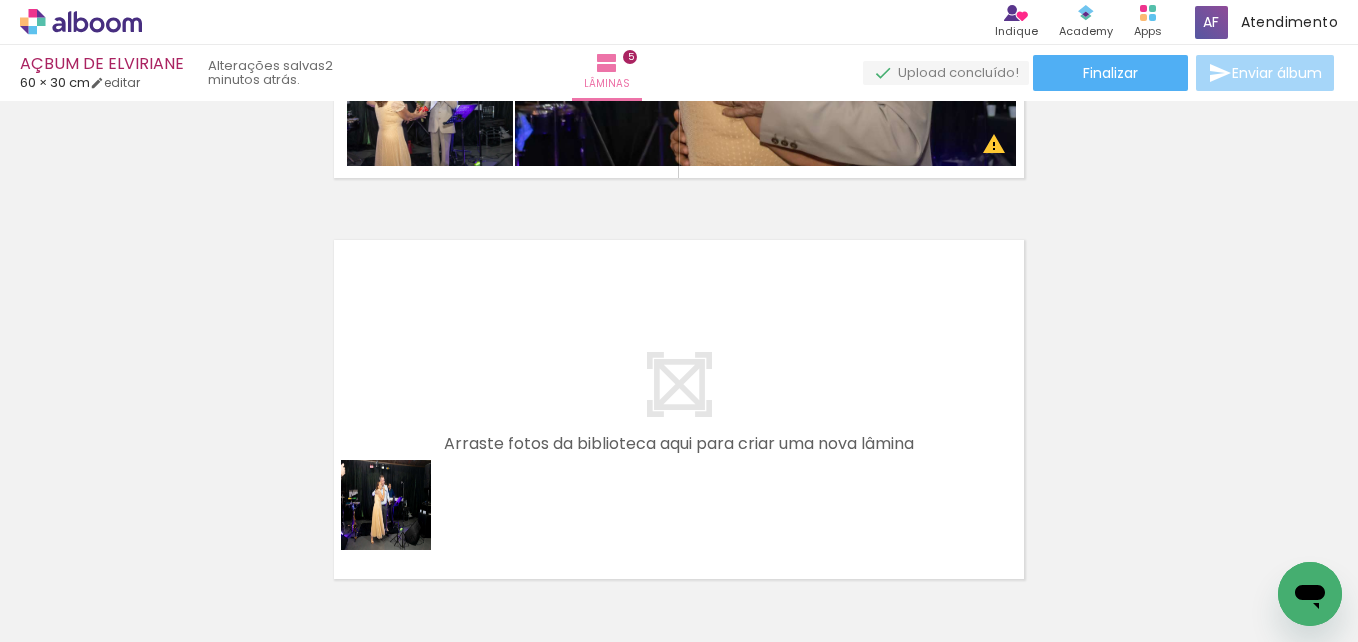 drag, startPoint x: 389, startPoint y: 581, endPoint x: 429, endPoint y: 442, distance: 144.64093 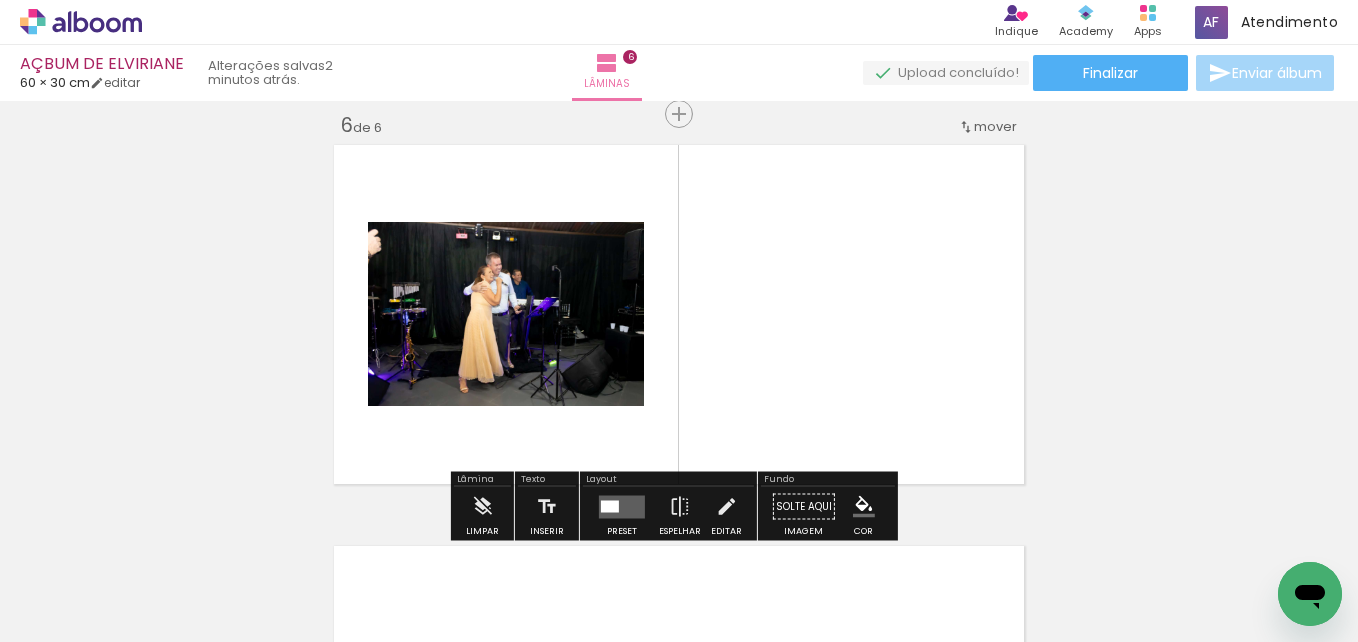 scroll, scrollTop: 2031, scrollLeft: 0, axis: vertical 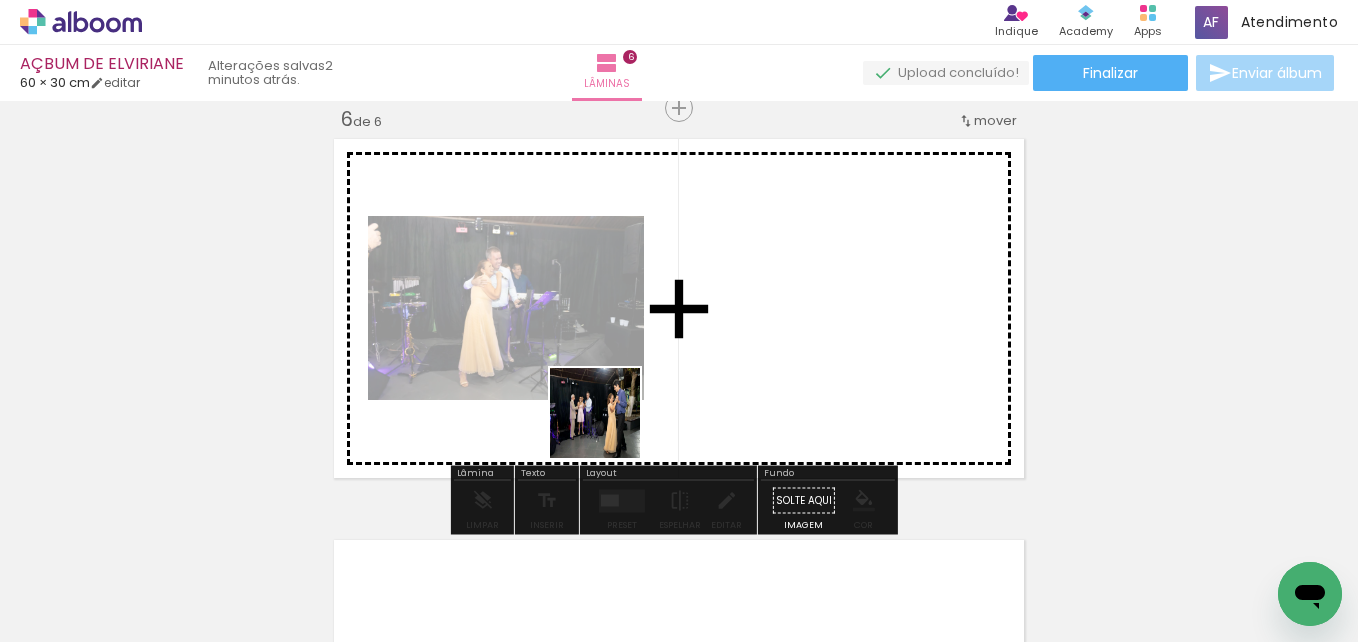 drag, startPoint x: 524, startPoint y: 567, endPoint x: 616, endPoint y: 421, distance: 172.56883 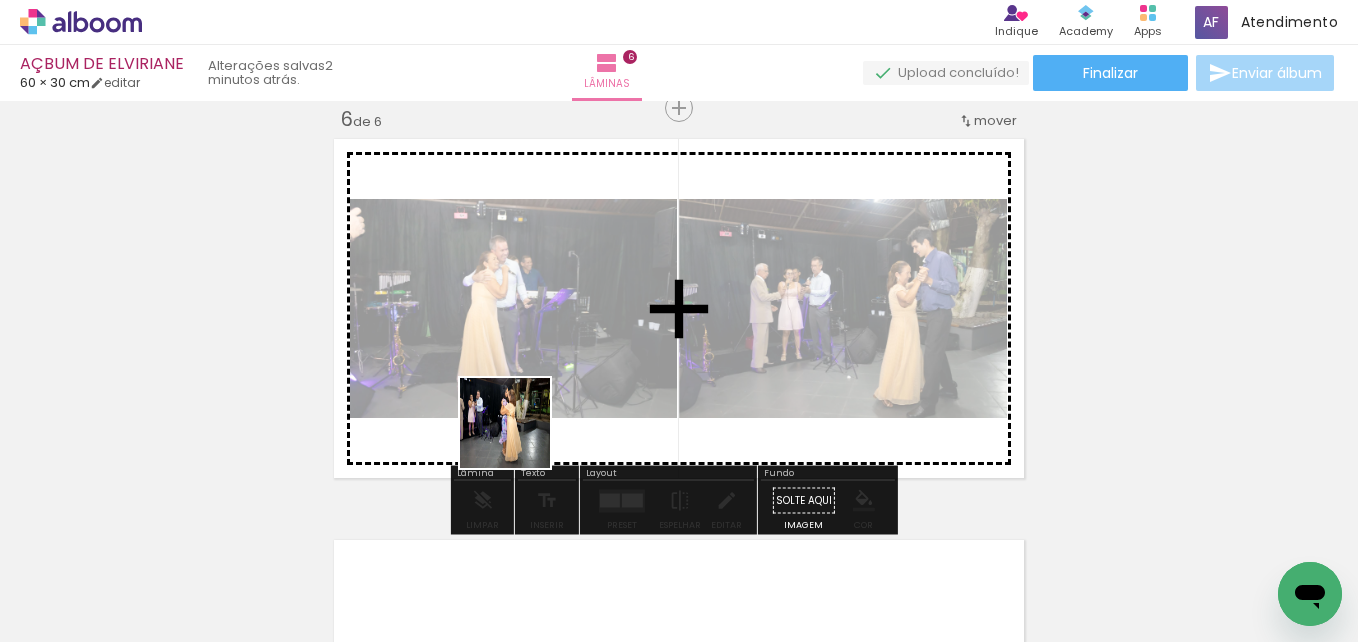drag, startPoint x: 590, startPoint y: 585, endPoint x: 594, endPoint y: 554, distance: 31.257 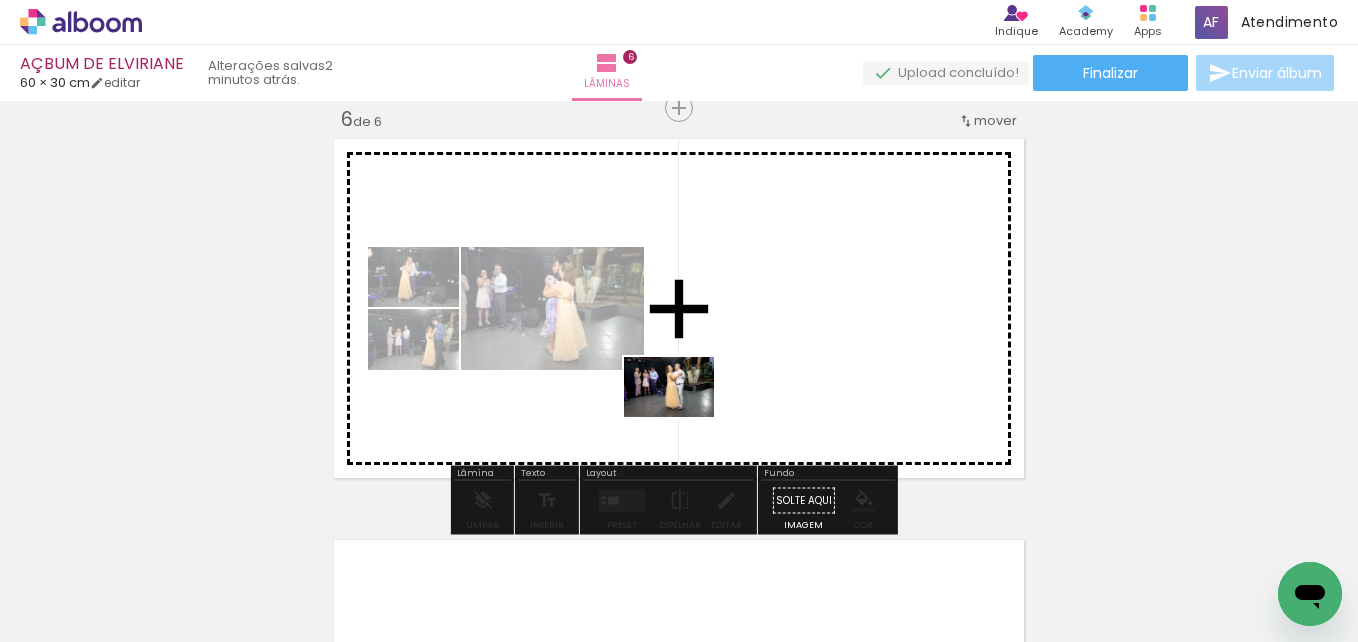 drag, startPoint x: 707, startPoint y: 581, endPoint x: 689, endPoint y: 435, distance: 147.10541 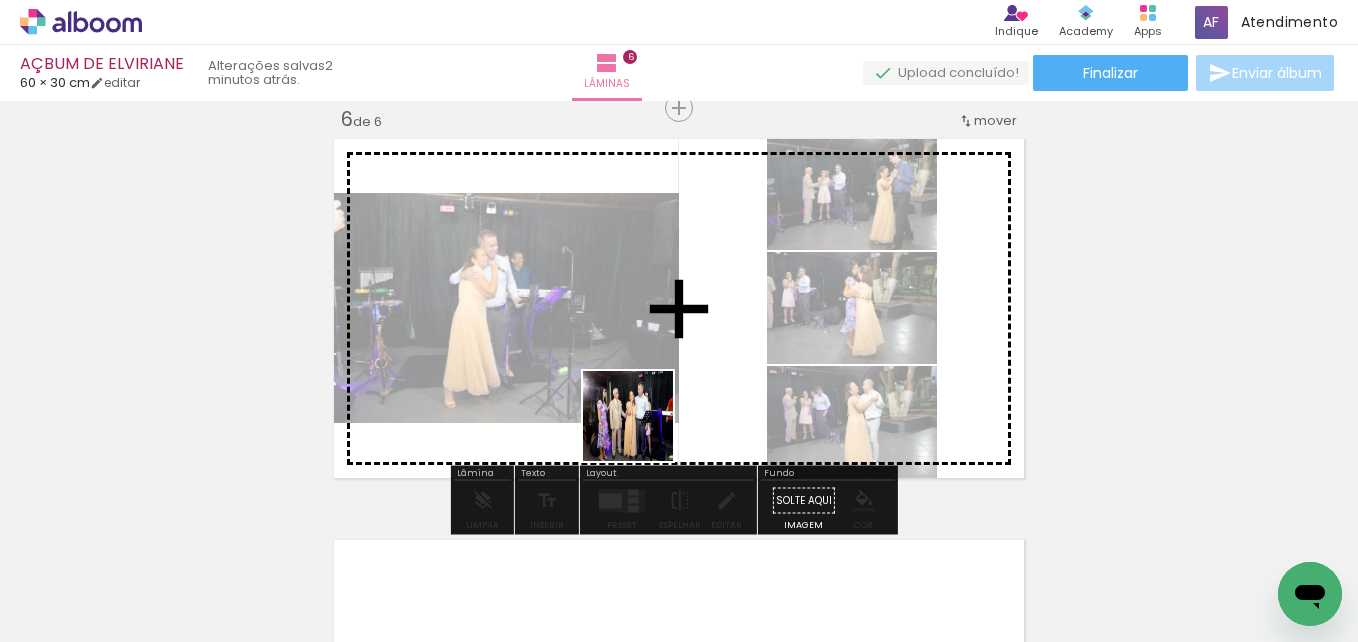 drag, startPoint x: 804, startPoint y: 581, endPoint x: 693, endPoint y: 470, distance: 156.9777 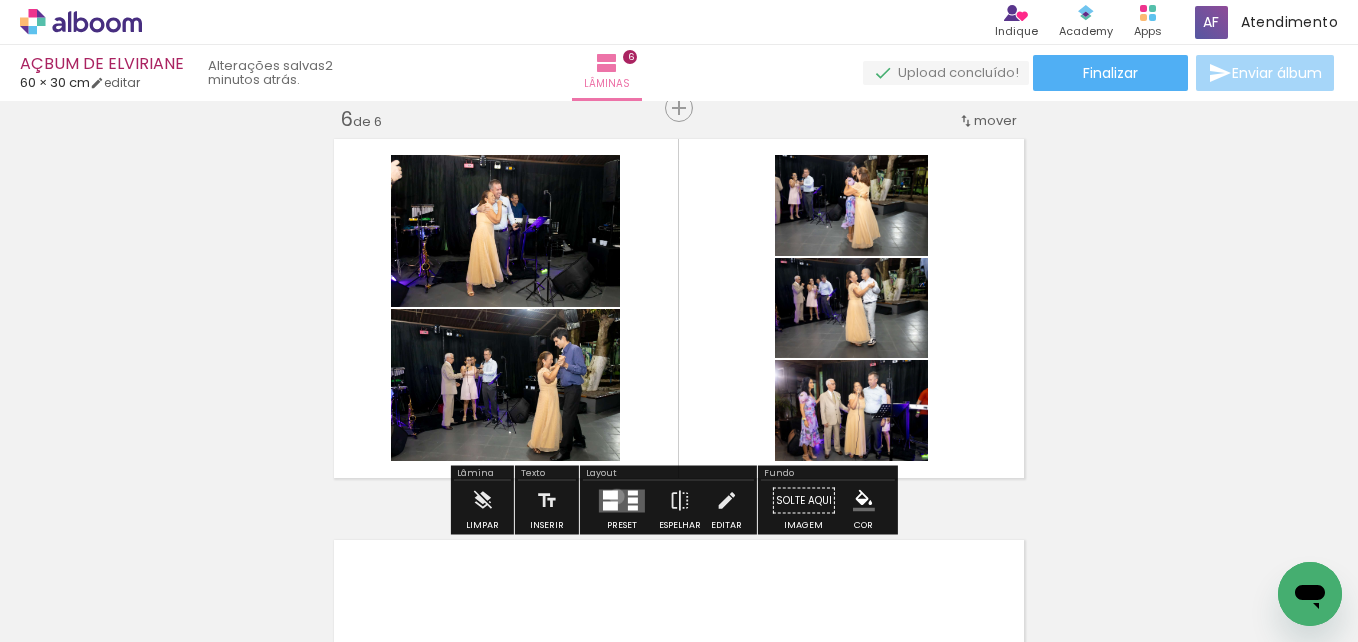 drag, startPoint x: 612, startPoint y: 496, endPoint x: 643, endPoint y: 494, distance: 31.06445 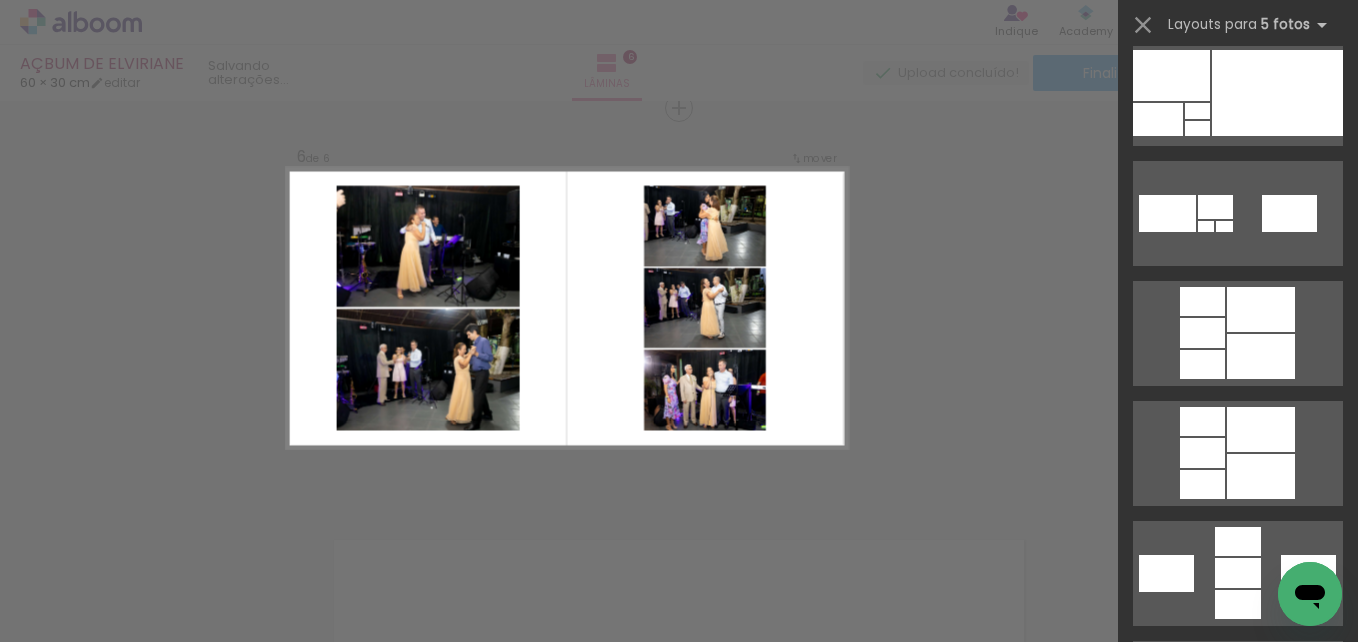scroll, scrollTop: 0, scrollLeft: 0, axis: both 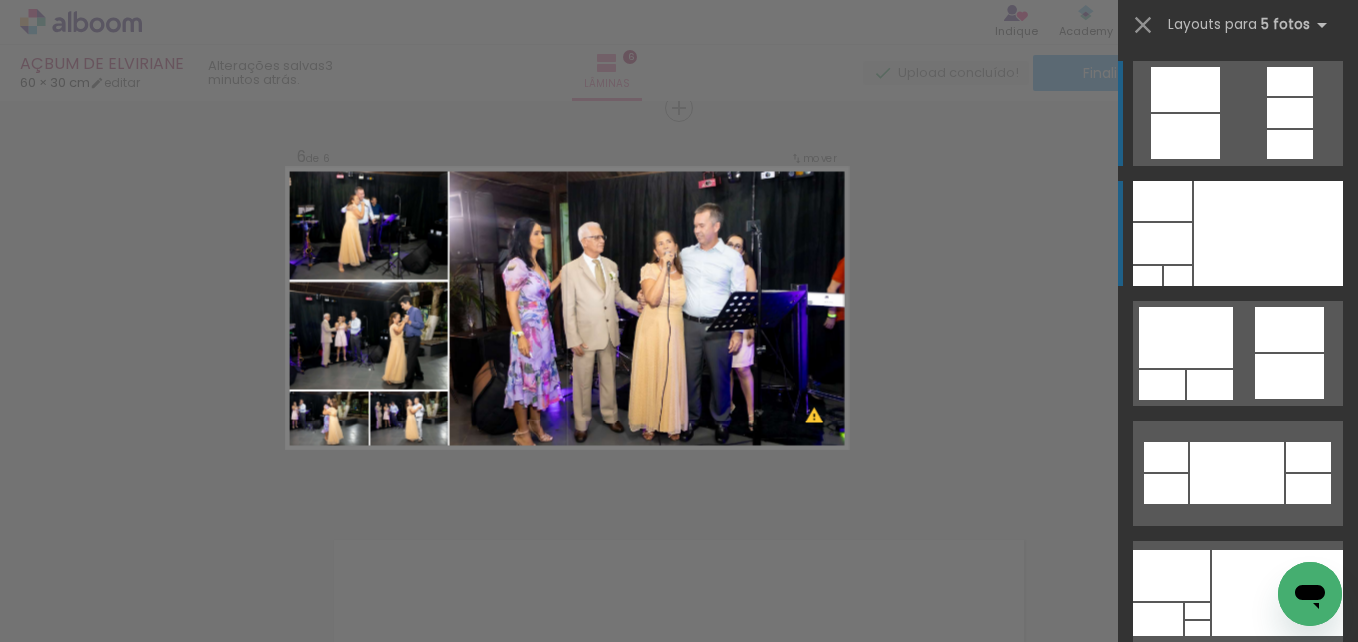 click at bounding box center (1171, 575) 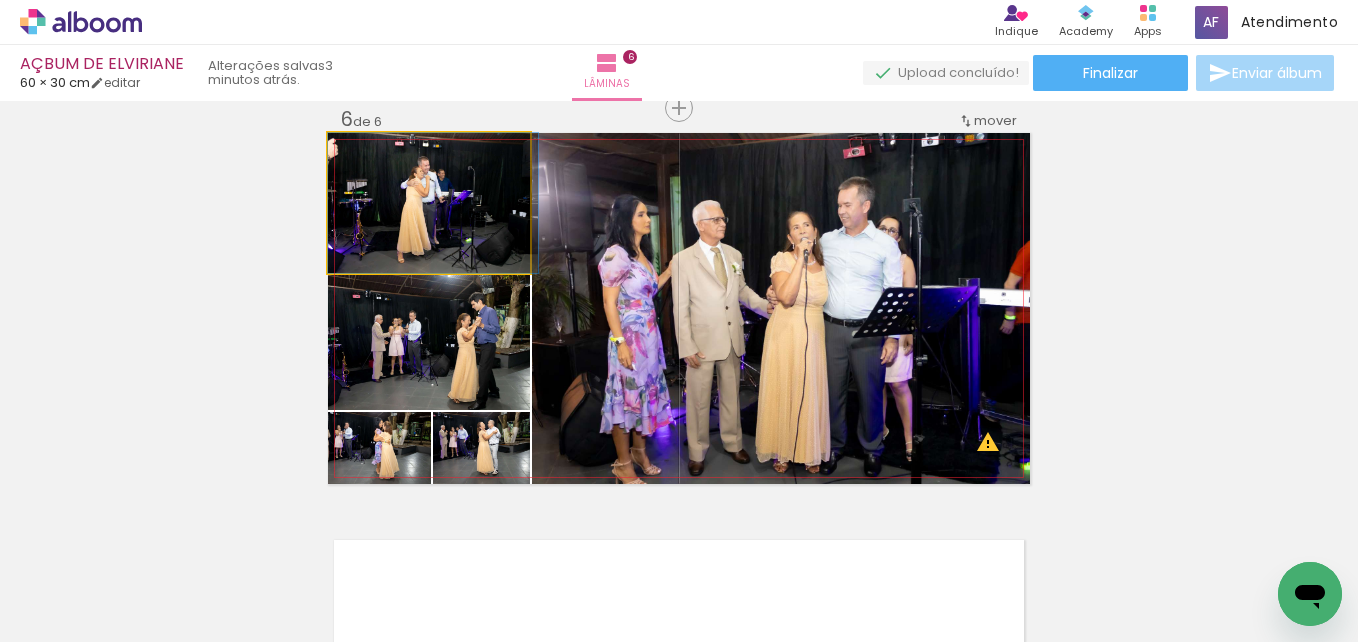 drag, startPoint x: 455, startPoint y: 243, endPoint x: 665, endPoint y: 297, distance: 216.83173 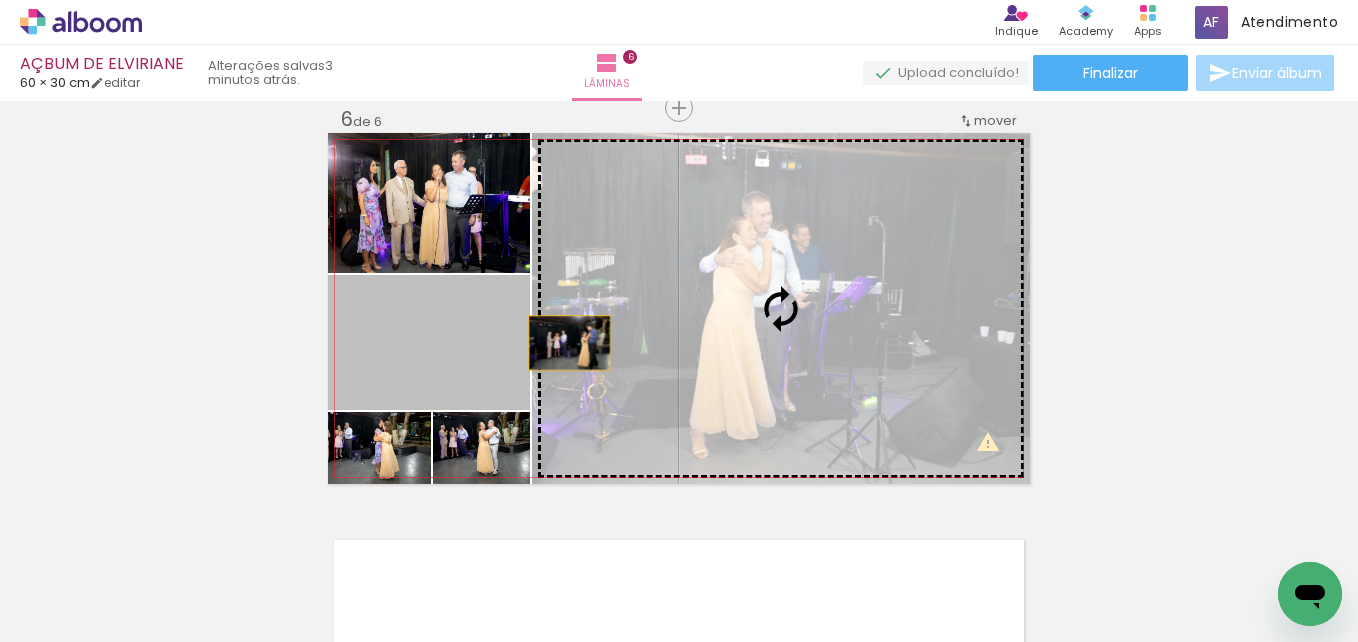 drag, startPoint x: 470, startPoint y: 346, endPoint x: 613, endPoint y: 343, distance: 143.03146 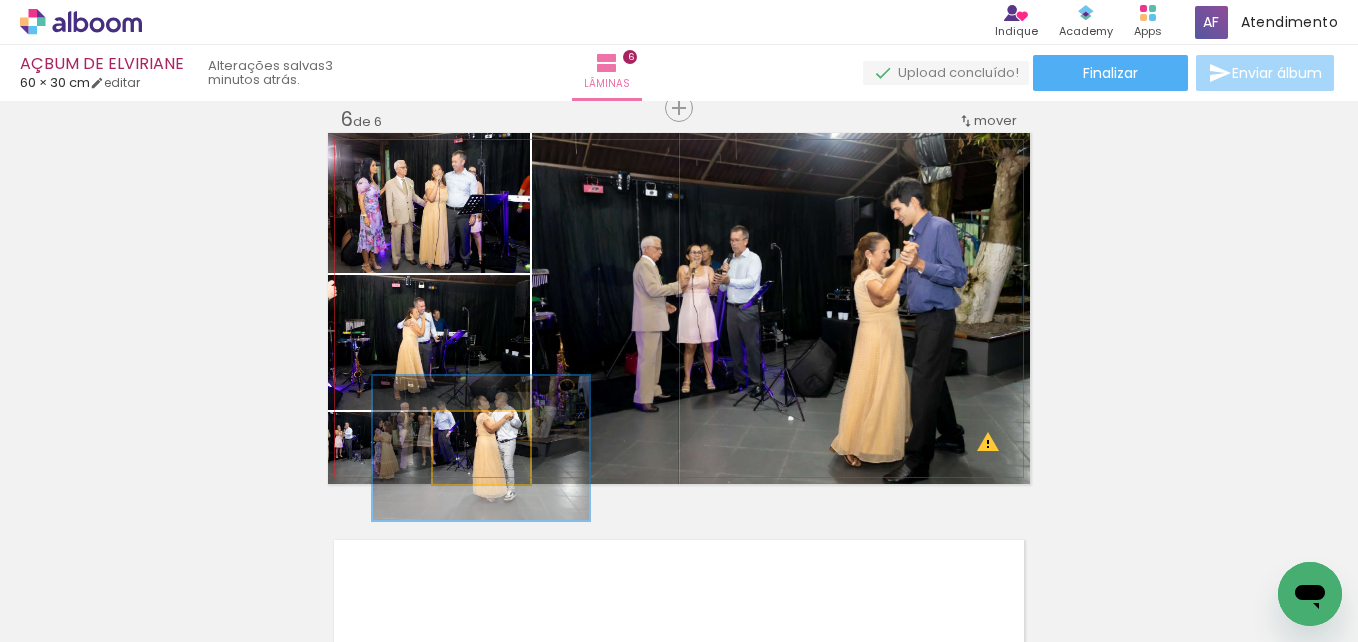 drag, startPoint x: 501, startPoint y: 441, endPoint x: 641, endPoint y: 403, distance: 145.0655 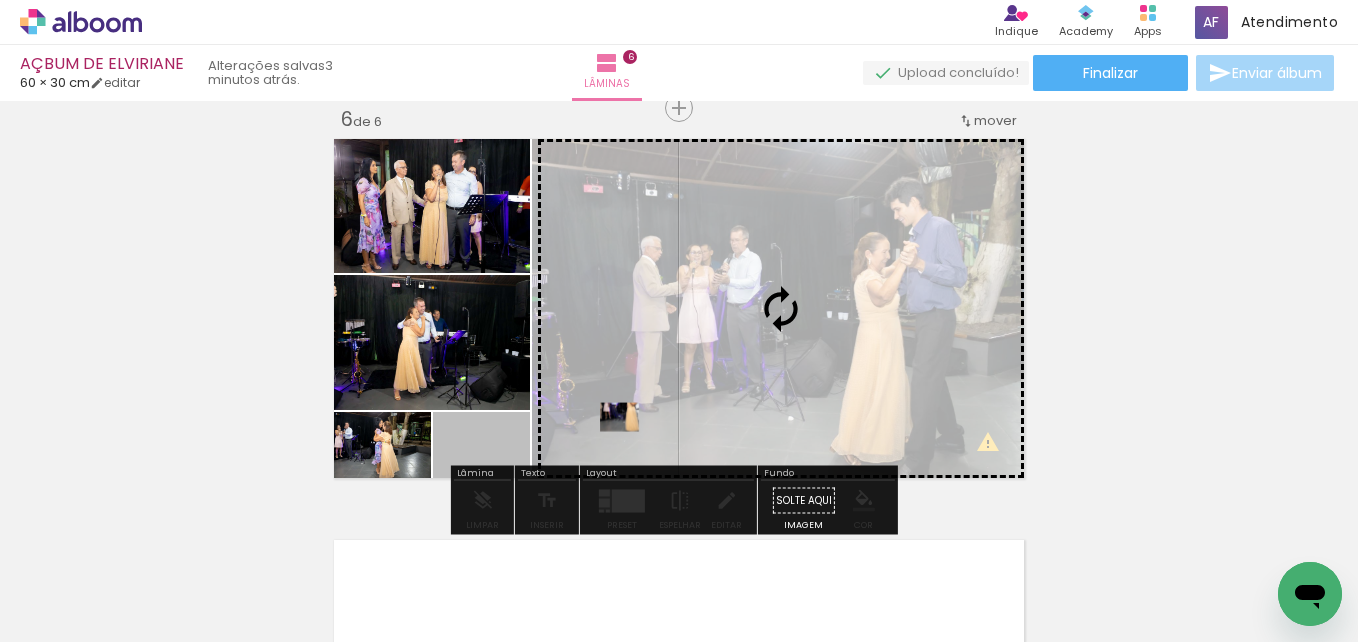 drag, startPoint x: 507, startPoint y: 452, endPoint x: 677, endPoint y: 403, distance: 176.92088 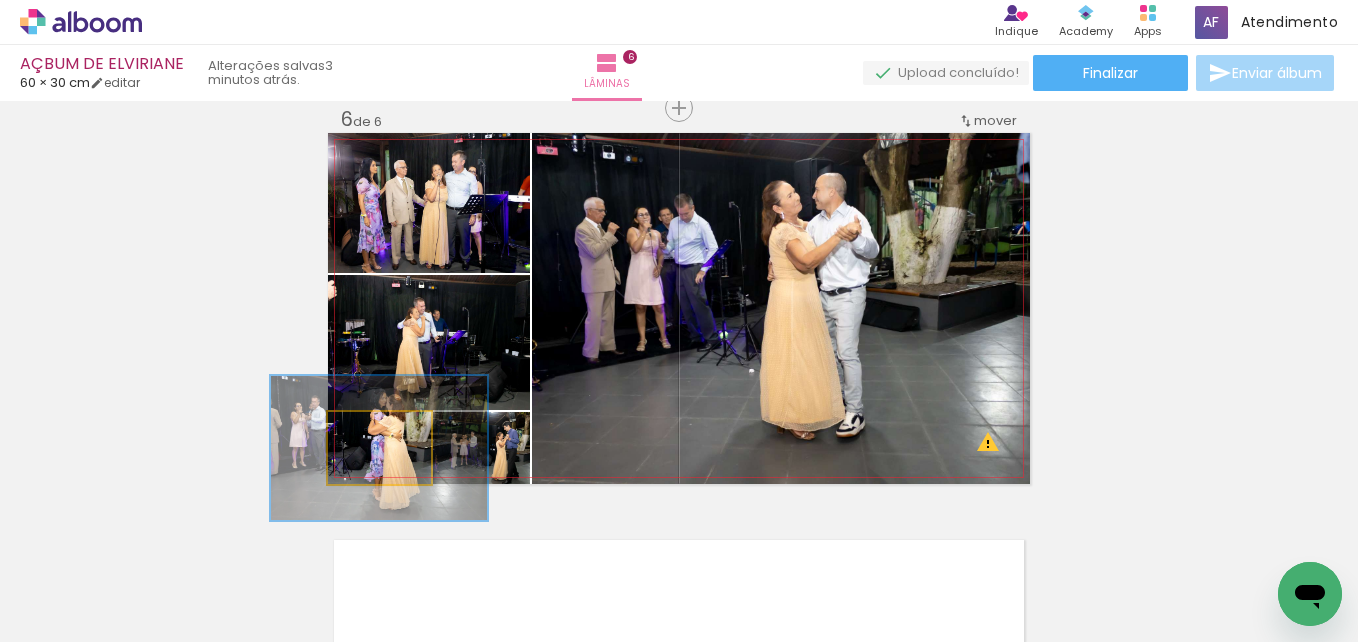 drag, startPoint x: 391, startPoint y: 444, endPoint x: 612, endPoint y: 413, distance: 223.16362 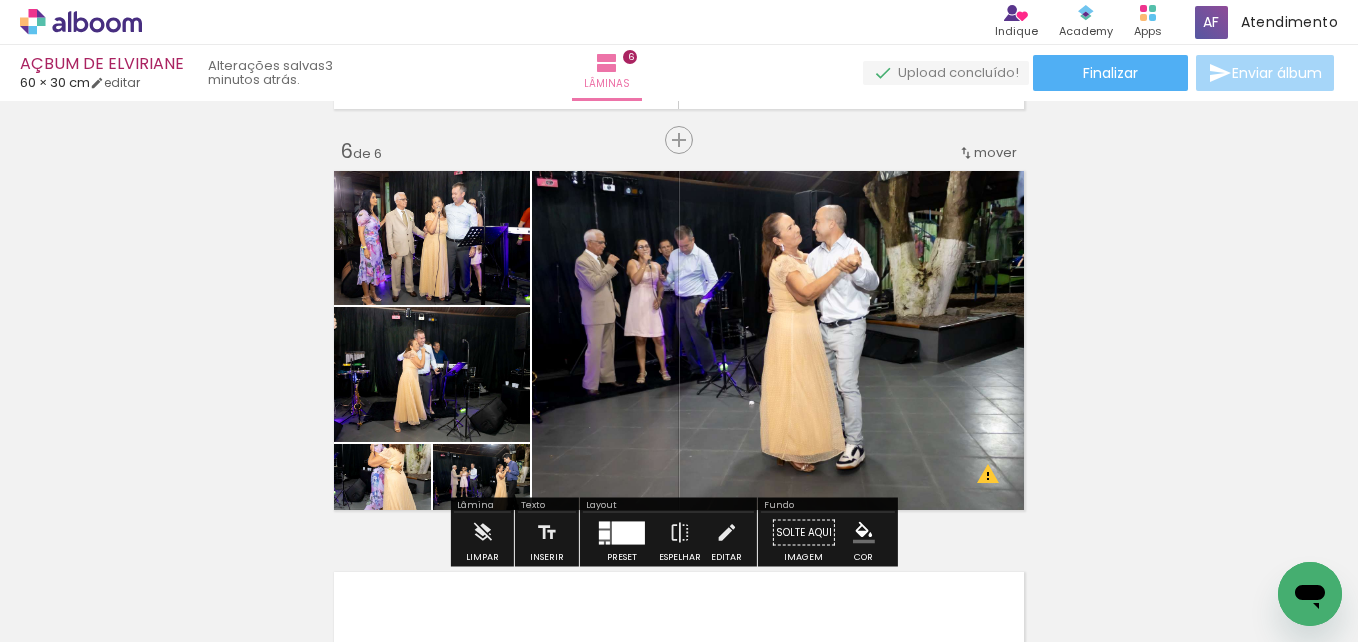 scroll, scrollTop: 2031, scrollLeft: 0, axis: vertical 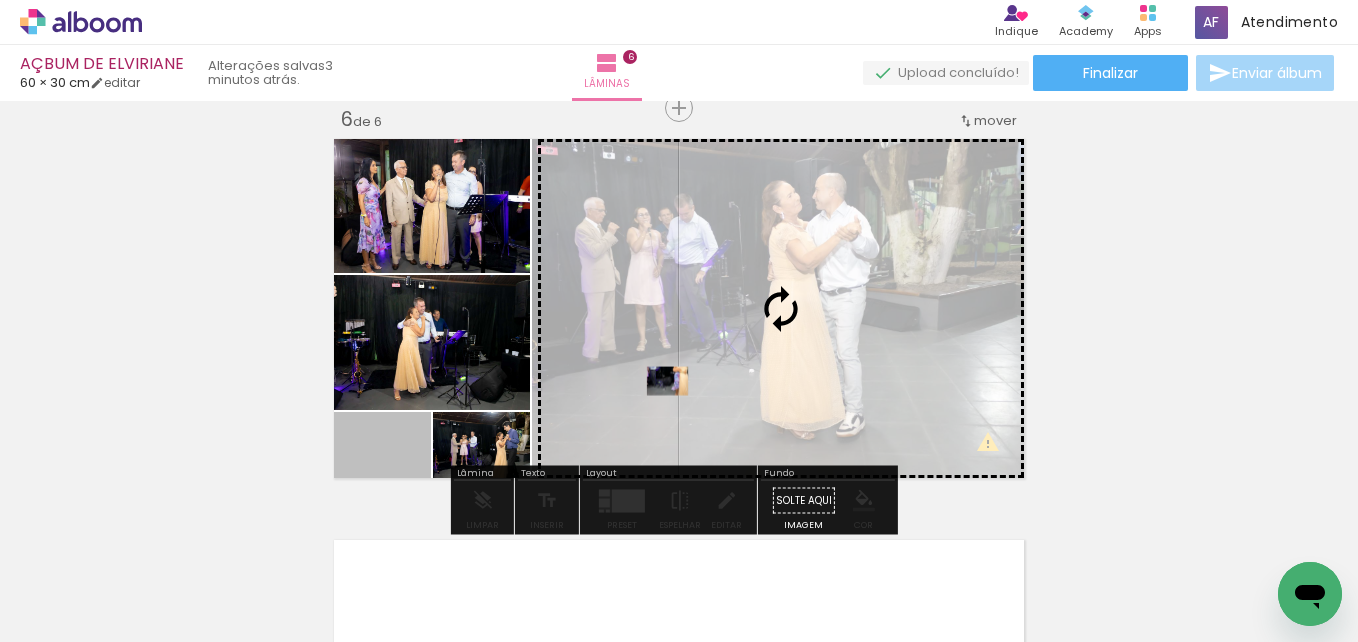 drag, startPoint x: 402, startPoint y: 455, endPoint x: 660, endPoint y: 381, distance: 268.40268 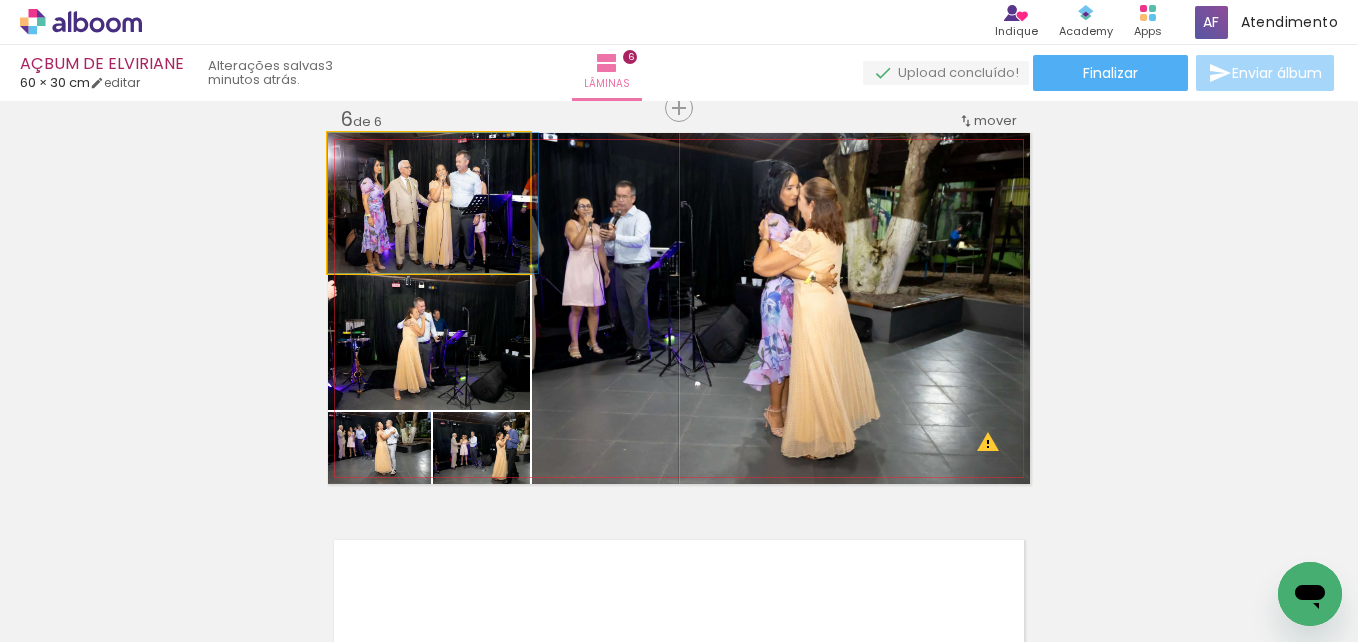 drag, startPoint x: 463, startPoint y: 216, endPoint x: 661, endPoint y: 246, distance: 200.25983 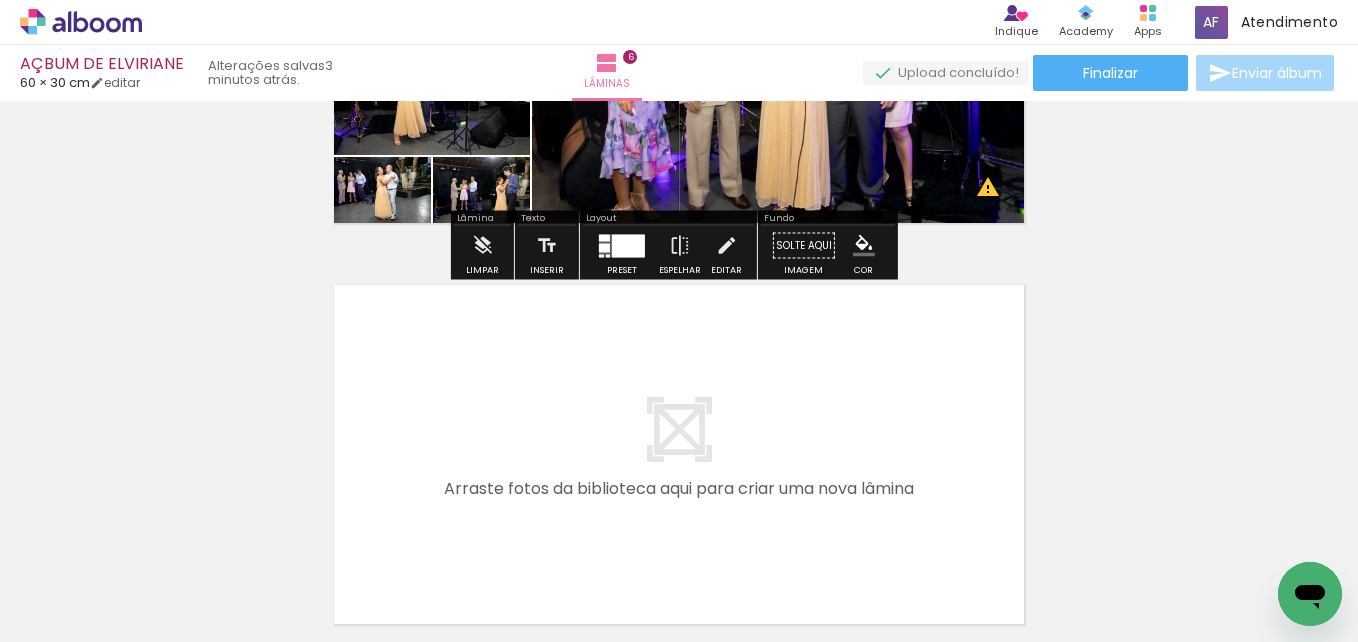 scroll, scrollTop: 2331, scrollLeft: 0, axis: vertical 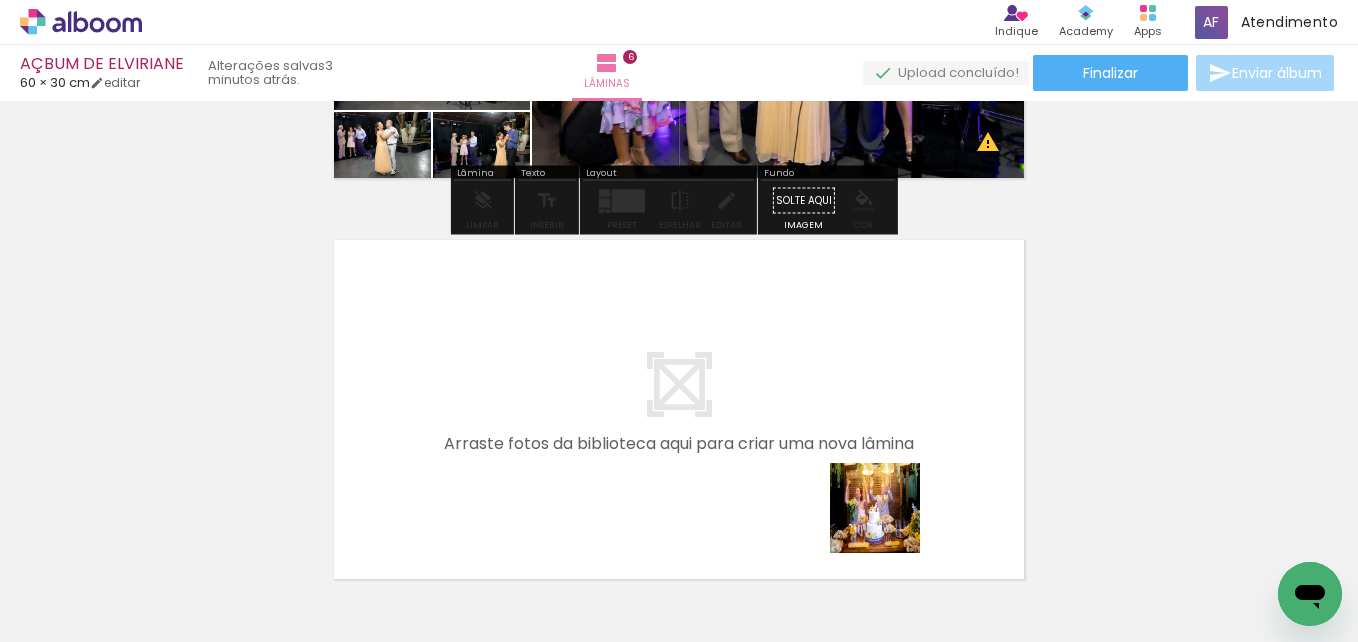 drag, startPoint x: 890, startPoint y: 523, endPoint x: 701, endPoint y: 449, distance: 202.97044 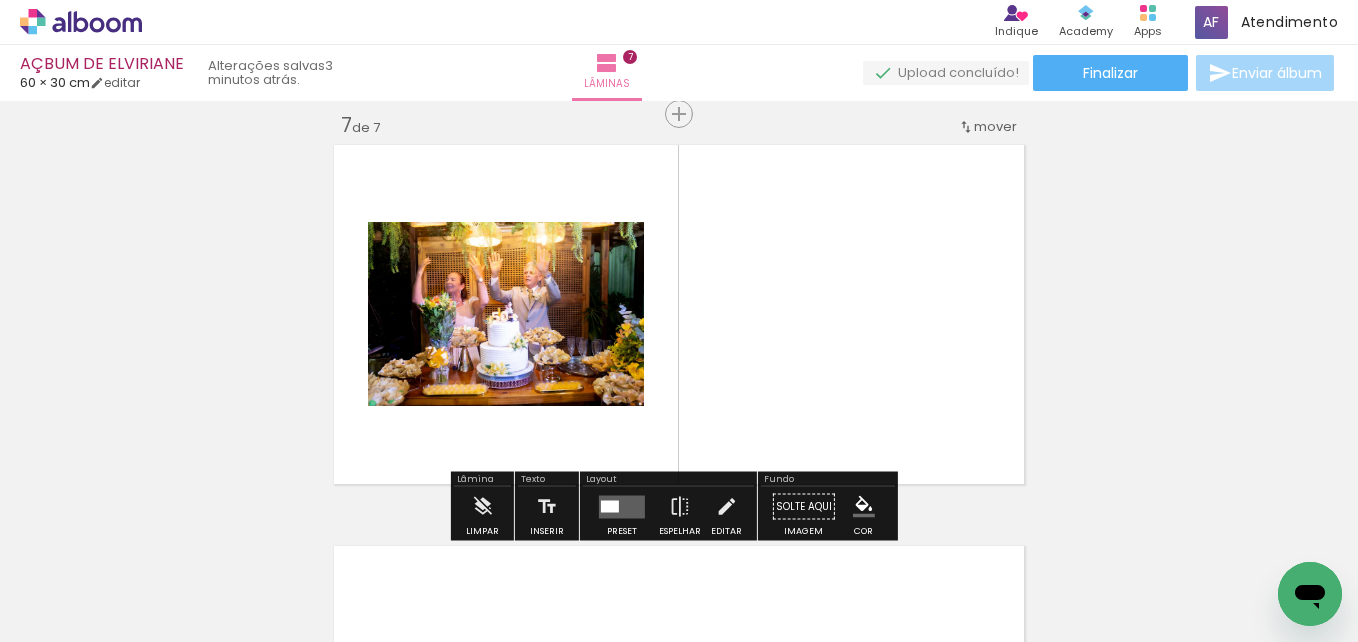 scroll, scrollTop: 2432, scrollLeft: 0, axis: vertical 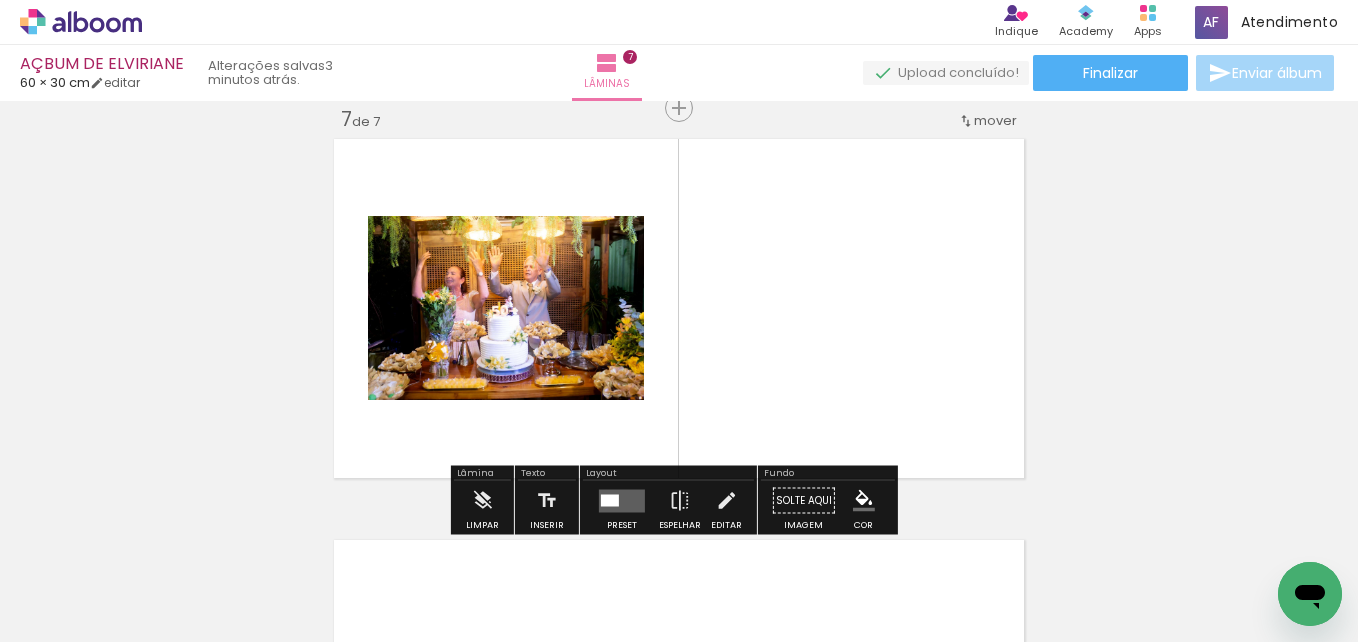 click on "Inserir lâmina 1  de 7  Inserir lâmina 2  de 7  Inserir lâmina 3  de 7  Inserir lâmina 4  de 7  Inserir lâmina 5  de 7  Inserir lâmina 6  de 7  Inserir lâmina 7  de 7 O Designbox precisará aumentar a sua imagem em 188% para exportar para impressão. O Designbox precisará aumentar a sua imagem em 161% para exportar para impressão. O Designbox precisará aumentar a sua imagem em 161% para exportar para impressão. O Designbox precisará aumentar a sua imagem em 161% para exportar para impressão. O Designbox precisará aumentar a sua imagem em 162% para exportar para impressão. O Designbox precisará aumentar a sua imagem em 217% para exportar para impressão. O Designbox precisará aumentar a sua imagem em 177% para exportar para impressão." at bounding box center (679, -720) 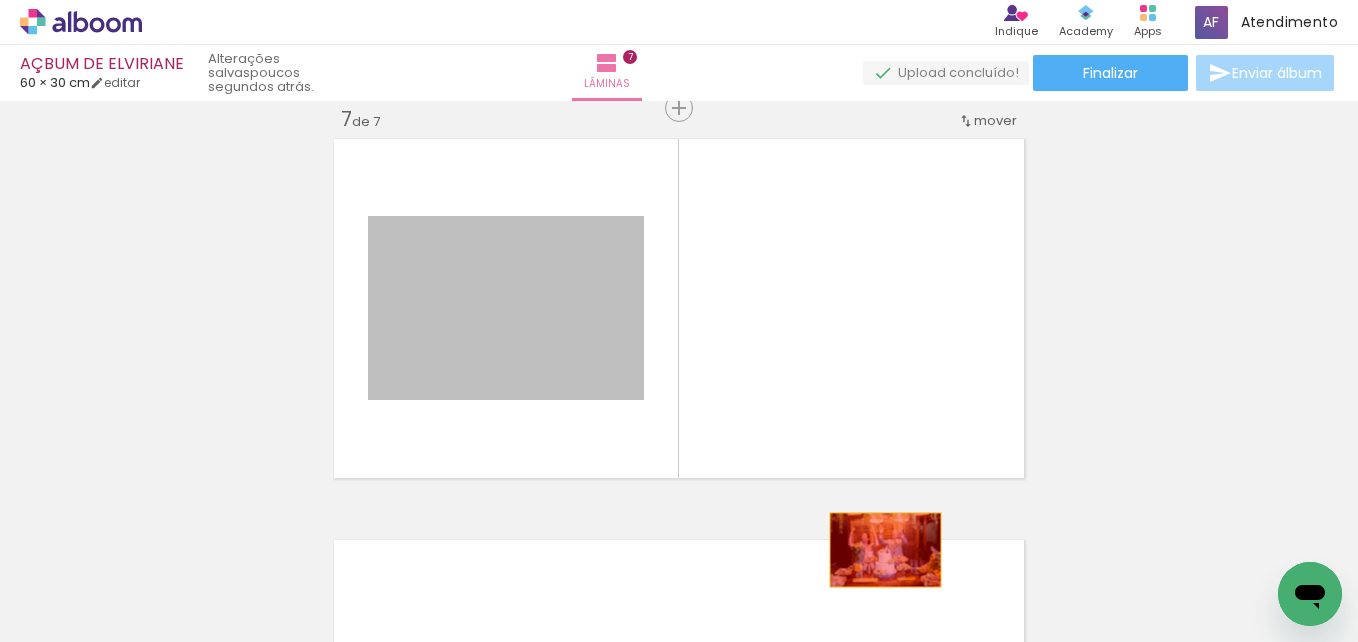 drag, startPoint x: 527, startPoint y: 302, endPoint x: 888, endPoint y: 562, distance: 444.88312 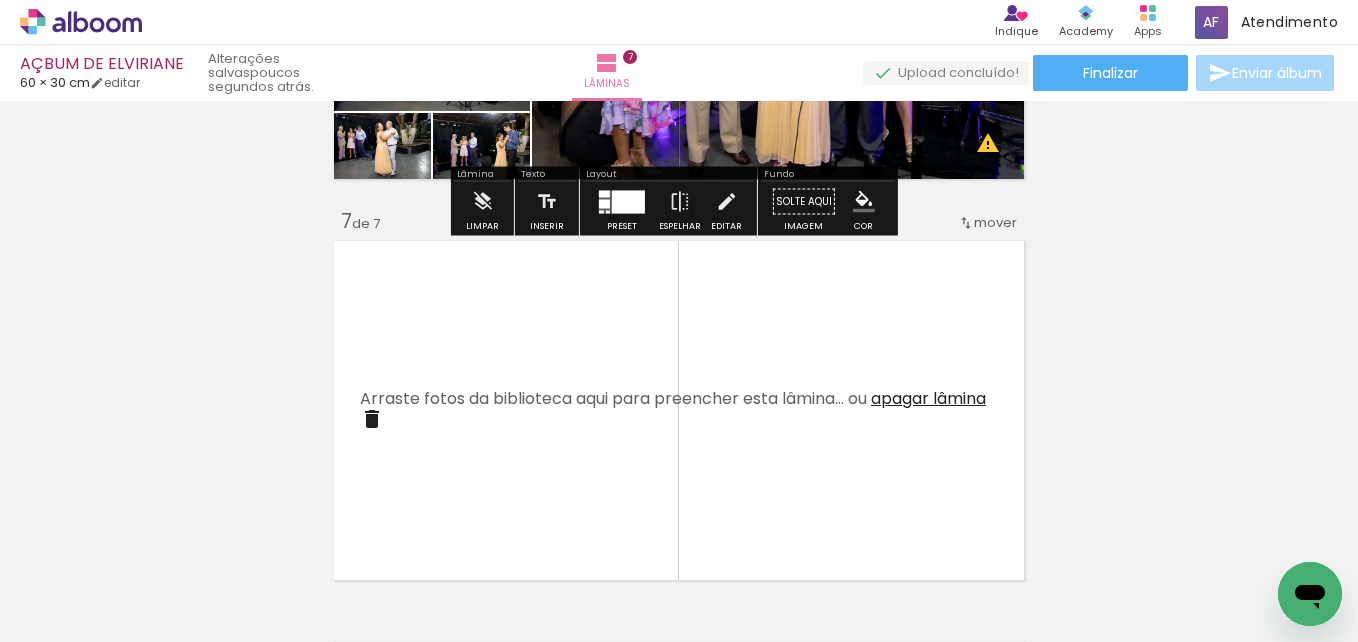 scroll, scrollTop: 2332, scrollLeft: 0, axis: vertical 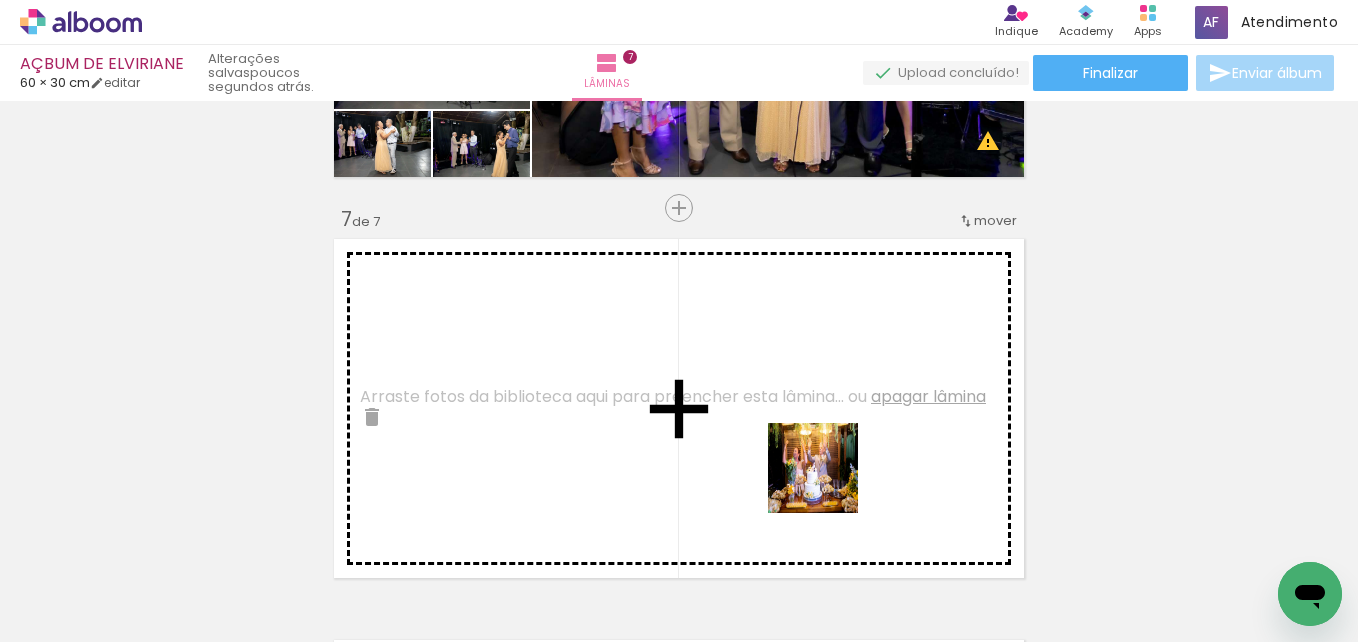 drag, startPoint x: 845, startPoint y: 492, endPoint x: 815, endPoint y: 472, distance: 36.05551 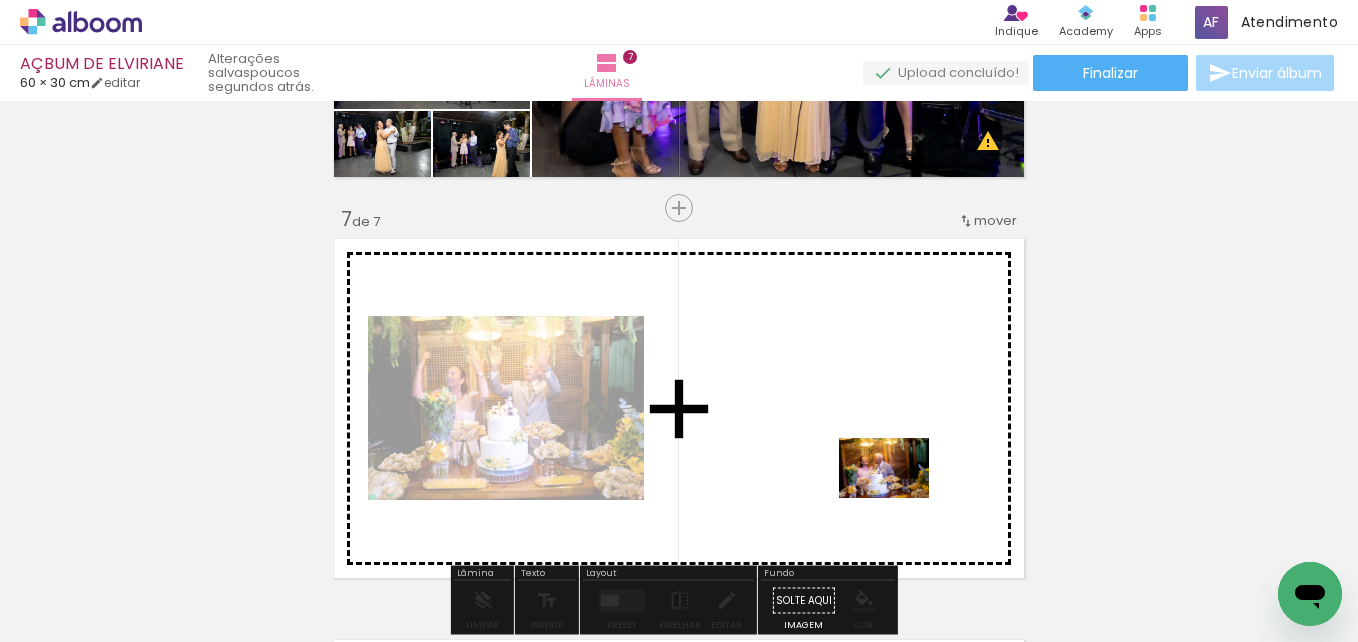 drag, startPoint x: 1066, startPoint y: 583, endPoint x: 899, endPoint y: 498, distance: 187.3873 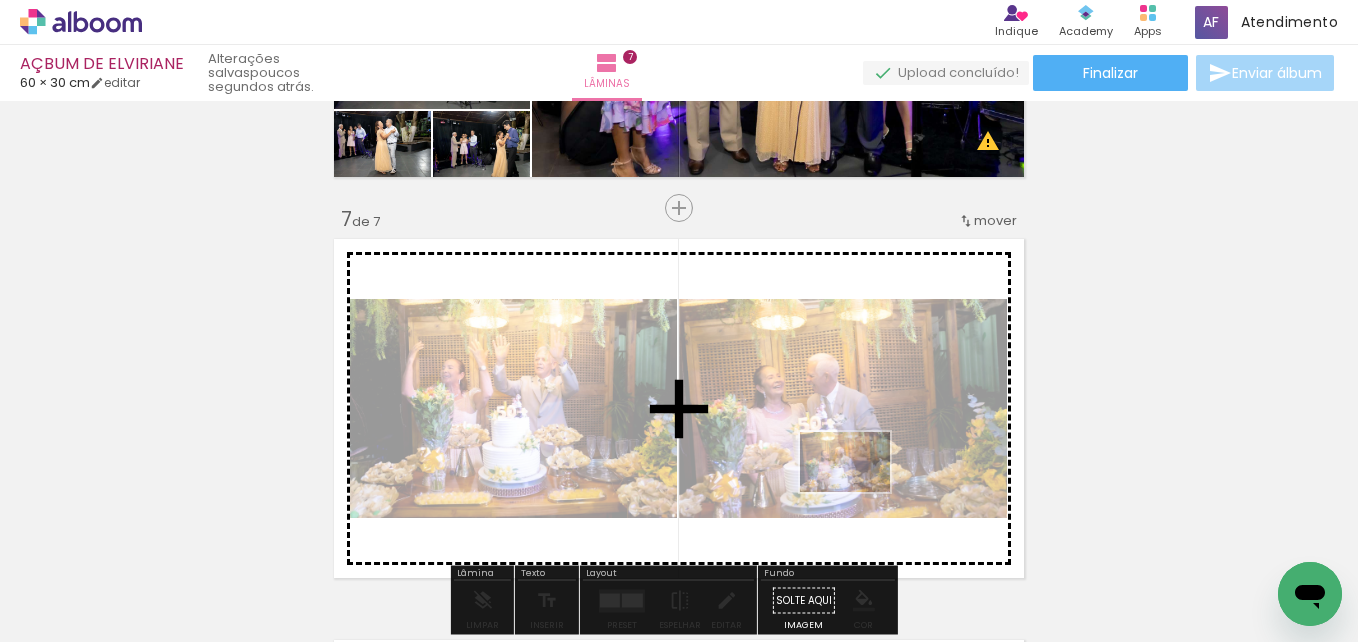drag, startPoint x: 1071, startPoint y: 539, endPoint x: 860, endPoint y: 492, distance: 216.17123 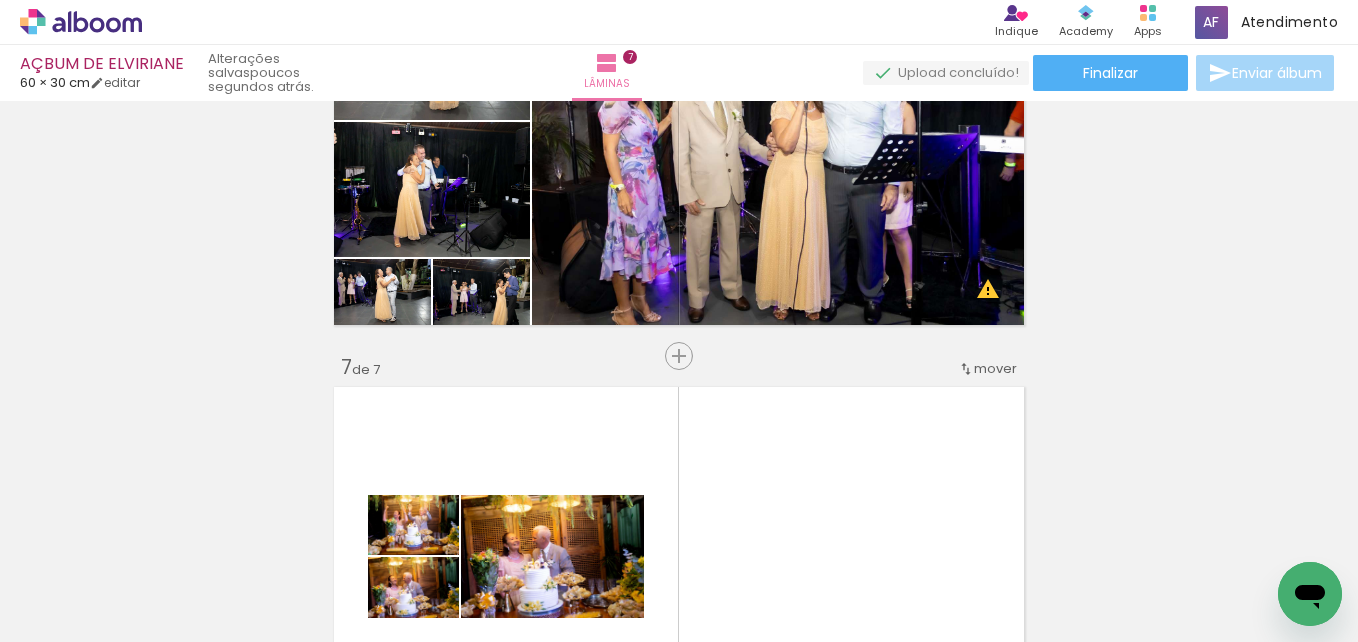 scroll, scrollTop: 1932, scrollLeft: 0, axis: vertical 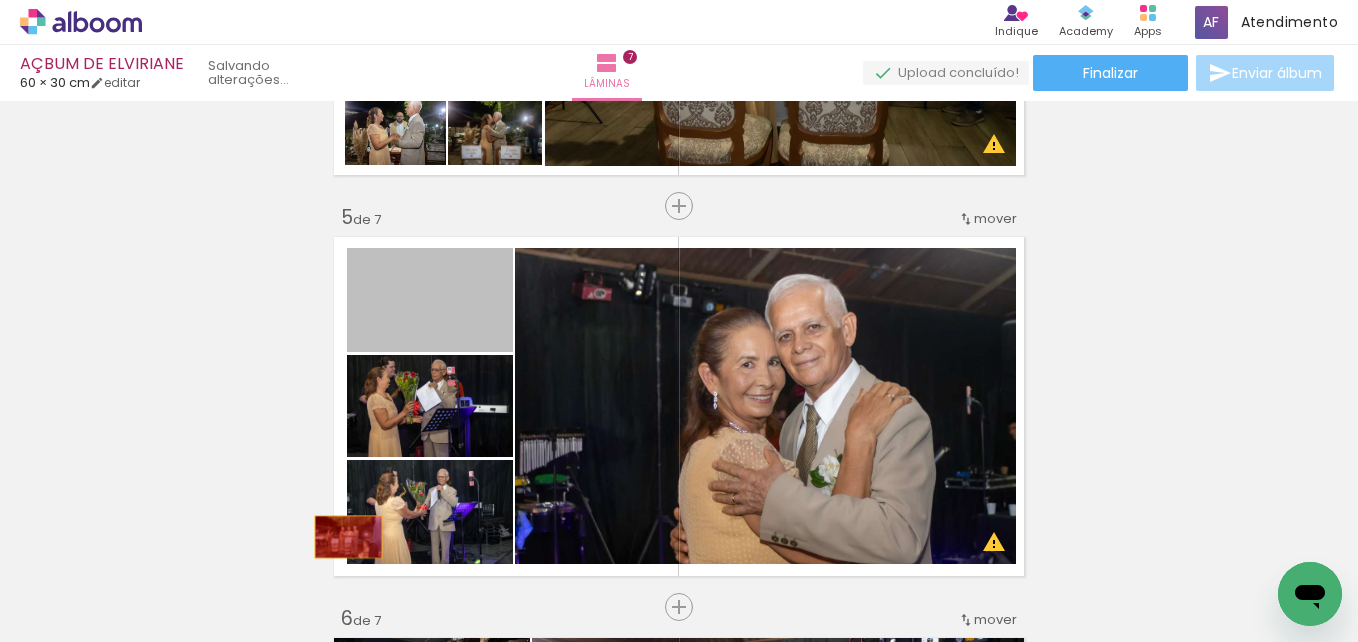 drag, startPoint x: 430, startPoint y: 302, endPoint x: 341, endPoint y: 537, distance: 251.28868 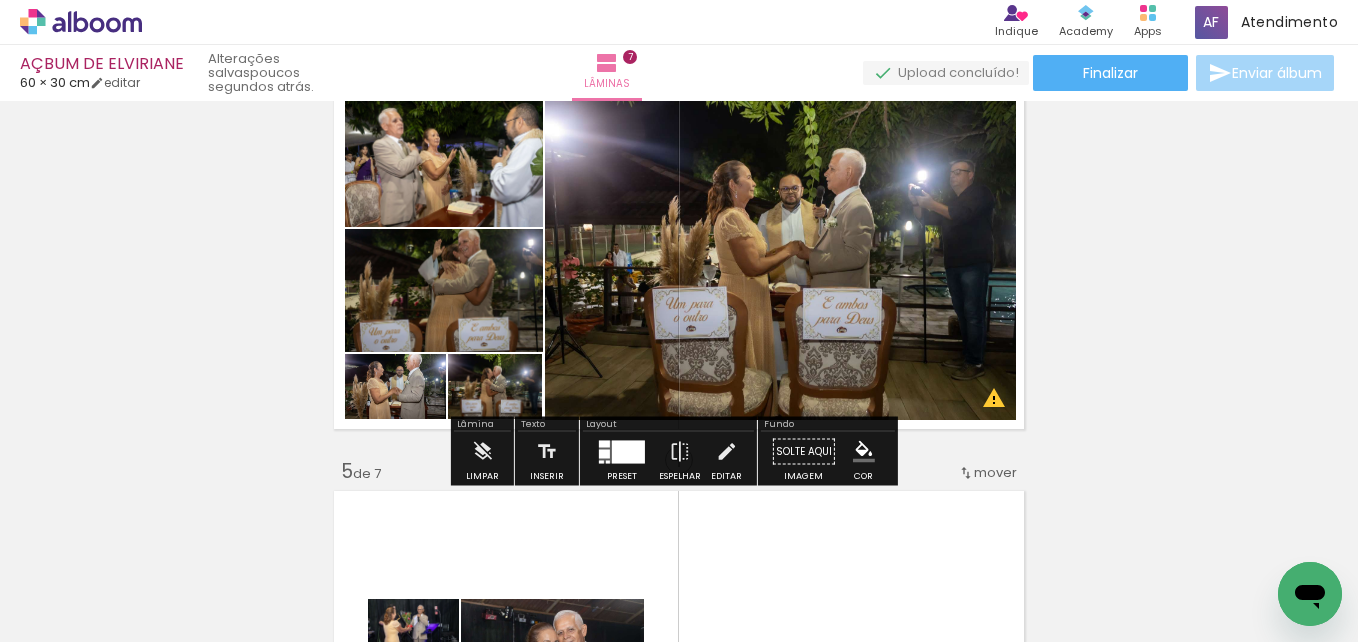 scroll, scrollTop: 1300, scrollLeft: 0, axis: vertical 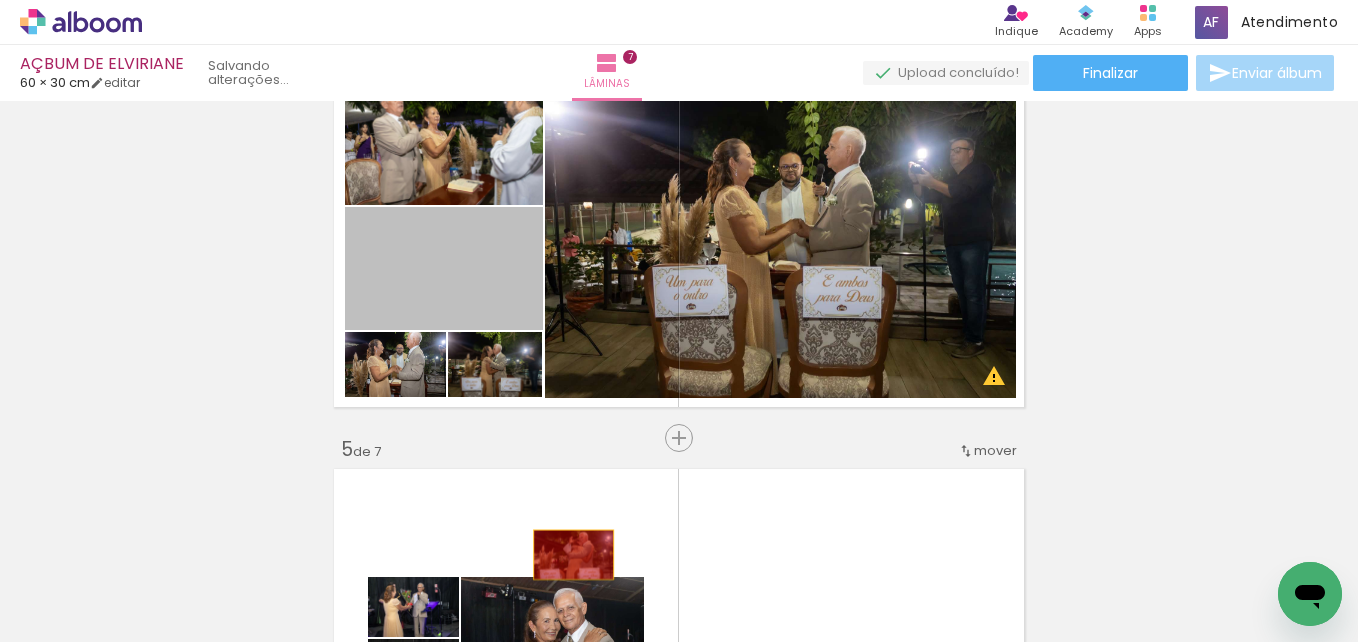 drag, startPoint x: 472, startPoint y: 294, endPoint x: 572, endPoint y: 573, distance: 296.37982 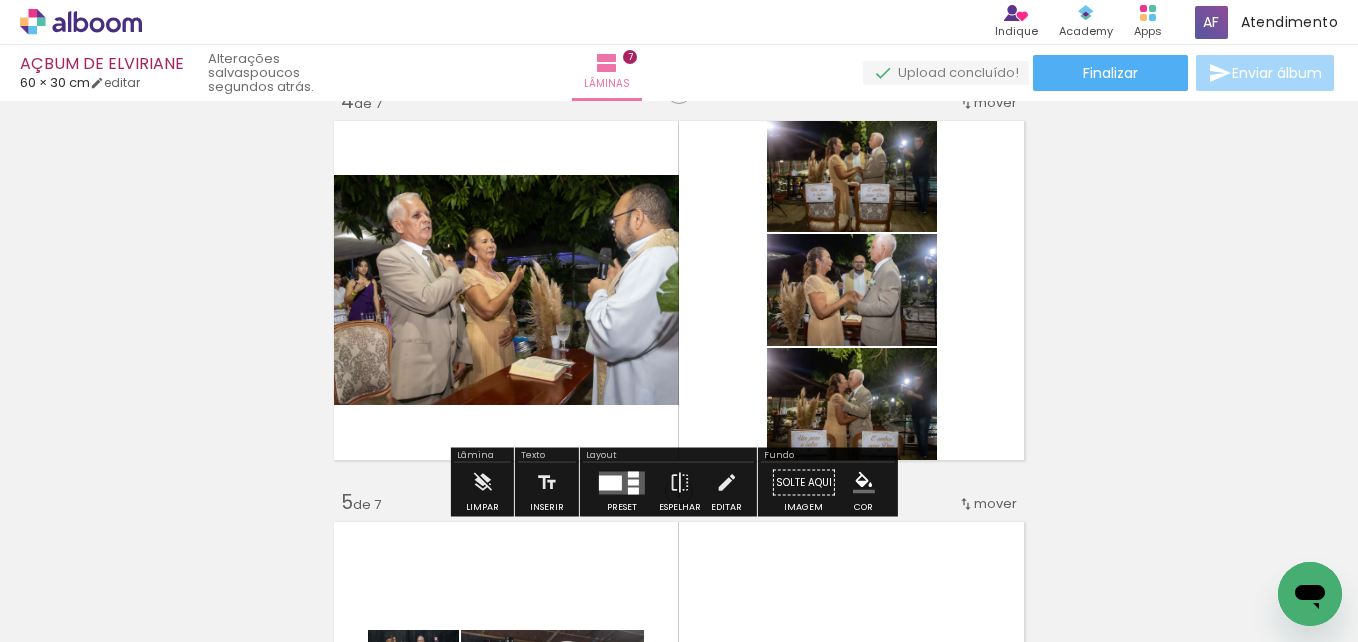 scroll, scrollTop: 1200, scrollLeft: 0, axis: vertical 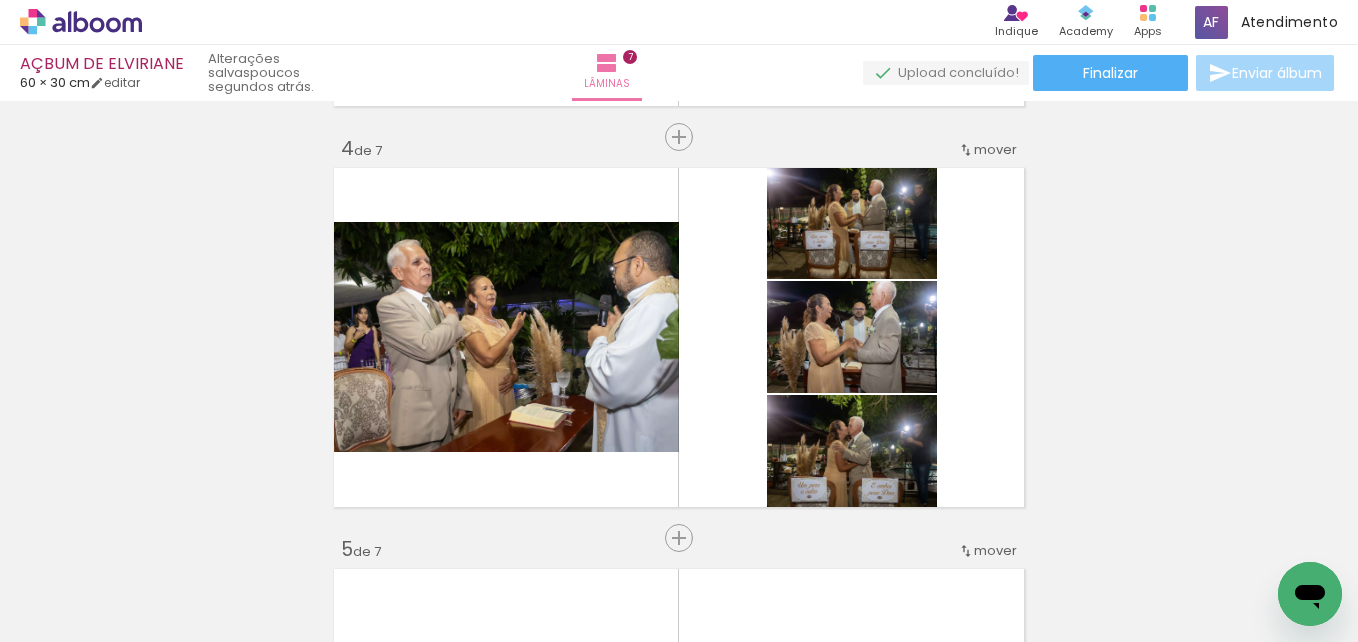 click on "Adicionar
Fotos" at bounding box center (71, 615) 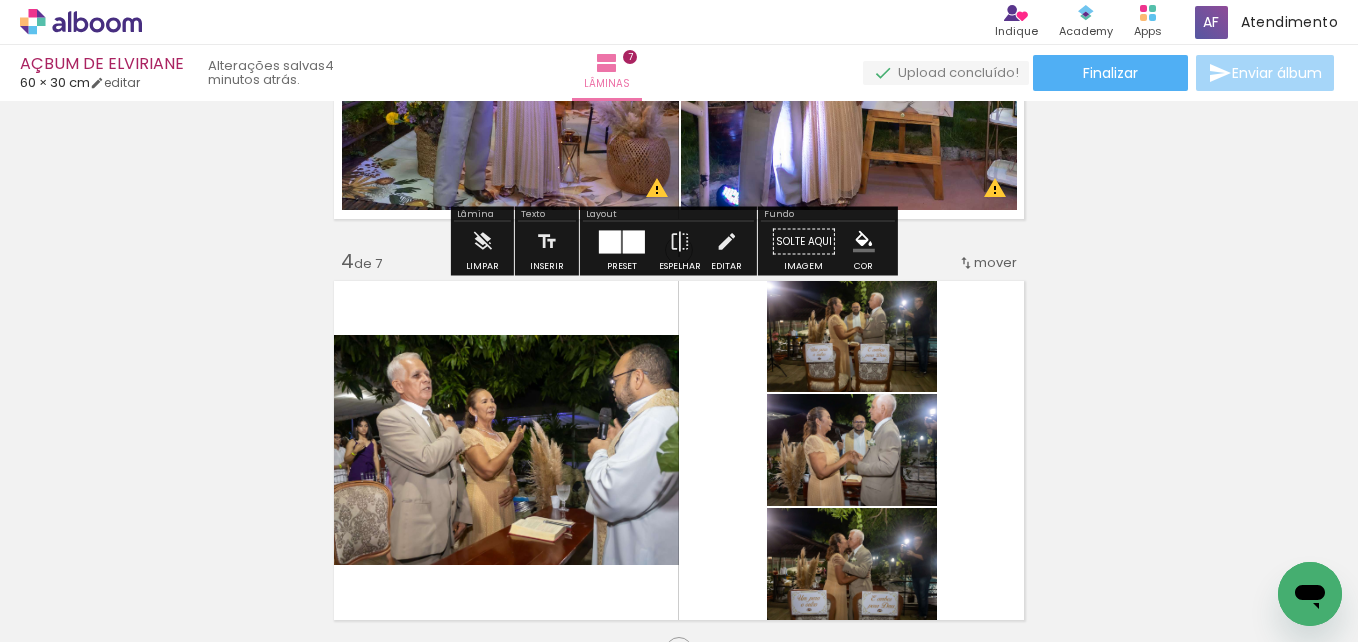 scroll, scrollTop: 1000, scrollLeft: 0, axis: vertical 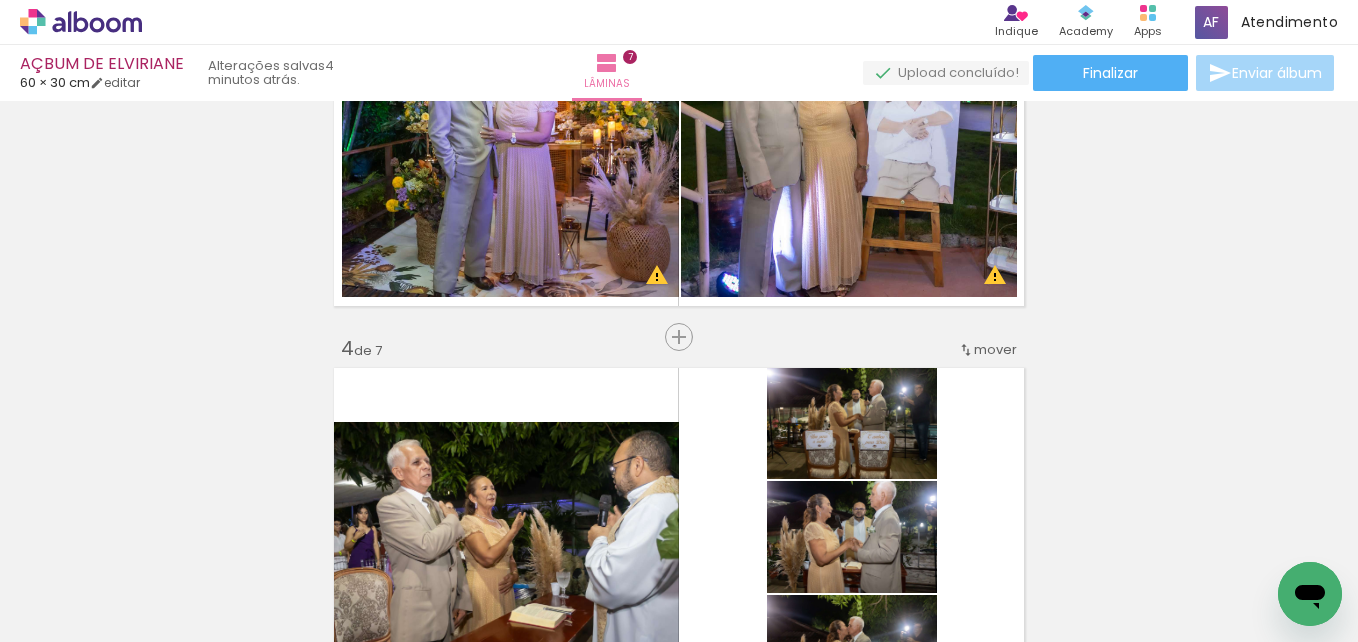click on "Adicionar
Fotos" at bounding box center (71, 615) 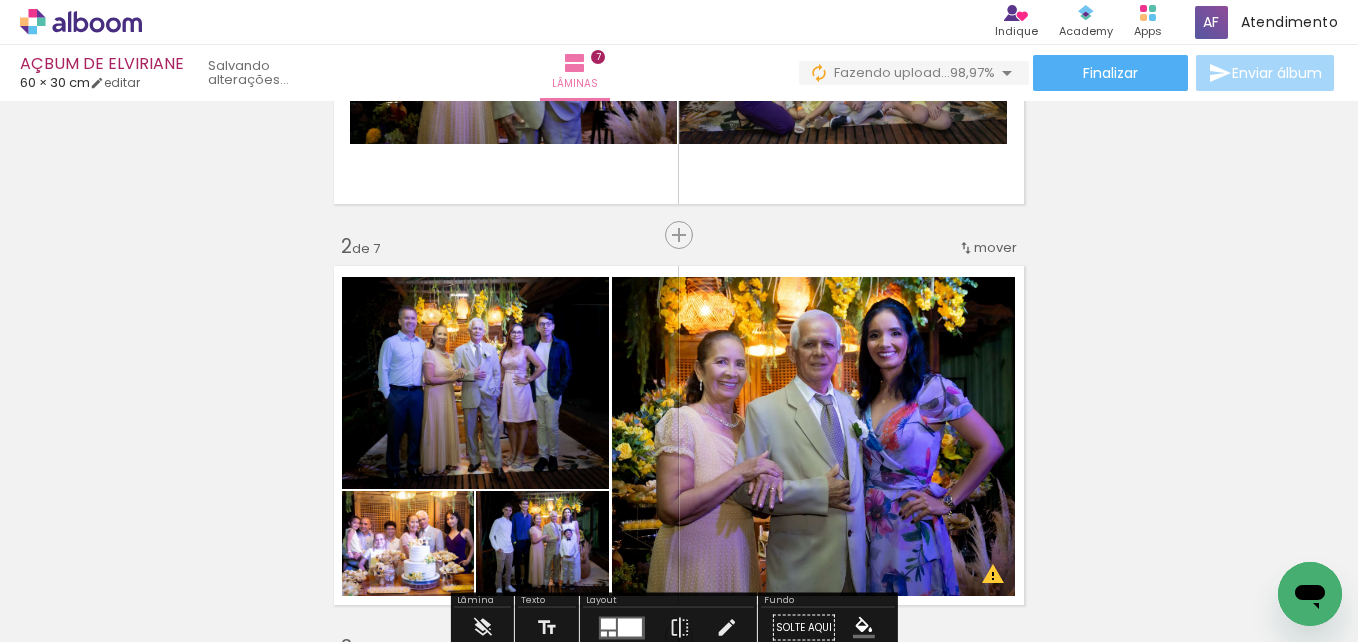 scroll, scrollTop: 400, scrollLeft: 0, axis: vertical 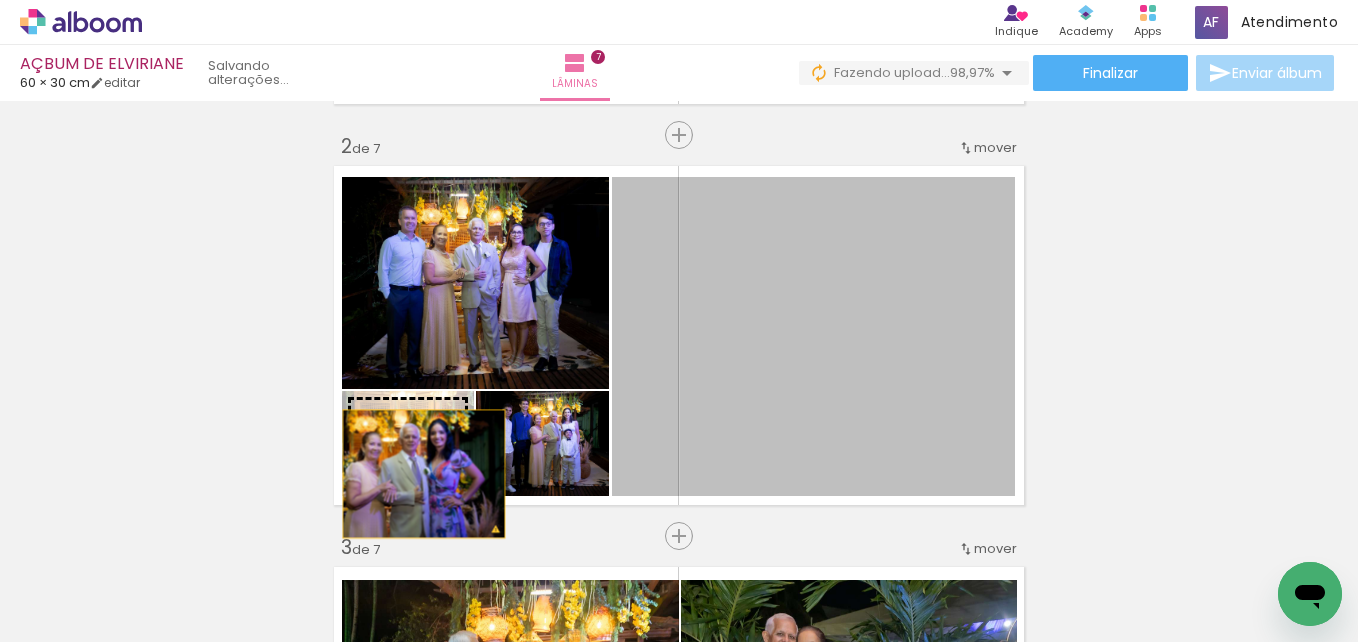 drag, startPoint x: 707, startPoint y: 392, endPoint x: 415, endPoint y: 475, distance: 303.56714 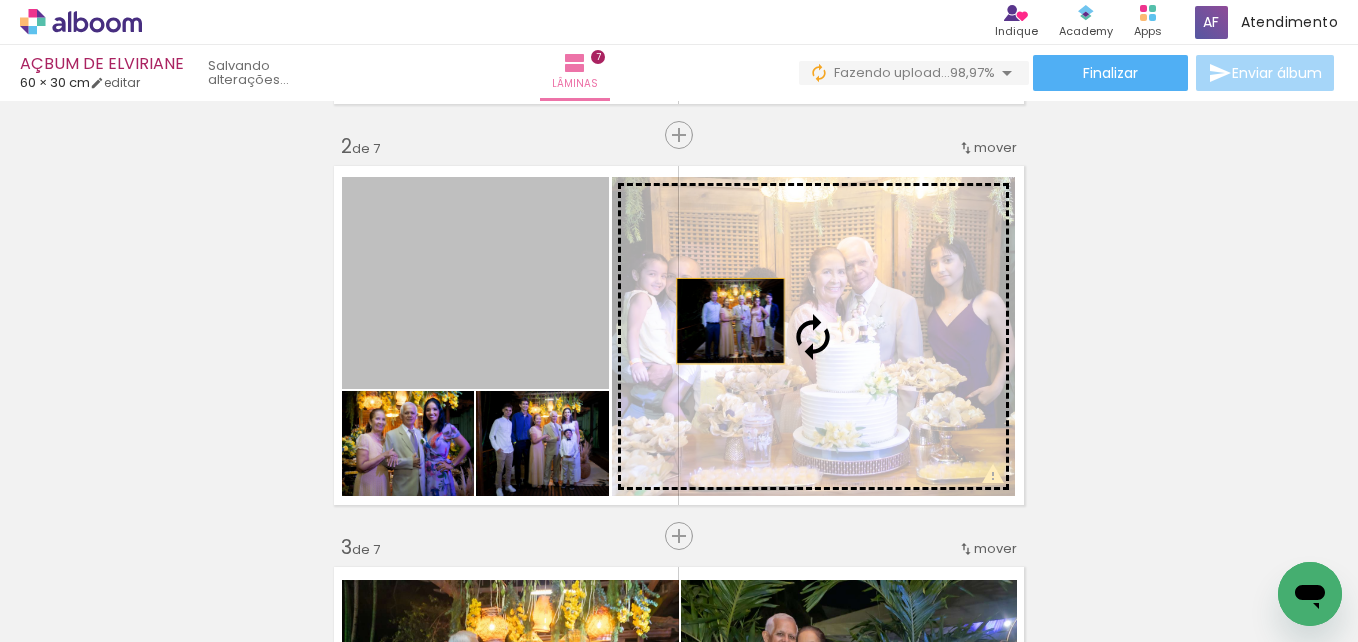 drag, startPoint x: 528, startPoint y: 288, endPoint x: 723, endPoint y: 321, distance: 197.7726 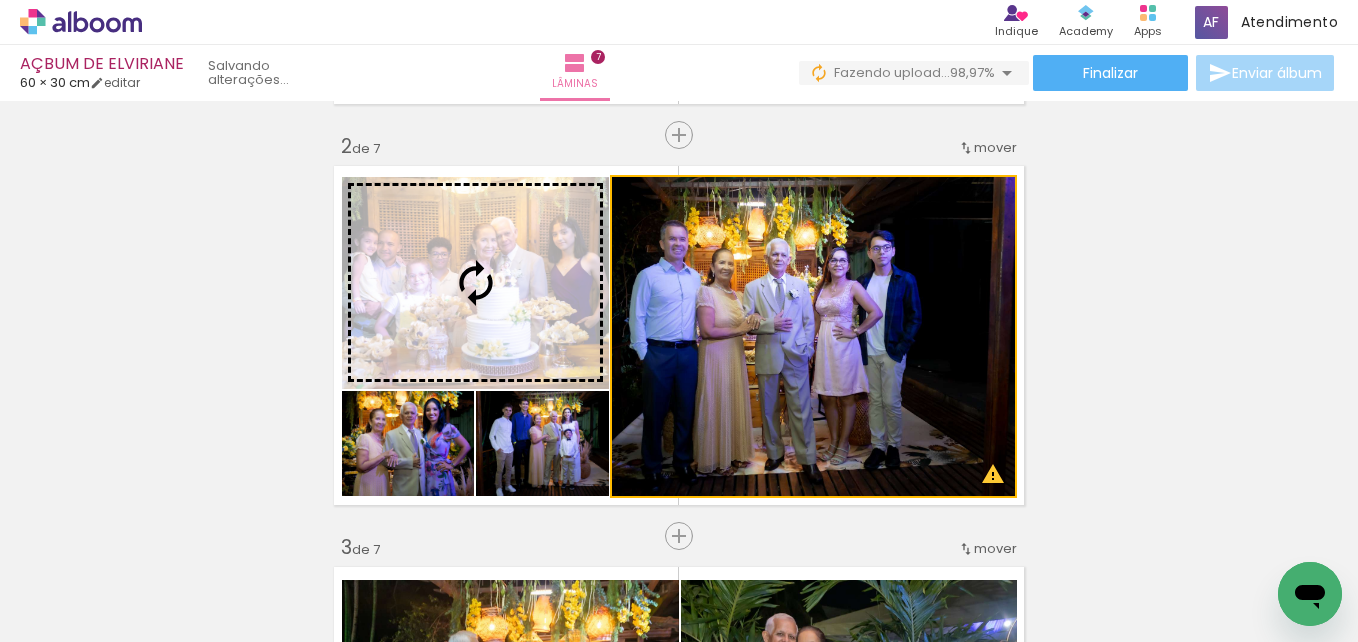 drag, startPoint x: 797, startPoint y: 356, endPoint x: 554, endPoint y: 303, distance: 248.71269 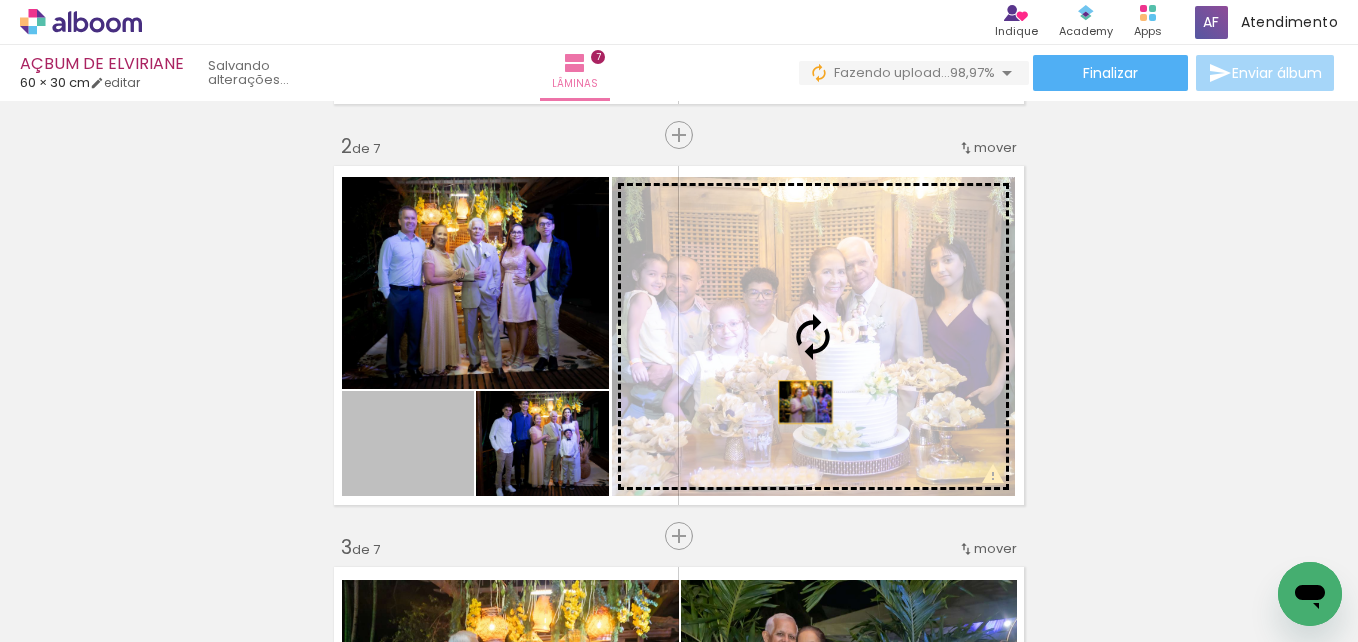 drag, startPoint x: 439, startPoint y: 455, endPoint x: 809, endPoint y: 402, distance: 373.77667 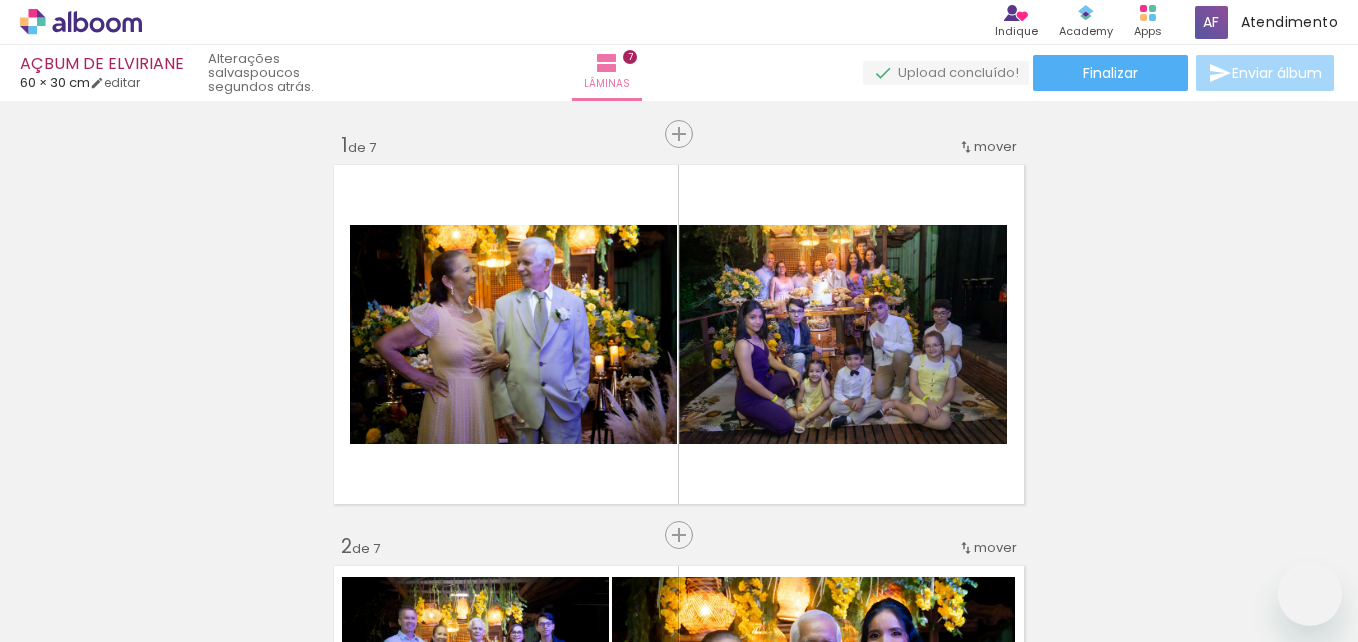 scroll, scrollTop: 0, scrollLeft: 0, axis: both 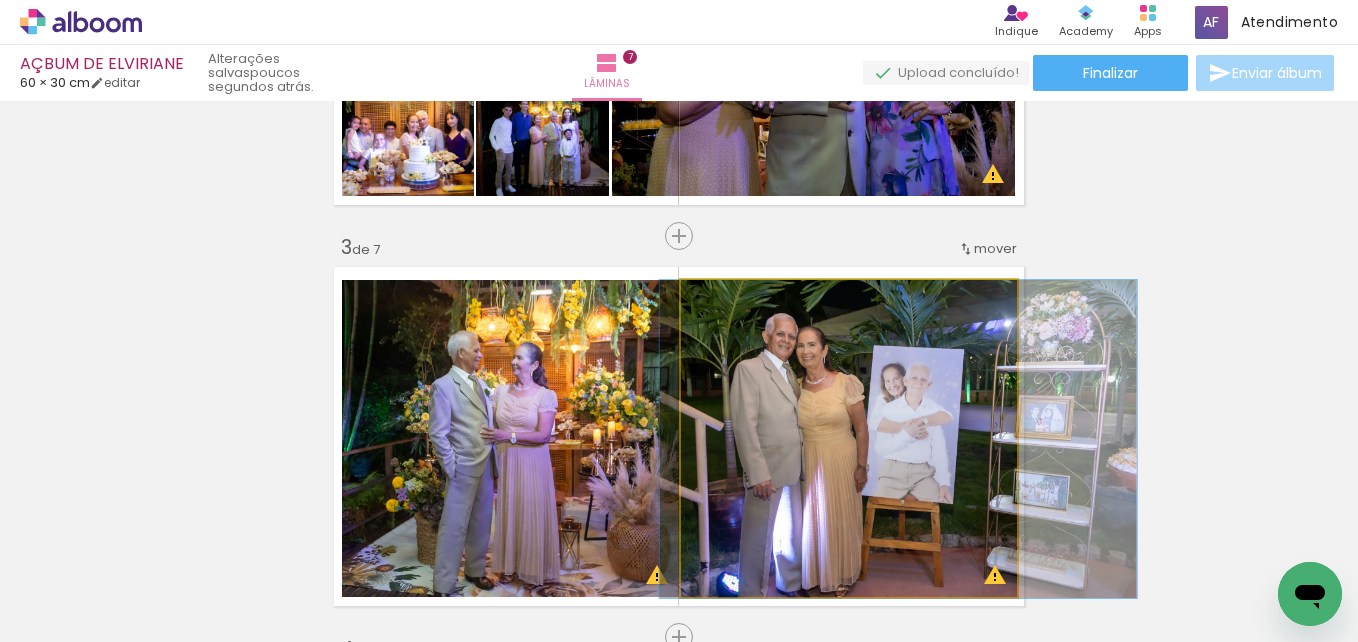 click 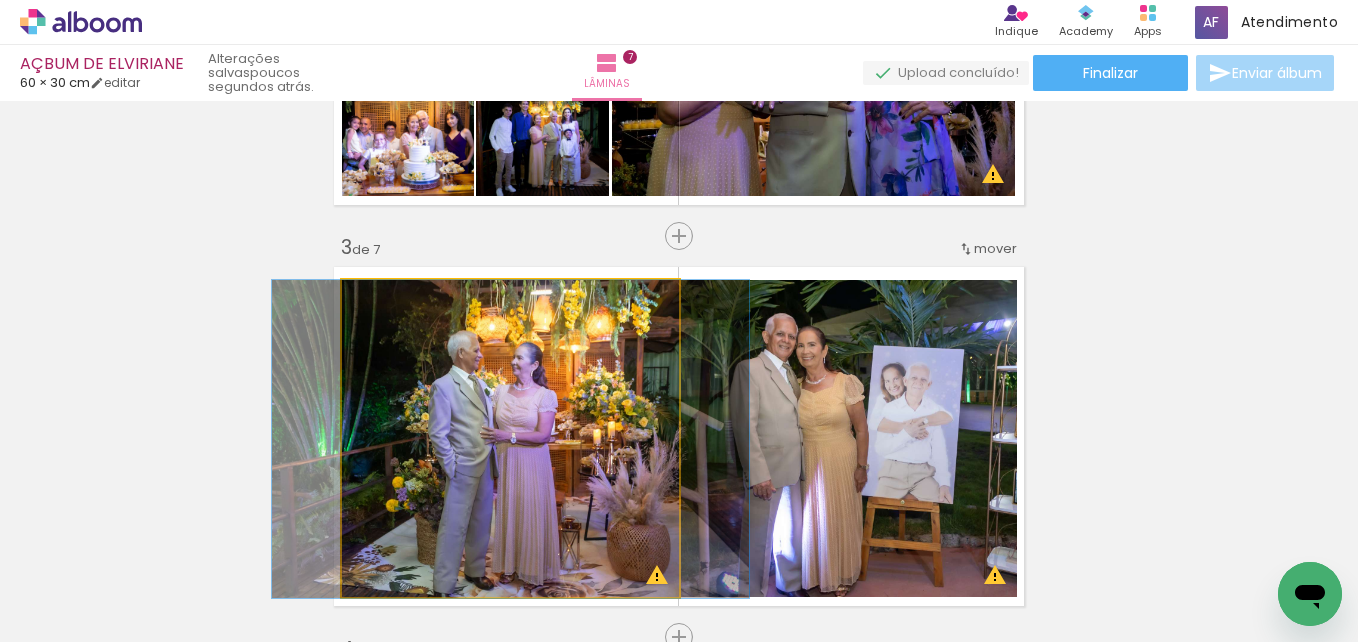 click 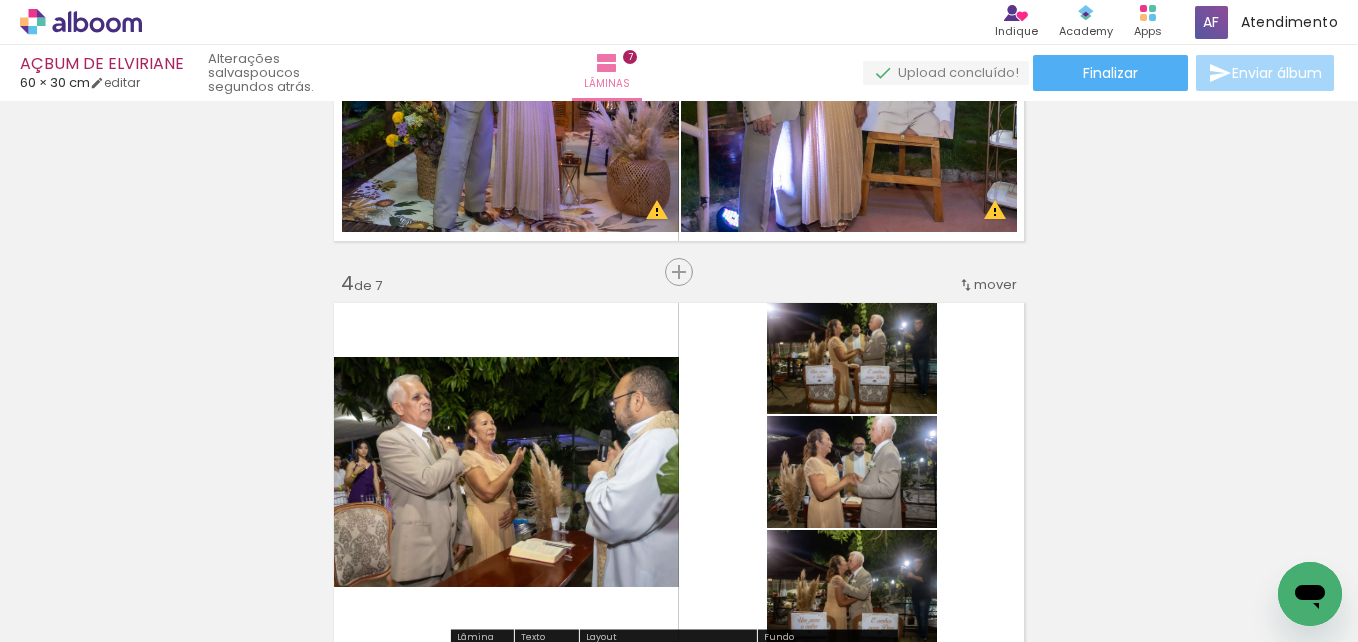 scroll, scrollTop: 1100, scrollLeft: 0, axis: vertical 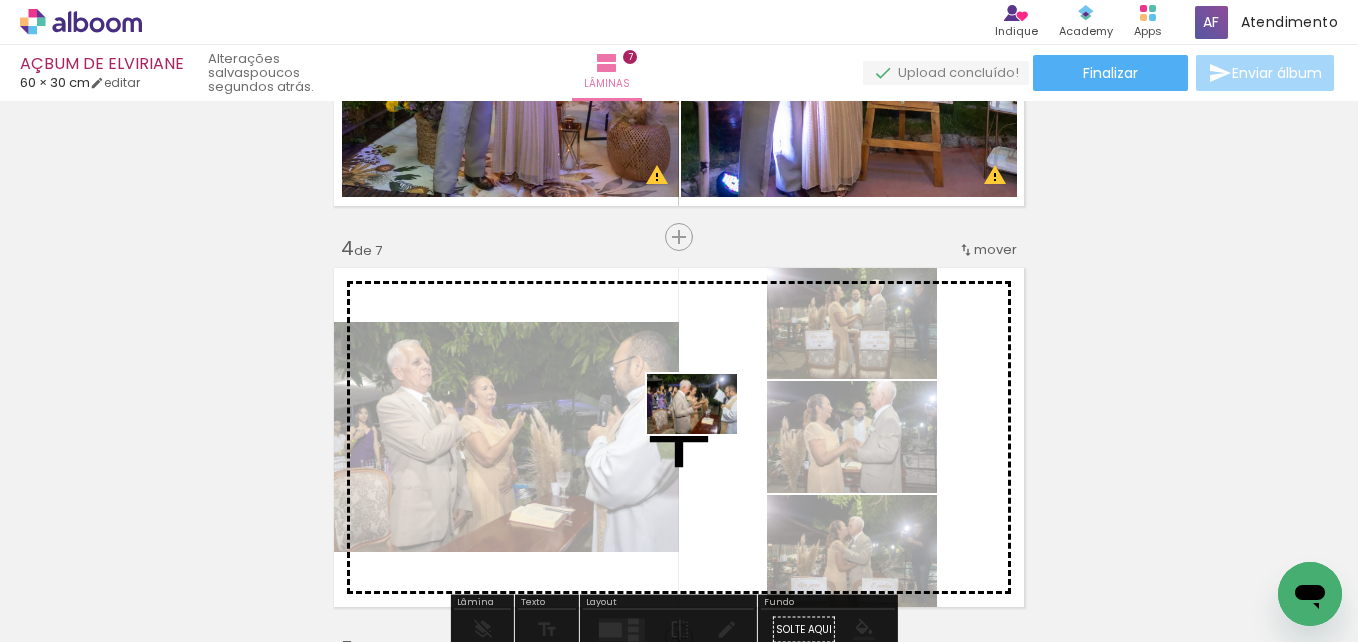 drag, startPoint x: 1246, startPoint y: 567, endPoint x: 707, endPoint y: 434, distance: 555.1666 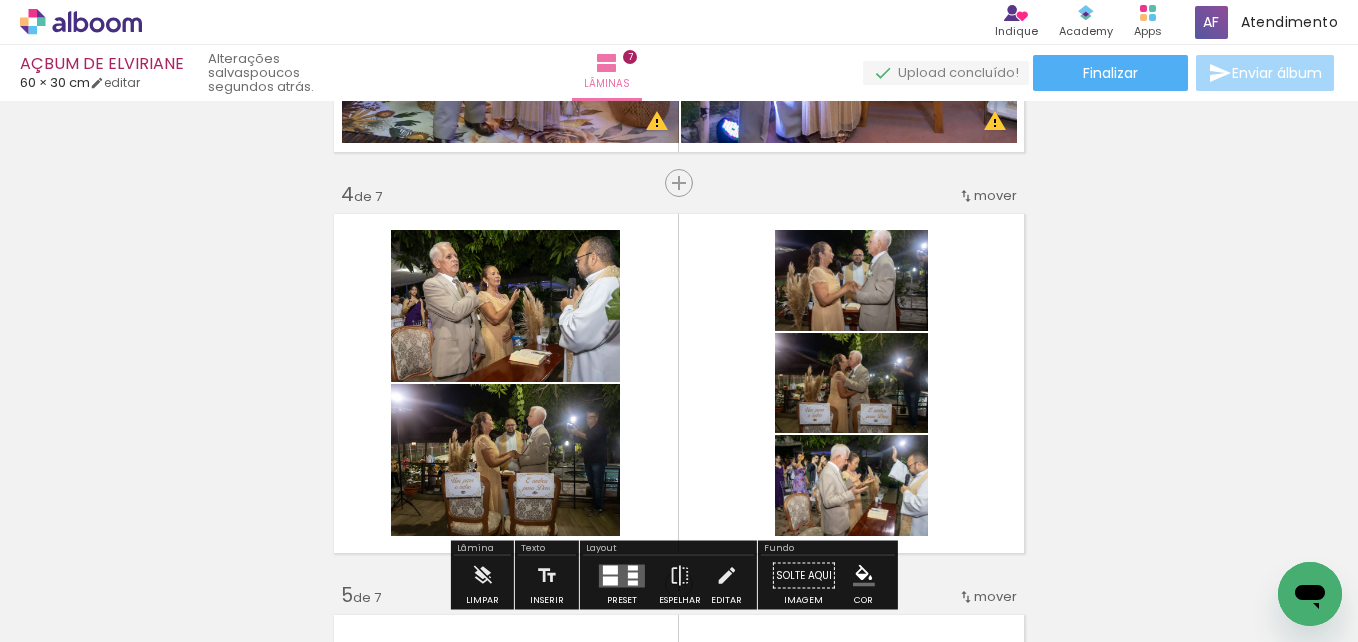 scroll, scrollTop: 1200, scrollLeft: 0, axis: vertical 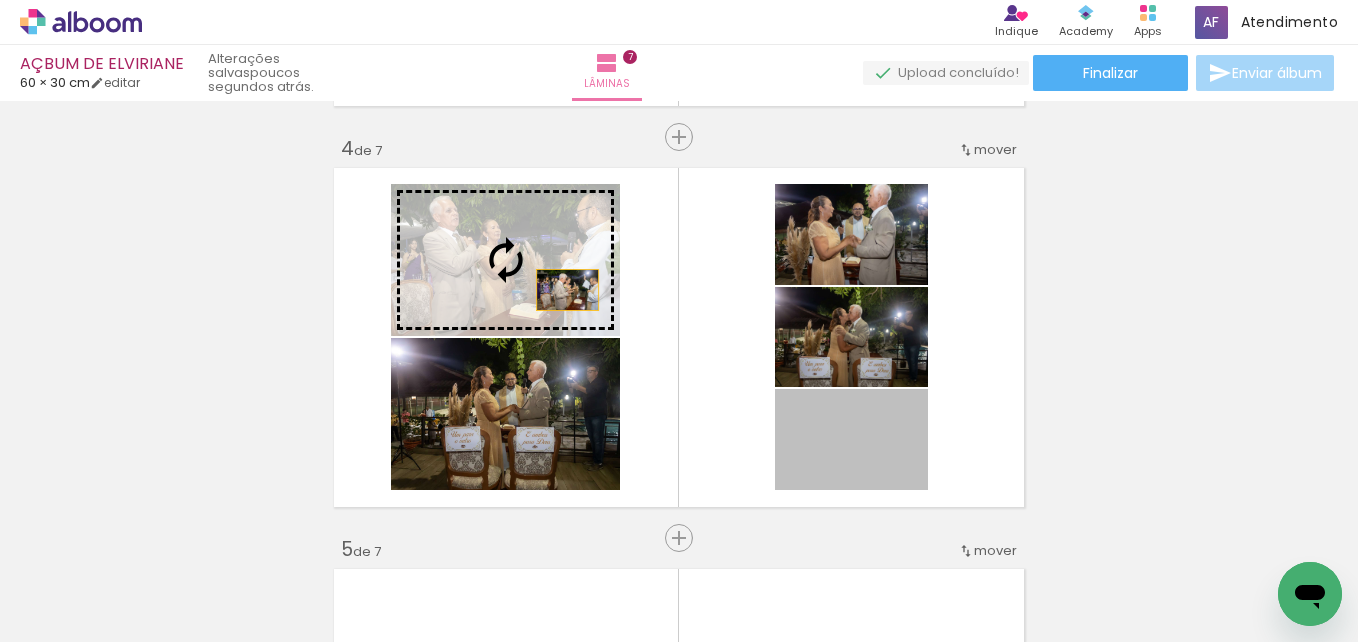 drag, startPoint x: 895, startPoint y: 447, endPoint x: 538, endPoint y: 274, distance: 396.70895 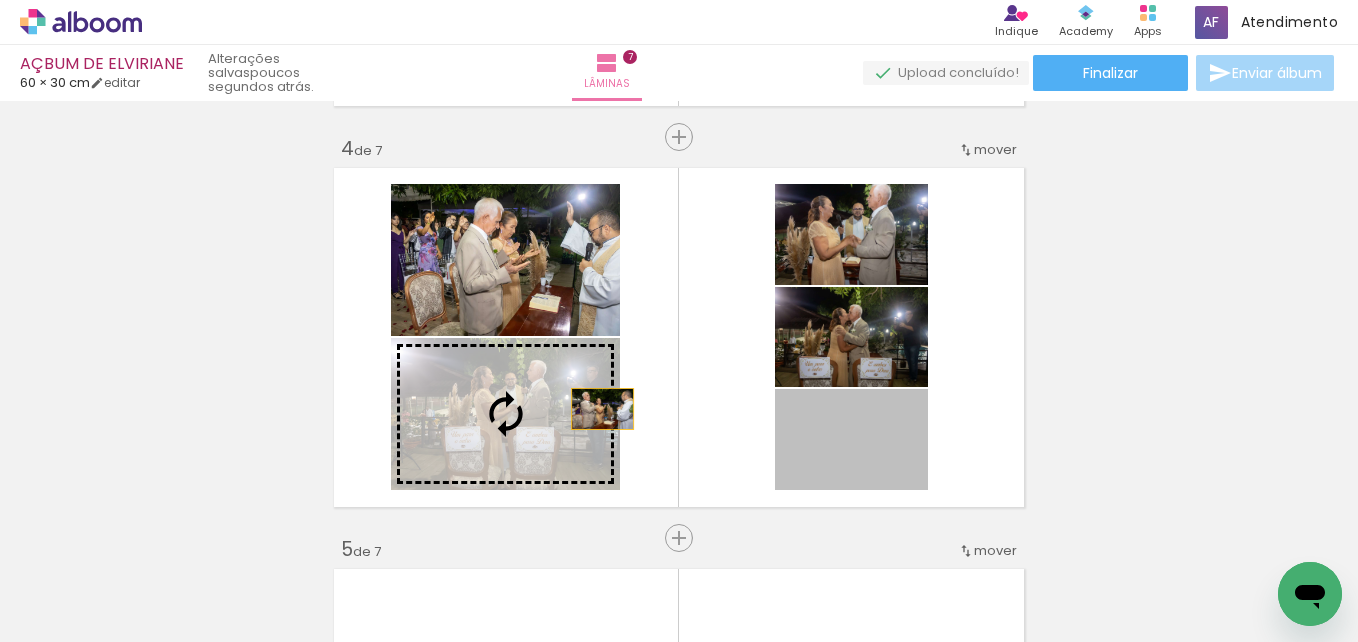 drag, startPoint x: 858, startPoint y: 447, endPoint x: 531, endPoint y: 401, distance: 330.21964 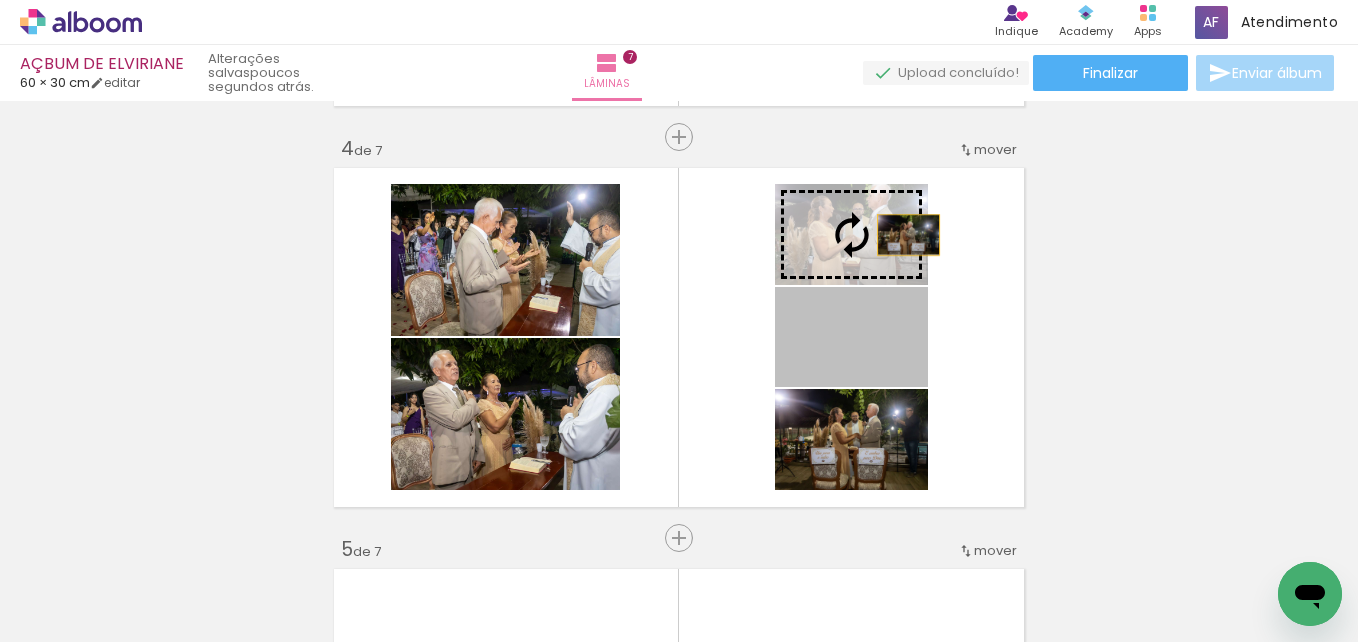 drag, startPoint x: 905, startPoint y: 316, endPoint x: 894, endPoint y: 208, distance: 108.55874 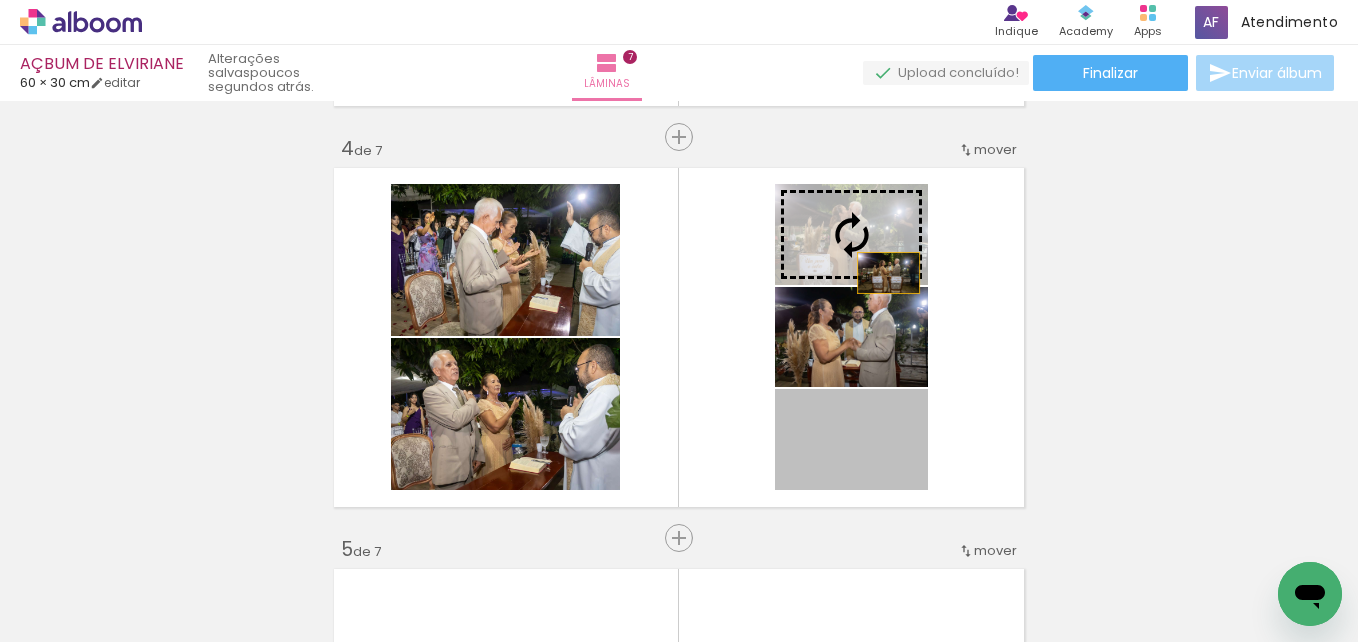drag, startPoint x: 895, startPoint y: 438, endPoint x: 872, endPoint y: 216, distance: 223.18826 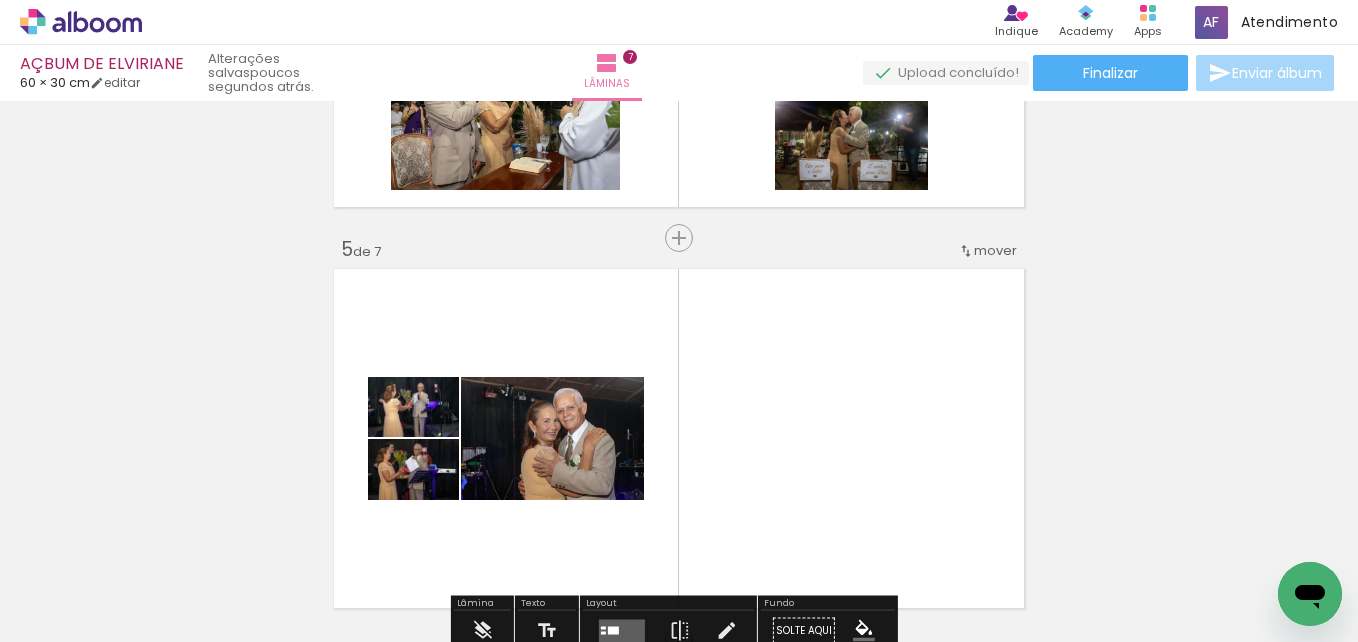 scroll, scrollTop: 1600, scrollLeft: 0, axis: vertical 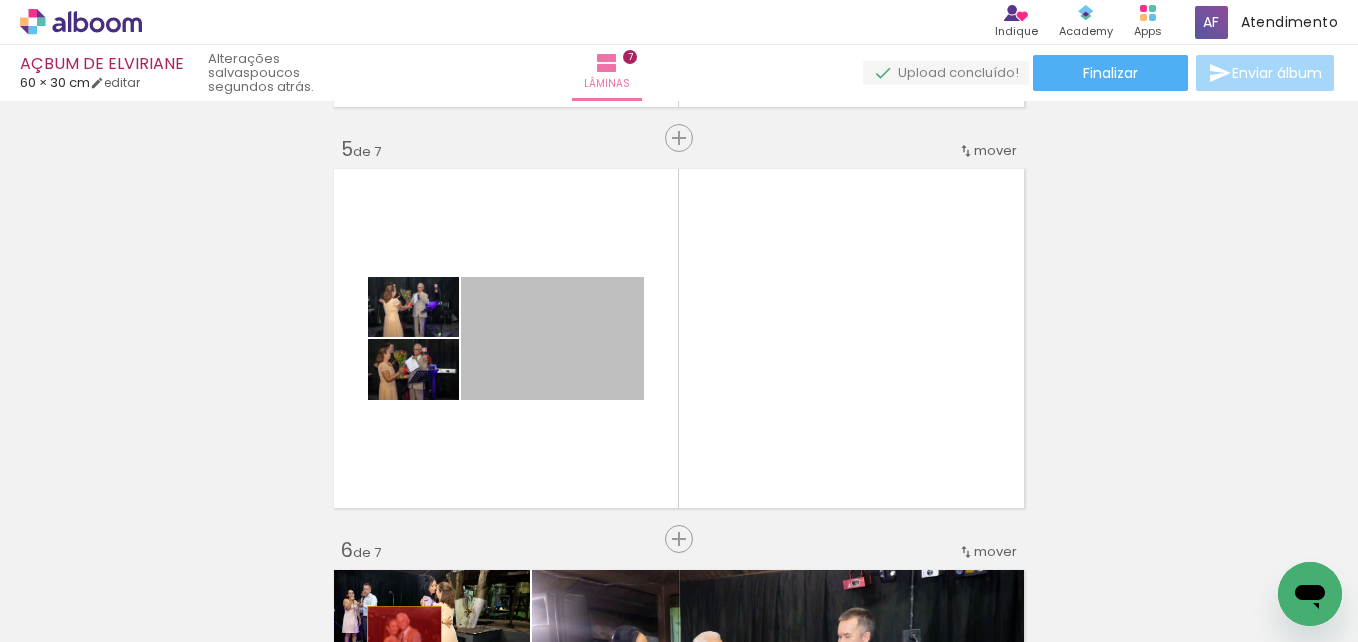 drag, startPoint x: 581, startPoint y: 333, endPoint x: 415, endPoint y: 515, distance: 246.33311 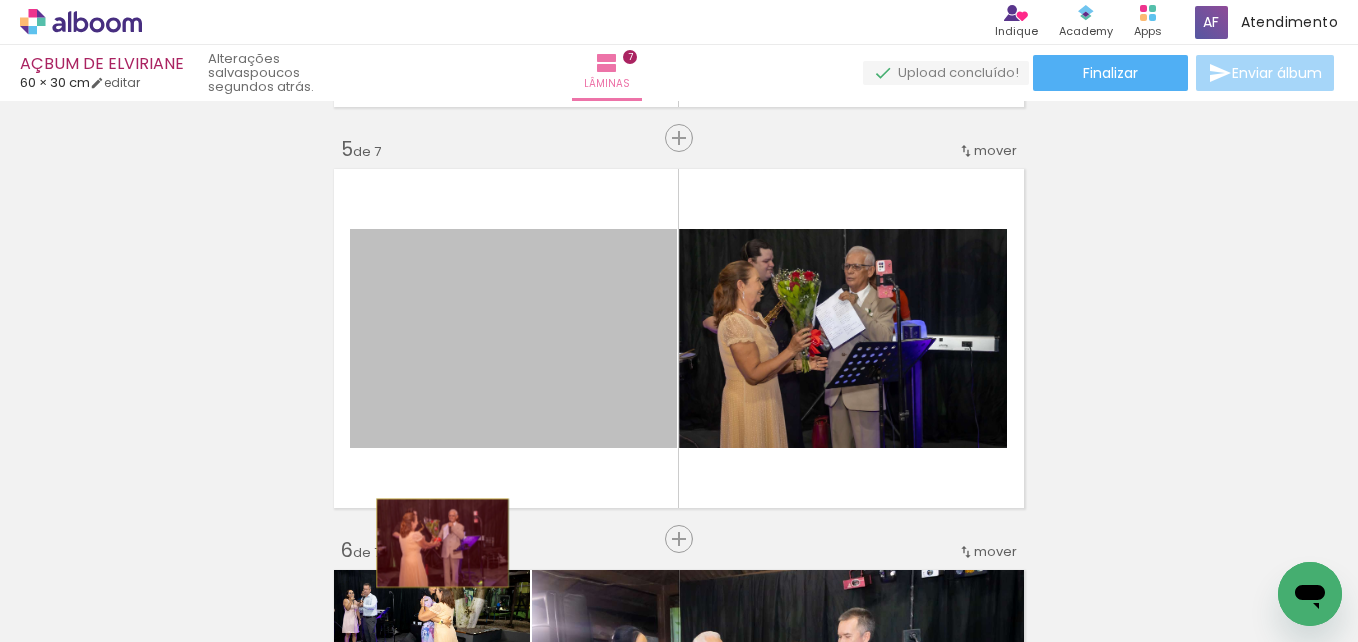 drag, startPoint x: 437, startPoint y: 392, endPoint x: 452, endPoint y: 538, distance: 146.76852 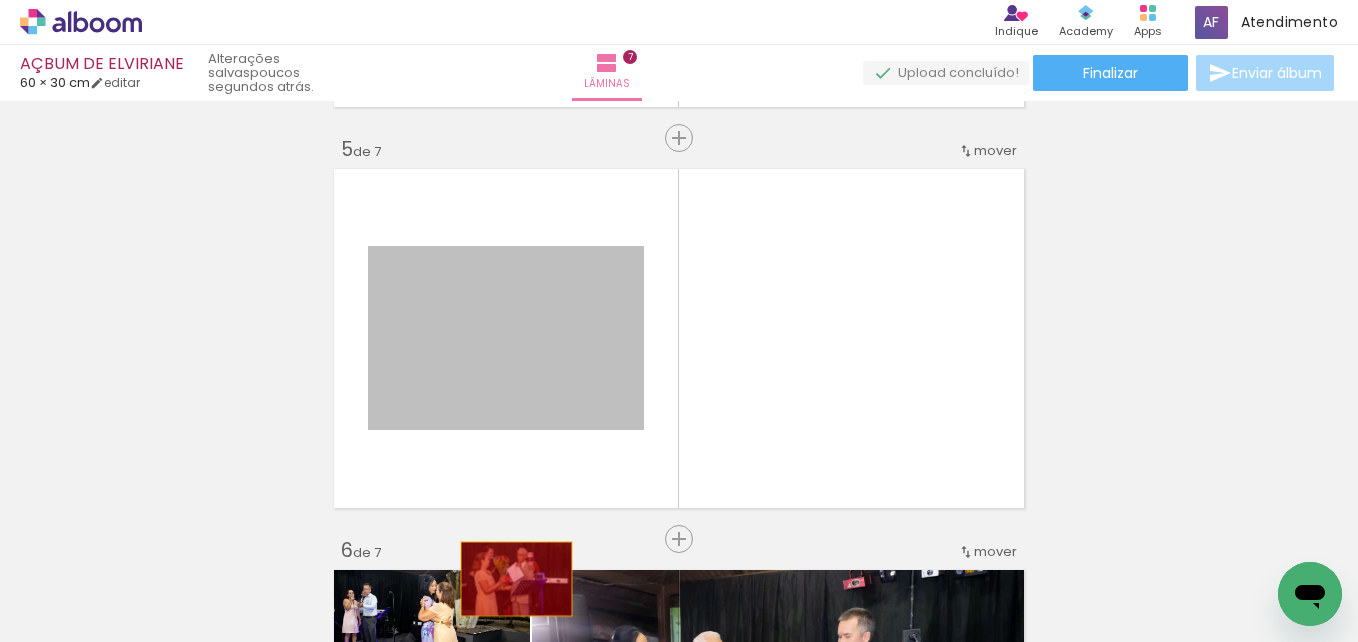drag, startPoint x: 520, startPoint y: 374, endPoint x: 509, endPoint y: 579, distance: 205.2949 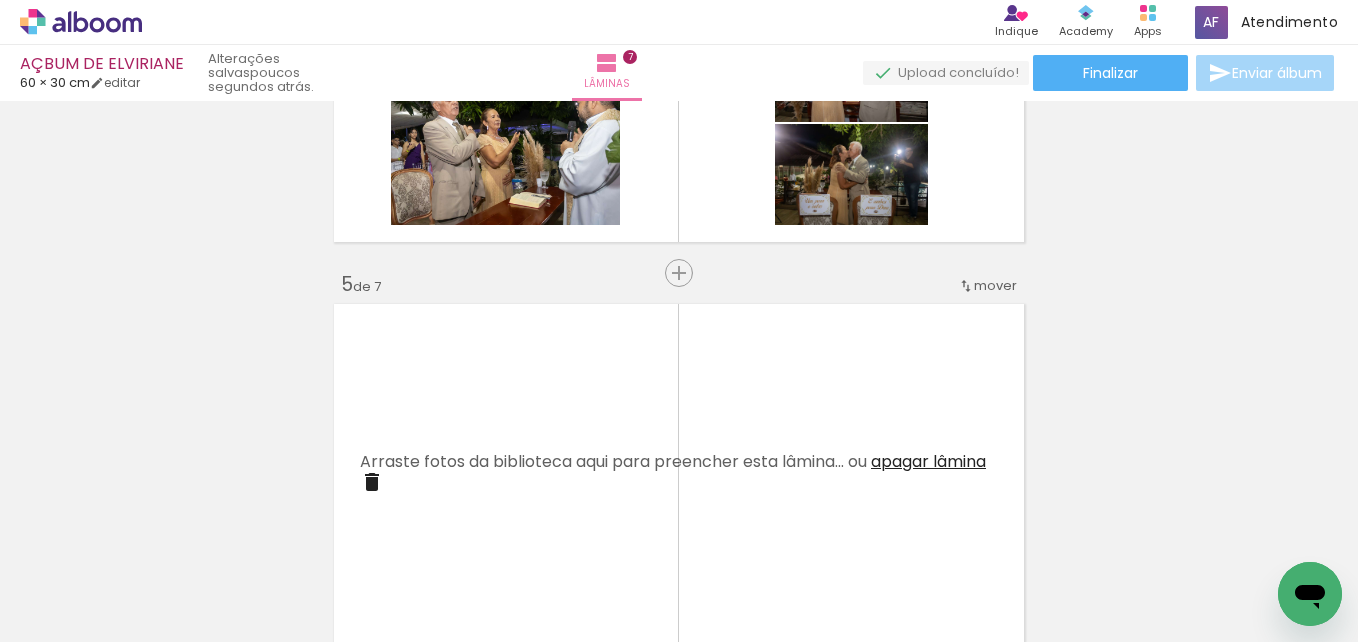 scroll, scrollTop: 1500, scrollLeft: 0, axis: vertical 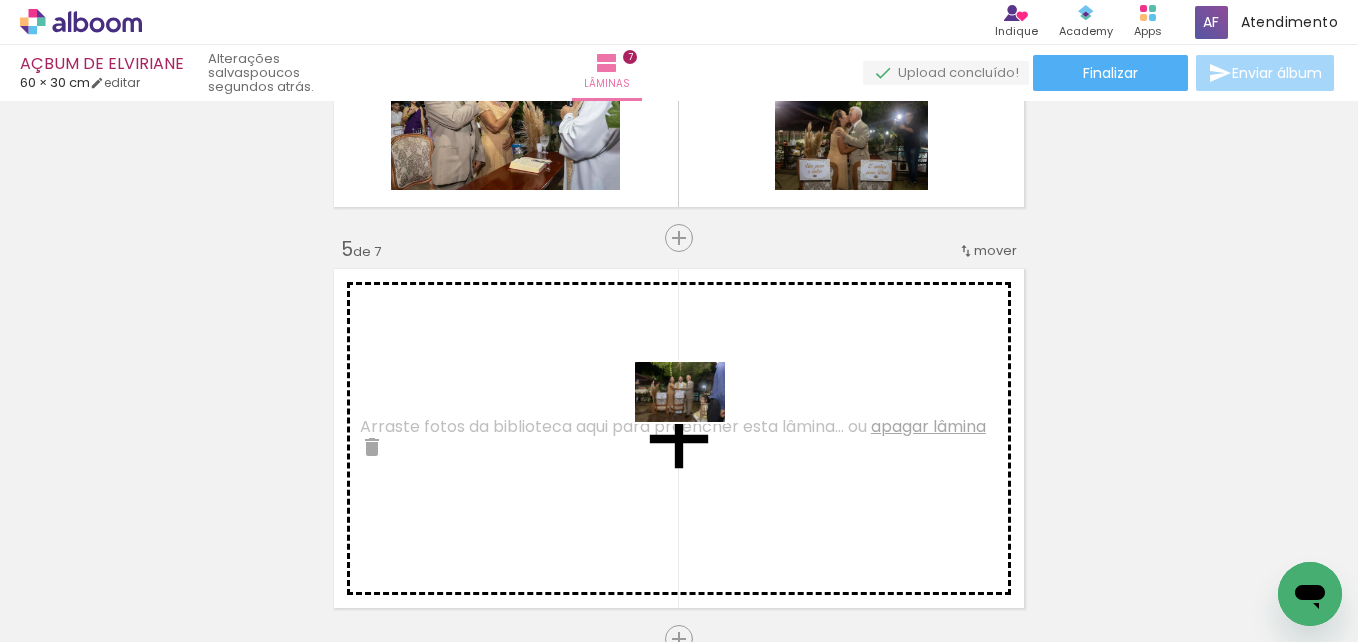 drag, startPoint x: 1066, startPoint y: 562, endPoint x: 694, endPoint y: 422, distance: 397.47202 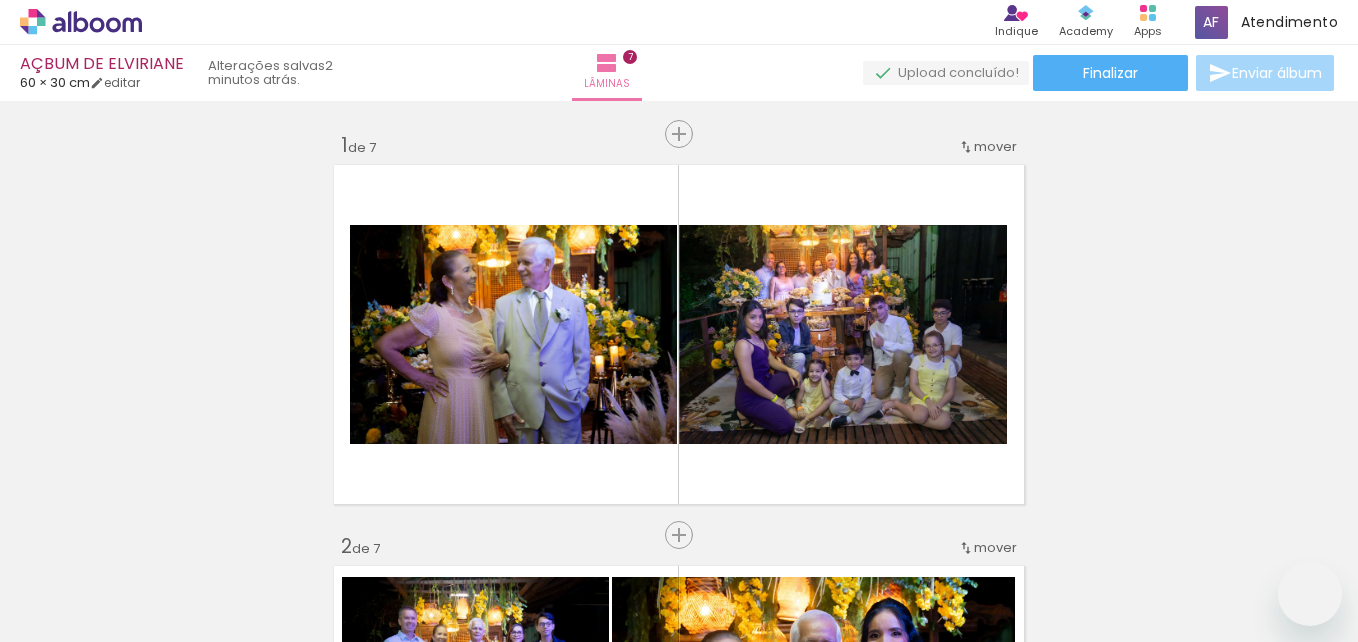 scroll, scrollTop: 0, scrollLeft: 0, axis: both 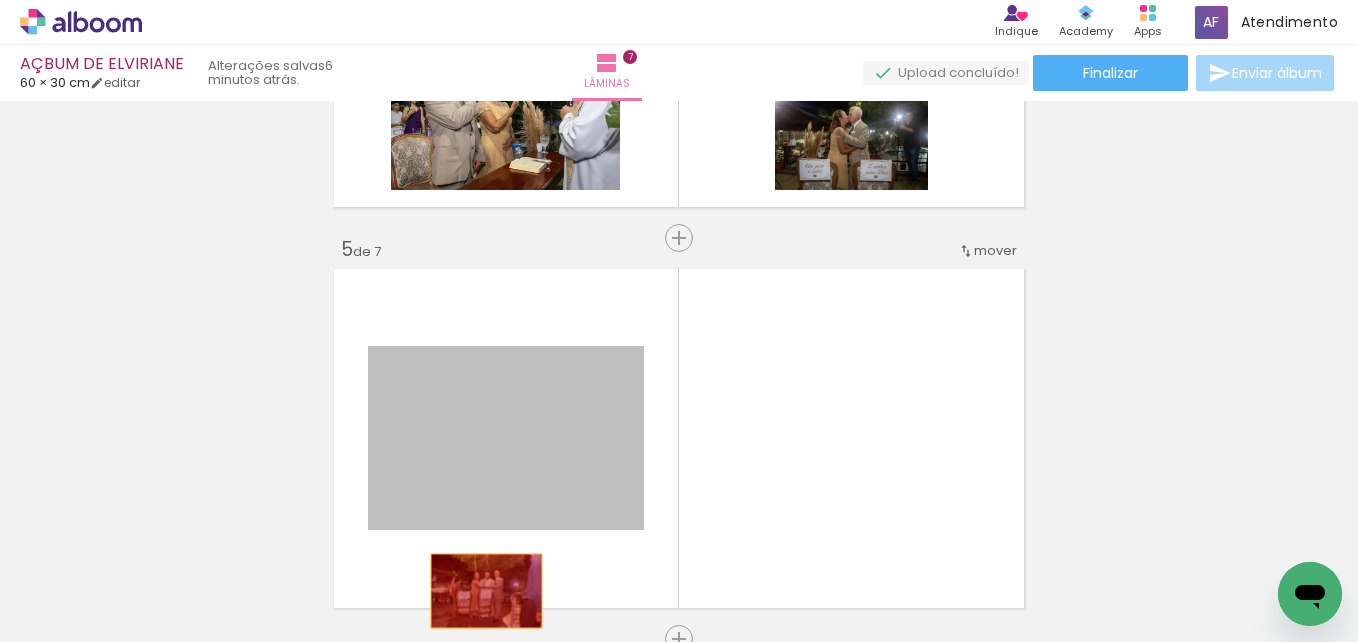 drag, startPoint x: 565, startPoint y: 432, endPoint x: 474, endPoint y: 595, distance: 186.68155 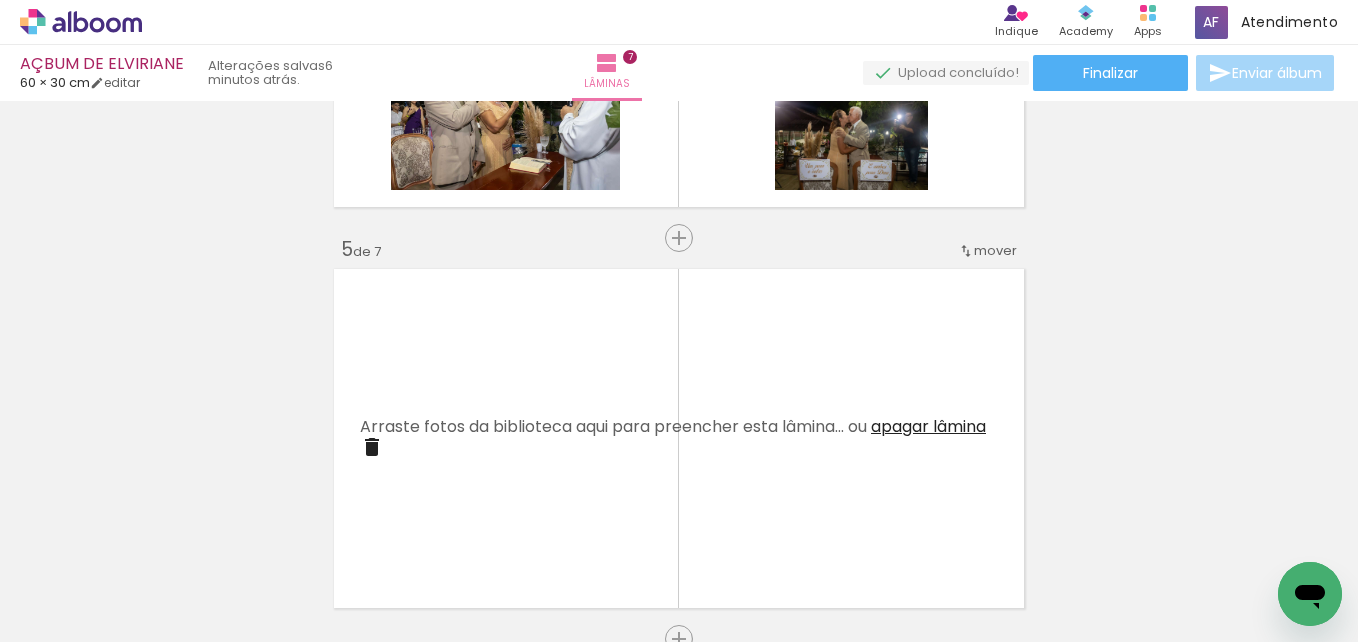 click at bounding box center (-313, 534) 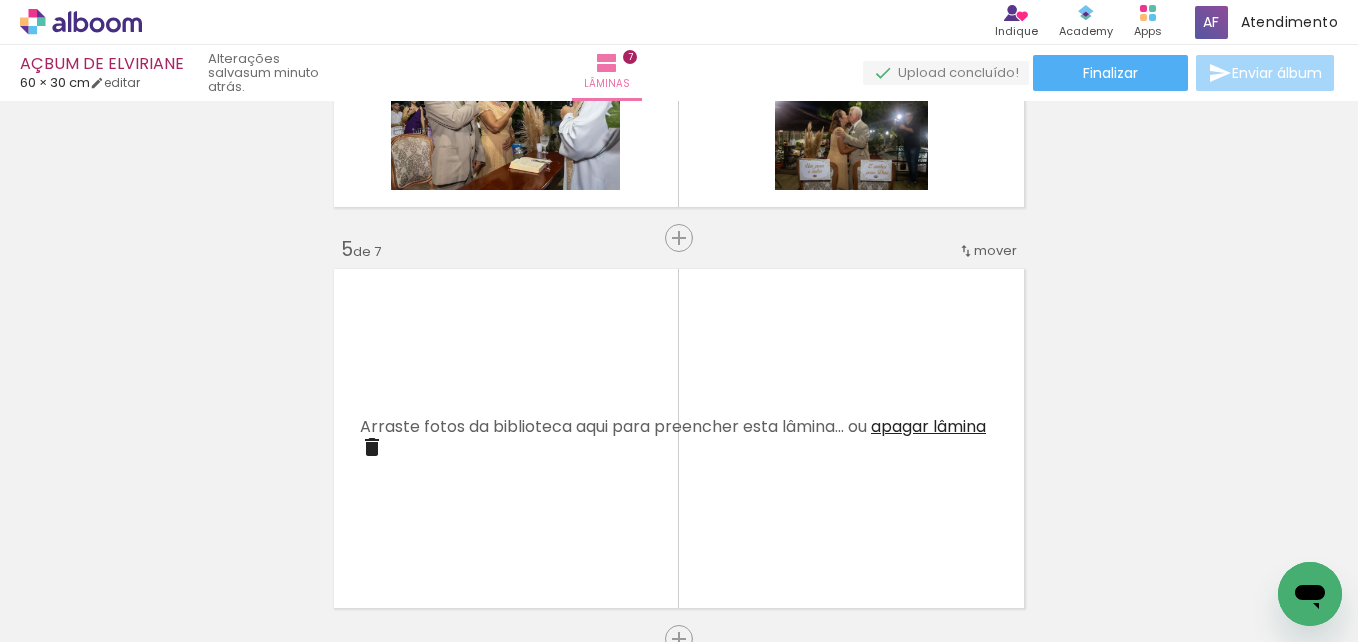 click on "Biblioteca 96 fotos Todas as fotos Não utilizadas Adicionar
Fotos" at bounding box center [62, 579] 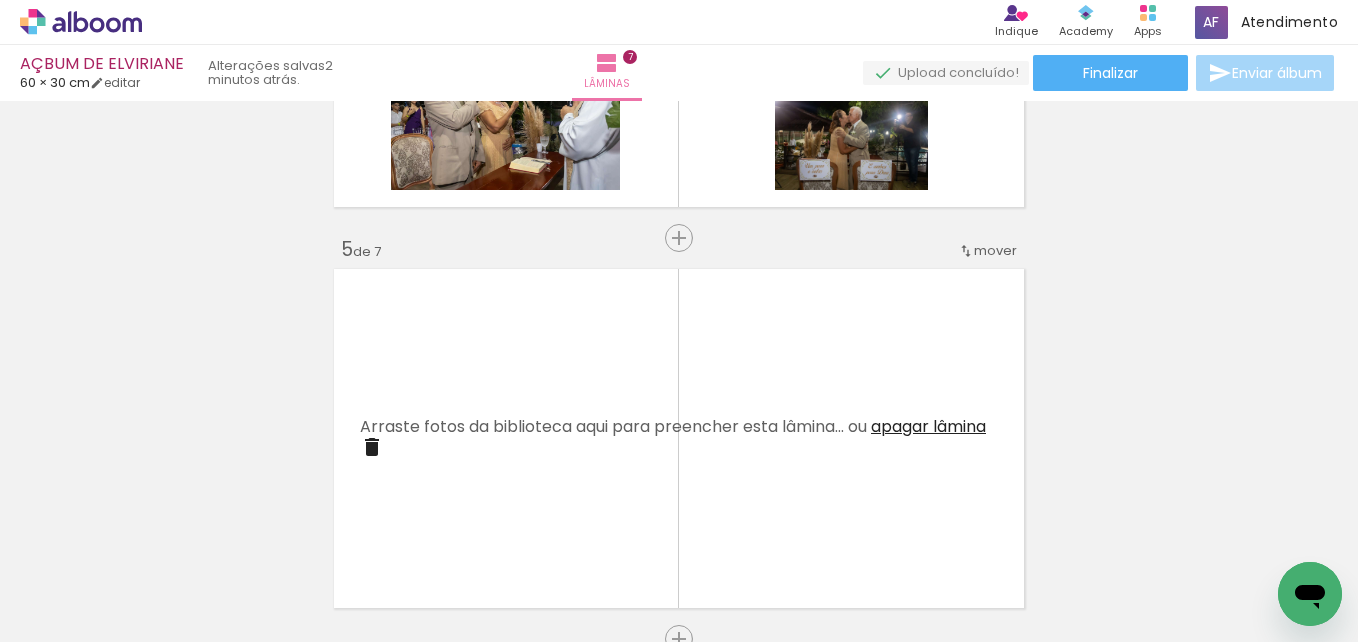 click on "Adicionar
Fotos" at bounding box center (71, 615) 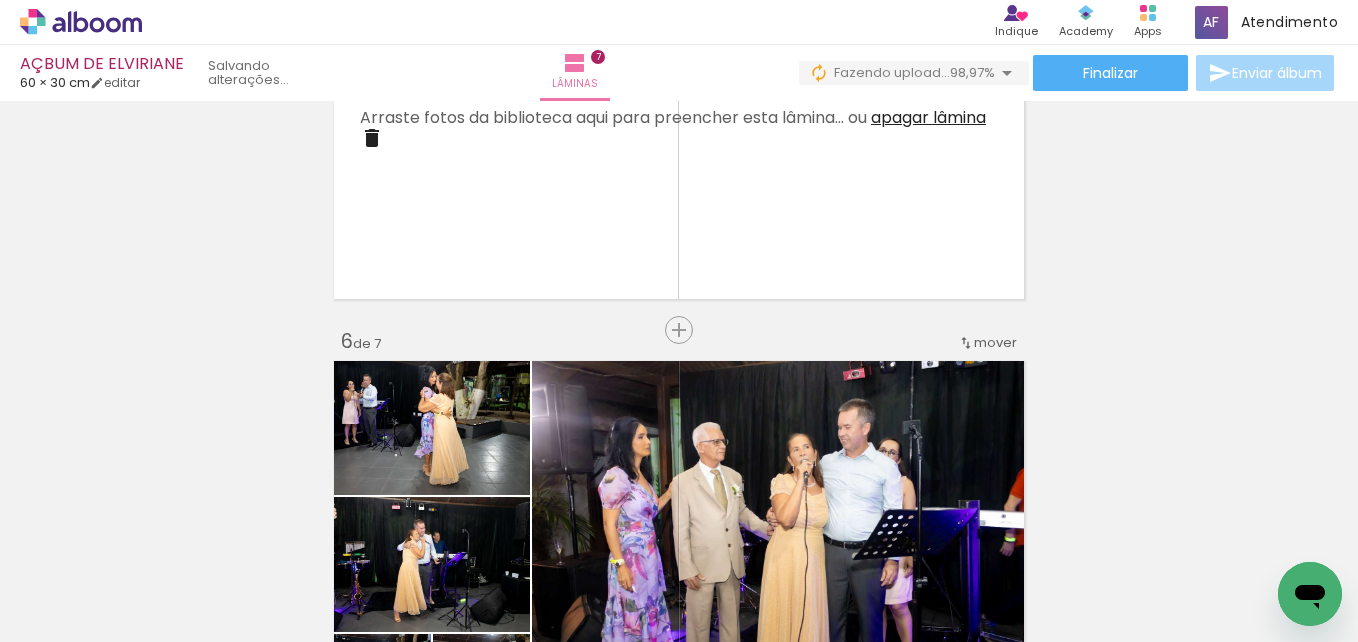 scroll, scrollTop: 1700, scrollLeft: 0, axis: vertical 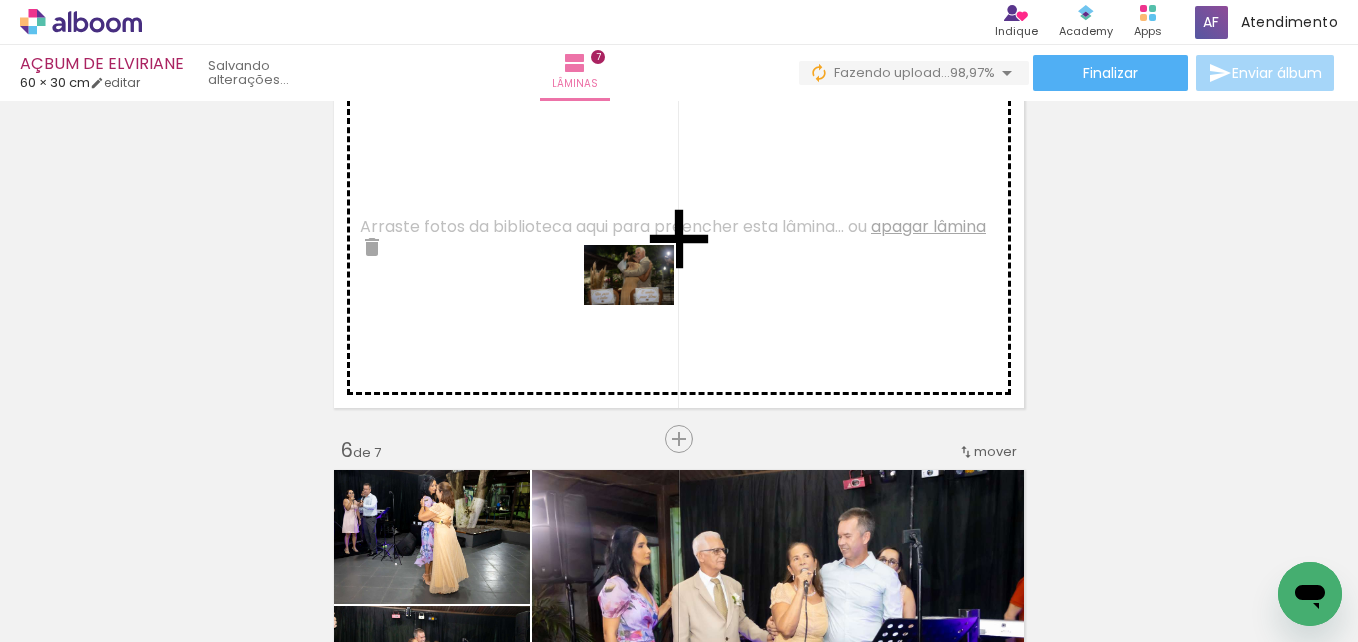 drag, startPoint x: 984, startPoint y: 576, endPoint x: 607, endPoint y: 286, distance: 475.63538 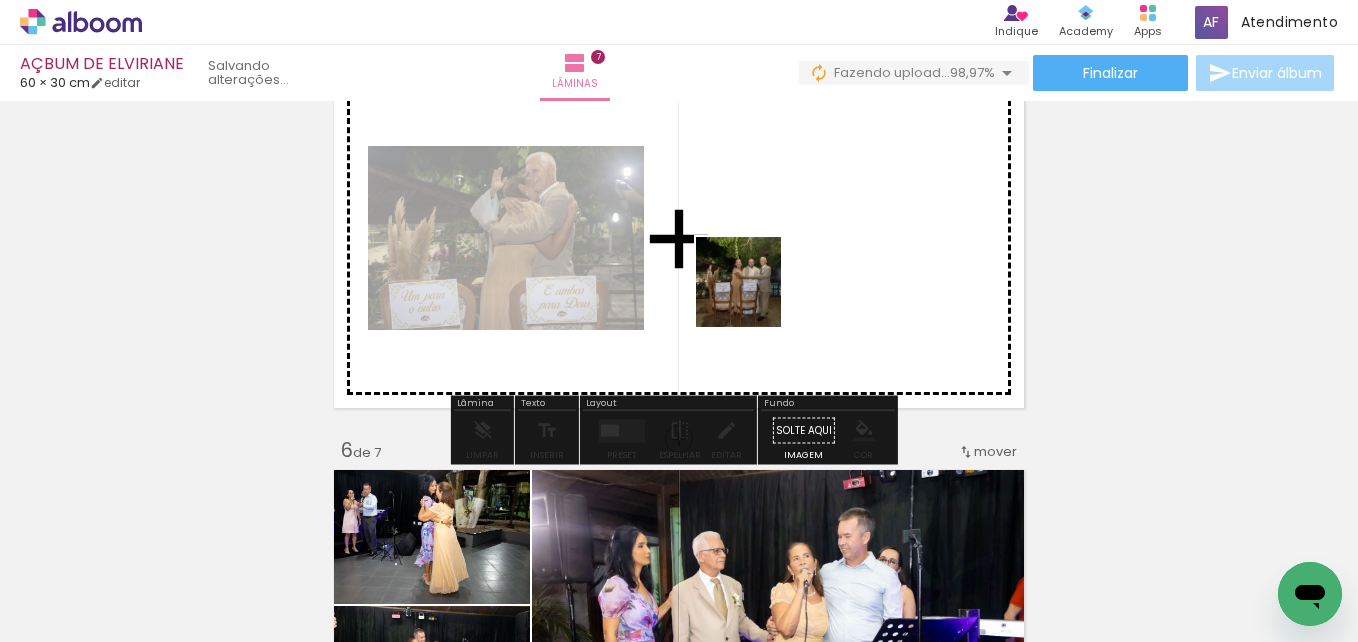 drag, startPoint x: 993, startPoint y: 491, endPoint x: 713, endPoint y: 272, distance: 355.47293 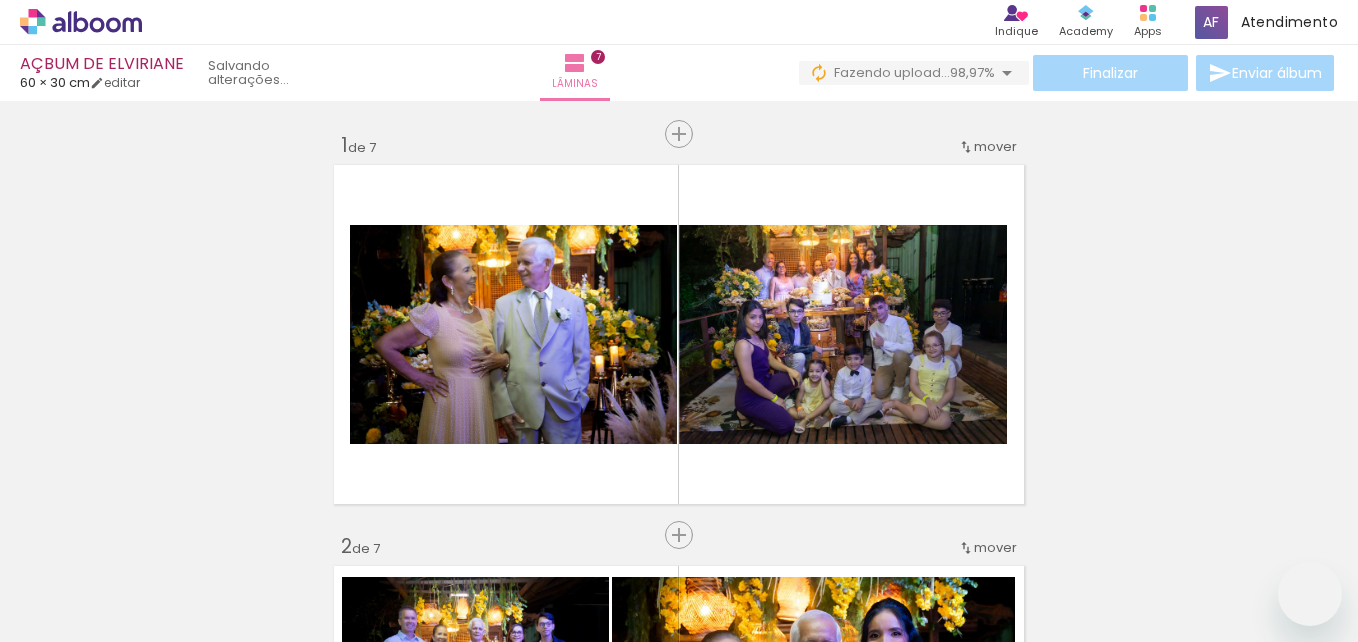 scroll, scrollTop: 0, scrollLeft: 0, axis: both 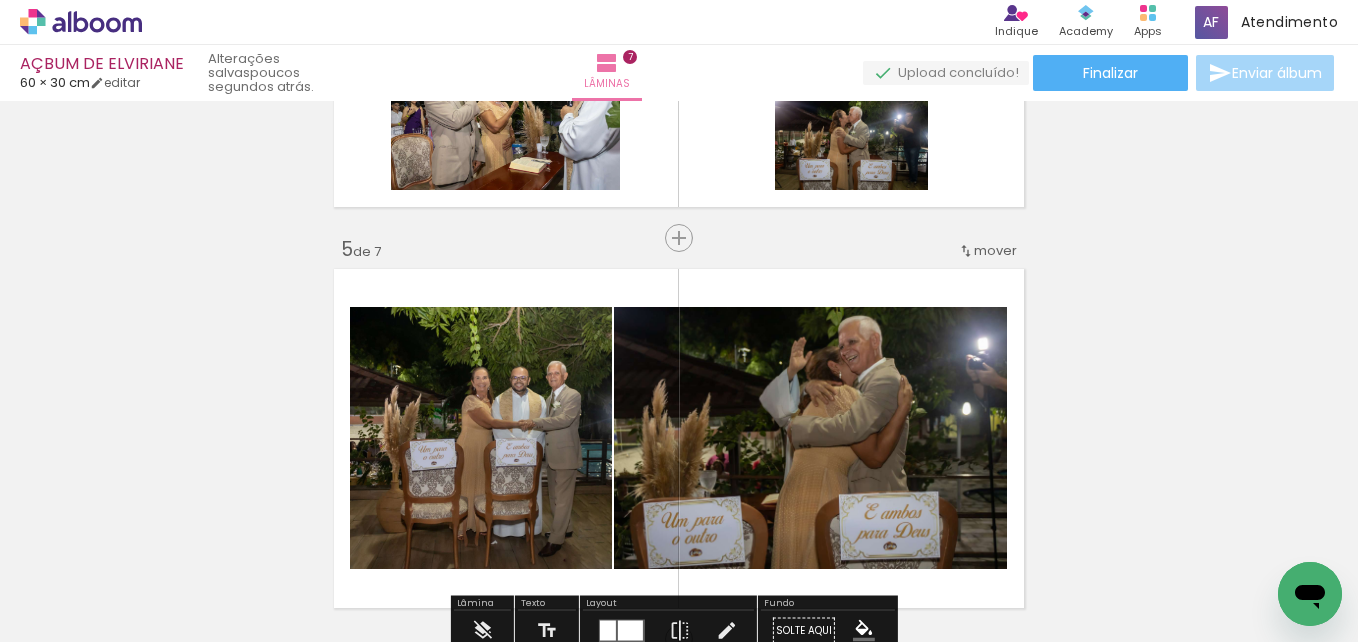 click at bounding box center [29, 615] 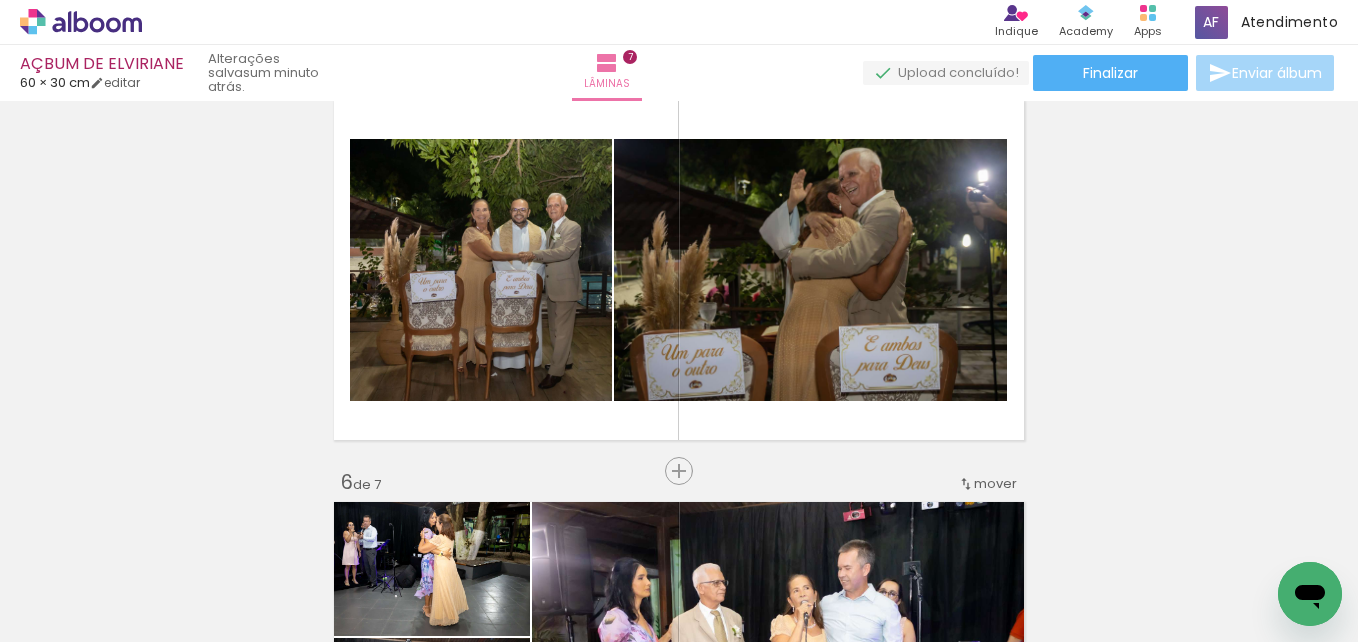 scroll, scrollTop: 1600, scrollLeft: 0, axis: vertical 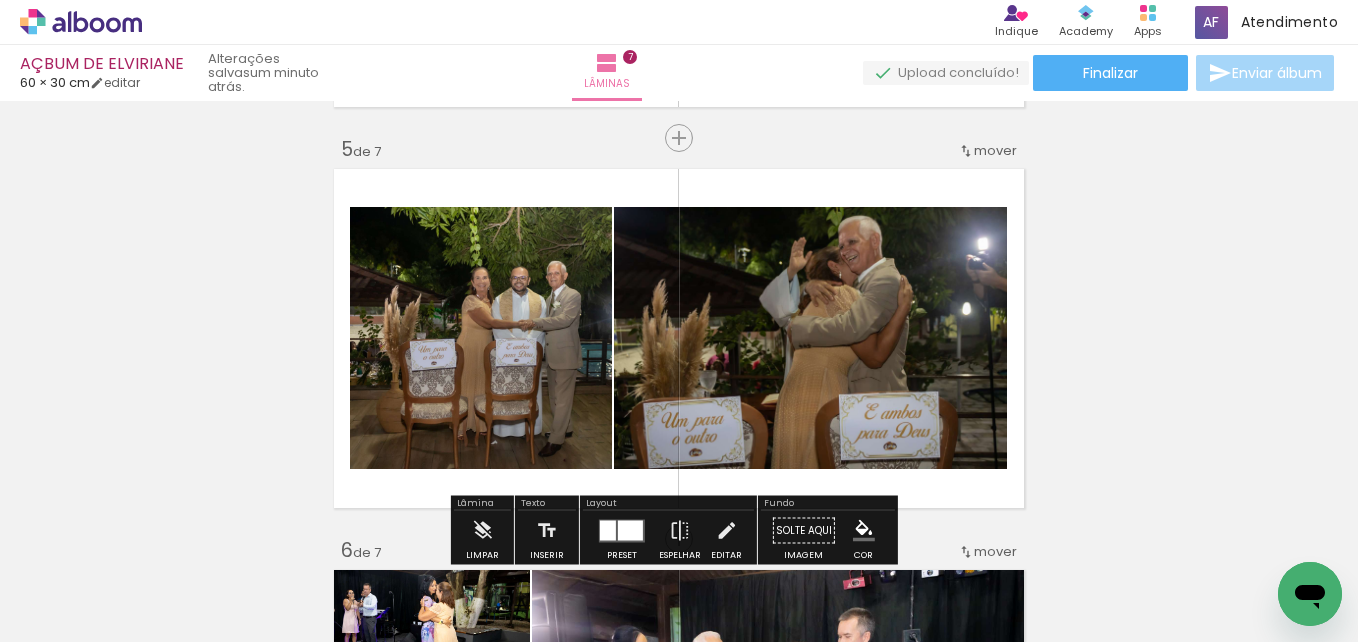 click on "Adicionar
Fotos" at bounding box center [71, 615] 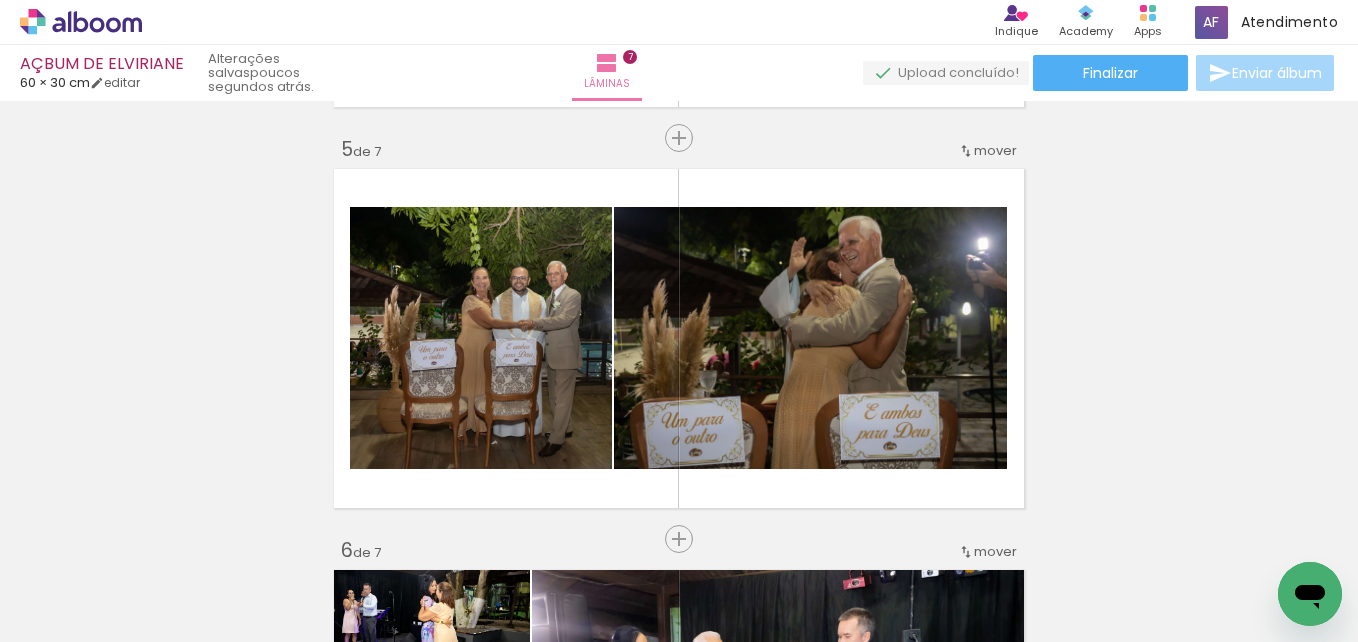 click at bounding box center [29, 615] 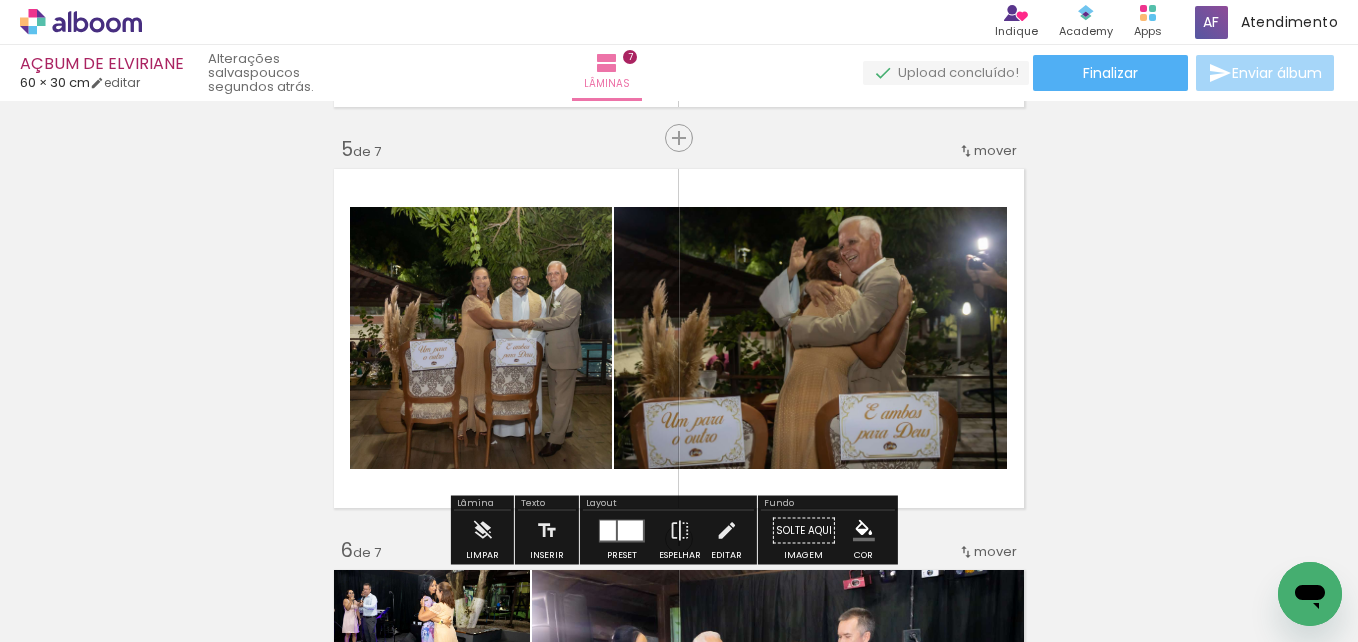 click at bounding box center [29, 615] 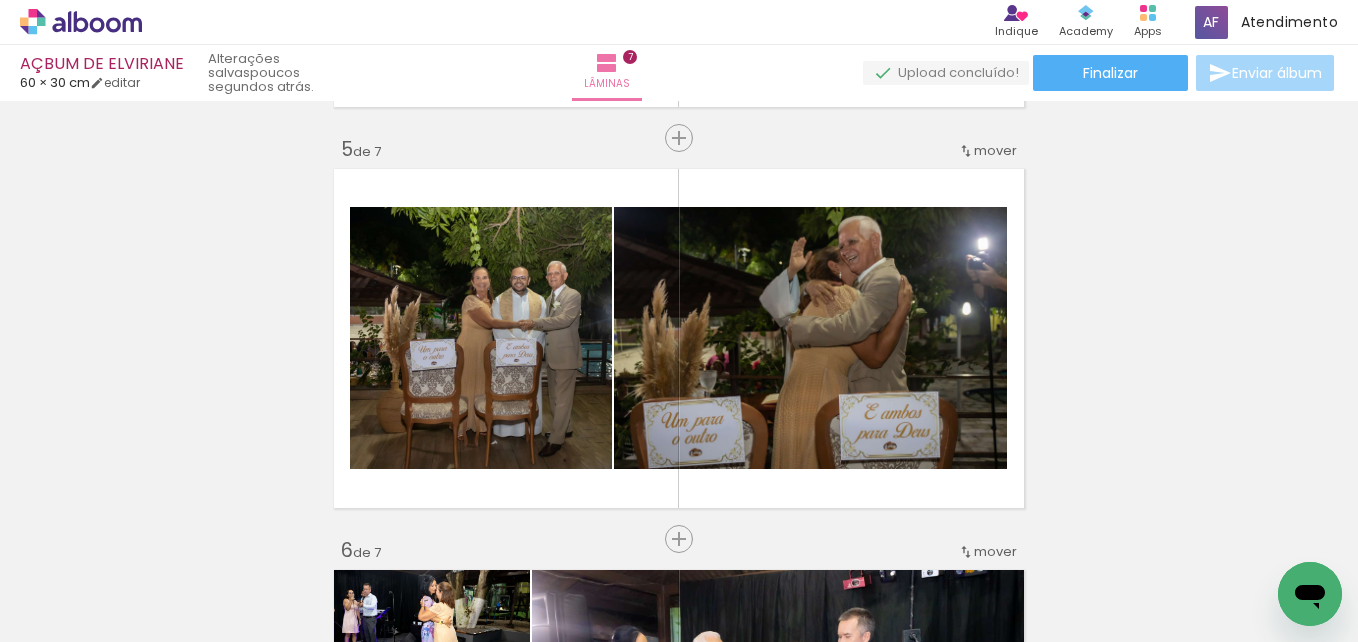 click at bounding box center (29, 615) 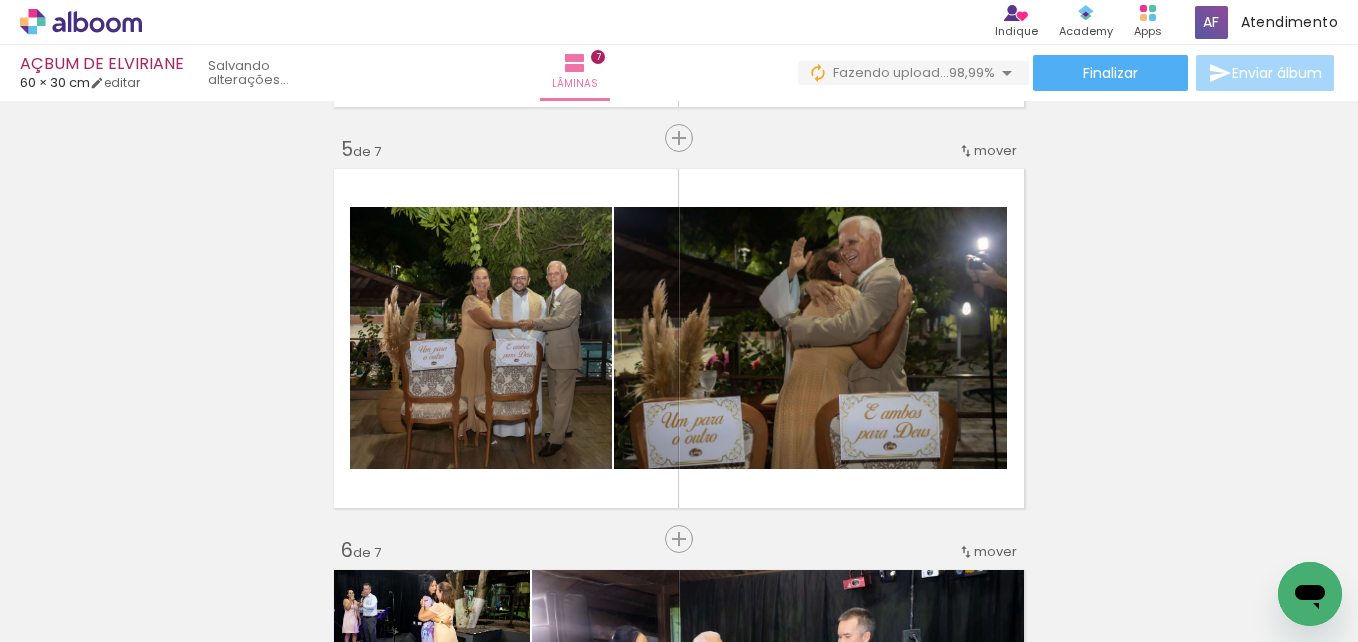 scroll, scrollTop: 0, scrollLeft: 1374, axis: horizontal 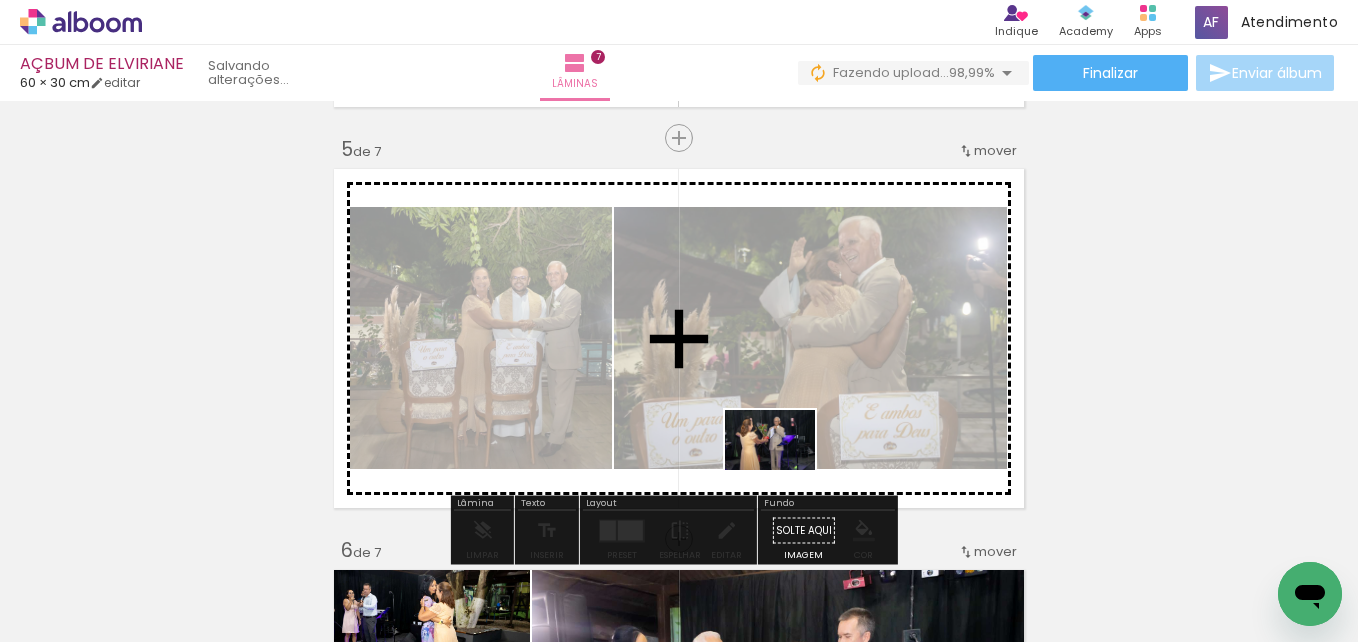 drag, startPoint x: 1334, startPoint y: 565, endPoint x: 780, endPoint y: 469, distance: 562.25616 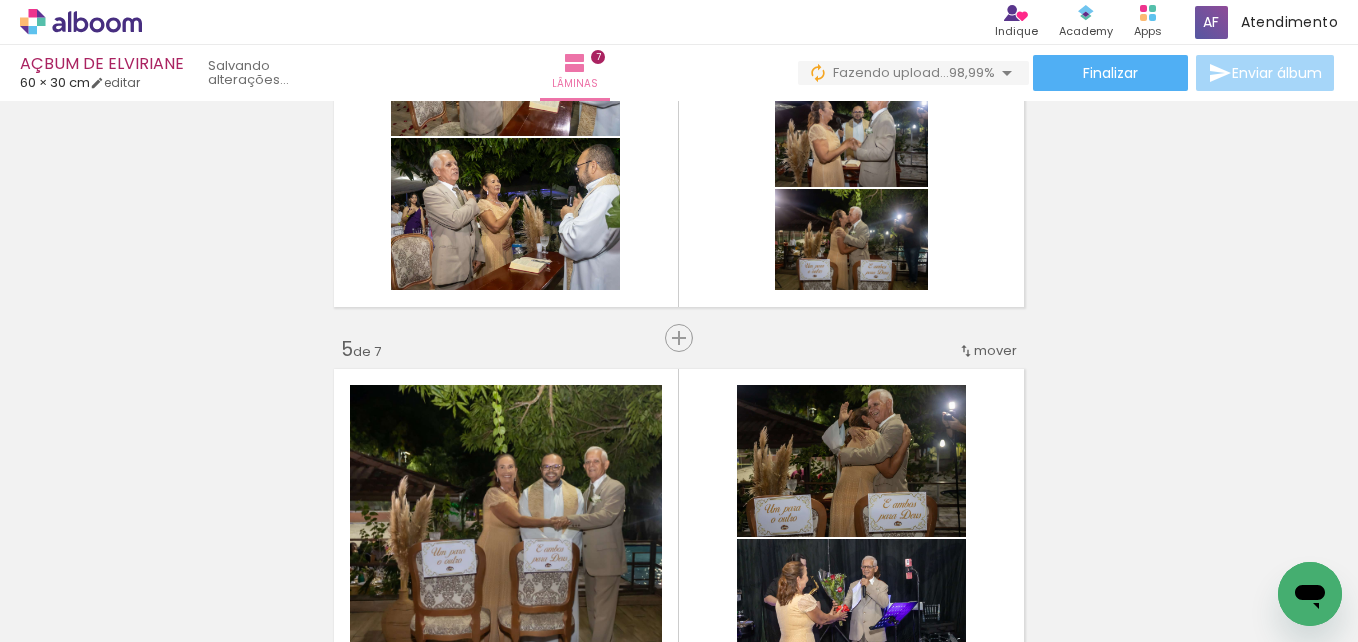 scroll, scrollTop: 1500, scrollLeft: 0, axis: vertical 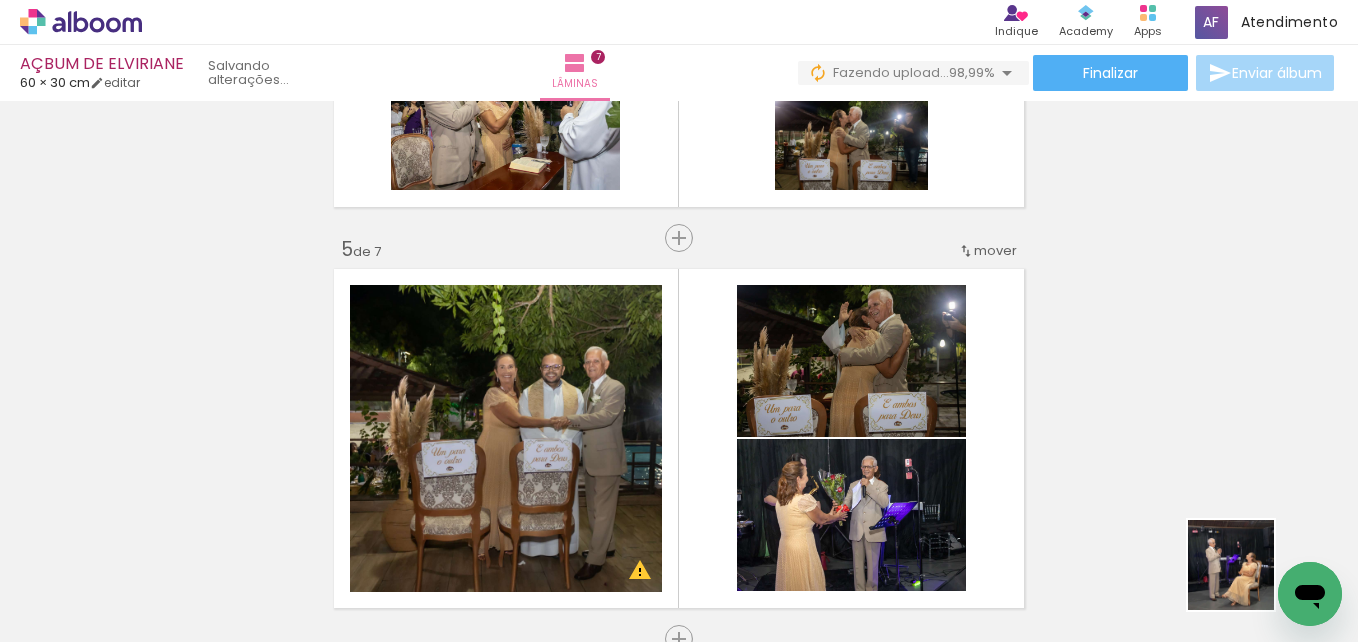 drag, startPoint x: 1233, startPoint y: 558, endPoint x: 1248, endPoint y: 580, distance: 26.627054 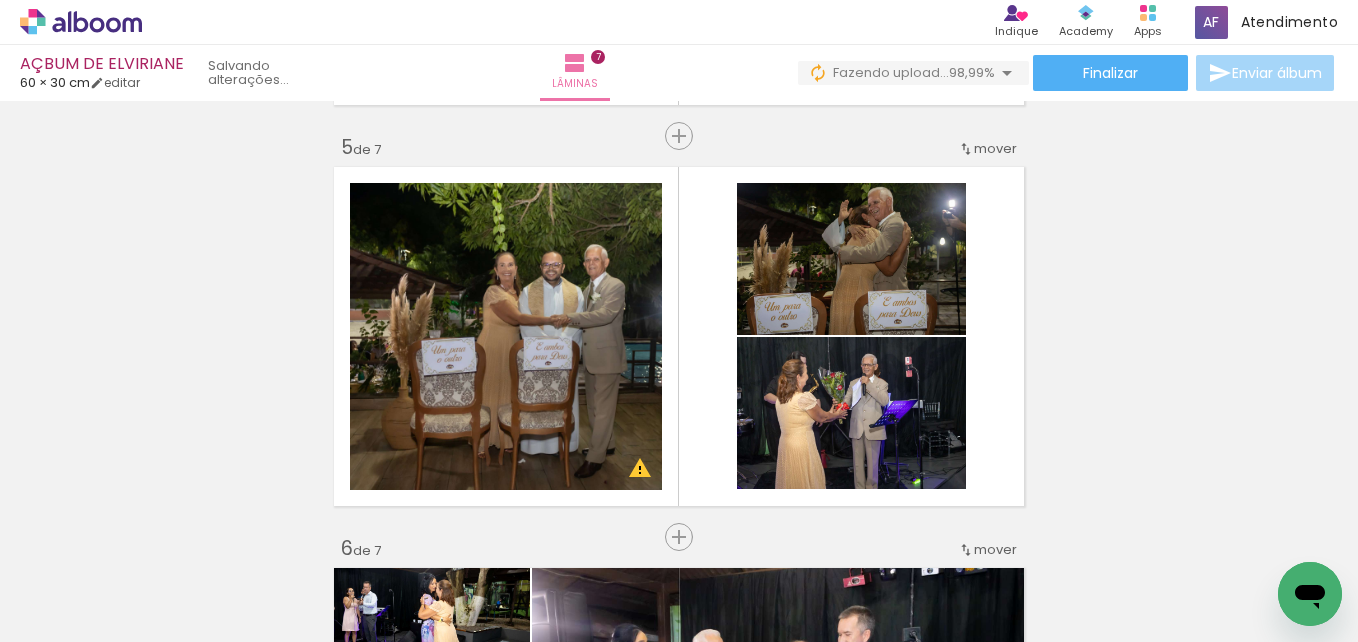 scroll, scrollTop: 1600, scrollLeft: 0, axis: vertical 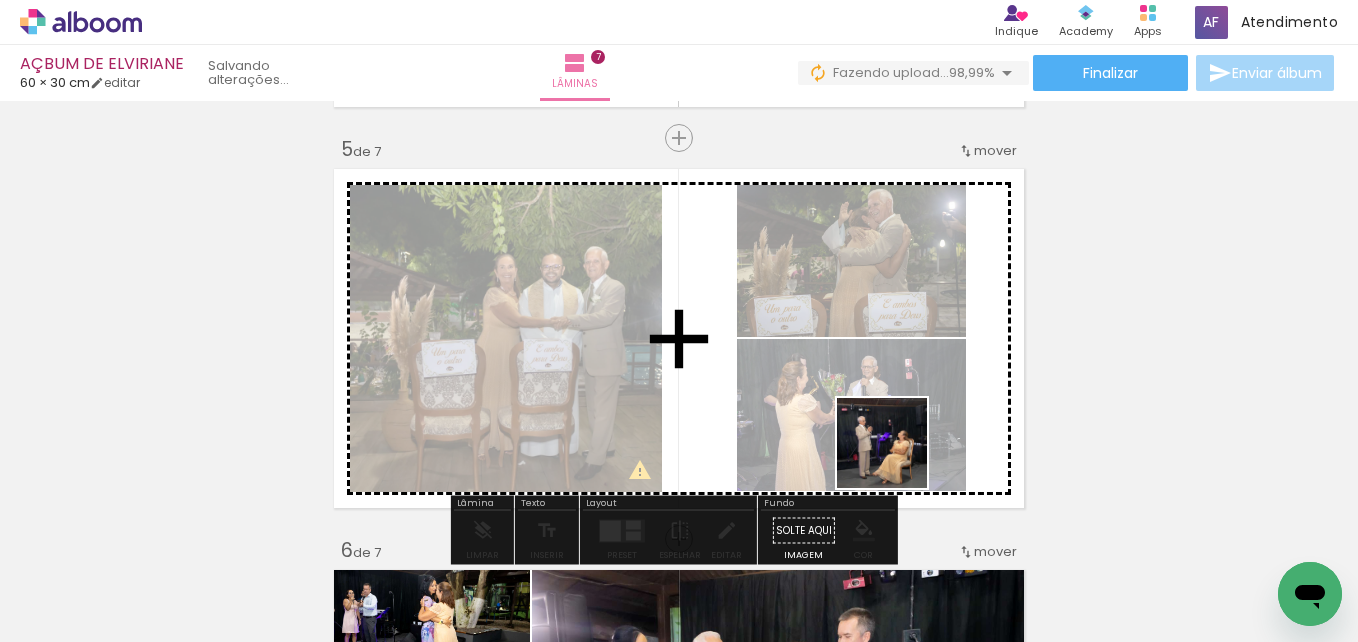 drag, startPoint x: 1263, startPoint y: 547, endPoint x: 739, endPoint y: 395, distance: 545.6006 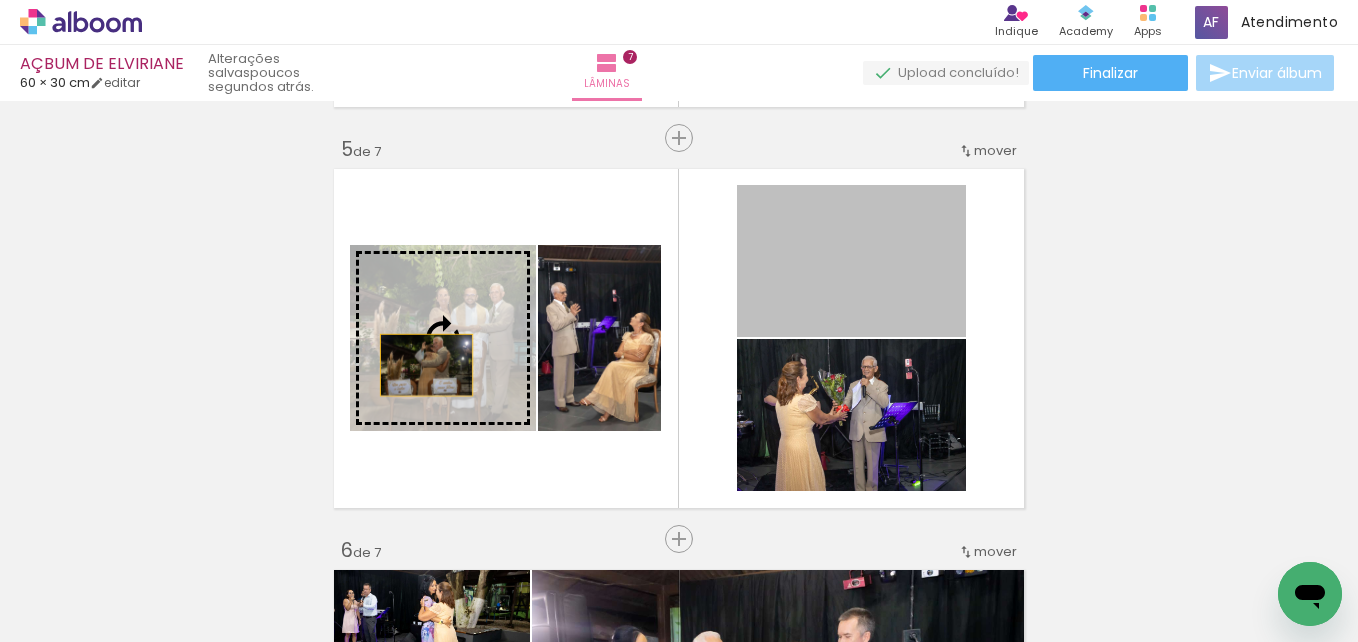 drag, startPoint x: 855, startPoint y: 316, endPoint x: 420, endPoint y: 365, distance: 437.75107 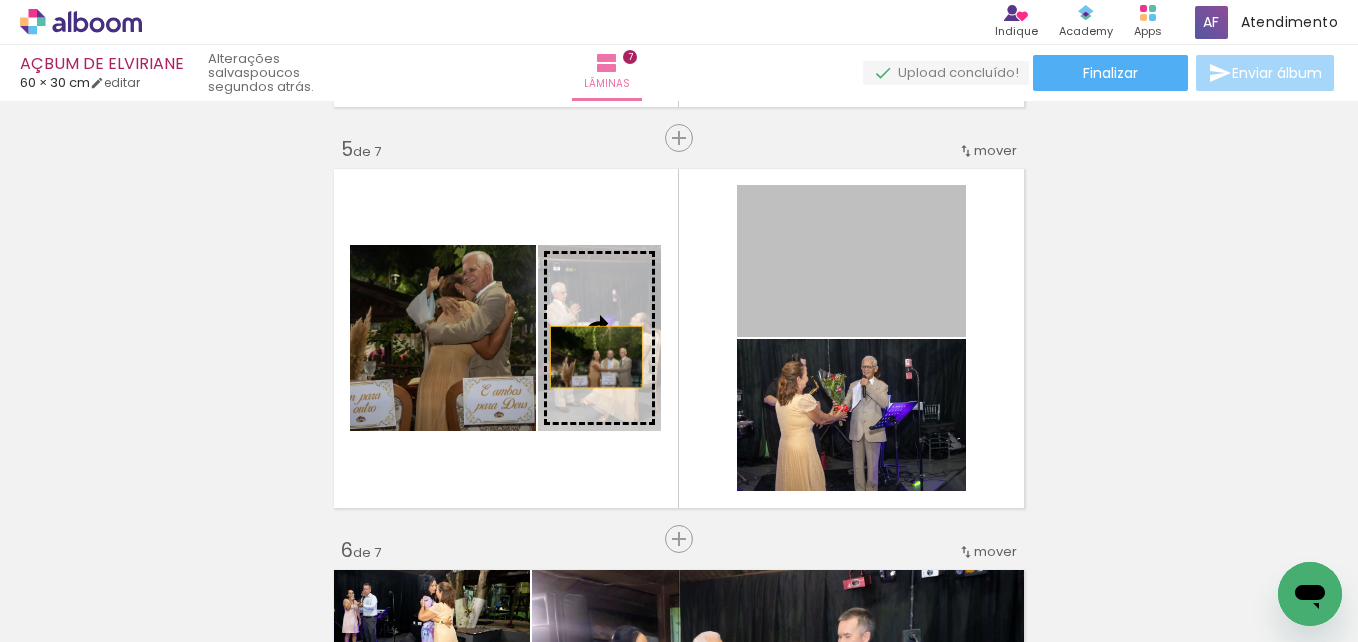 drag, startPoint x: 808, startPoint y: 275, endPoint x: 582, endPoint y: 358, distance: 240.75922 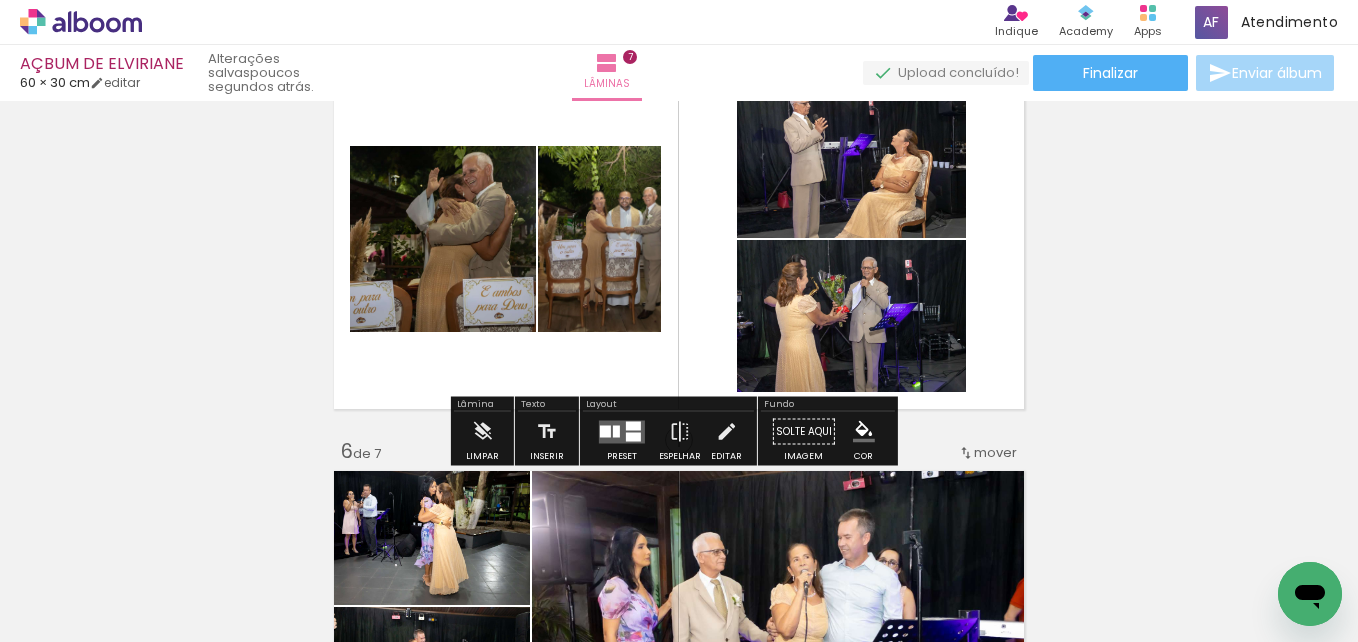 scroll, scrollTop: 1700, scrollLeft: 0, axis: vertical 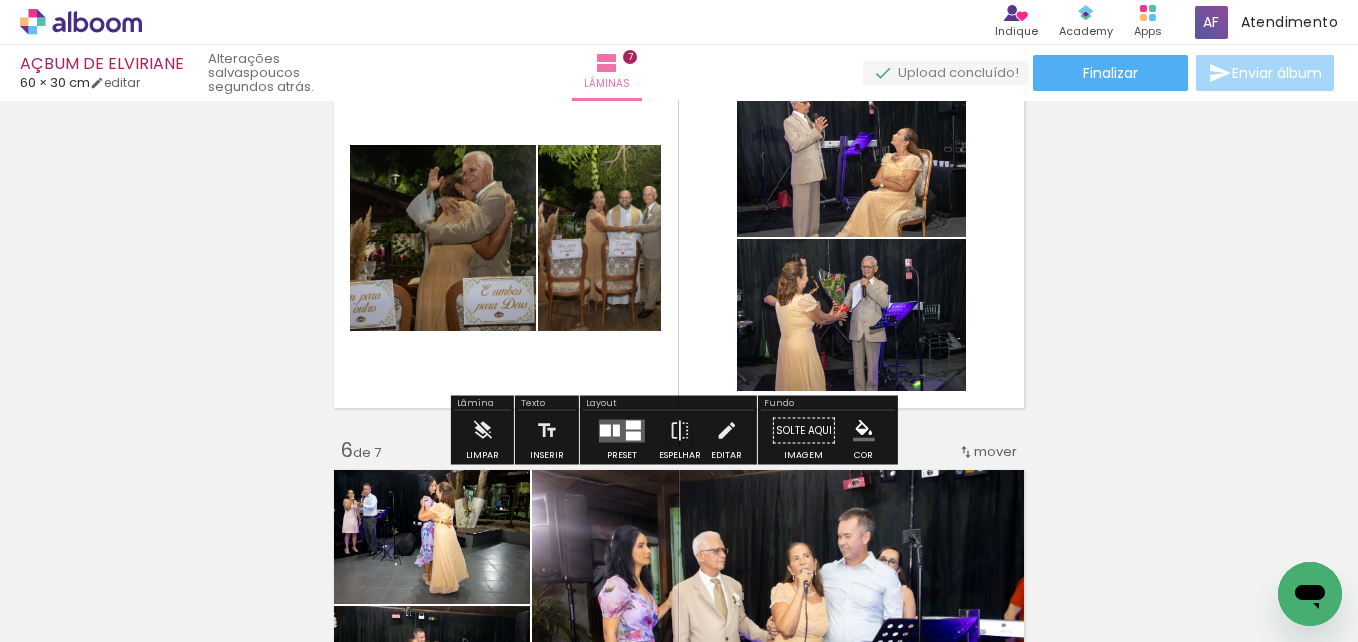 click at bounding box center (633, 424) 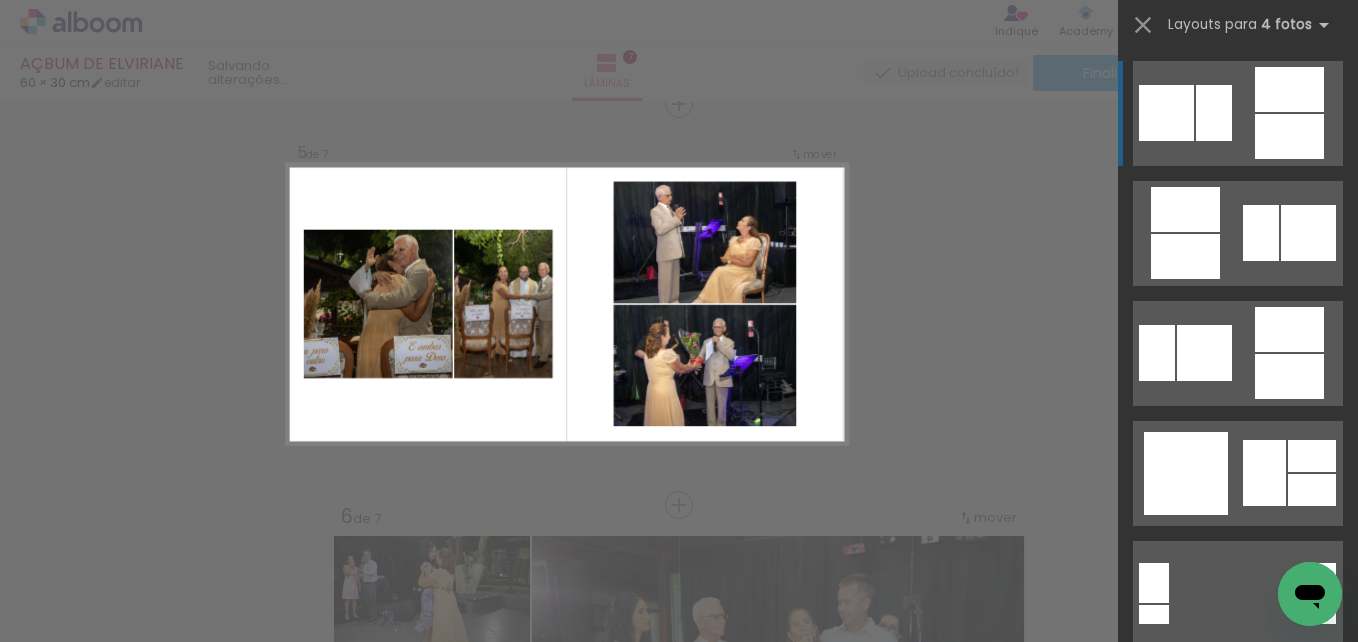 scroll, scrollTop: 1630, scrollLeft: 0, axis: vertical 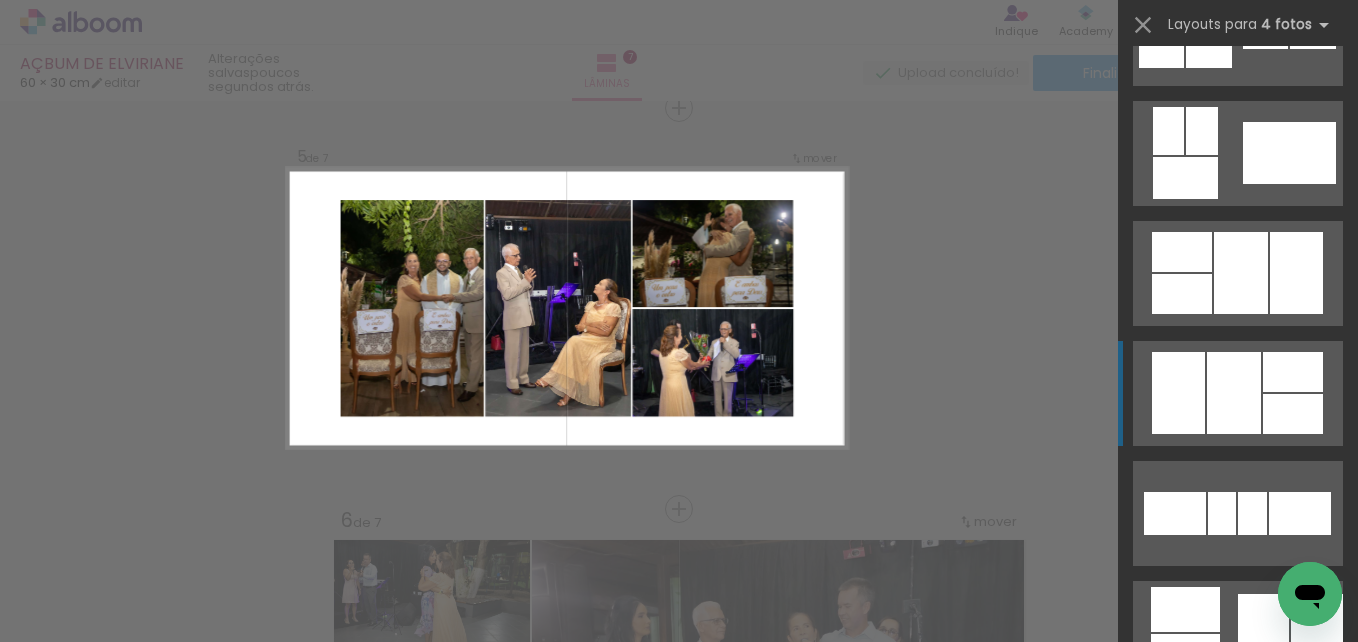 click at bounding box center [1237, -102] 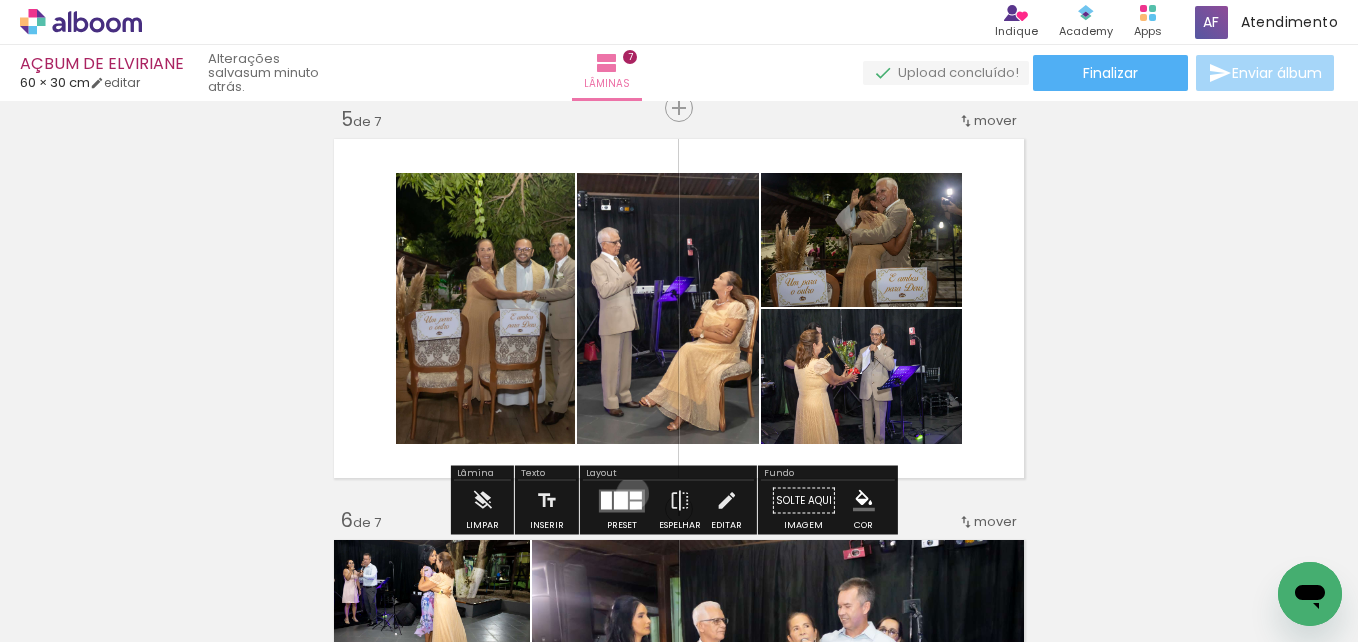 click at bounding box center [636, 495] 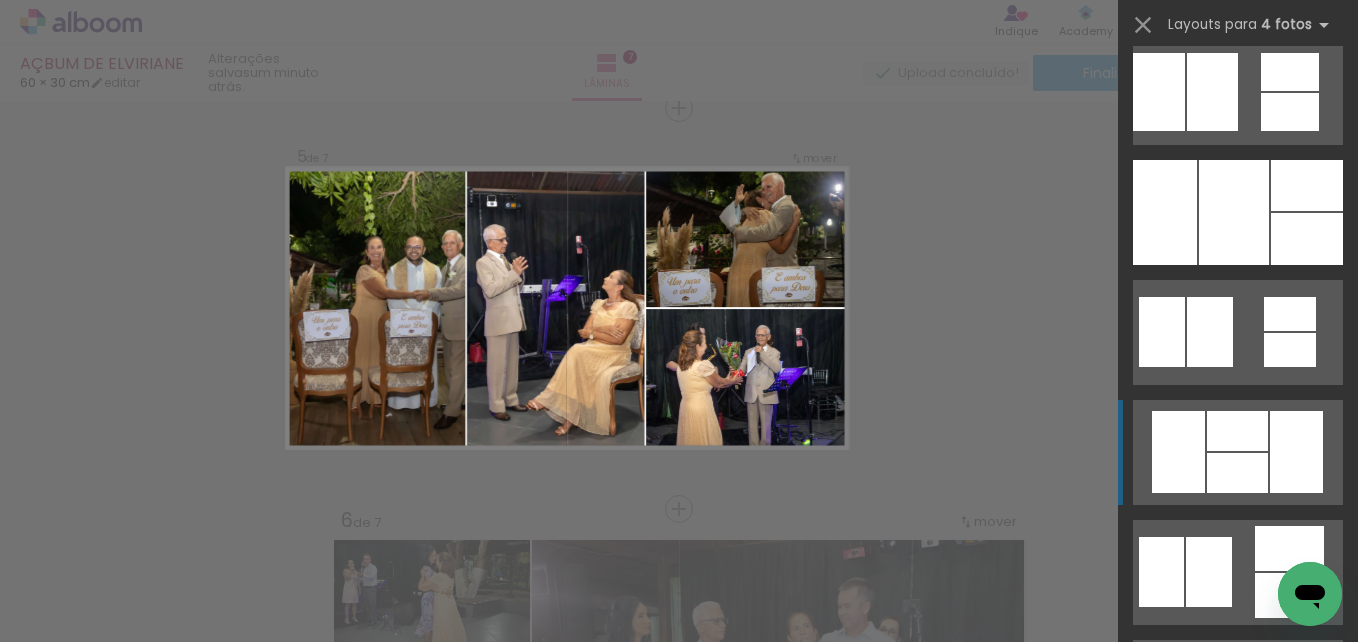 scroll, scrollTop: 2980, scrollLeft: 0, axis: vertical 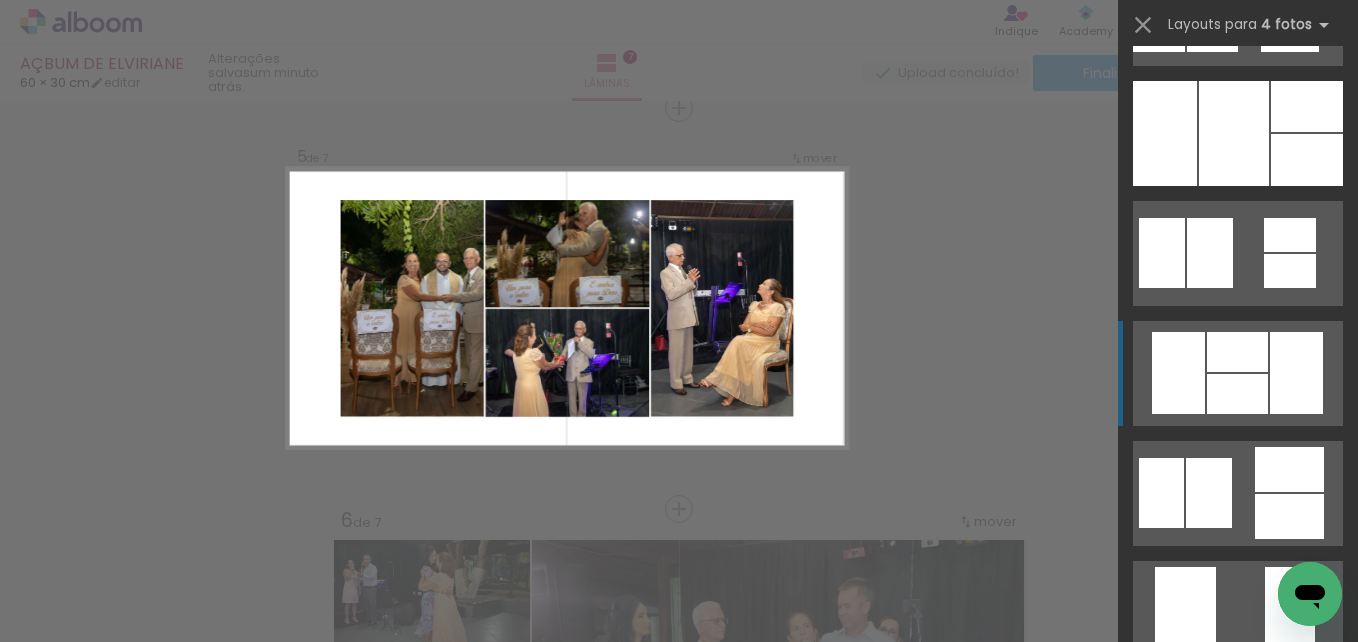 click at bounding box center (1237, 394) 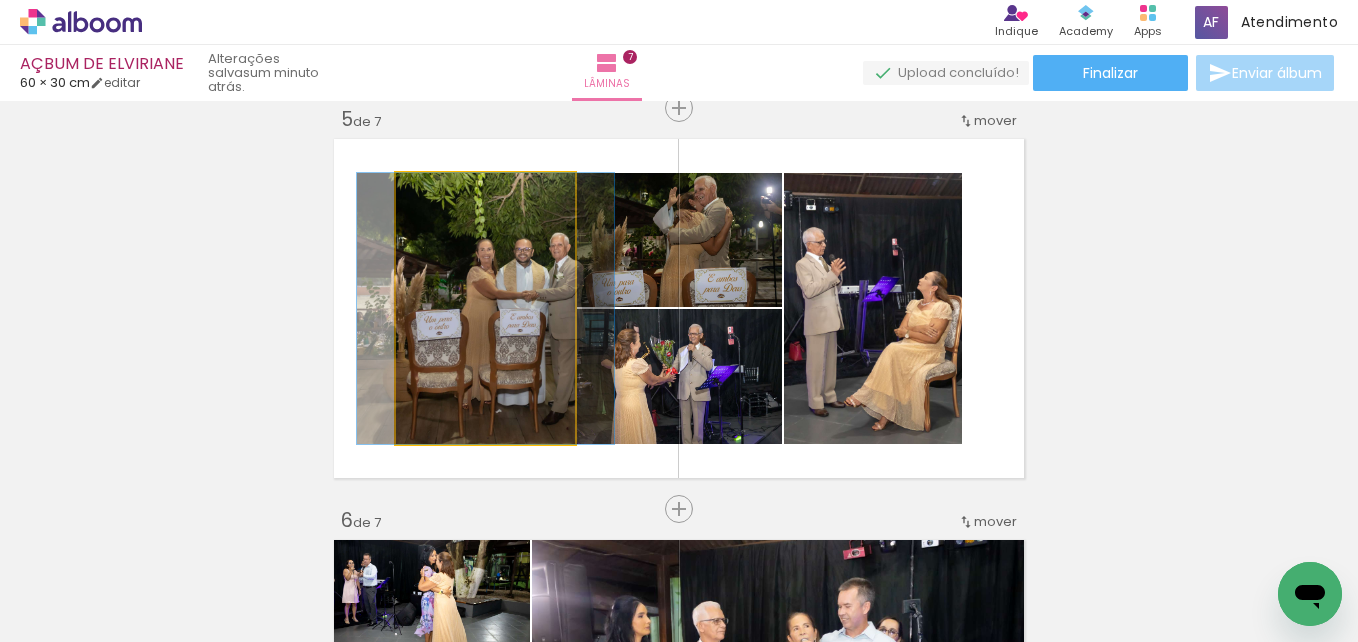 click 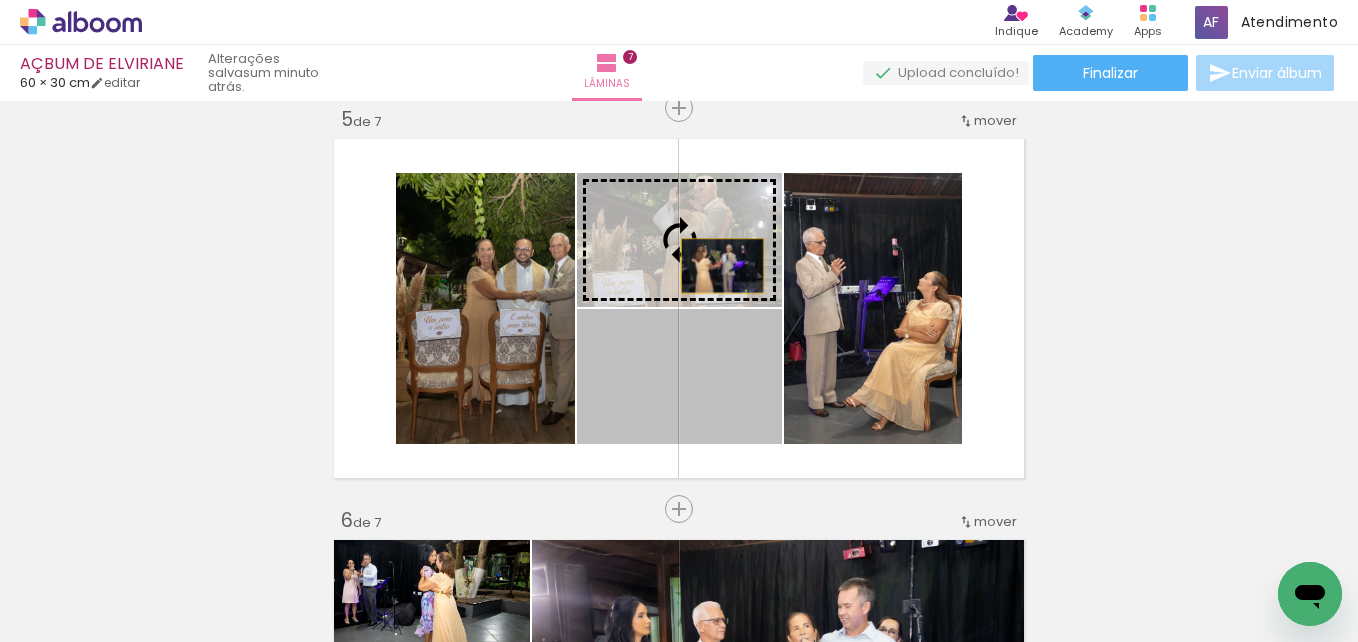 drag, startPoint x: 721, startPoint y: 379, endPoint x: 714, endPoint y: 259, distance: 120.203995 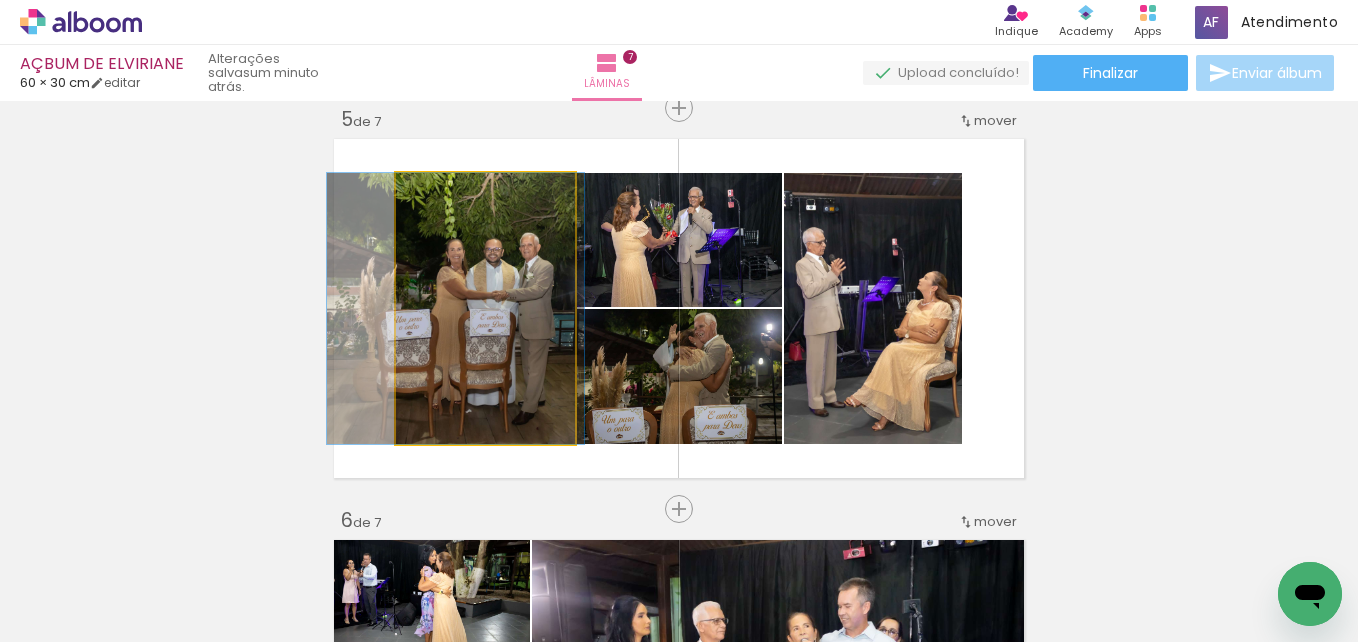 drag, startPoint x: 503, startPoint y: 321, endPoint x: 473, endPoint y: 322, distance: 30.016663 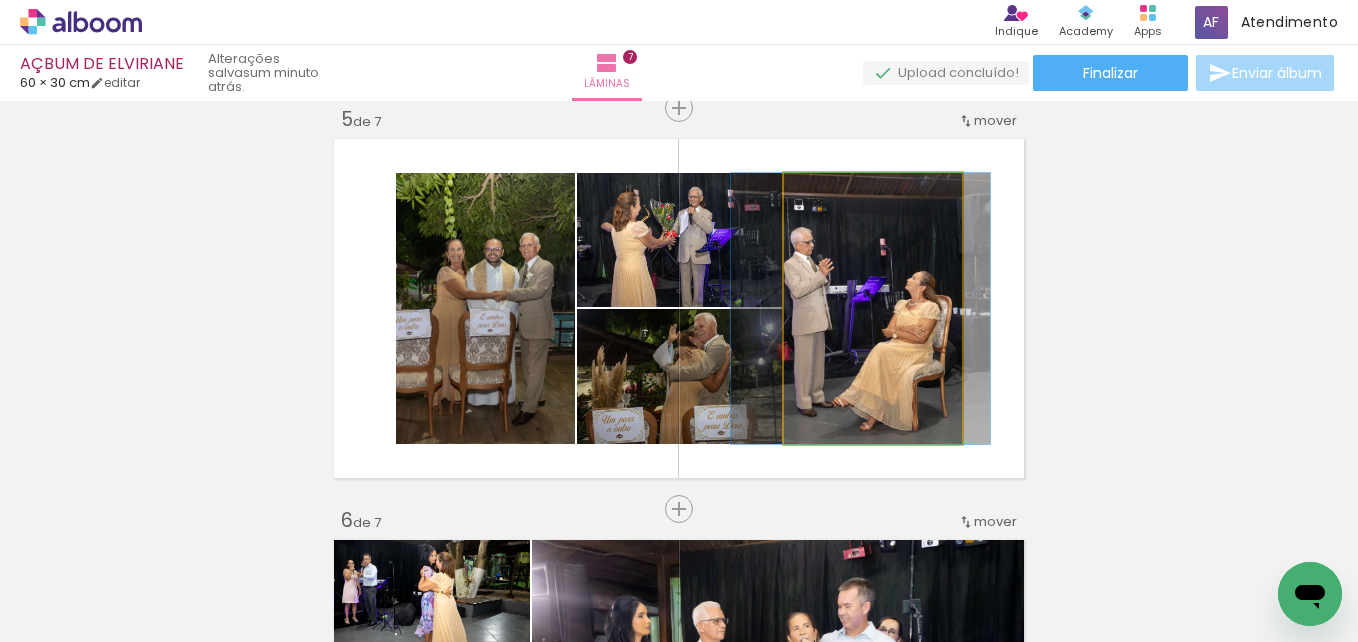 drag, startPoint x: 868, startPoint y: 306, endPoint x: 856, endPoint y: 308, distance: 12.165525 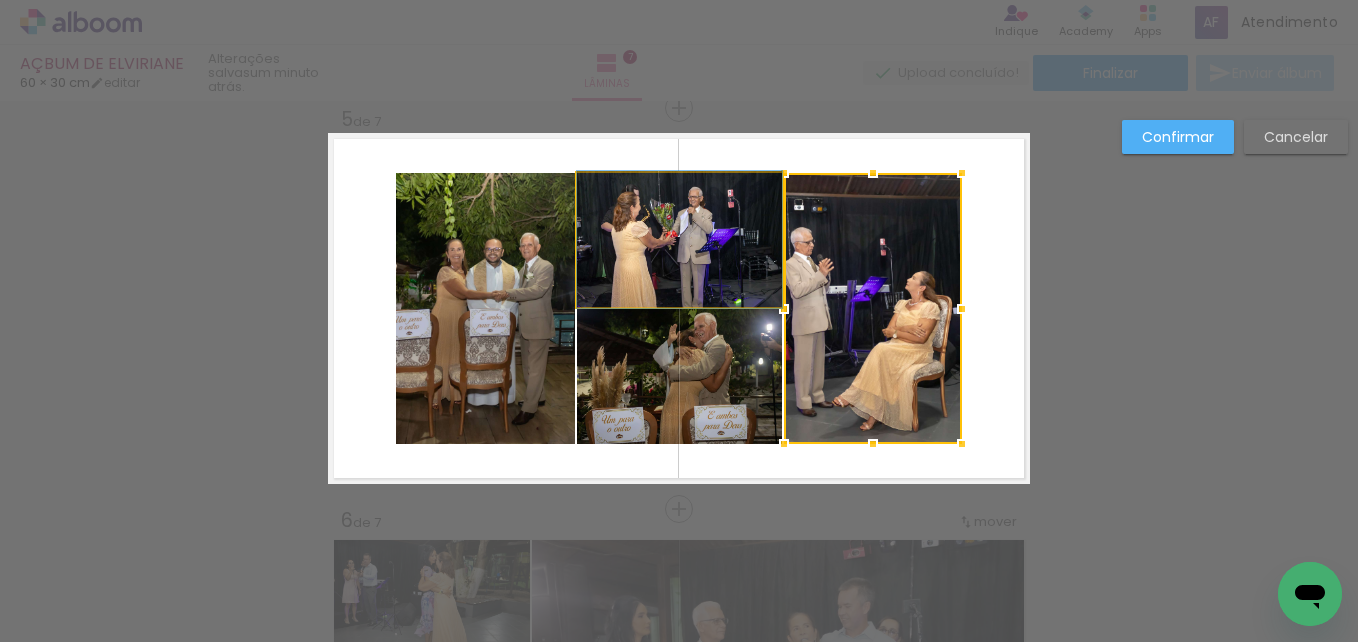 click 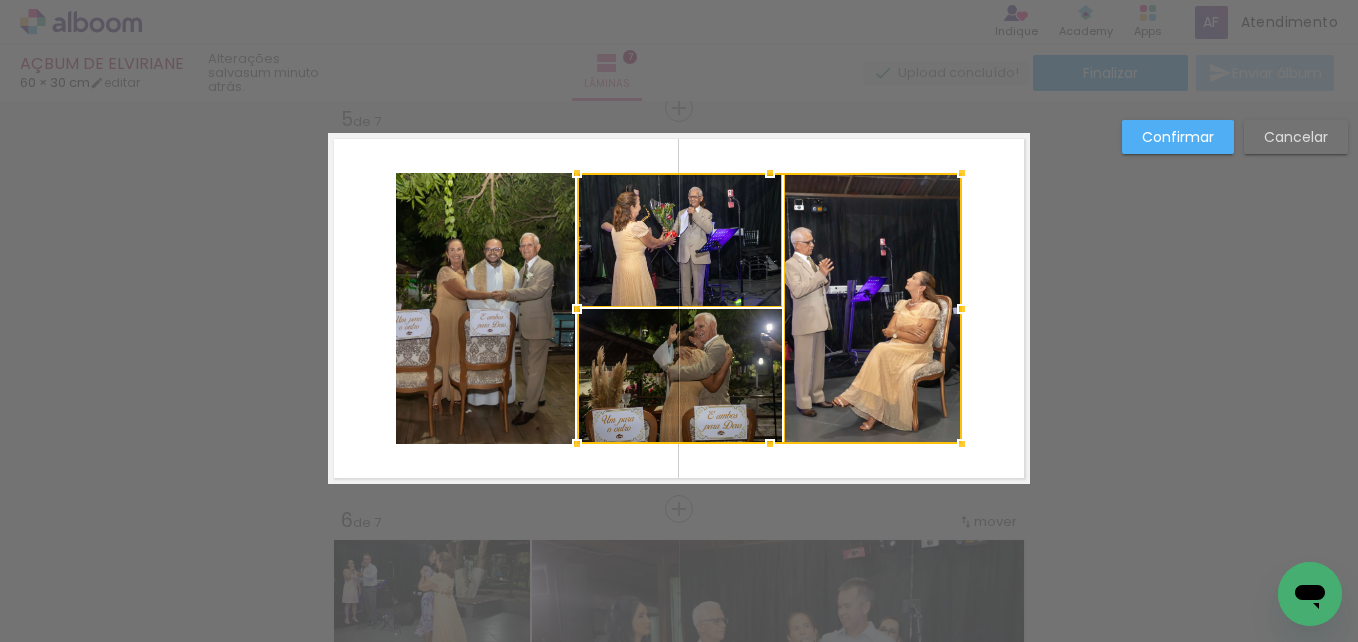 click at bounding box center [769, 308] 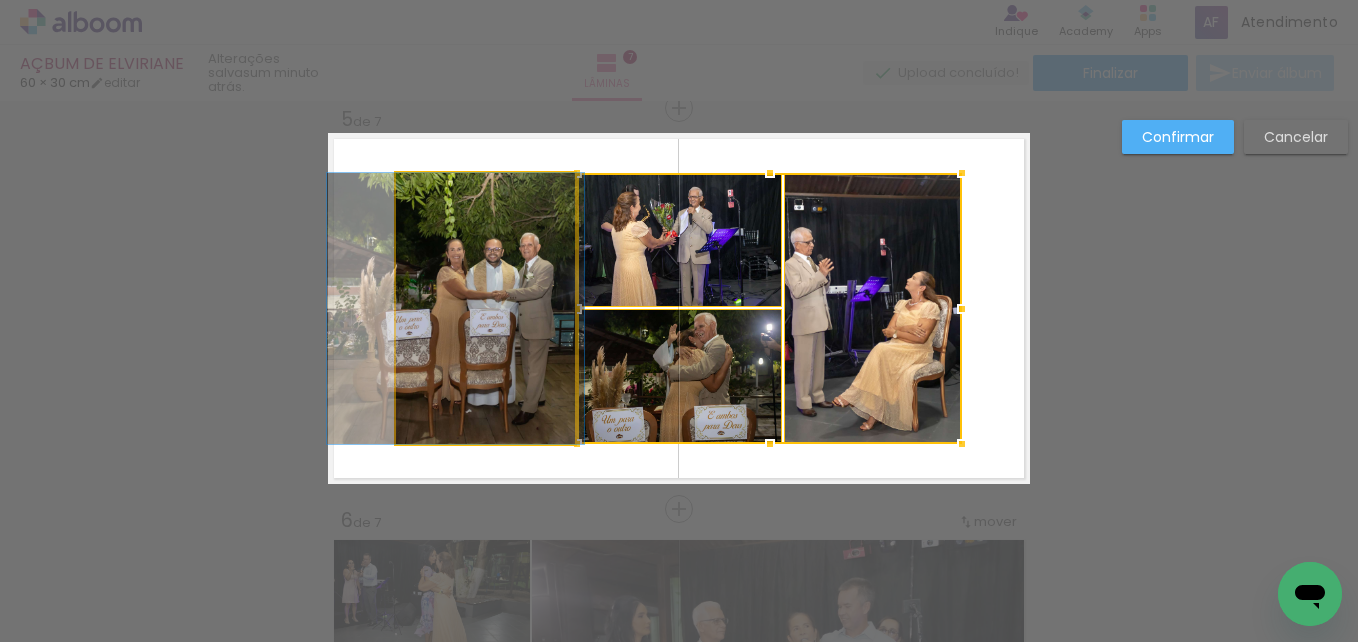 click 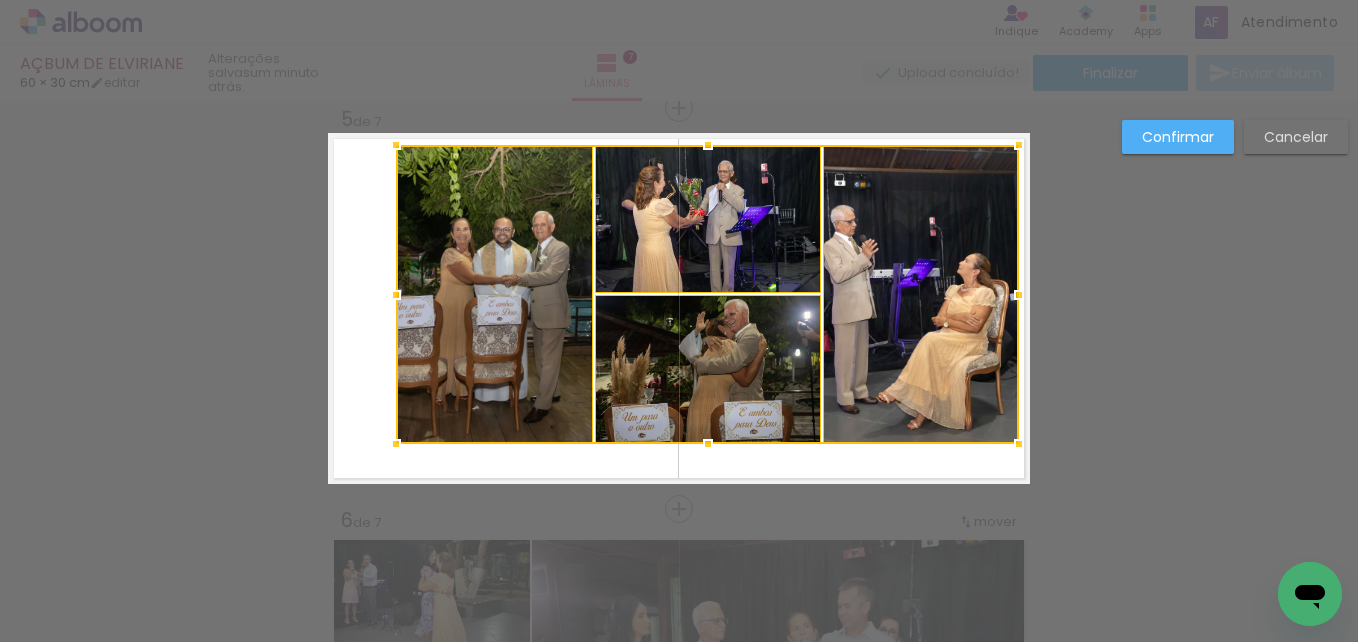 drag, startPoint x: 966, startPoint y: 170, endPoint x: 1008, endPoint y: 151, distance: 46.09772 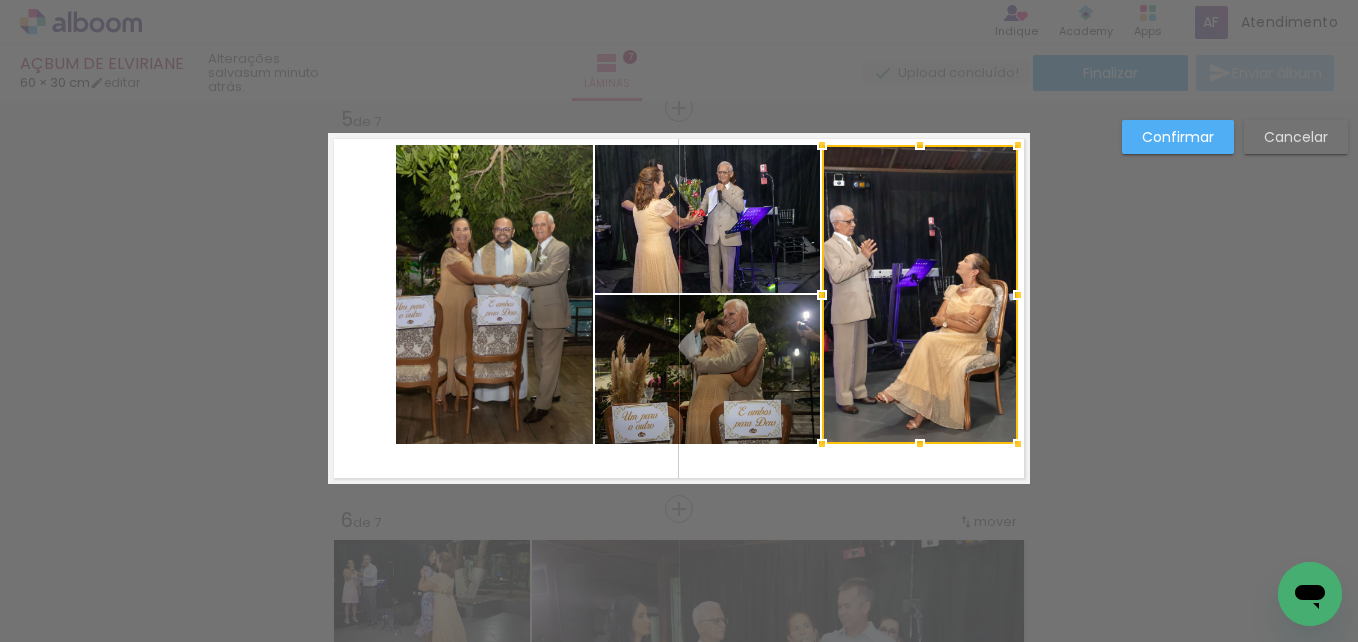 click at bounding box center [920, 294] 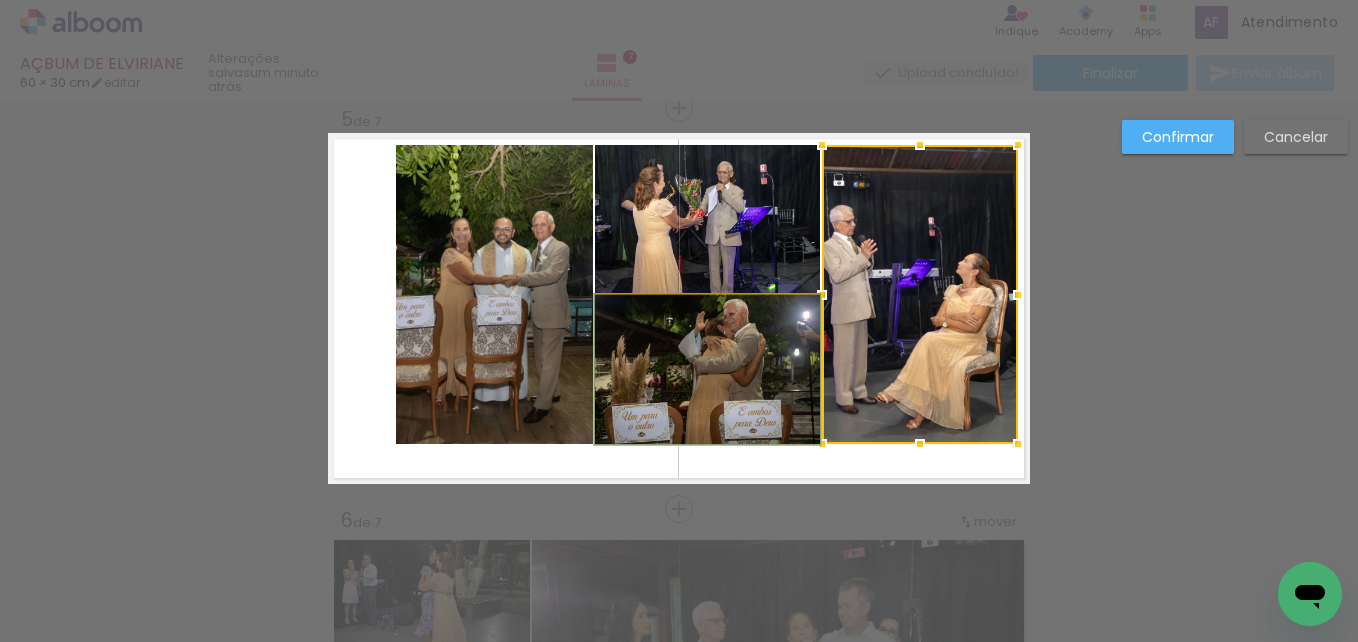 click 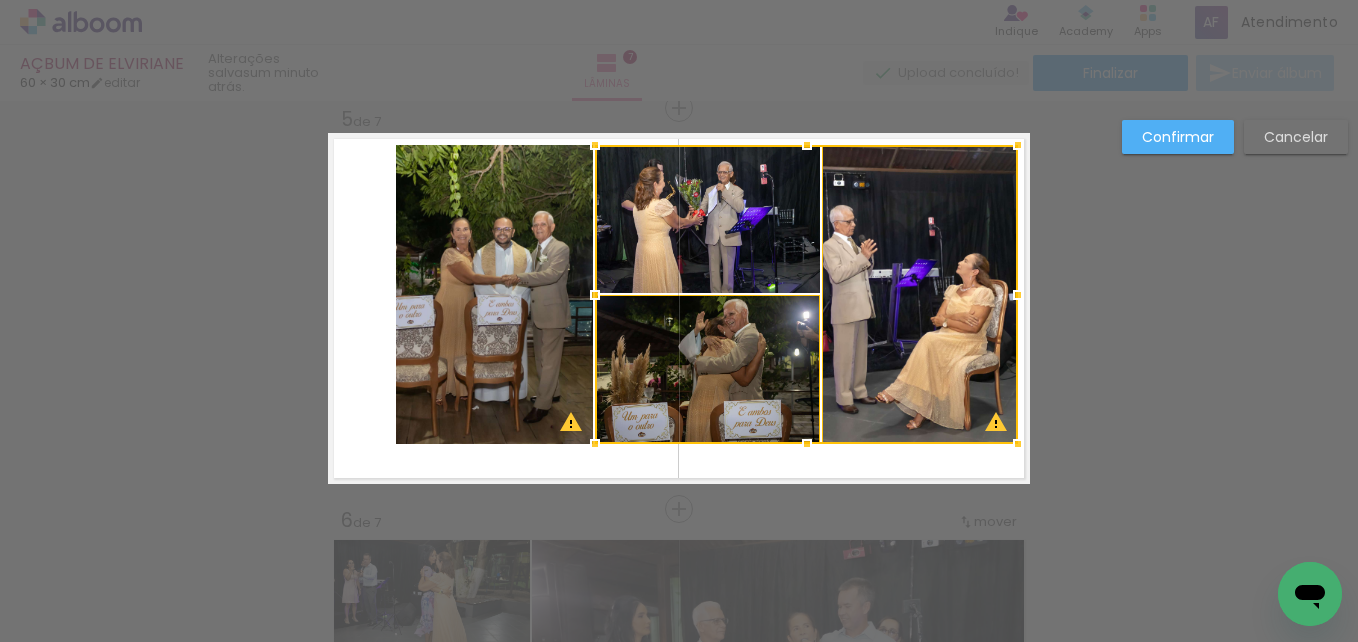 click at bounding box center [806, 294] 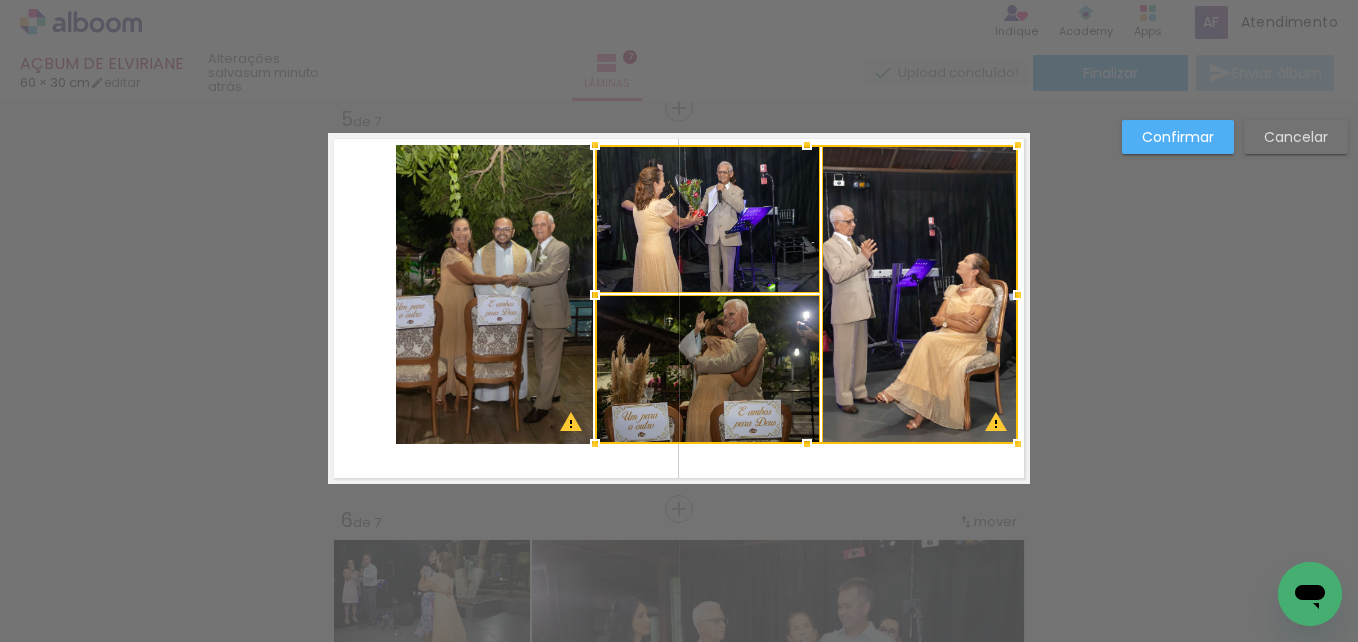 click 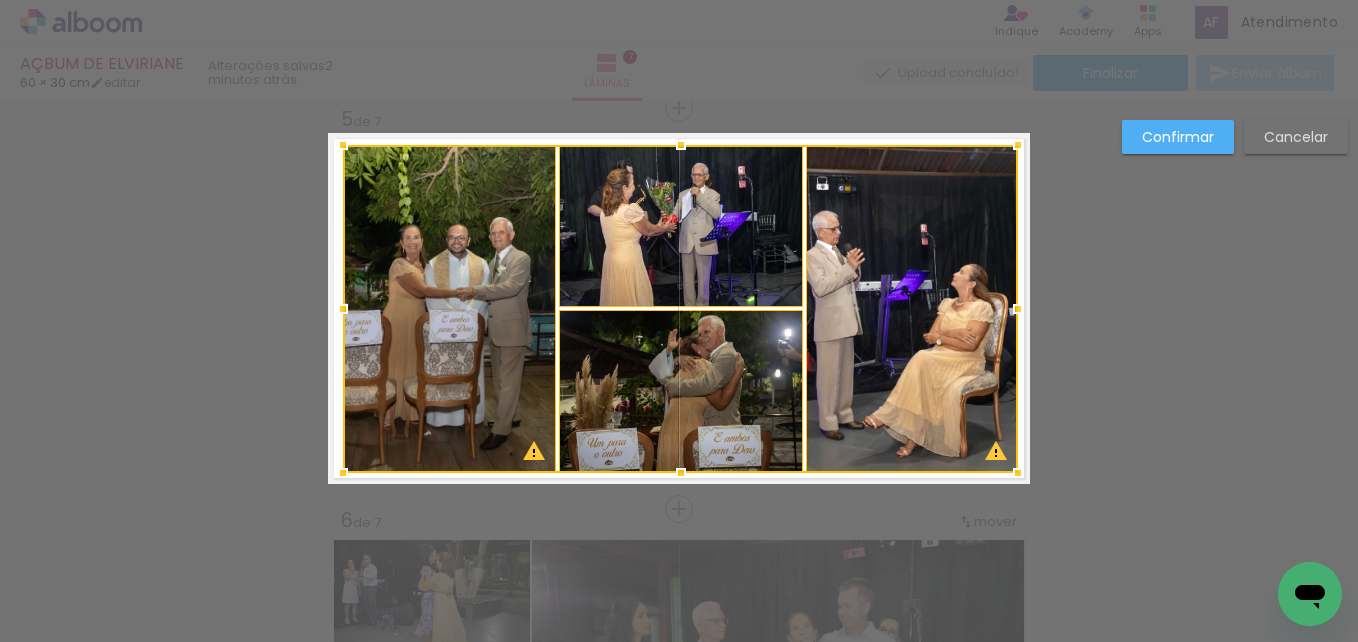 drag, startPoint x: 382, startPoint y: 444, endPoint x: 329, endPoint y: 473, distance: 60.41523 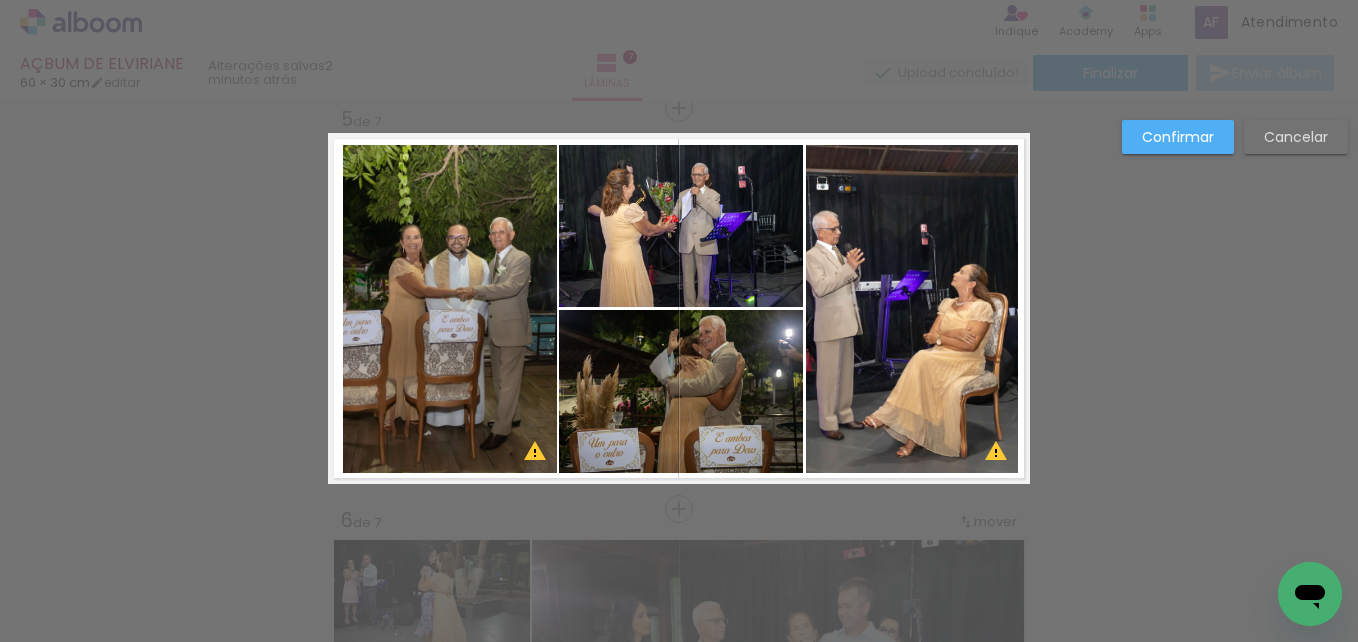 click on "Confirmar" at bounding box center (0, 0) 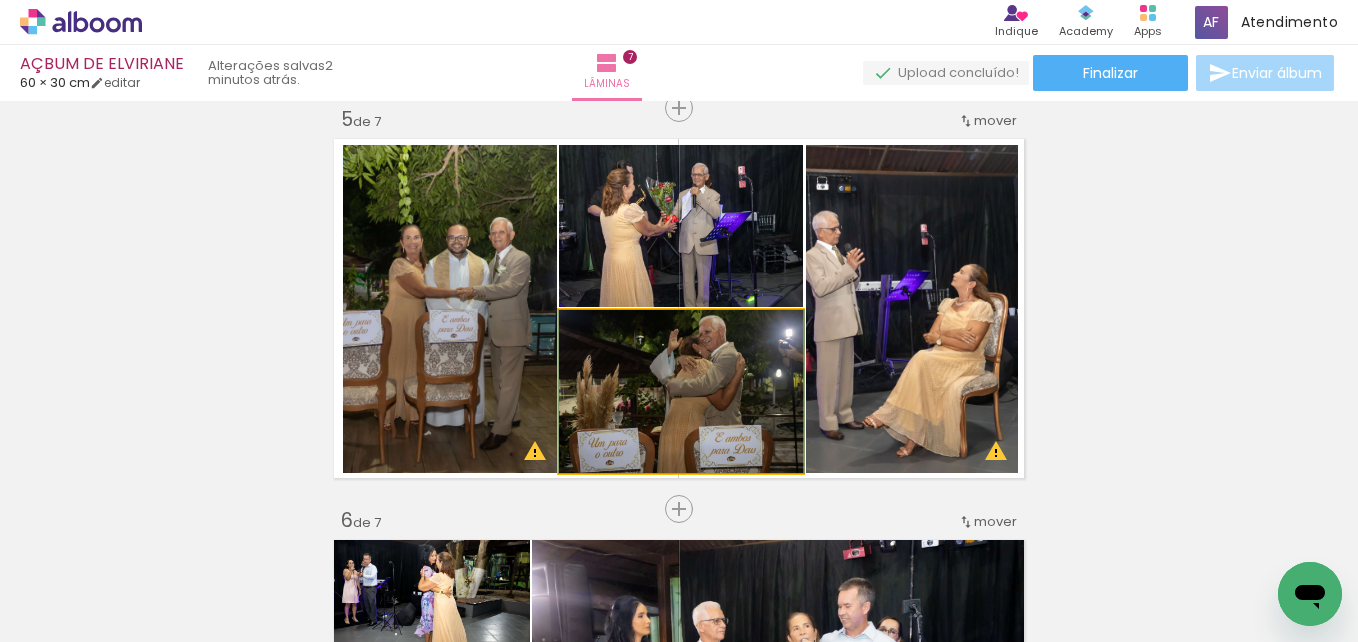 drag, startPoint x: 682, startPoint y: 431, endPoint x: 709, endPoint y: 405, distance: 37.48333 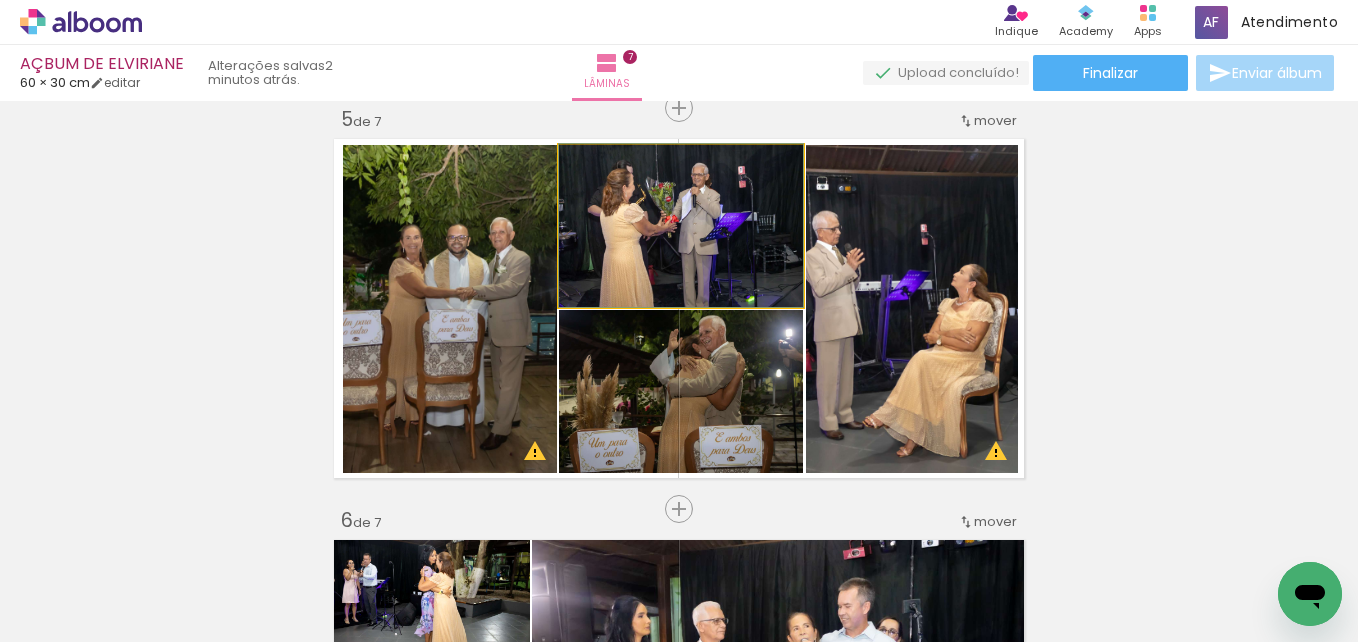 drag, startPoint x: 703, startPoint y: 246, endPoint x: 723, endPoint y: 234, distance: 23.323807 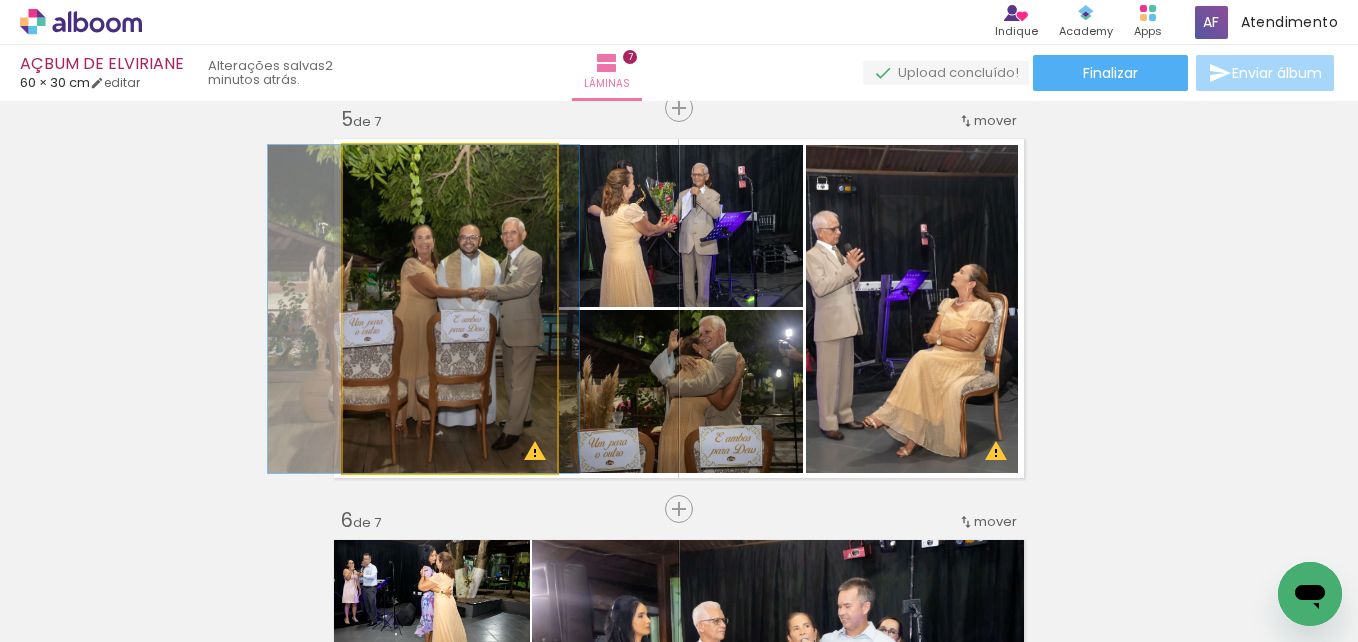 drag, startPoint x: 480, startPoint y: 297, endPoint x: 492, endPoint y: 292, distance: 13 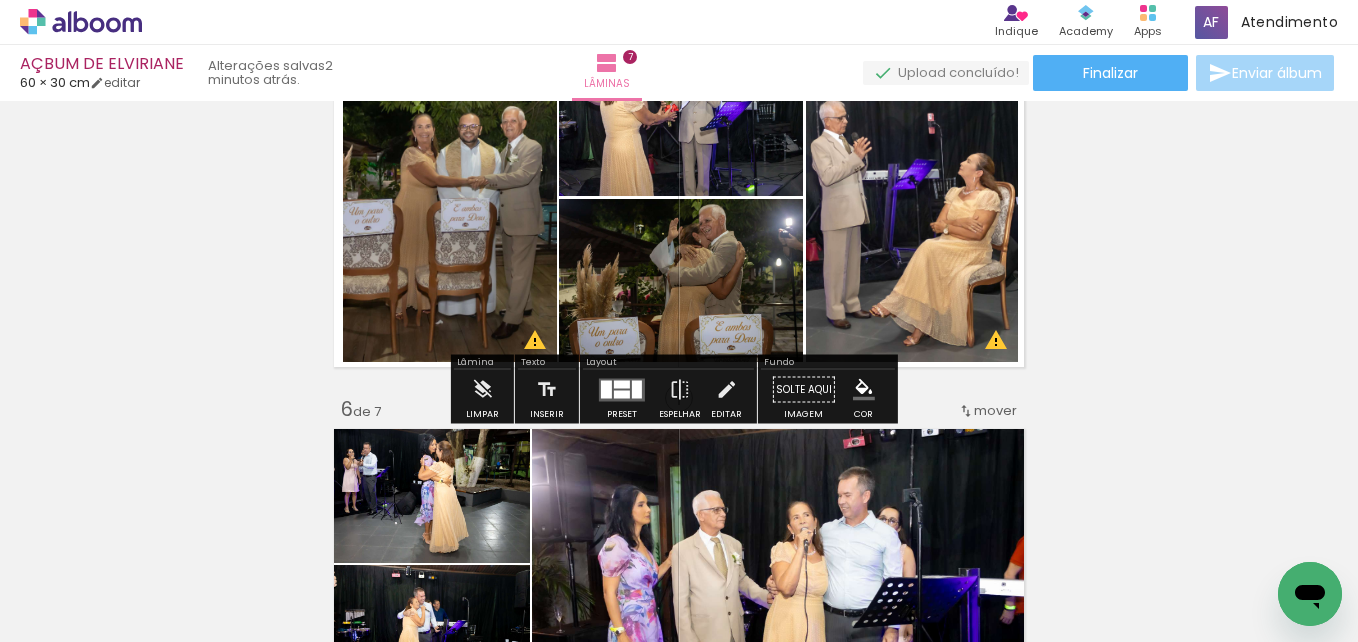 scroll, scrollTop: 1730, scrollLeft: 0, axis: vertical 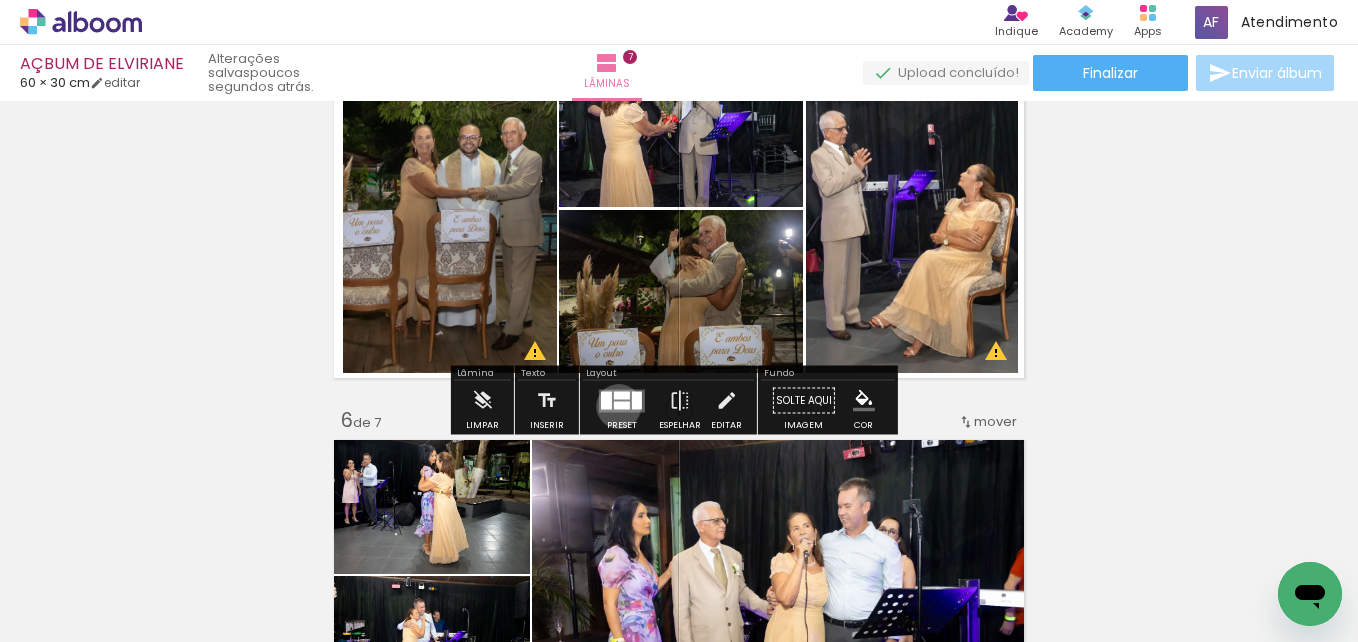 click at bounding box center [622, 405] 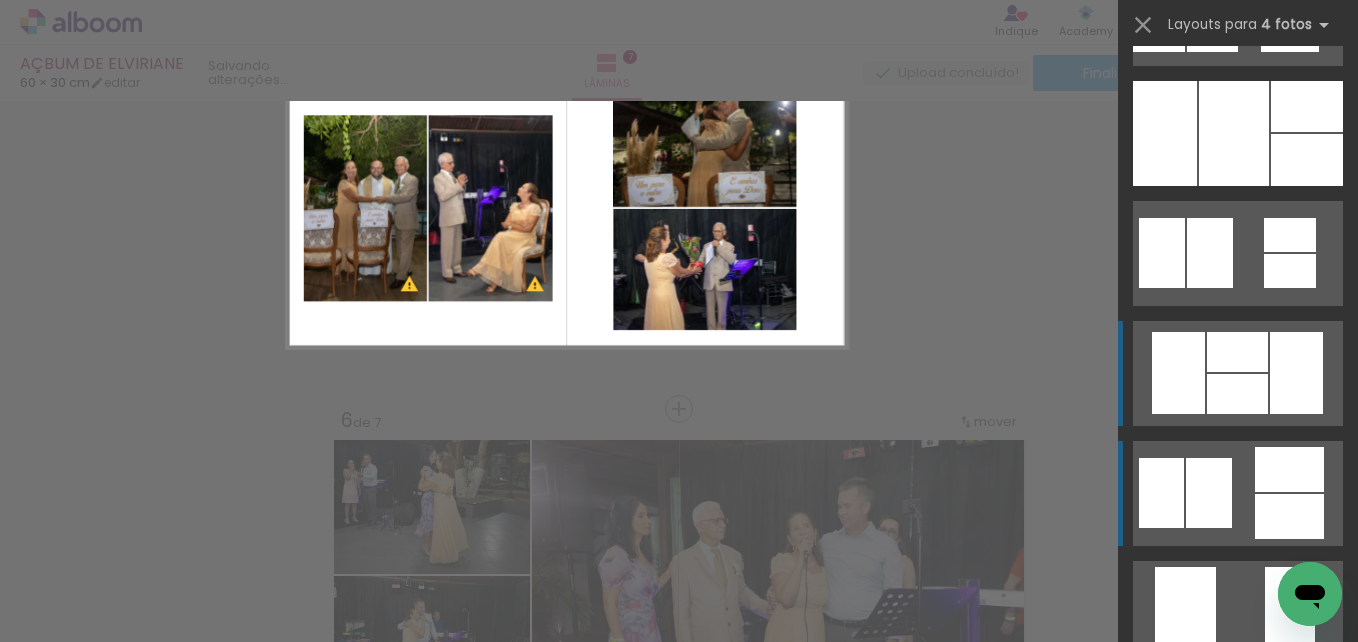 scroll, scrollTop: 3240, scrollLeft: 0, axis: vertical 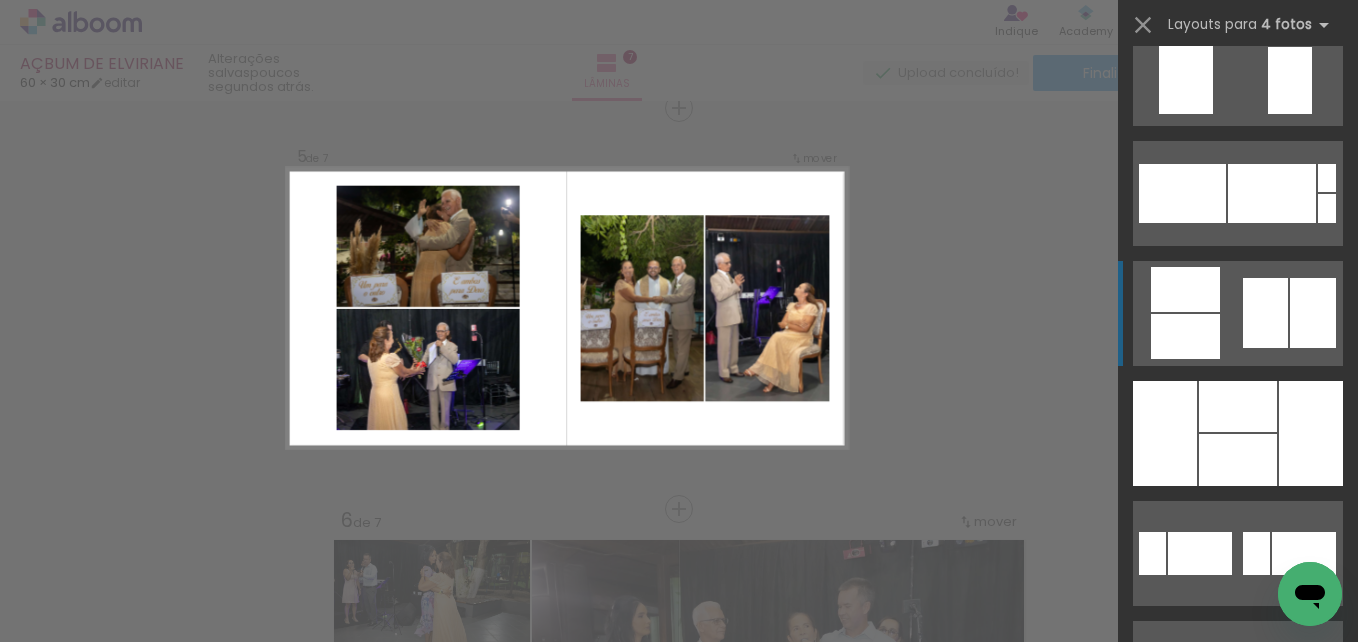 click at bounding box center [1238, 406] 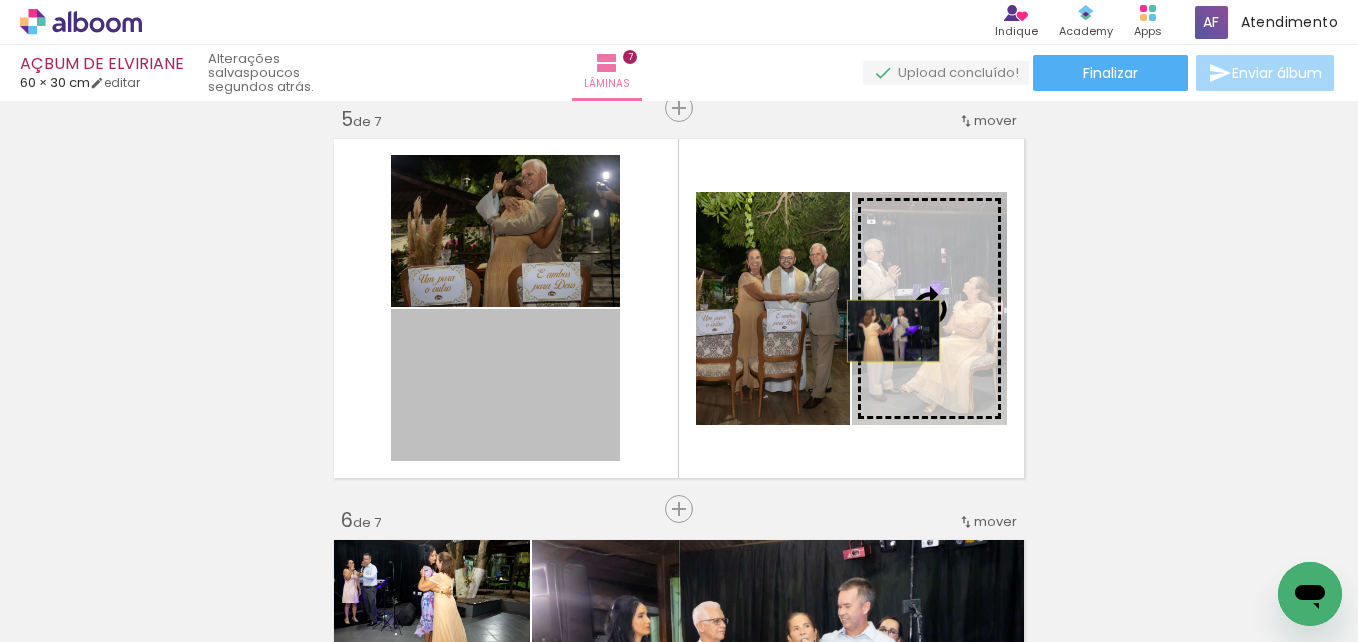 drag, startPoint x: 520, startPoint y: 414, endPoint x: 920, endPoint y: 327, distance: 409.35193 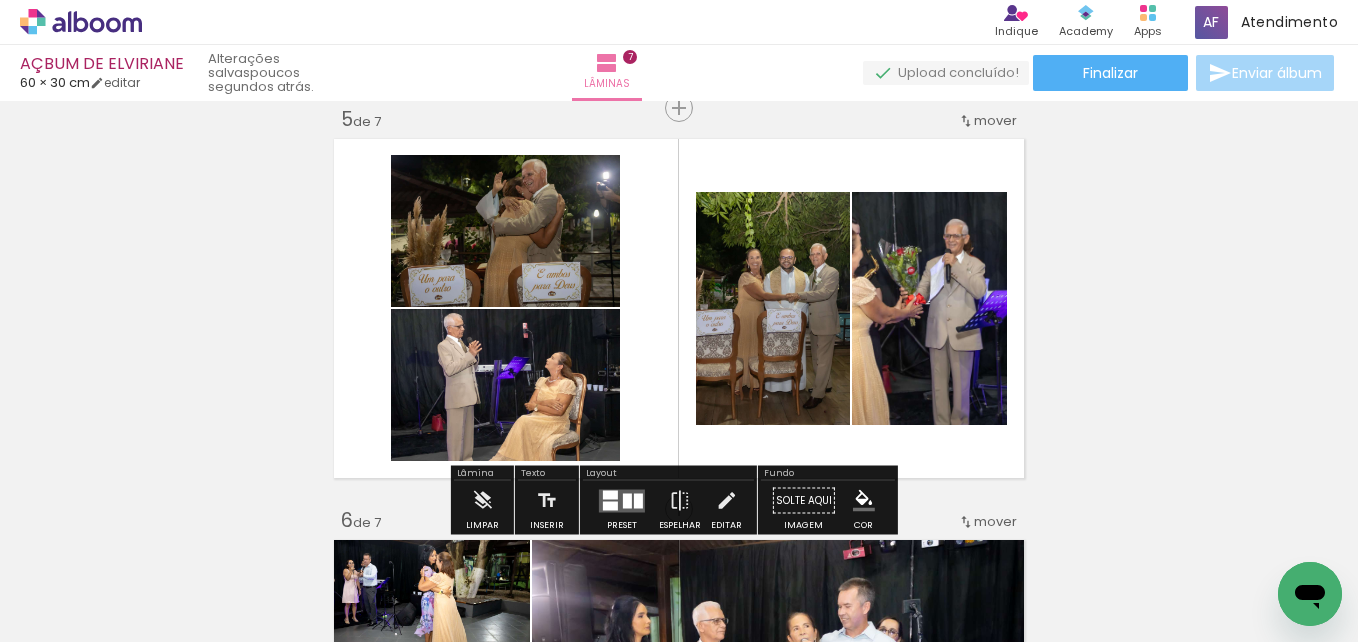 drag, startPoint x: 615, startPoint y: 501, endPoint x: 1119, endPoint y: 371, distance: 520.4959 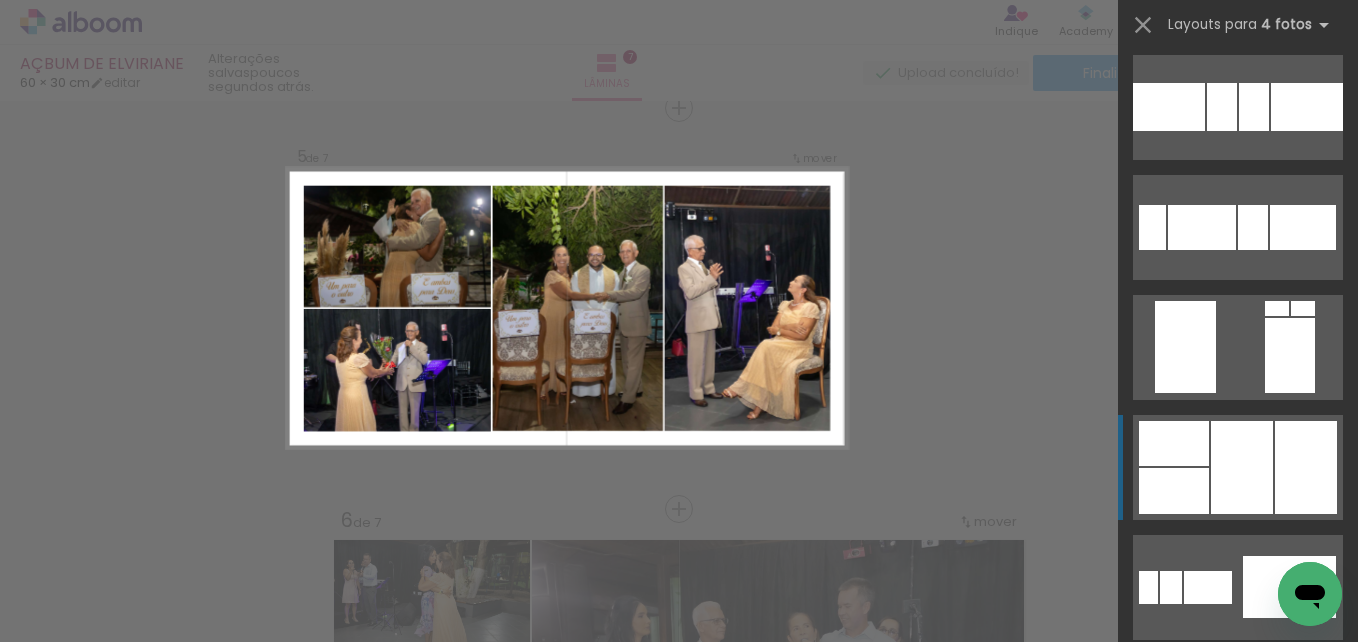 scroll, scrollTop: 4840, scrollLeft: 0, axis: vertical 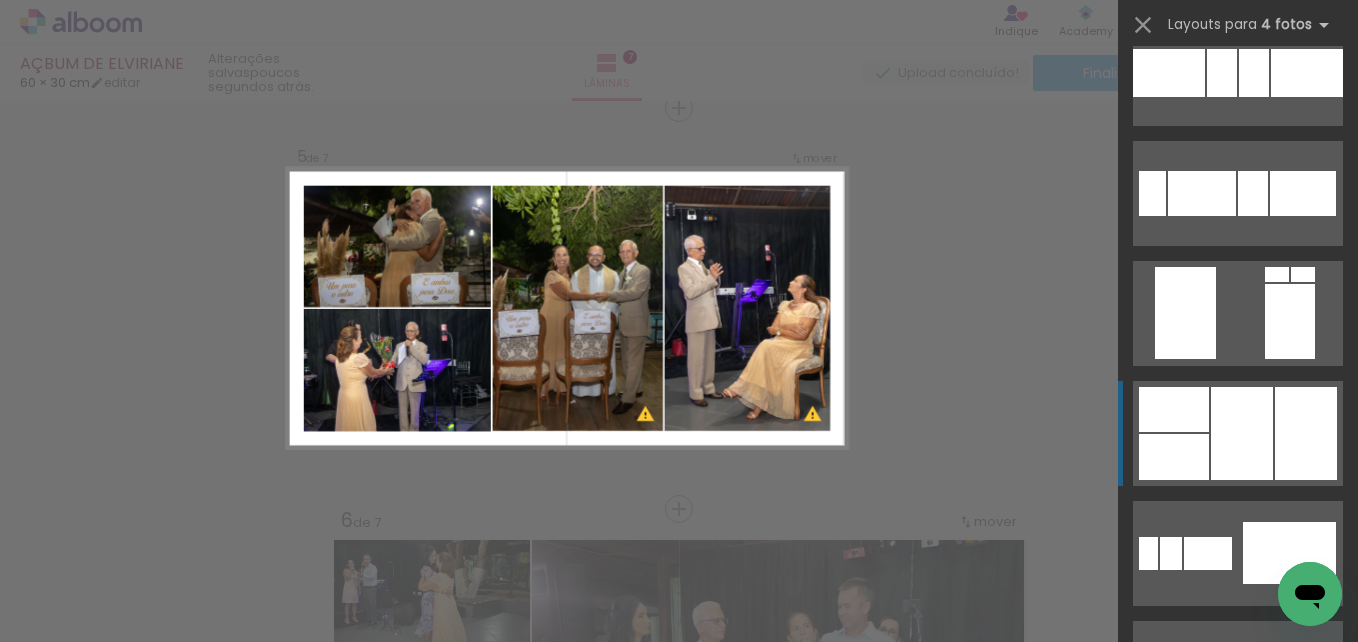 click at bounding box center (1238, -140) 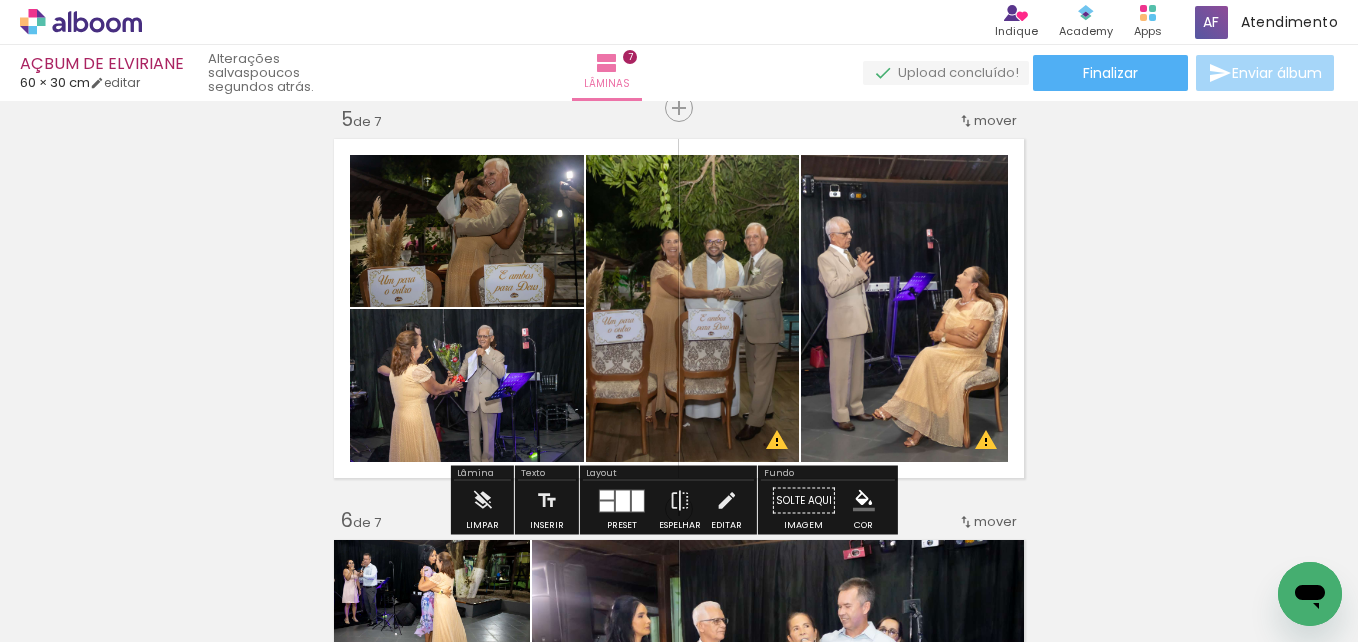 click at bounding box center [638, 500] 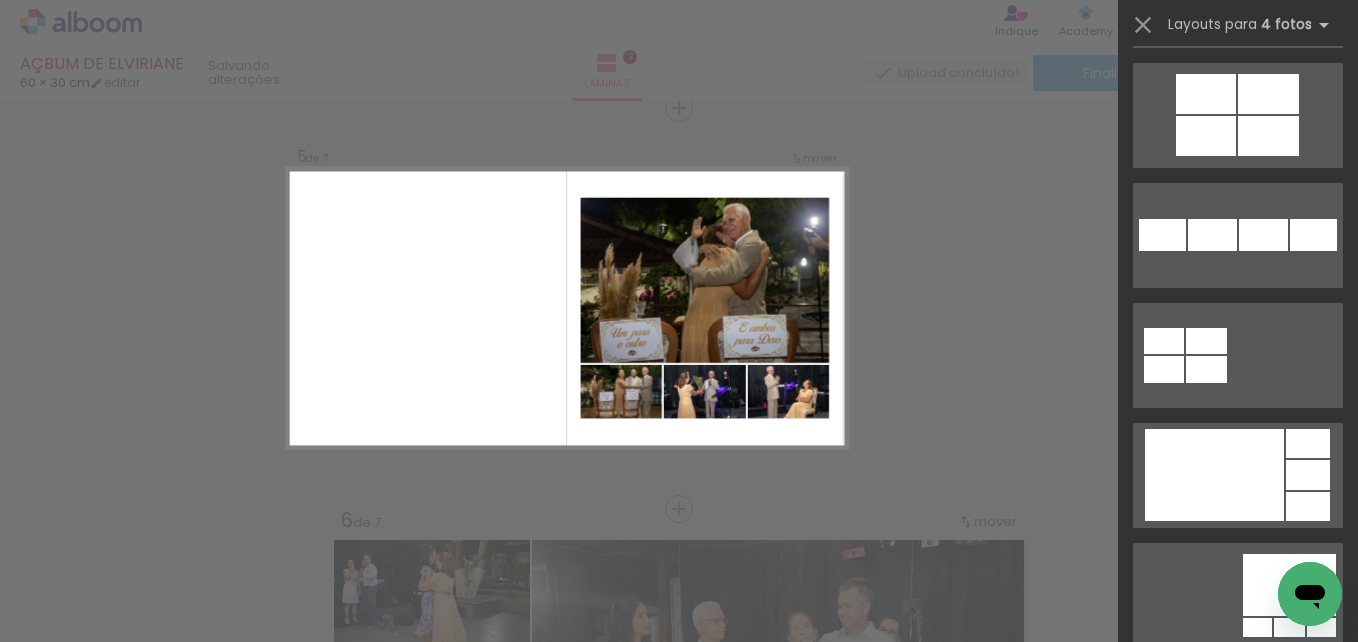 scroll, scrollTop: 18260, scrollLeft: 0, axis: vertical 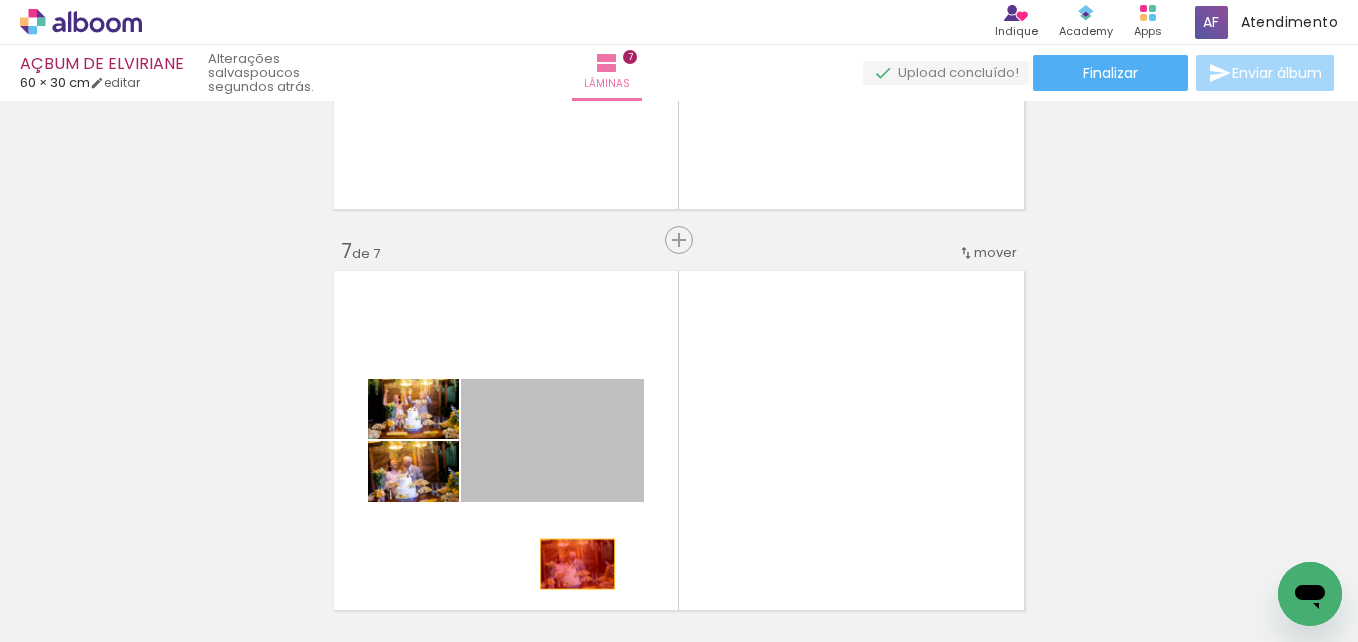 drag, startPoint x: 575, startPoint y: 449, endPoint x: 570, endPoint y: 564, distance: 115.10864 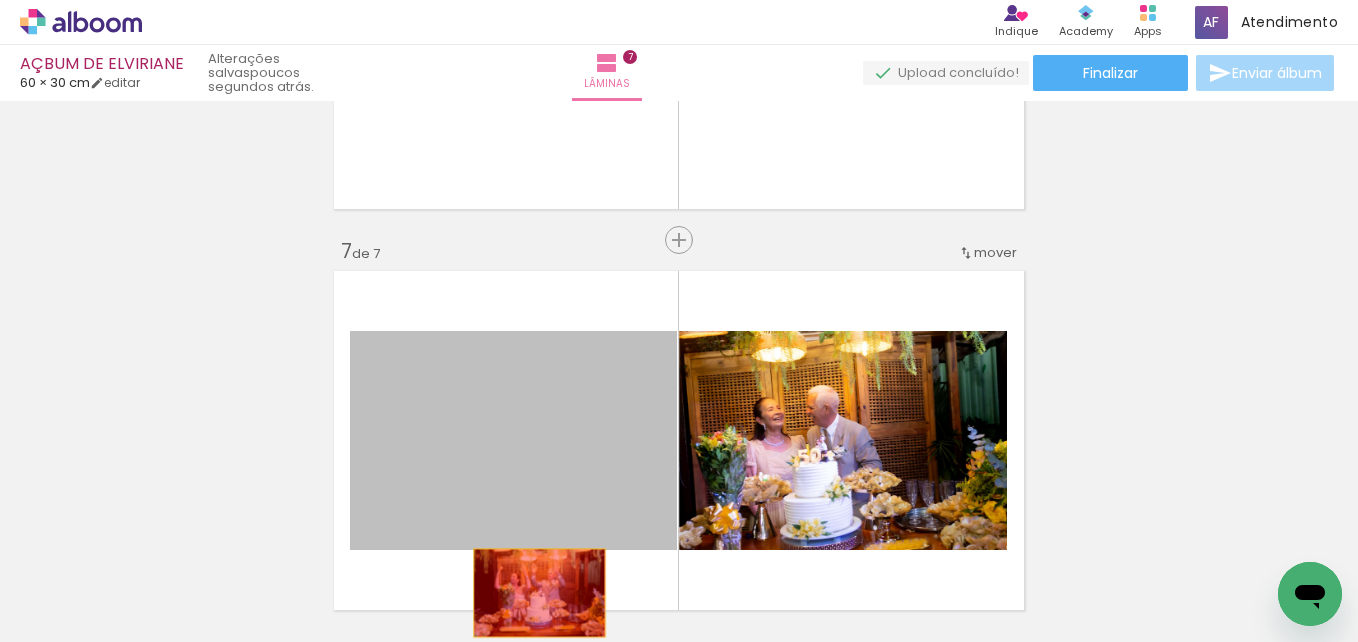 drag, startPoint x: 535, startPoint y: 454, endPoint x: 538, endPoint y: 584, distance: 130.0346 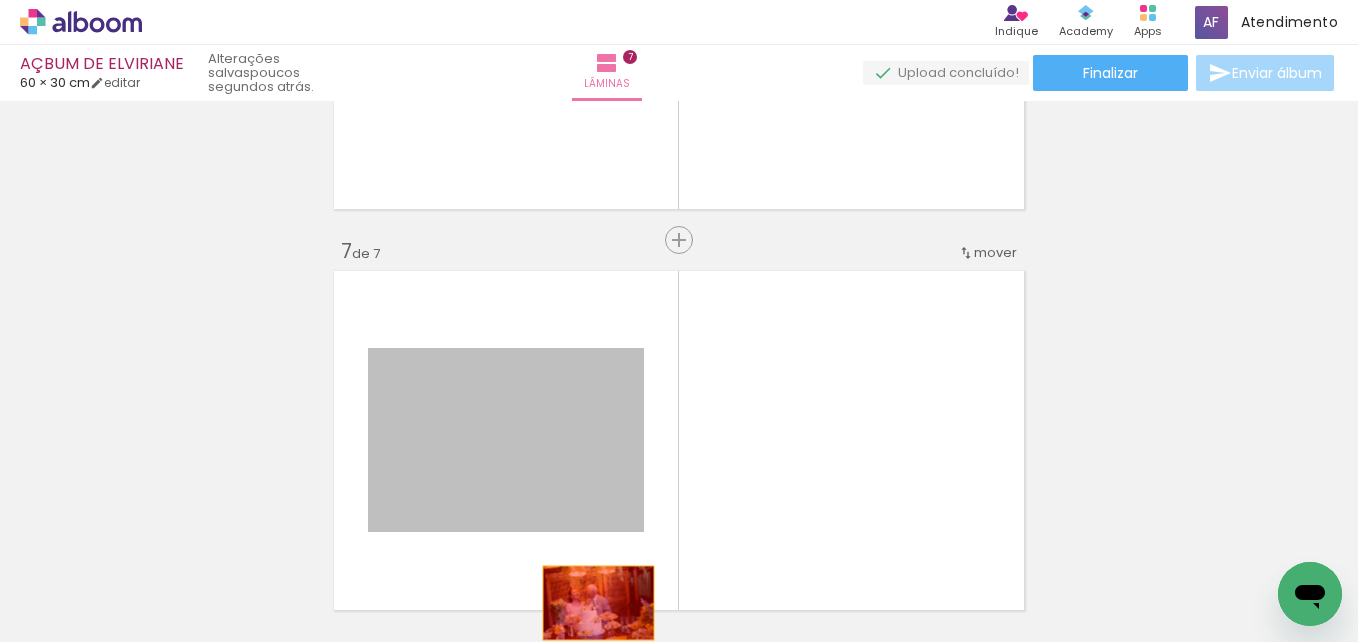 drag, startPoint x: 560, startPoint y: 457, endPoint x: 606, endPoint y: 599, distance: 149.26486 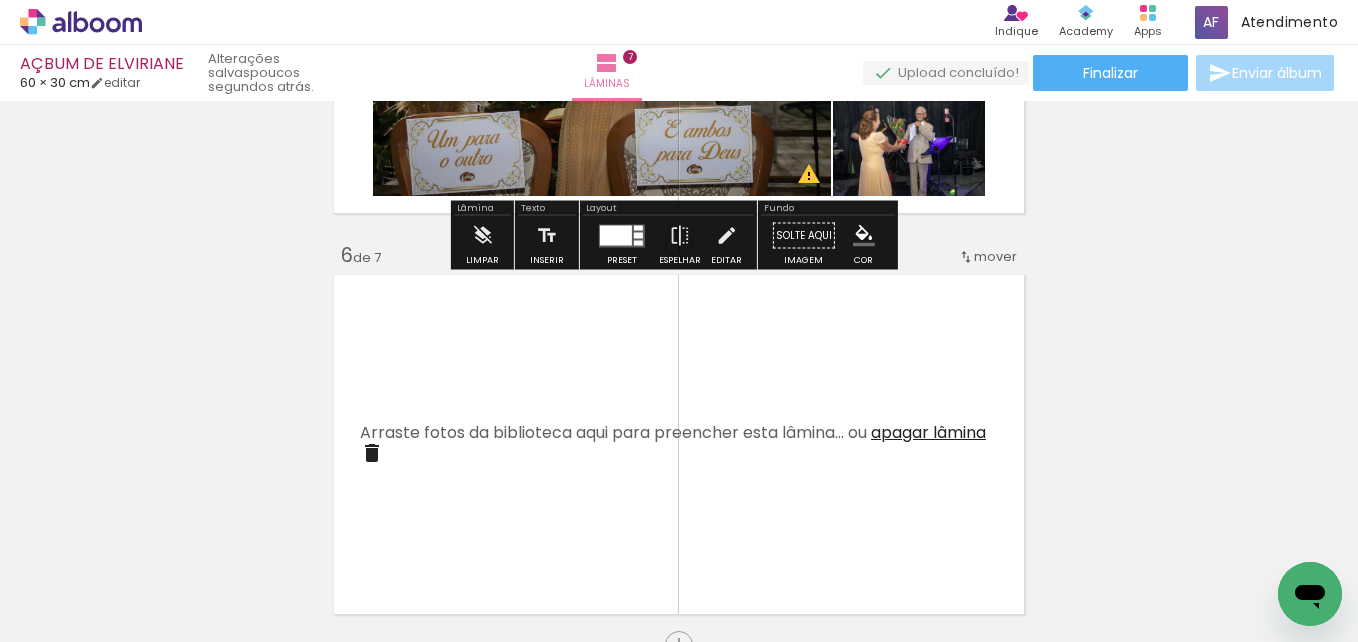scroll, scrollTop: 1900, scrollLeft: 0, axis: vertical 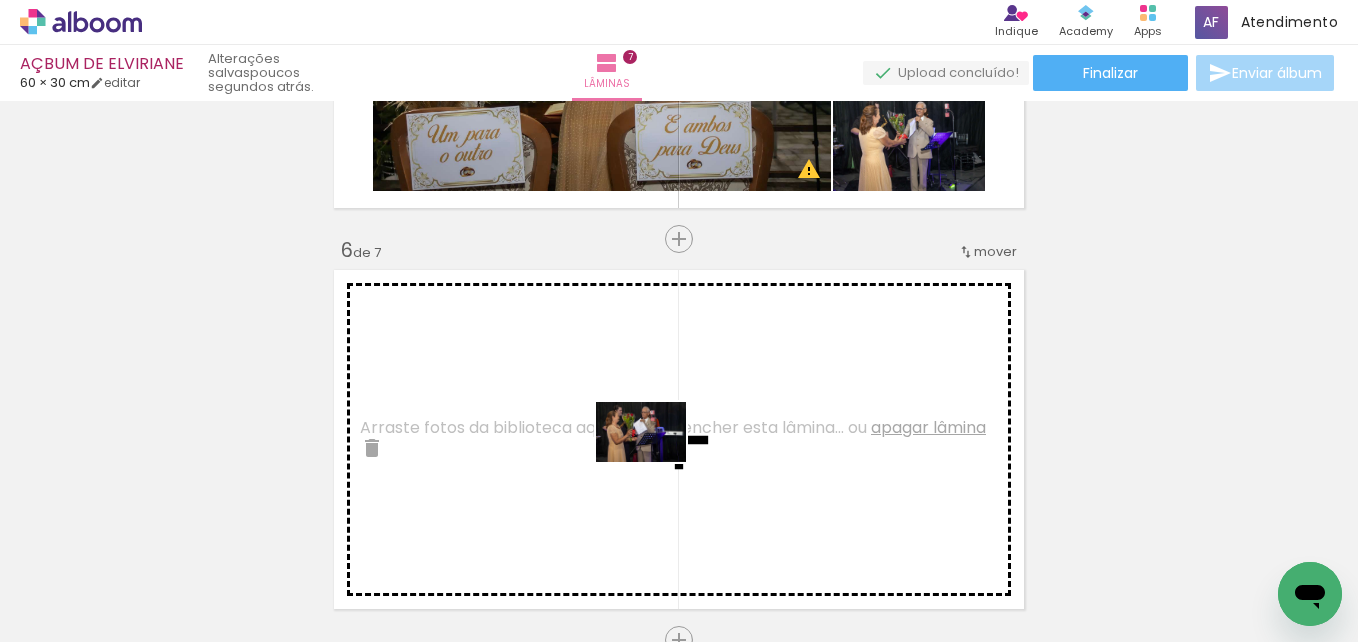drag, startPoint x: 916, startPoint y: 590, endPoint x: 656, endPoint y: 462, distance: 289.79993 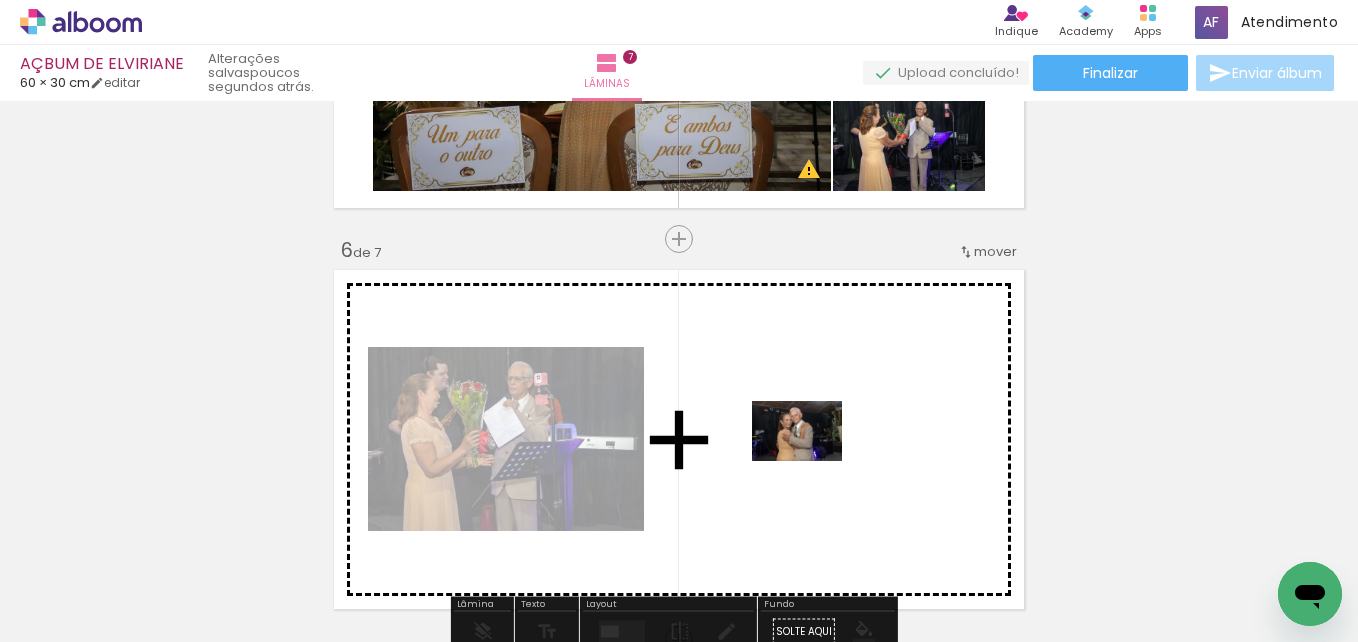 drag, startPoint x: 952, startPoint y: 549, endPoint x: 811, endPoint y: 460, distance: 166.73932 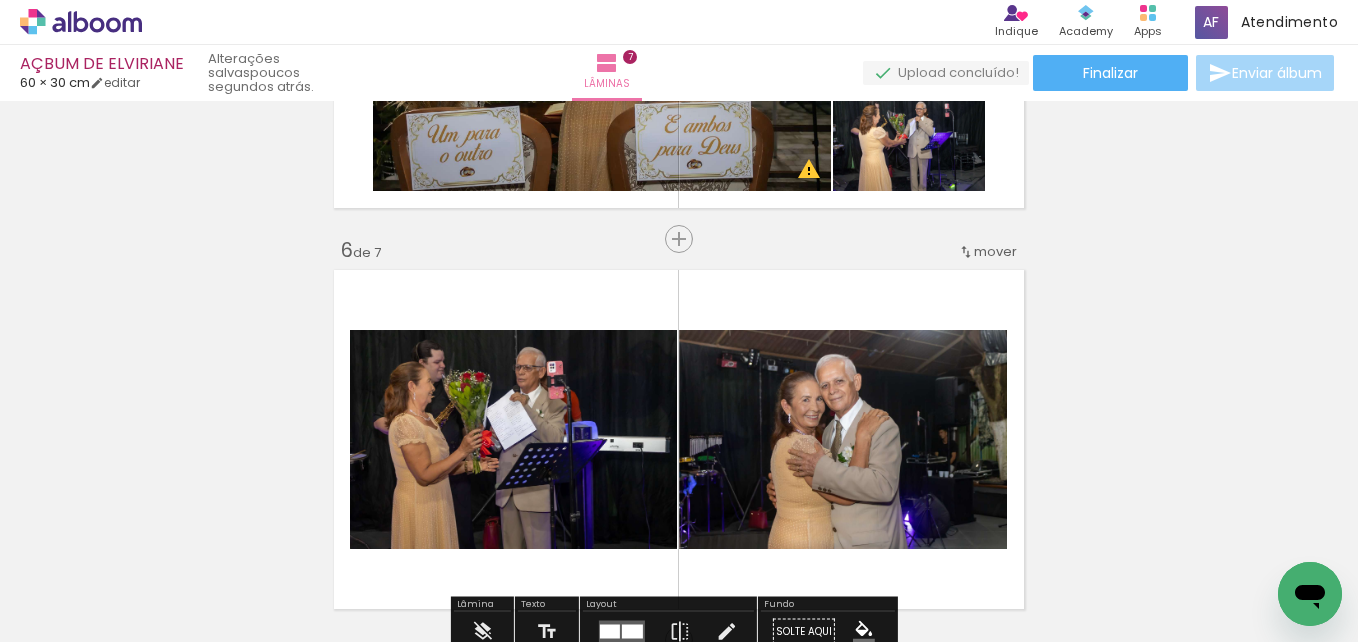 scroll, scrollTop: 0, scrollLeft: 1534, axis: horizontal 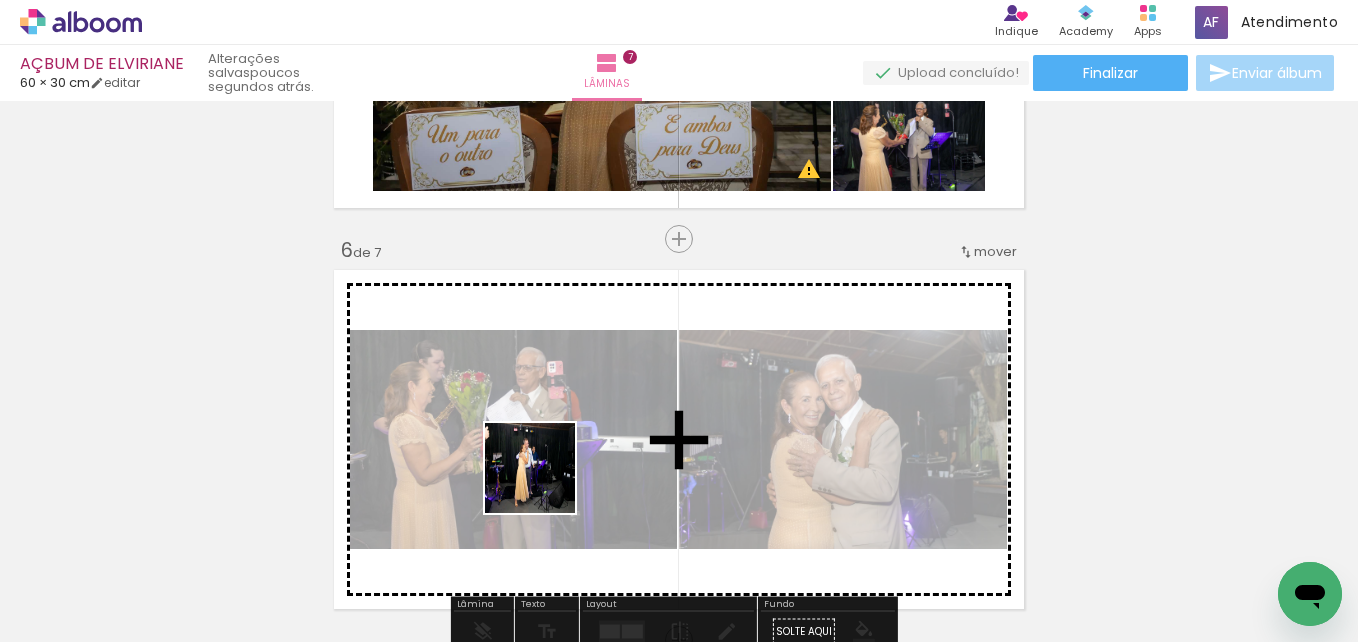 drag, startPoint x: 548, startPoint y: 564, endPoint x: 545, endPoint y: 483, distance: 81.055534 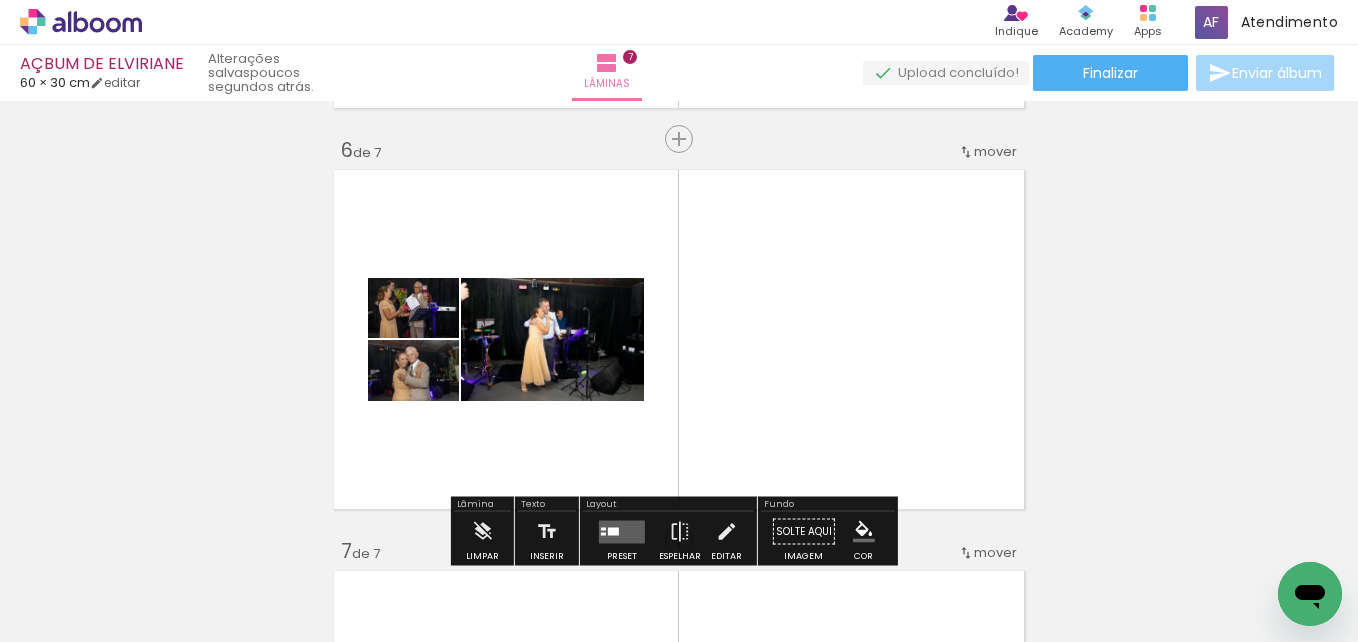 scroll, scrollTop: 2100, scrollLeft: 0, axis: vertical 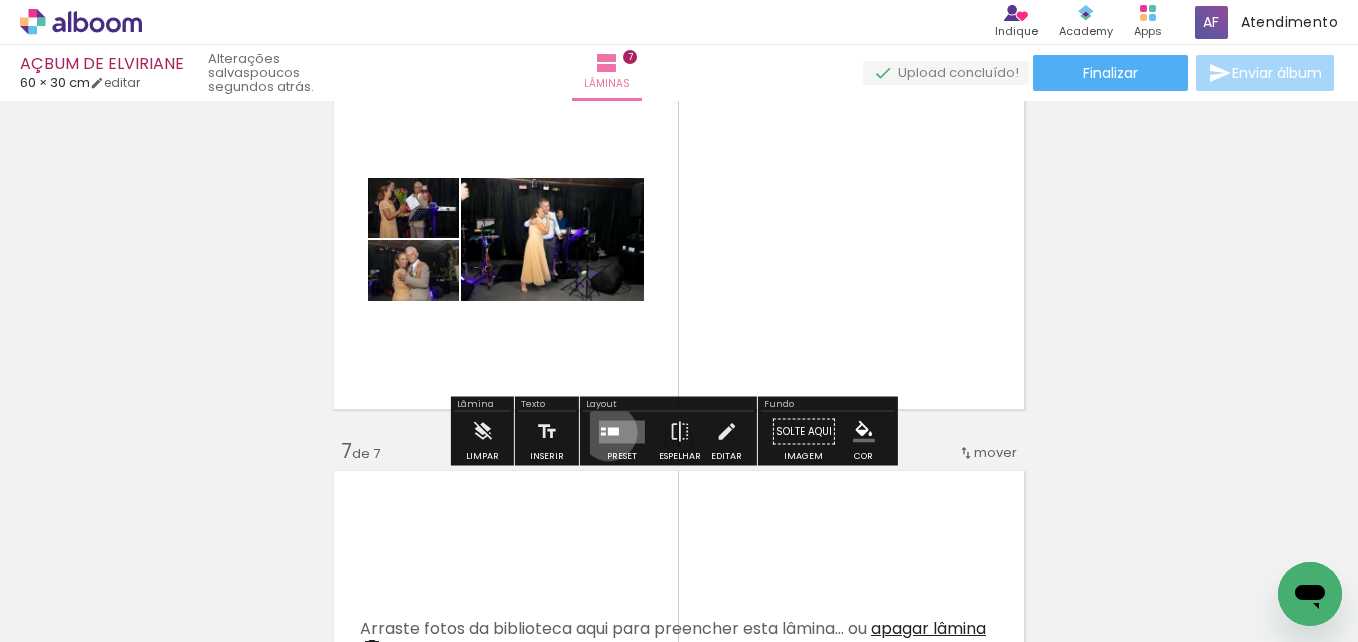 click at bounding box center [613, 431] 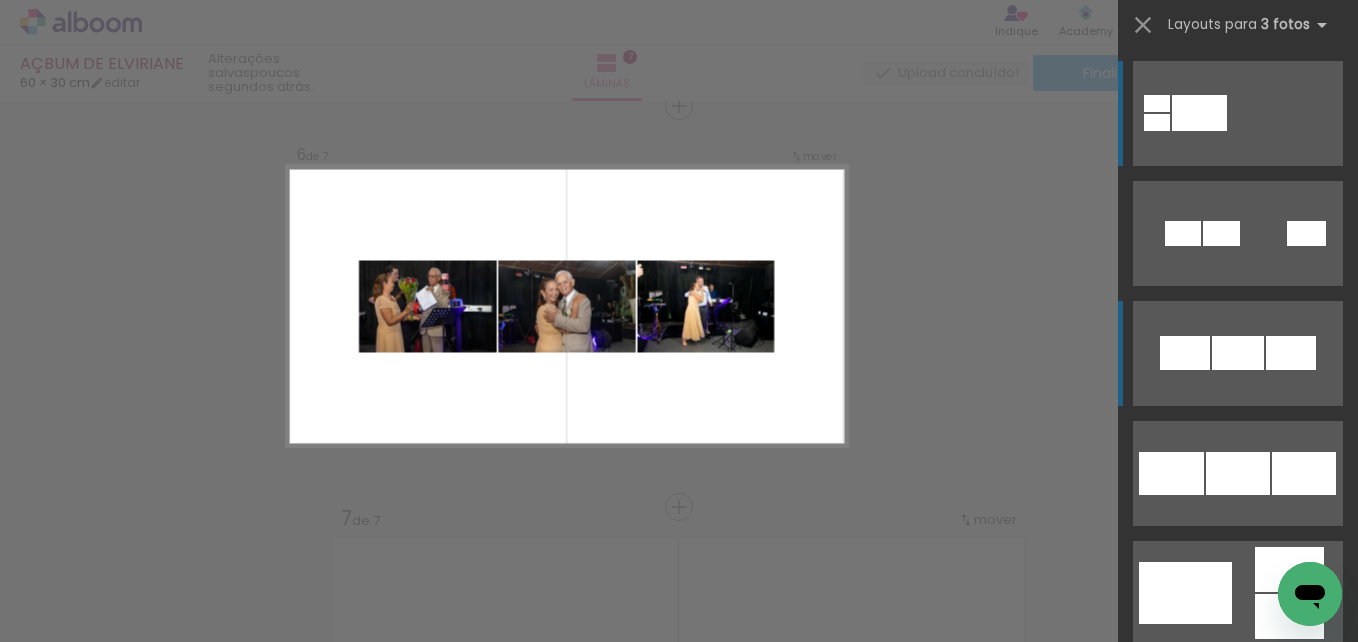 scroll, scrollTop: 2031, scrollLeft: 0, axis: vertical 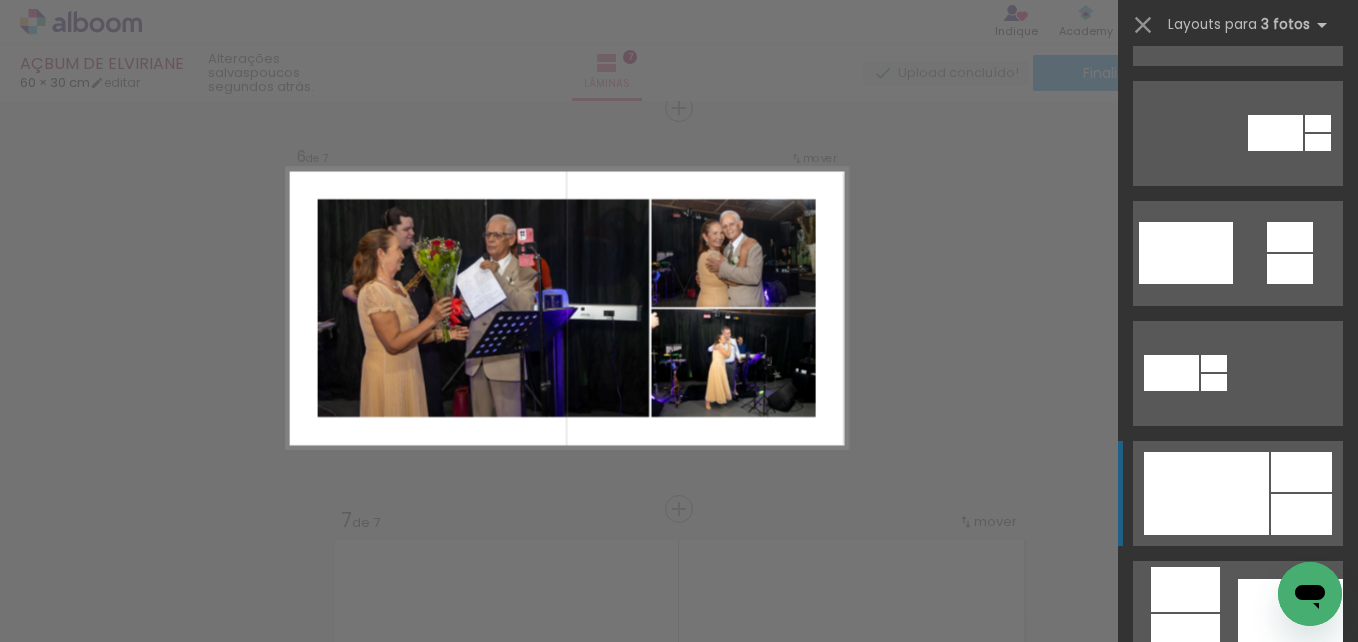 click at bounding box center (1206, 493) 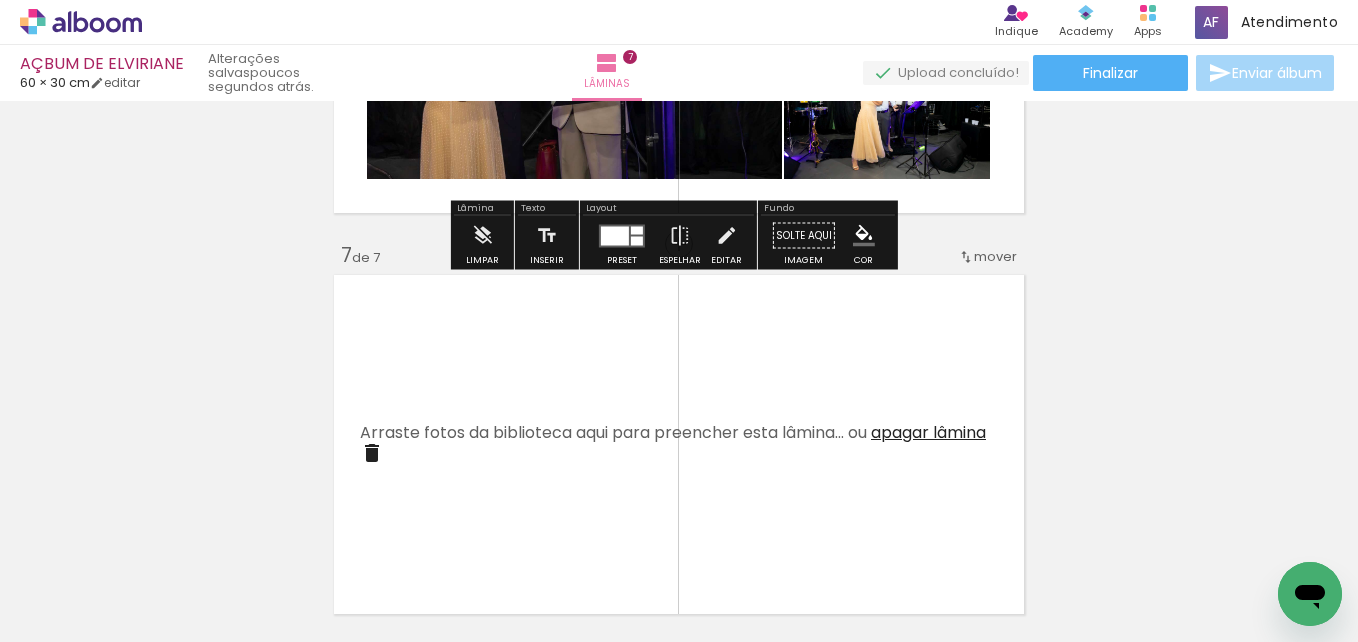 scroll, scrollTop: 2331, scrollLeft: 0, axis: vertical 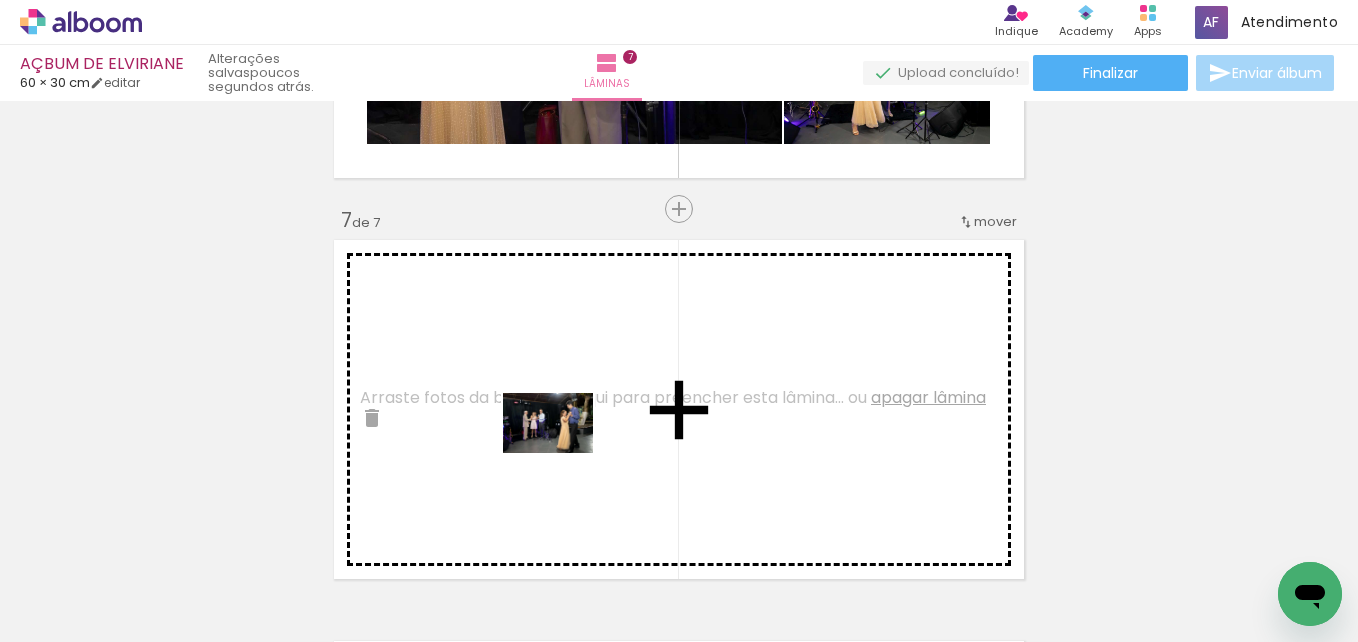 drag, startPoint x: 680, startPoint y: 560, endPoint x: 563, endPoint y: 453, distance: 158.54968 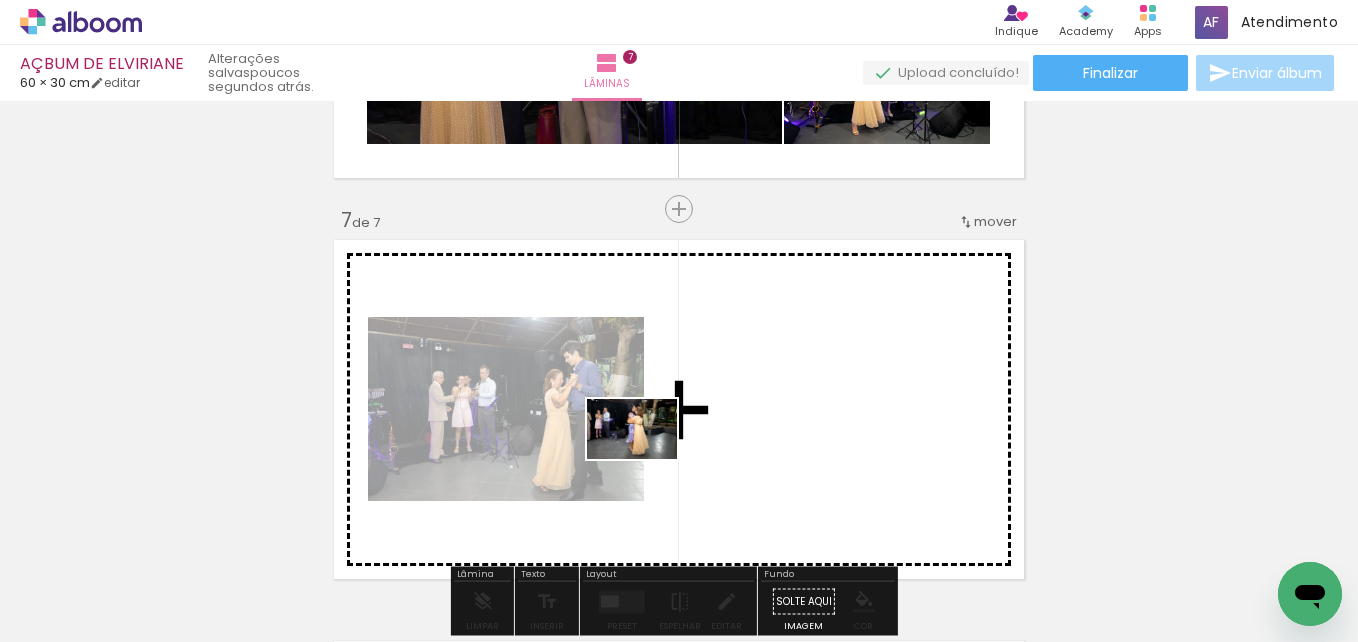 drag, startPoint x: 800, startPoint y: 578, endPoint x: 631, endPoint y: 442, distance: 216.92625 